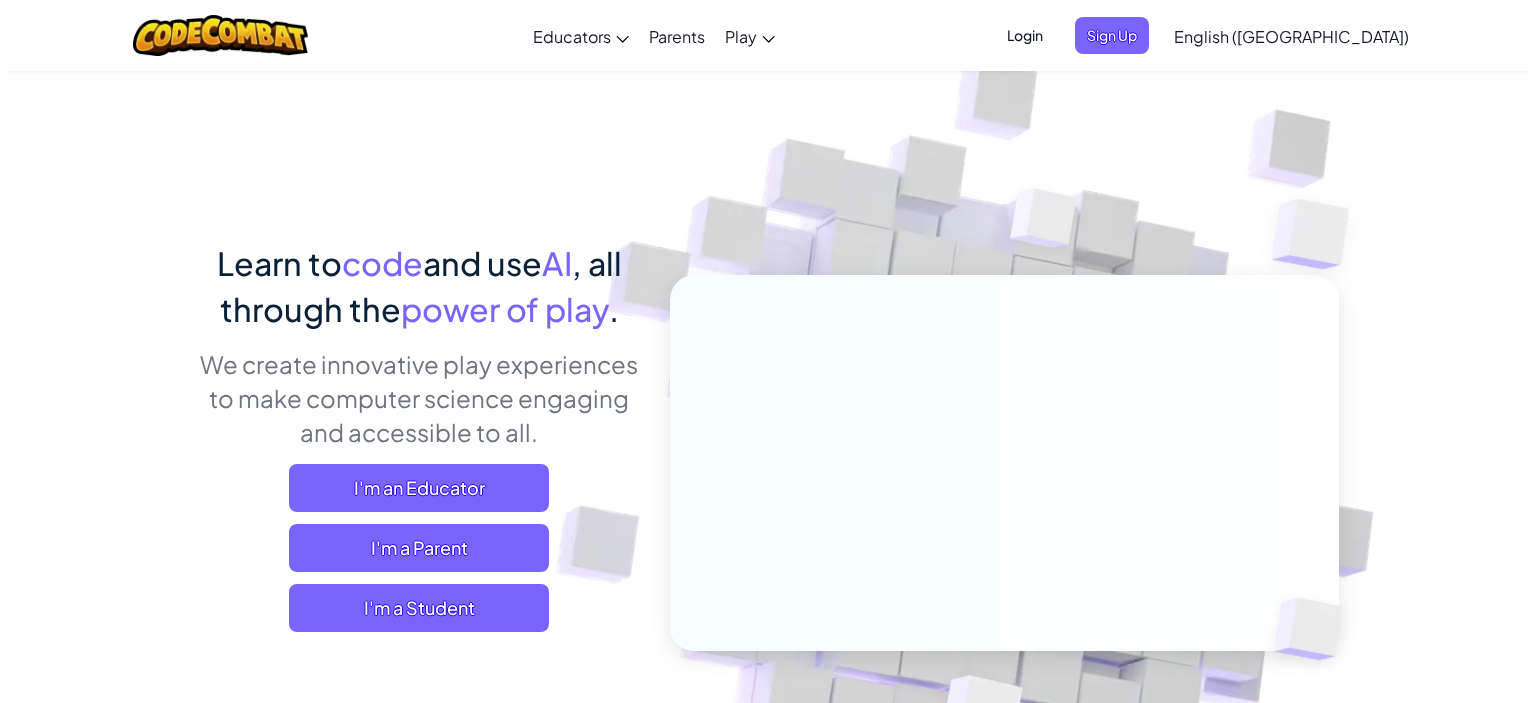 scroll, scrollTop: 0, scrollLeft: 0, axis: both 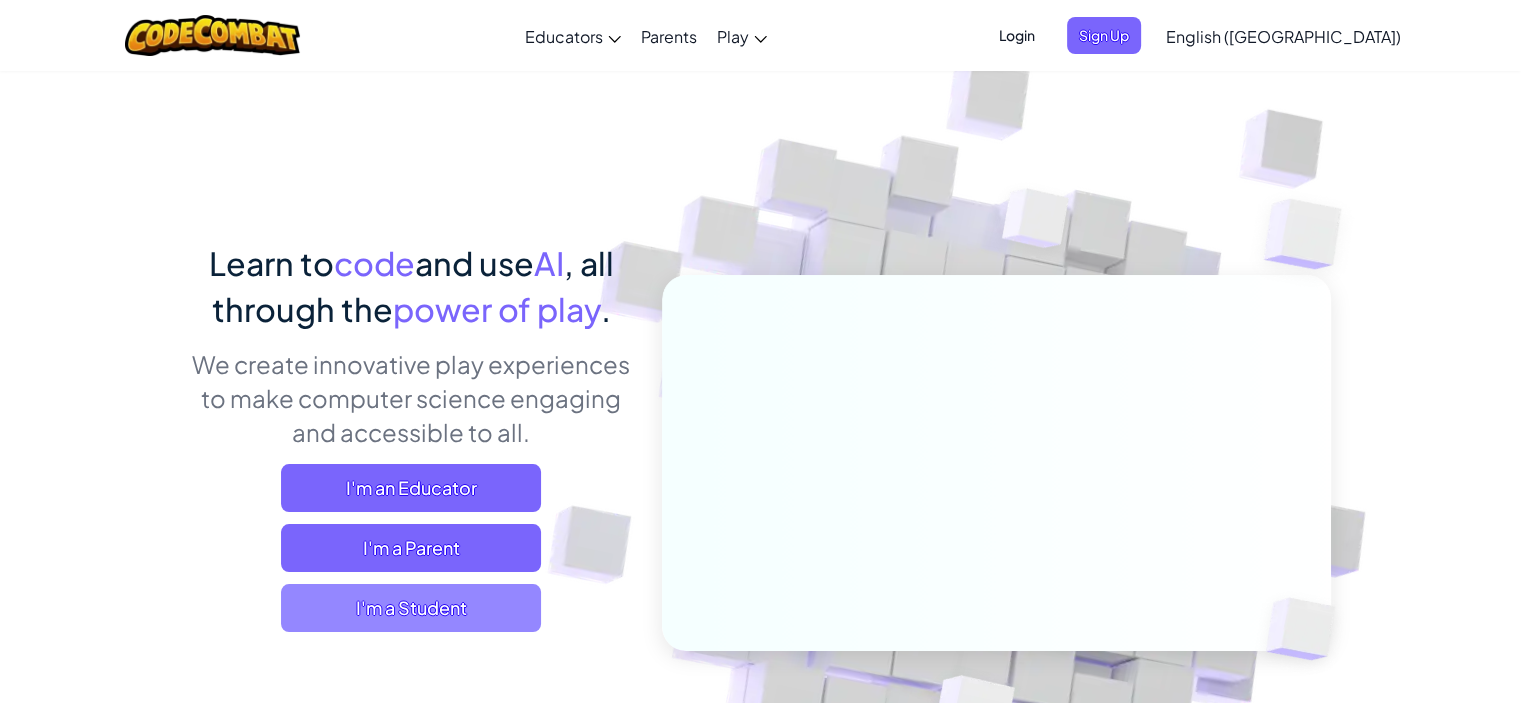 click on "I'm a Student" at bounding box center (411, 608) 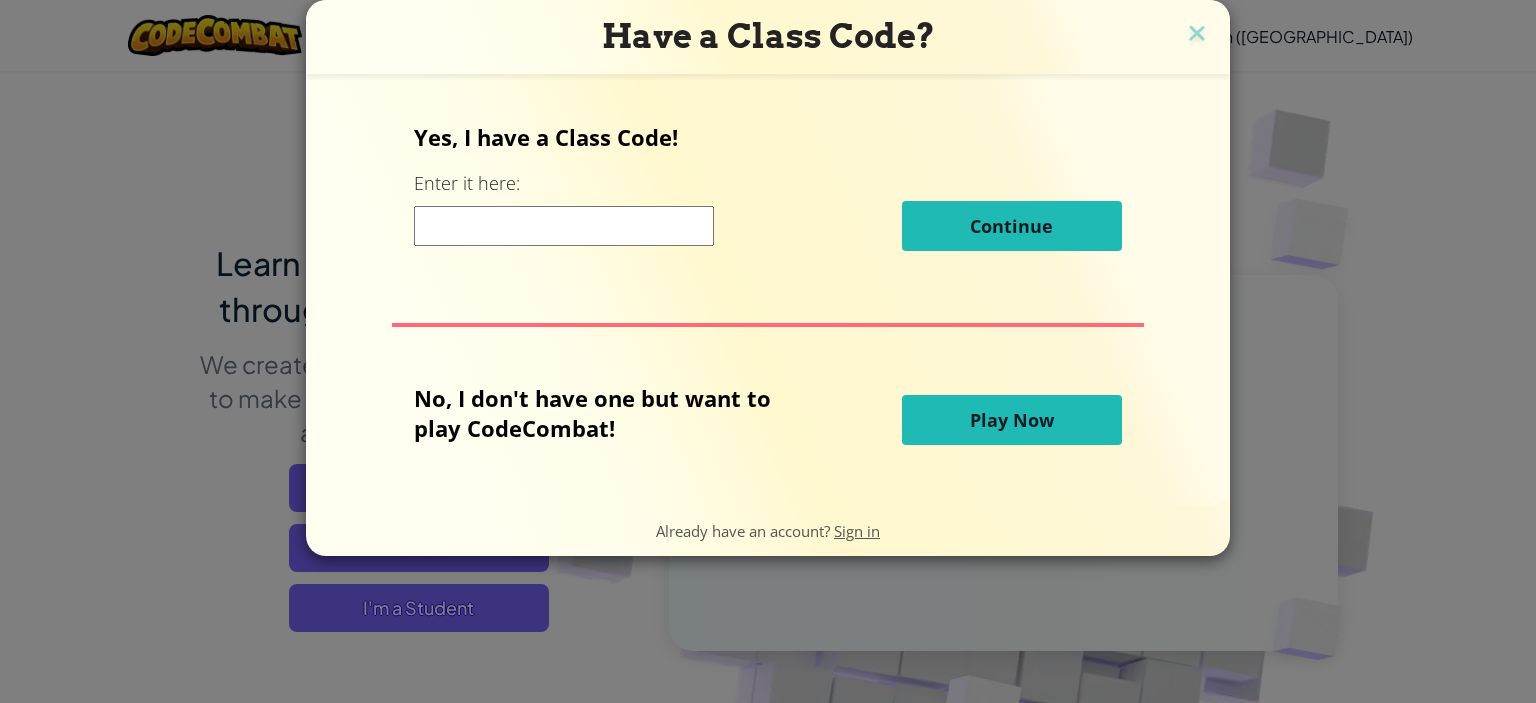 click on "Play Now" at bounding box center [1012, 420] 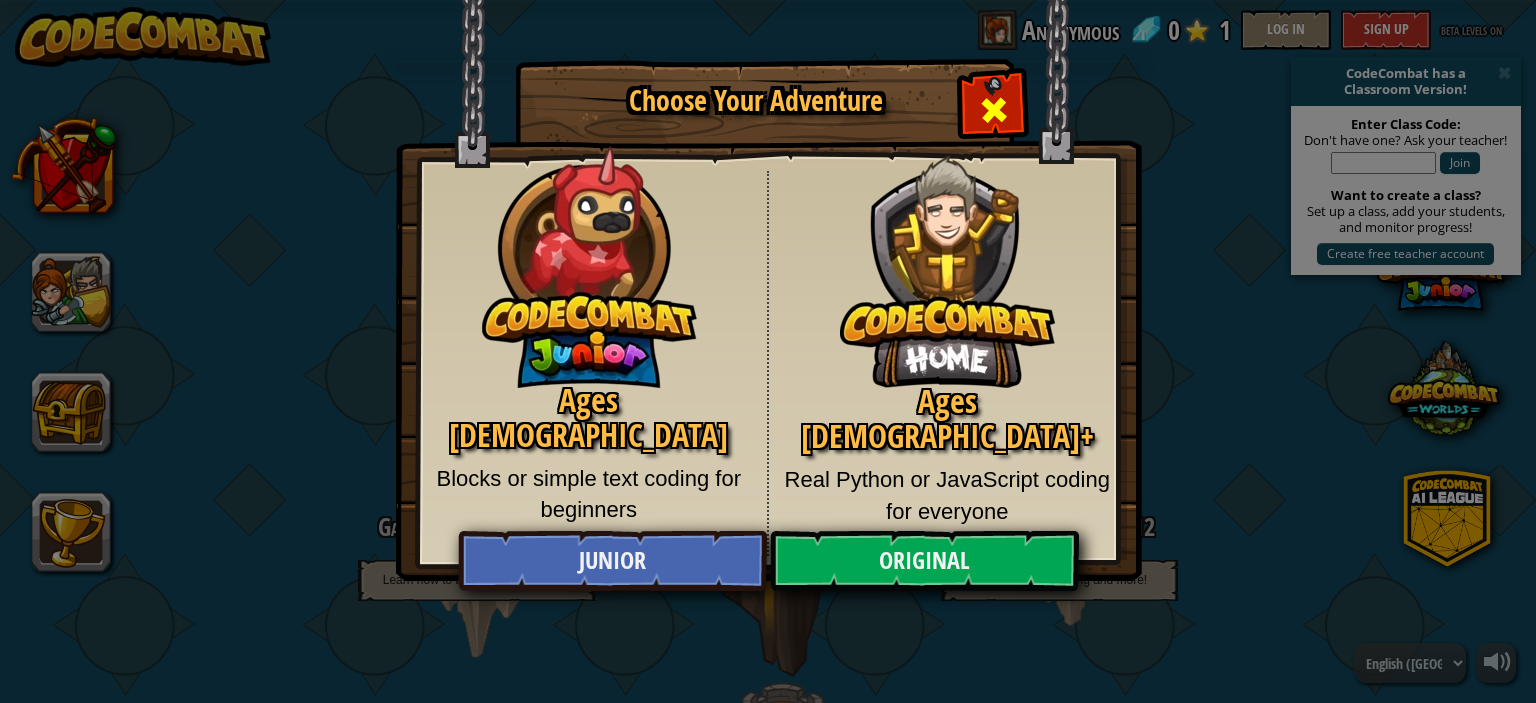 click at bounding box center (994, 110) 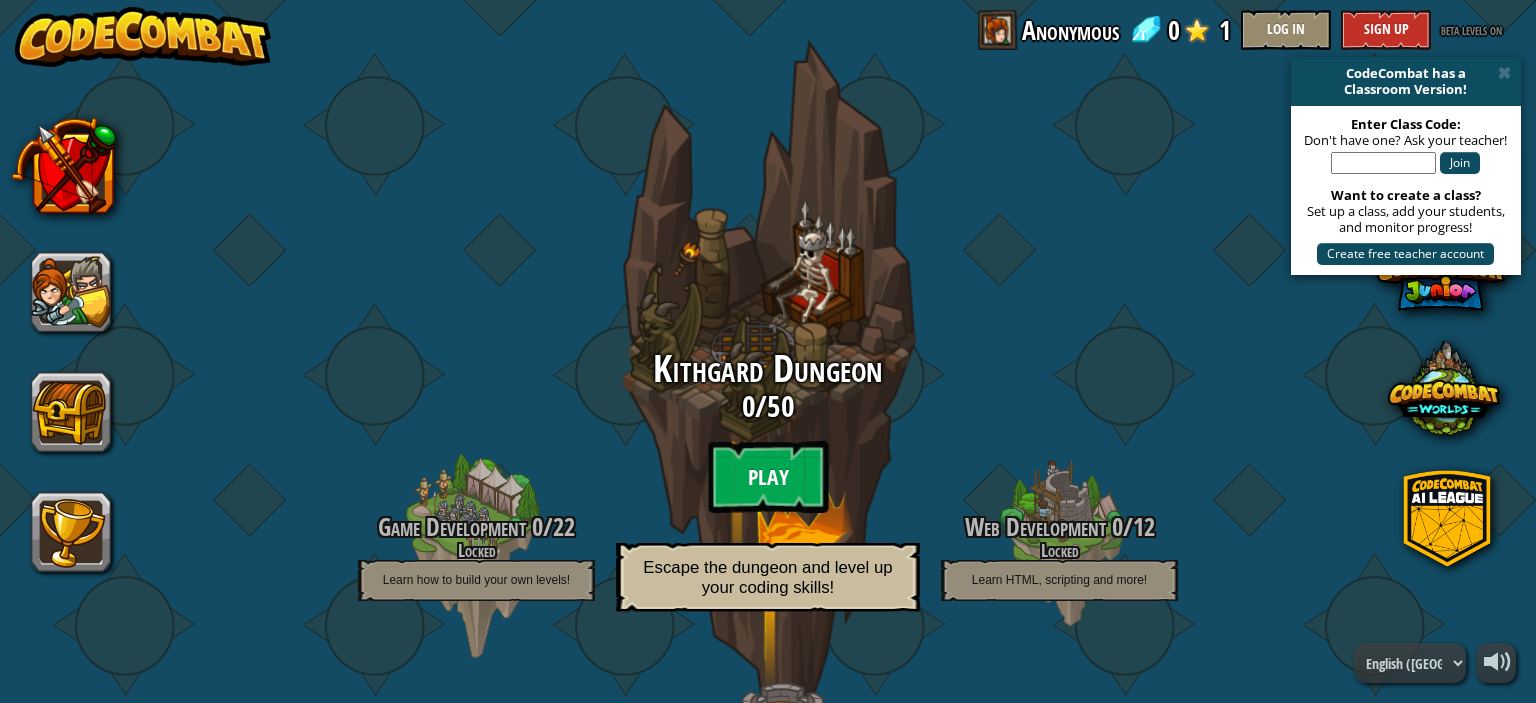 click on "Play" at bounding box center [768, 477] 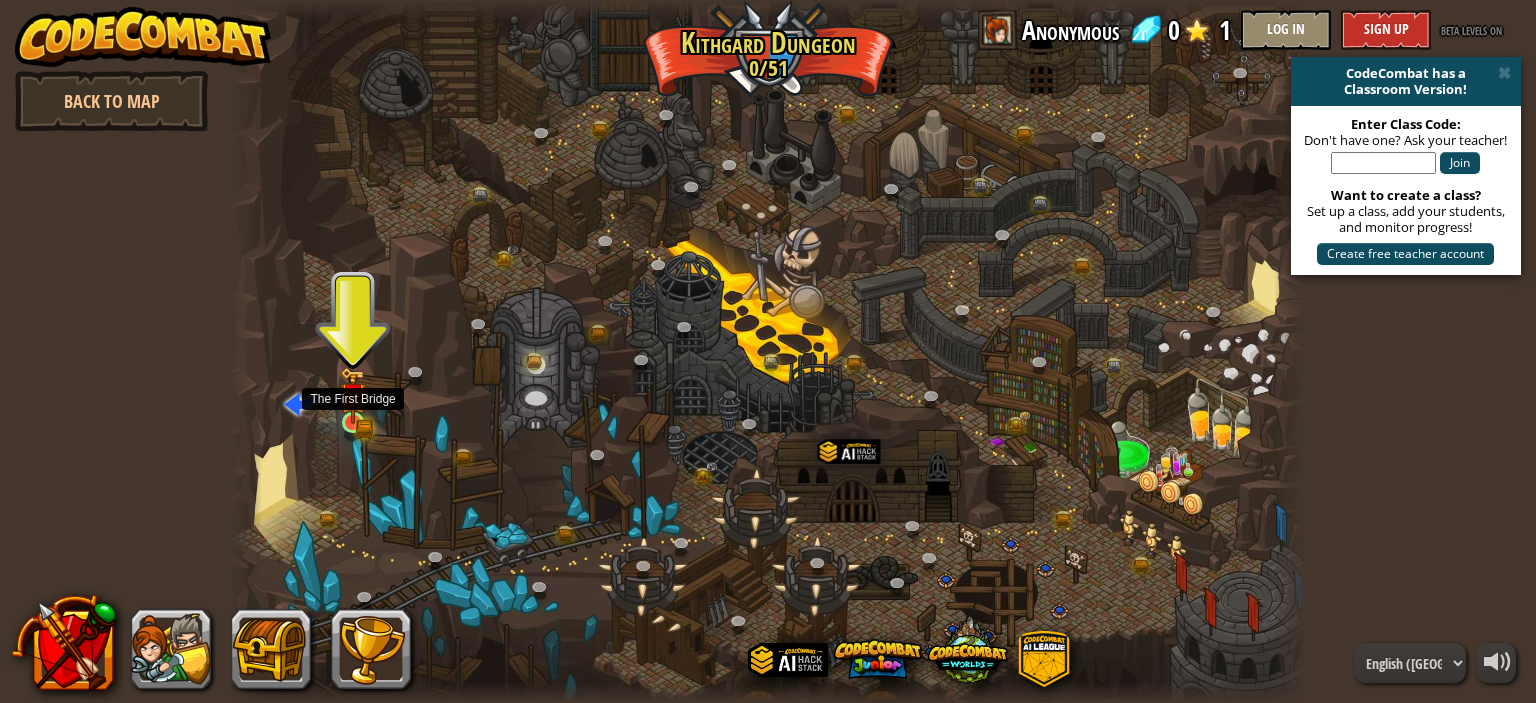 click at bounding box center [353, 396] 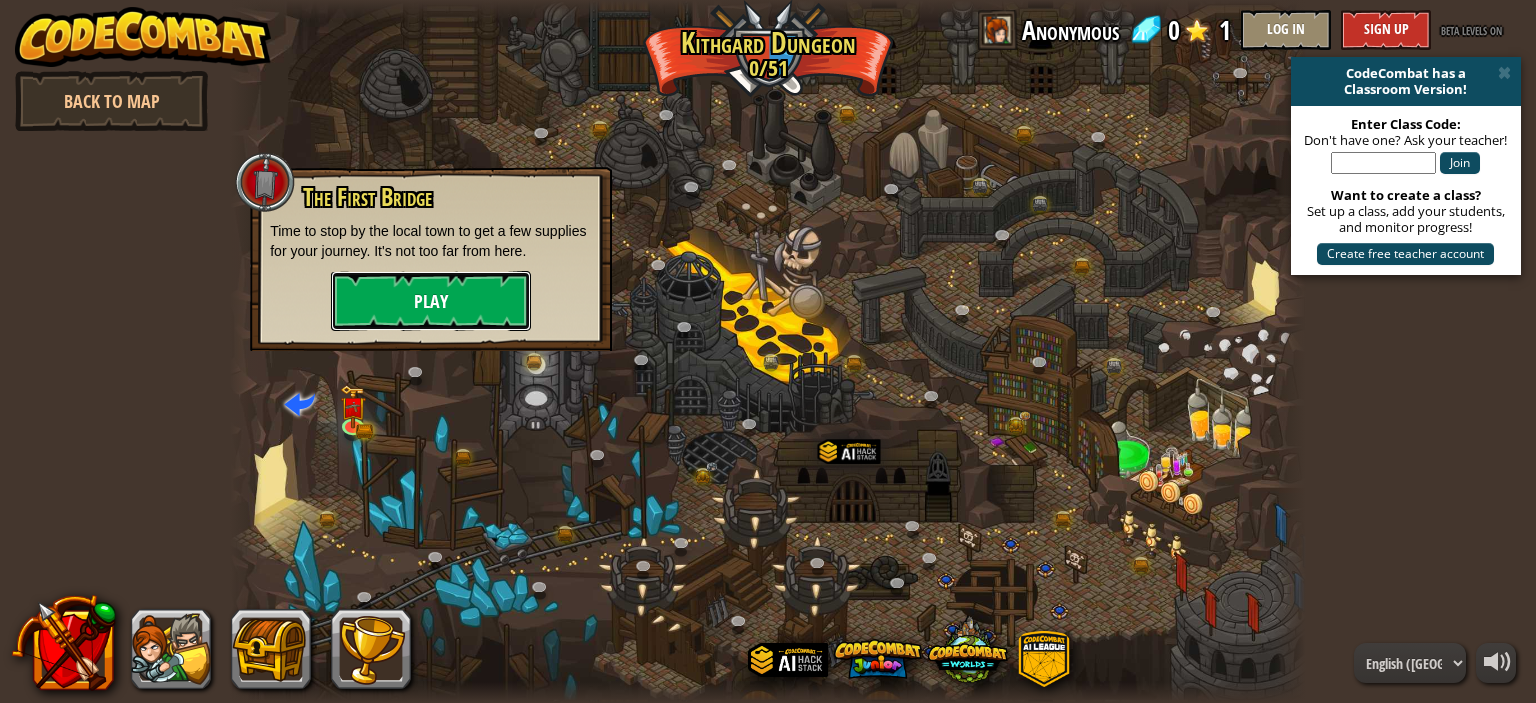 click on "Play" at bounding box center [431, 301] 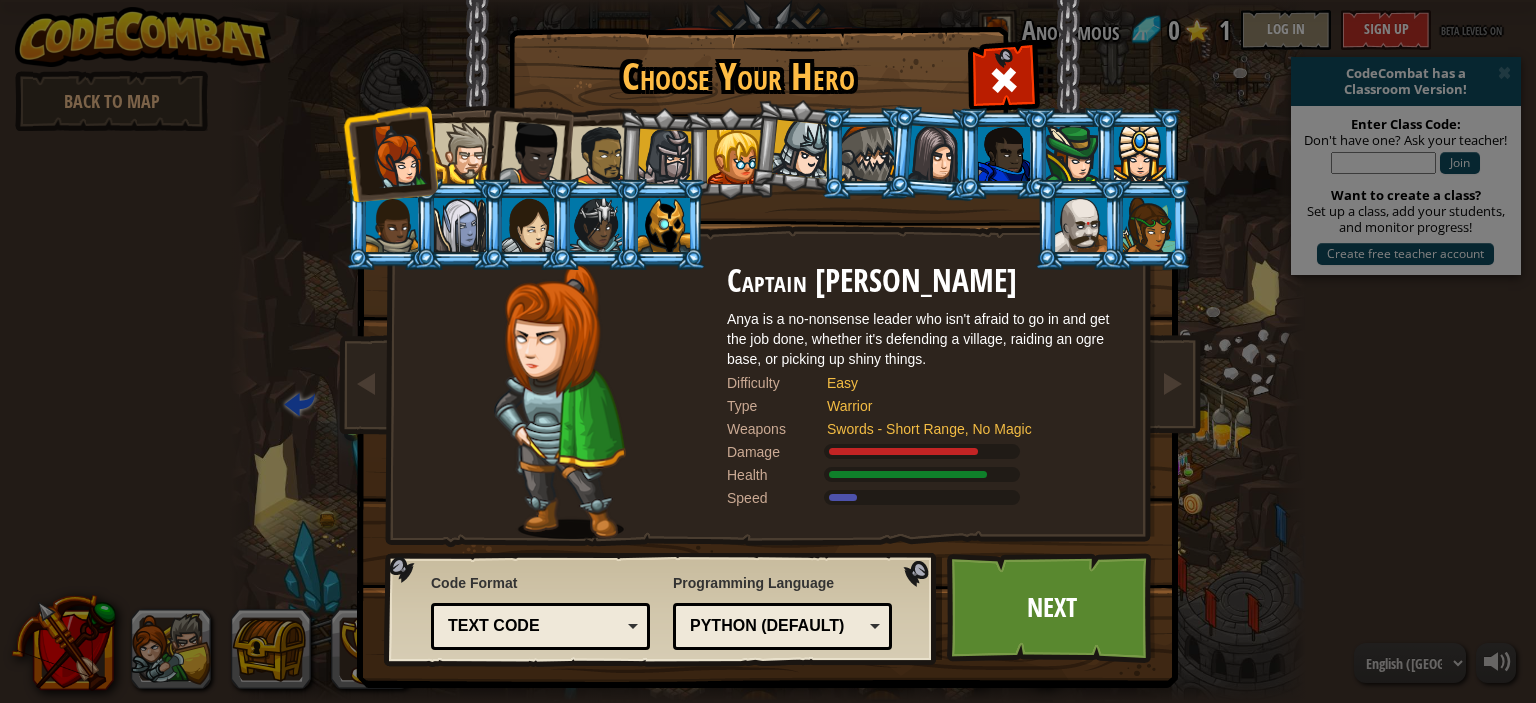 click at bounding box center [1149, 225] 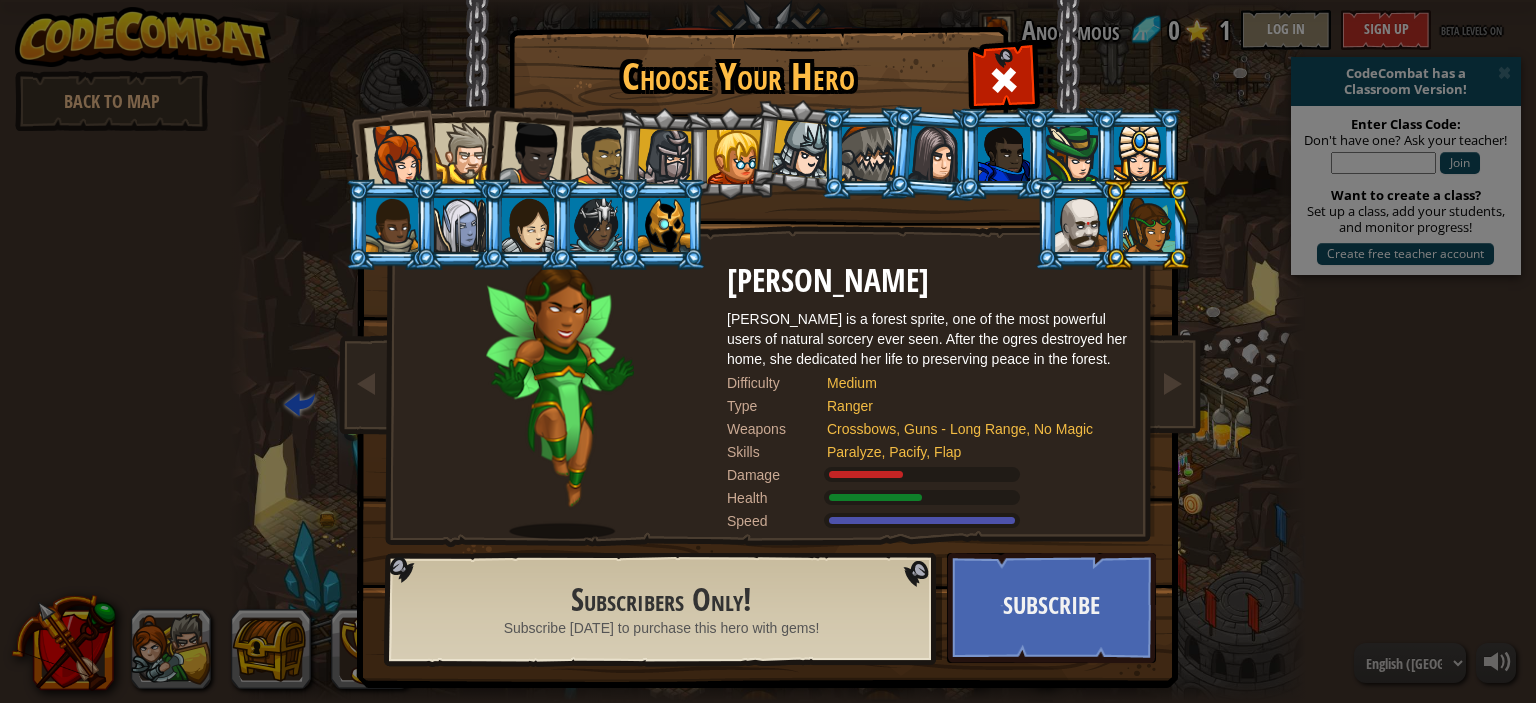 click at bounding box center (866, 153) 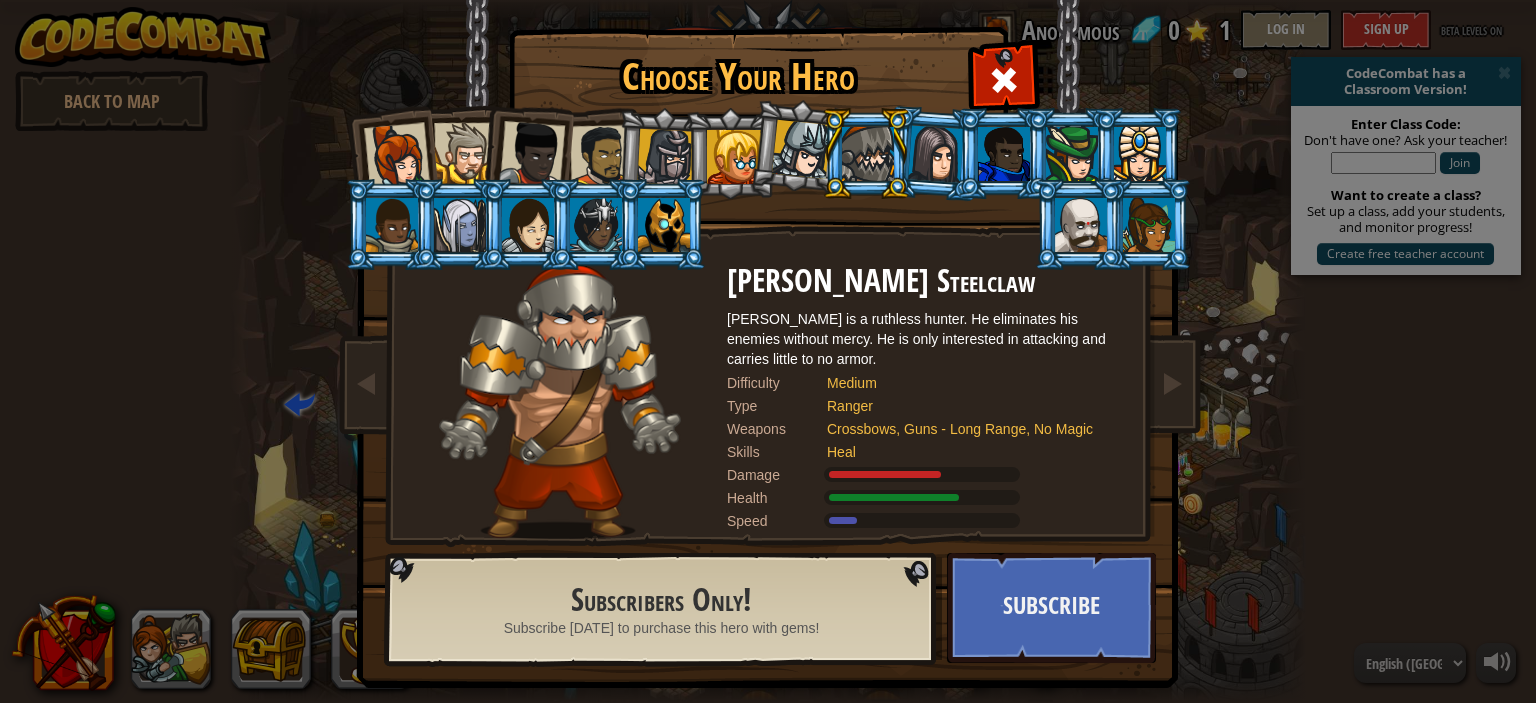 click at bounding box center [801, 149] 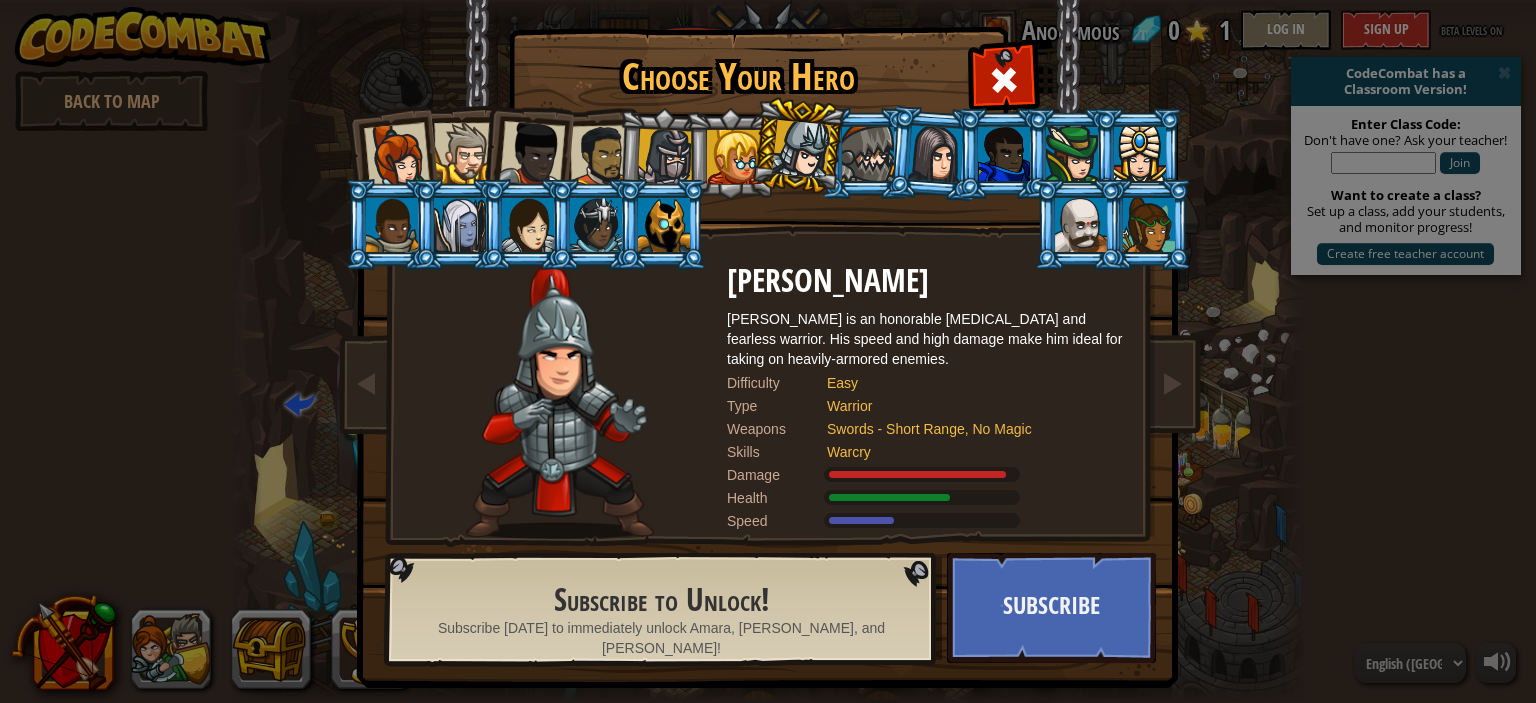 click at bounding box center [734, 157] 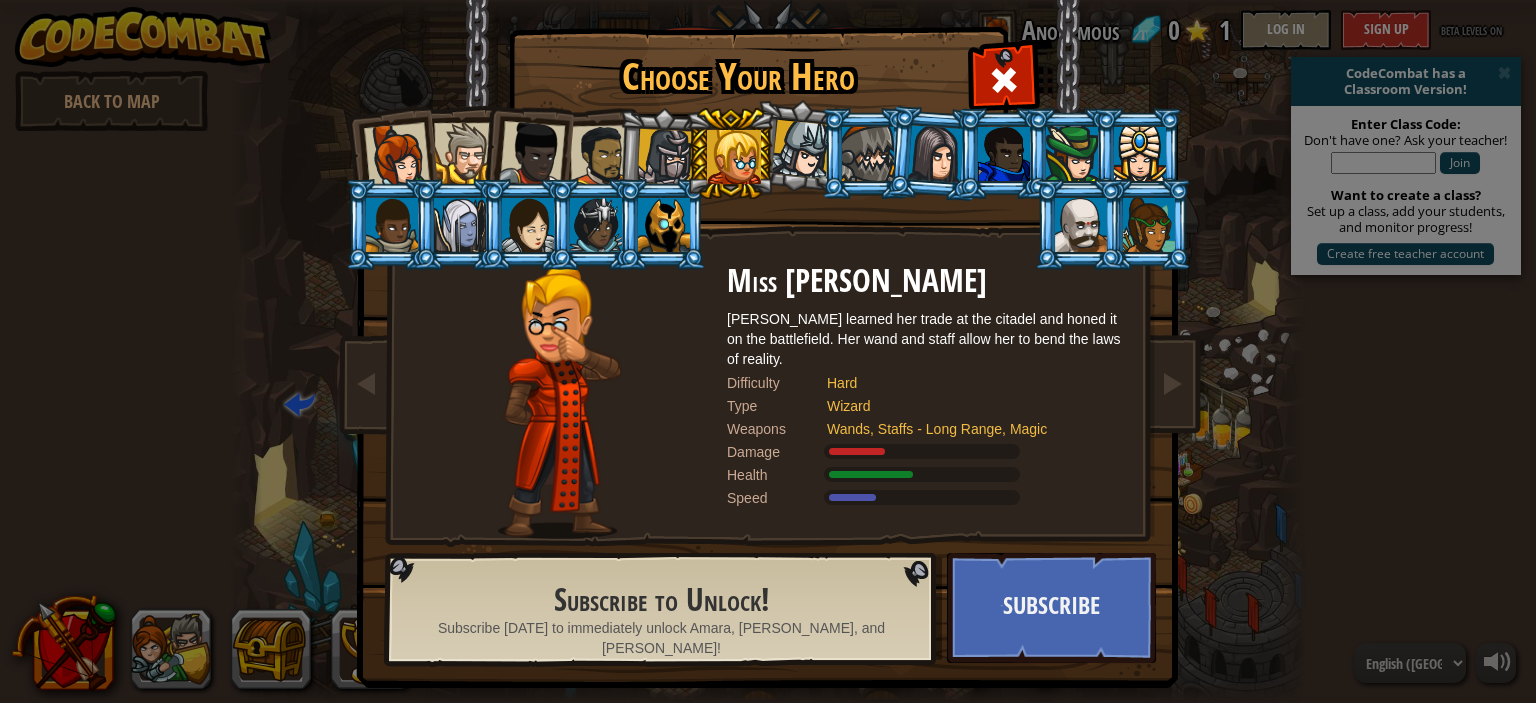 click at bounding box center [665, 157] 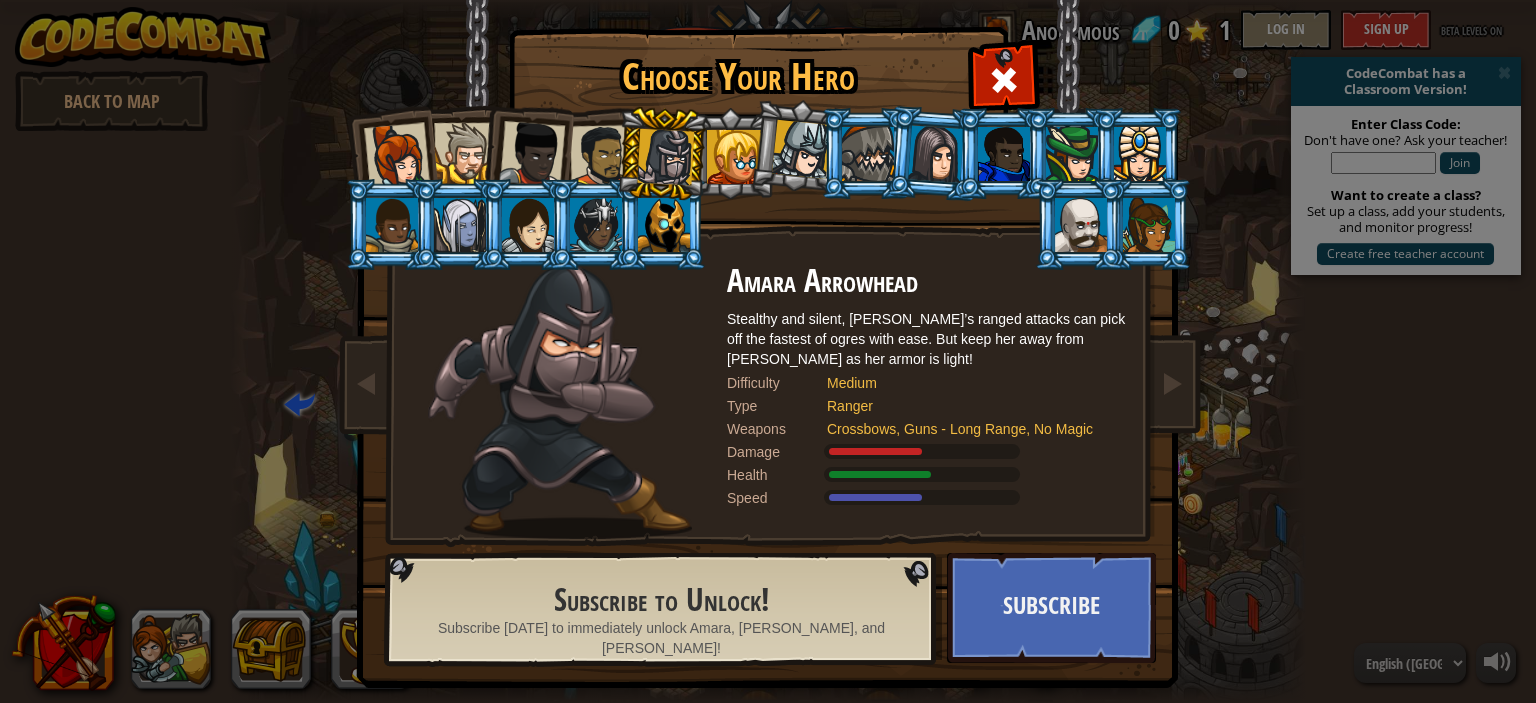 click at bounding box center [601, 156] 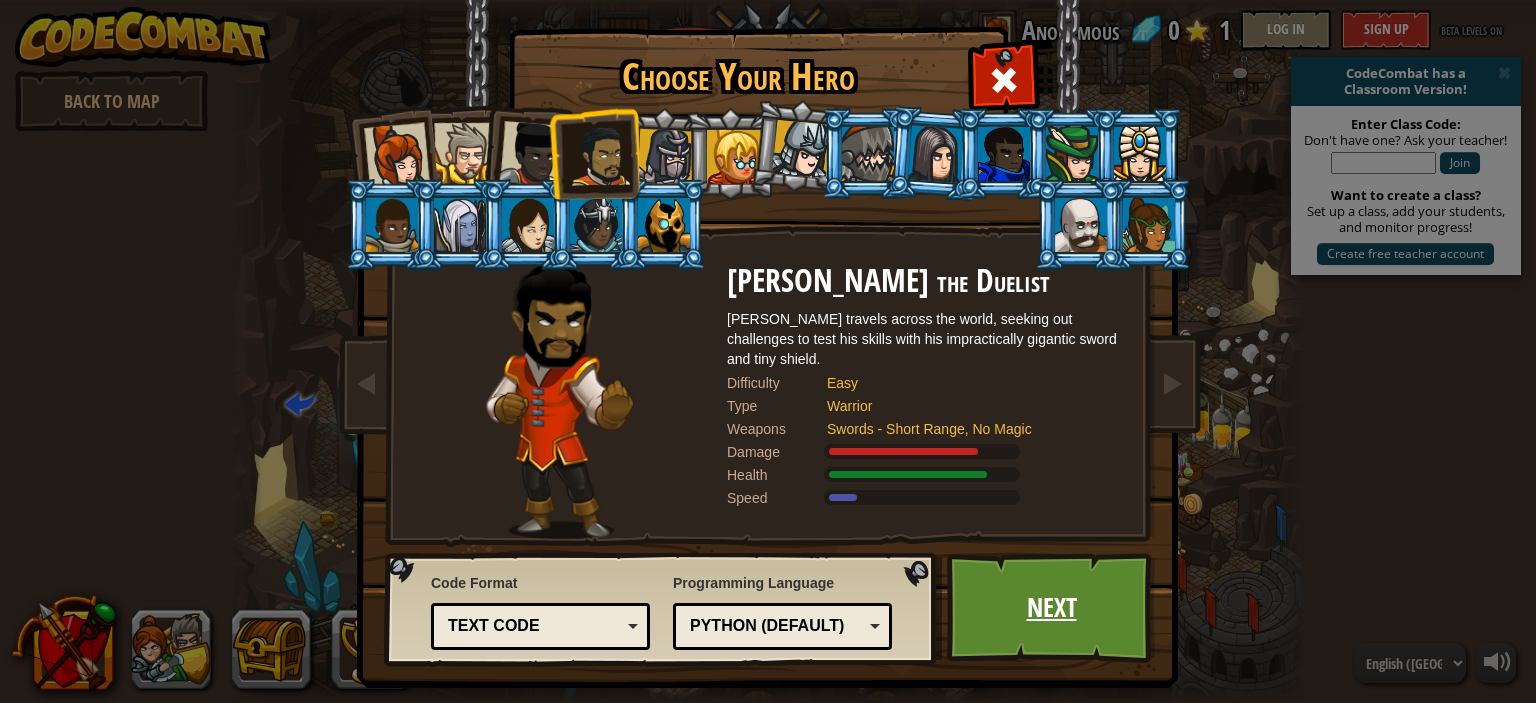 click on "Next" at bounding box center (1051, 608) 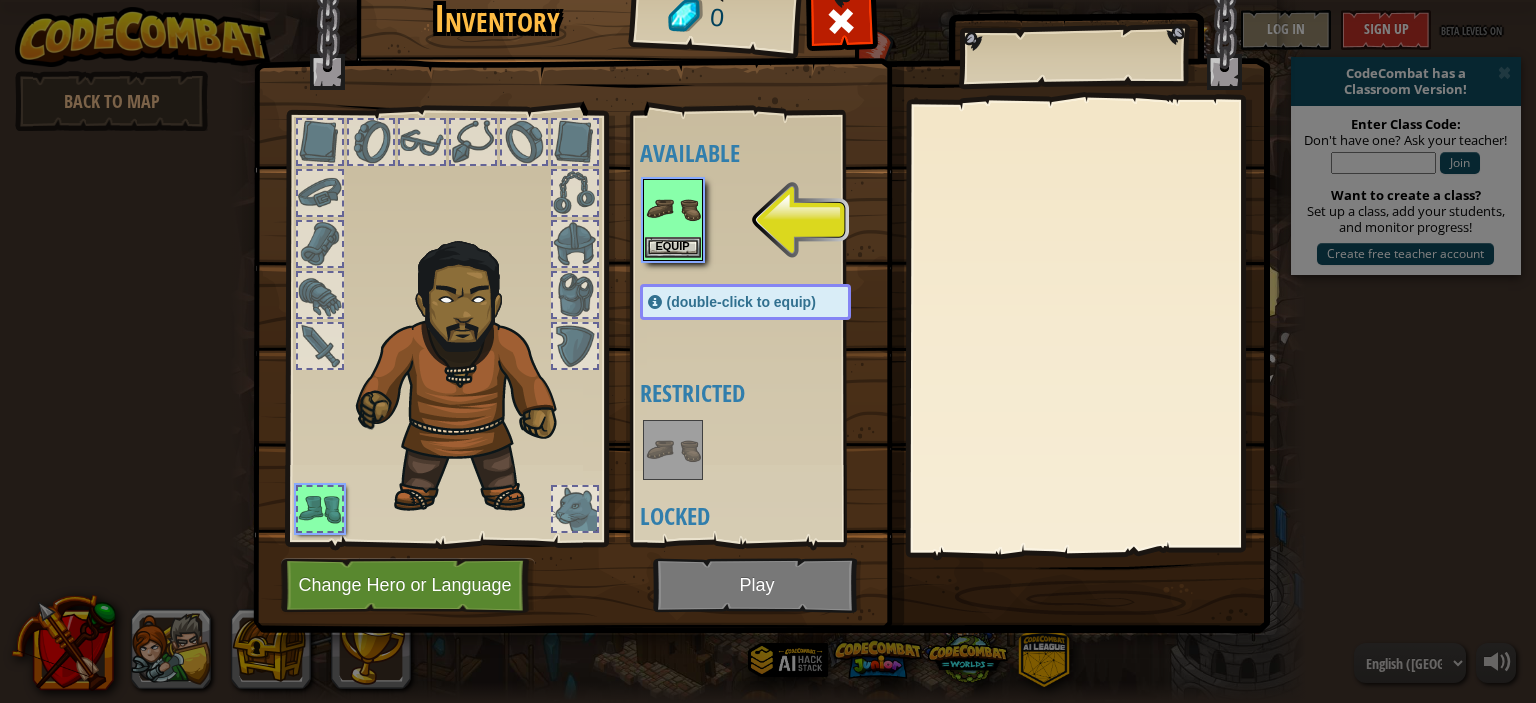 click at bounding box center [673, 209] 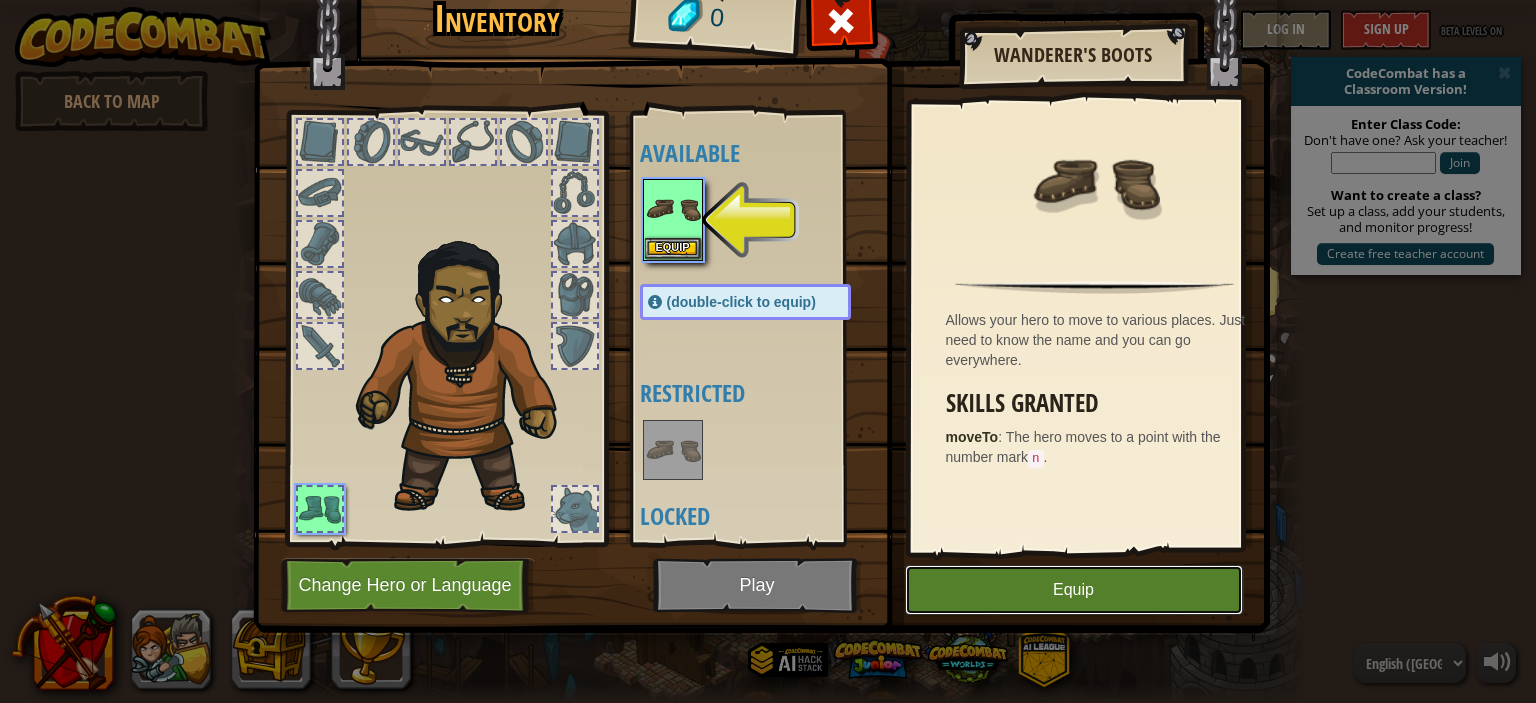 click on "Equip" at bounding box center (1074, 590) 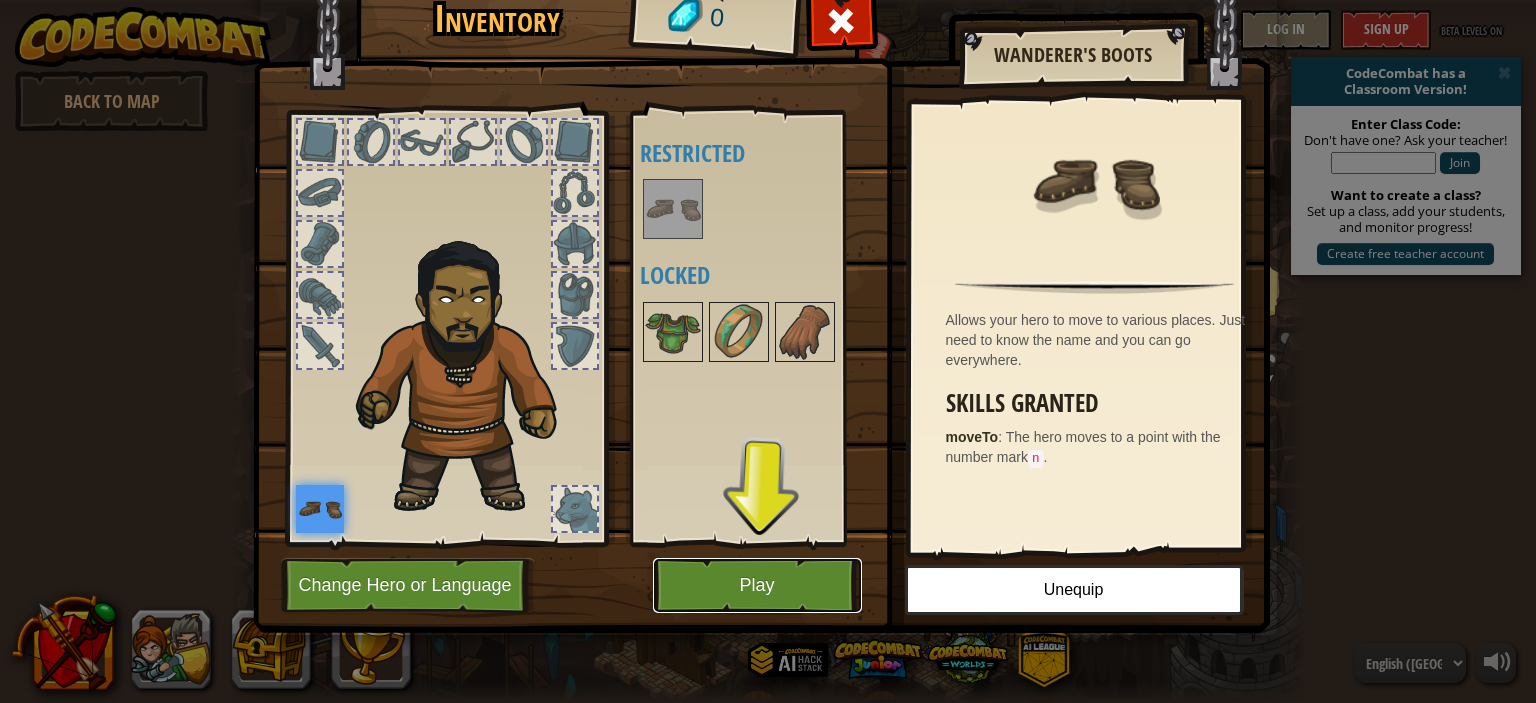 click on "Play" at bounding box center (757, 585) 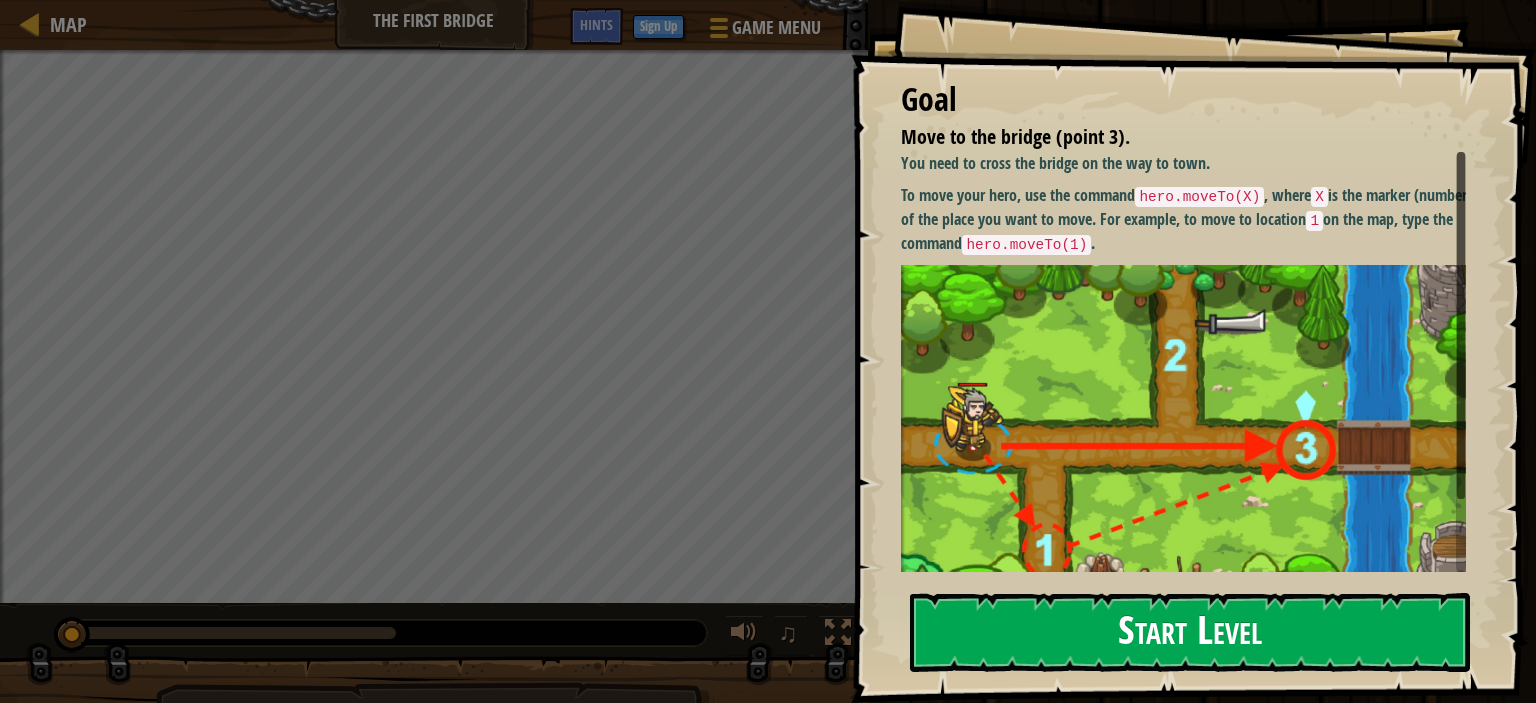 click on "Start Level" at bounding box center [1190, 632] 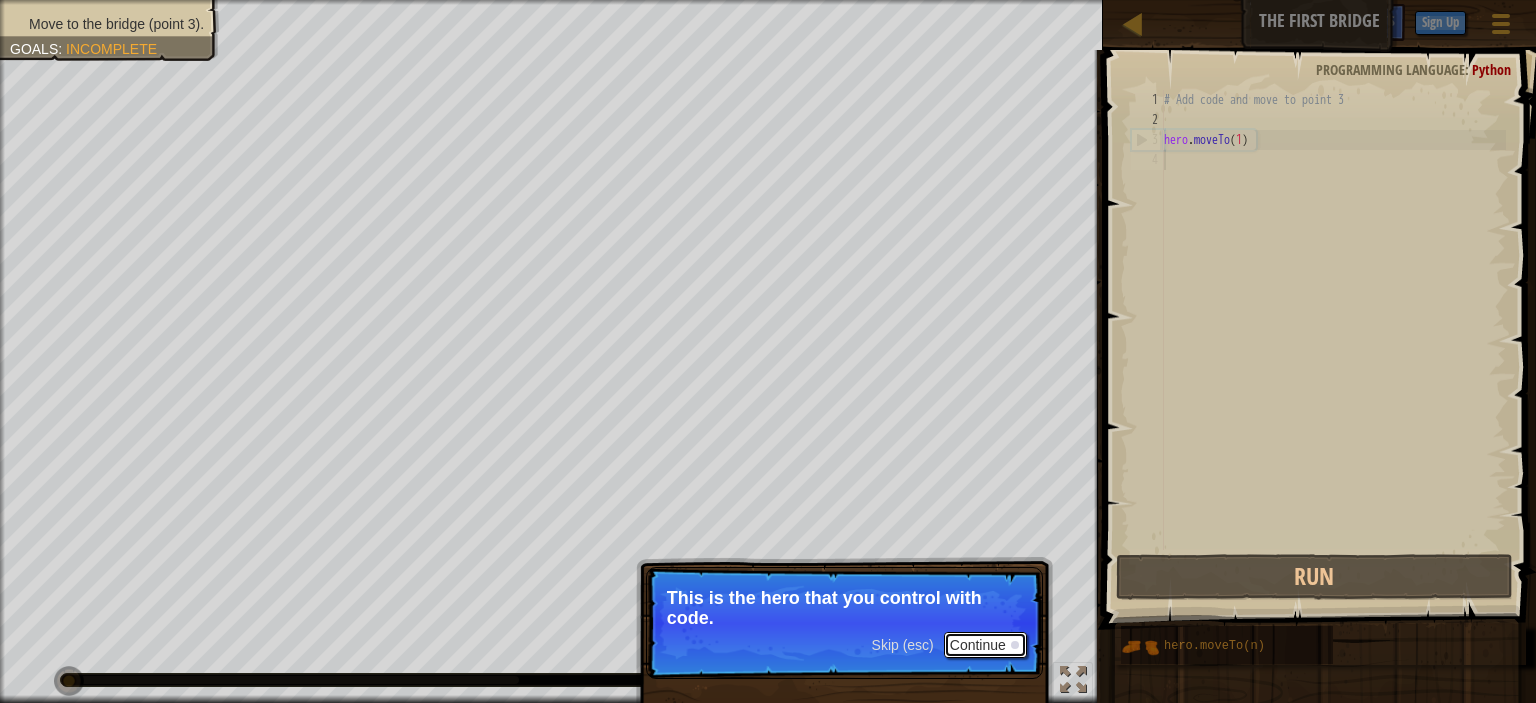 click on "Continue" at bounding box center [985, 645] 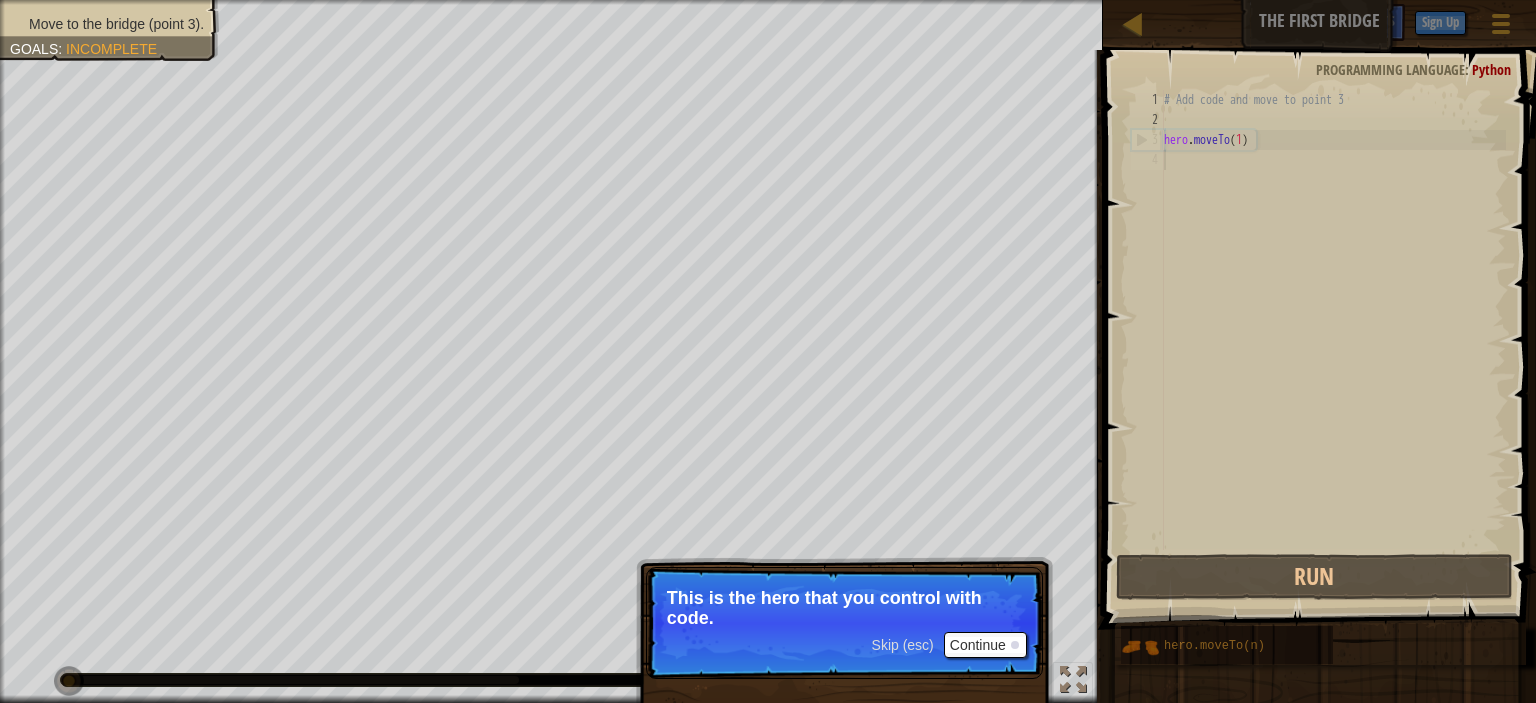 scroll, scrollTop: 9, scrollLeft: 0, axis: vertical 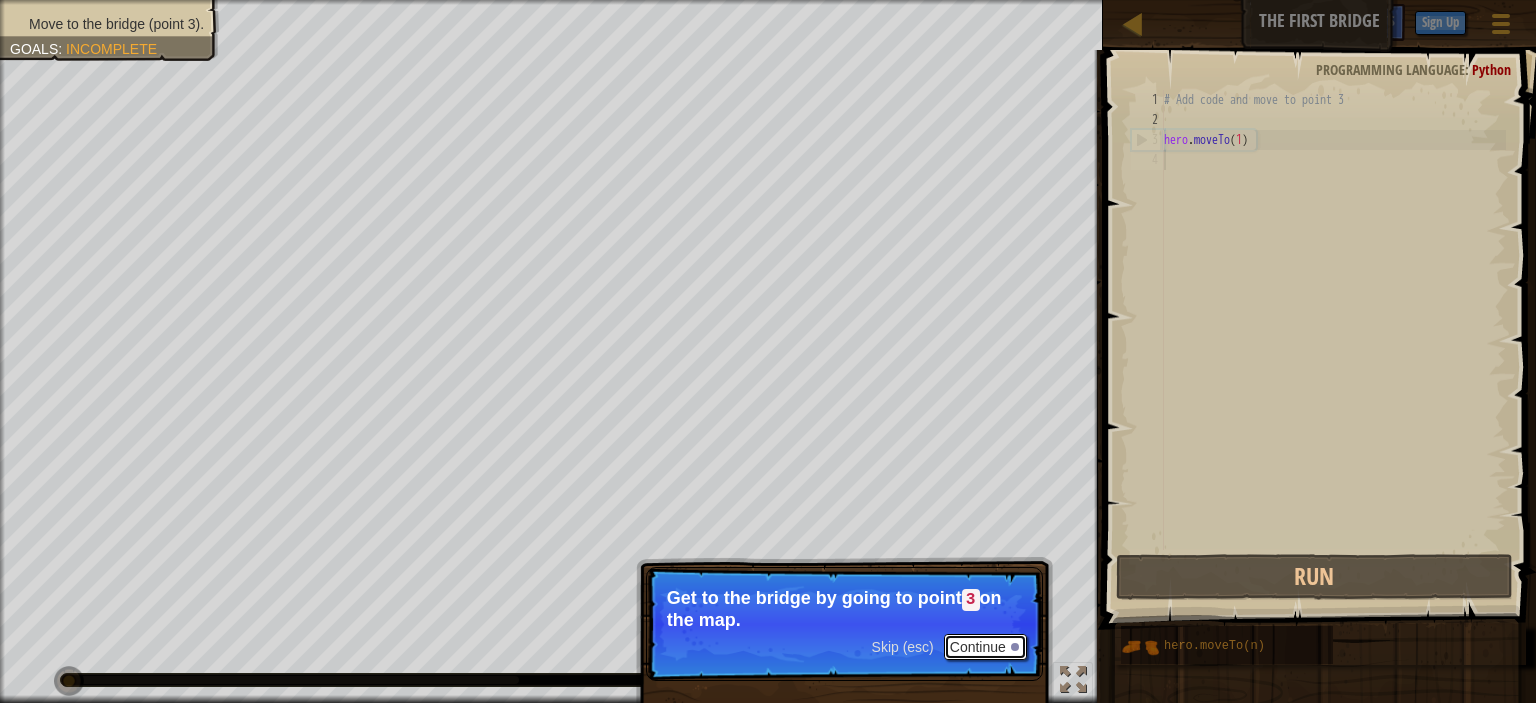 click on "Continue" at bounding box center (985, 647) 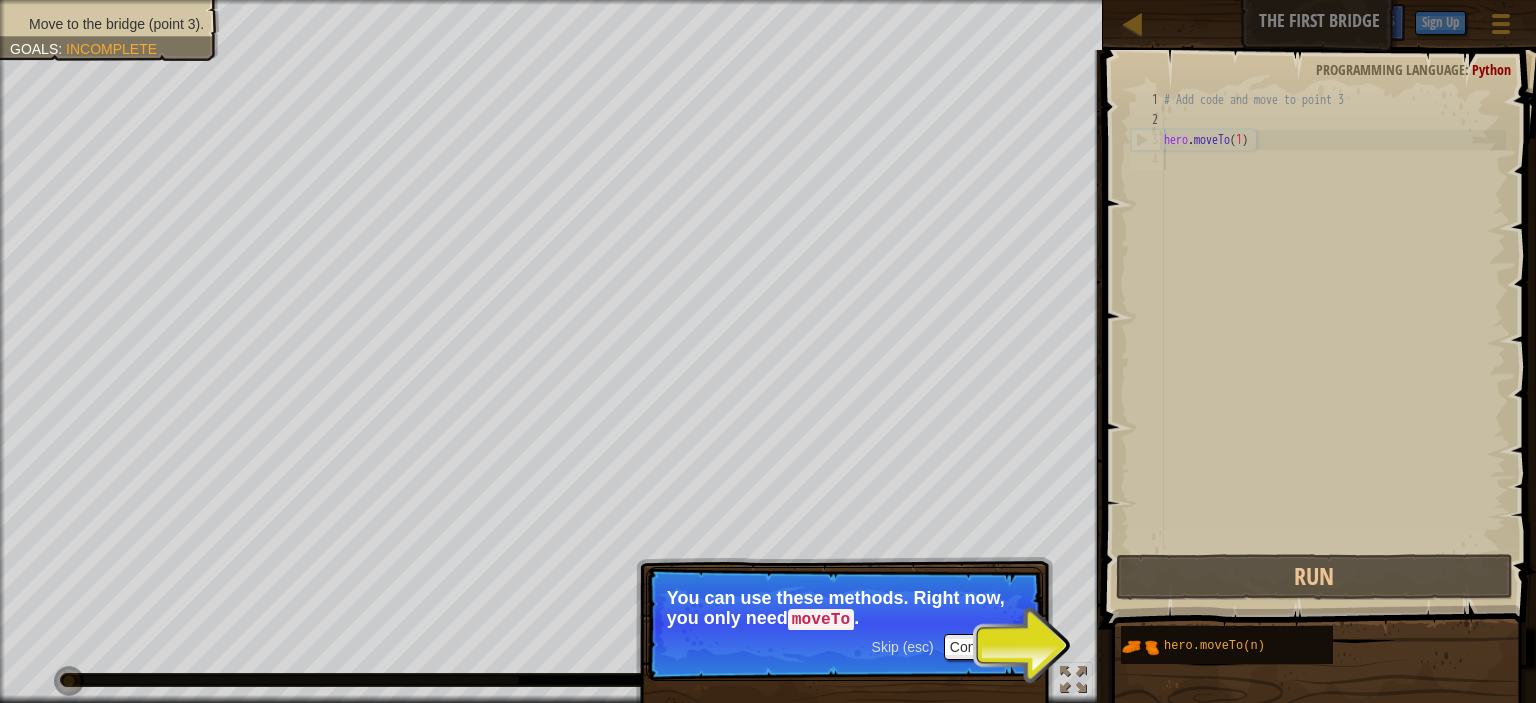 click on "Skip (esc) Continue  You can use these methods. Right now, you only need  moveTo ." at bounding box center (844, 624) 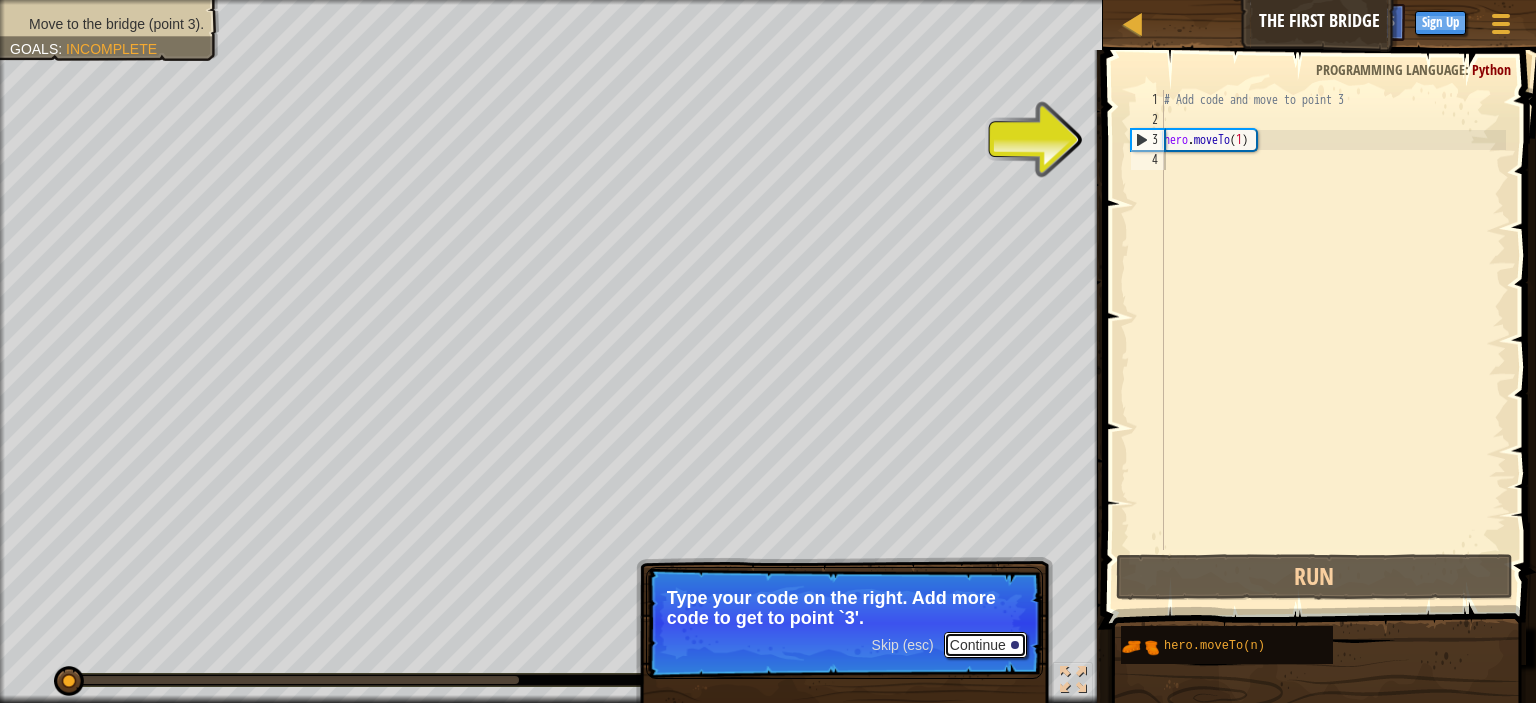 click on "Continue" at bounding box center (985, 645) 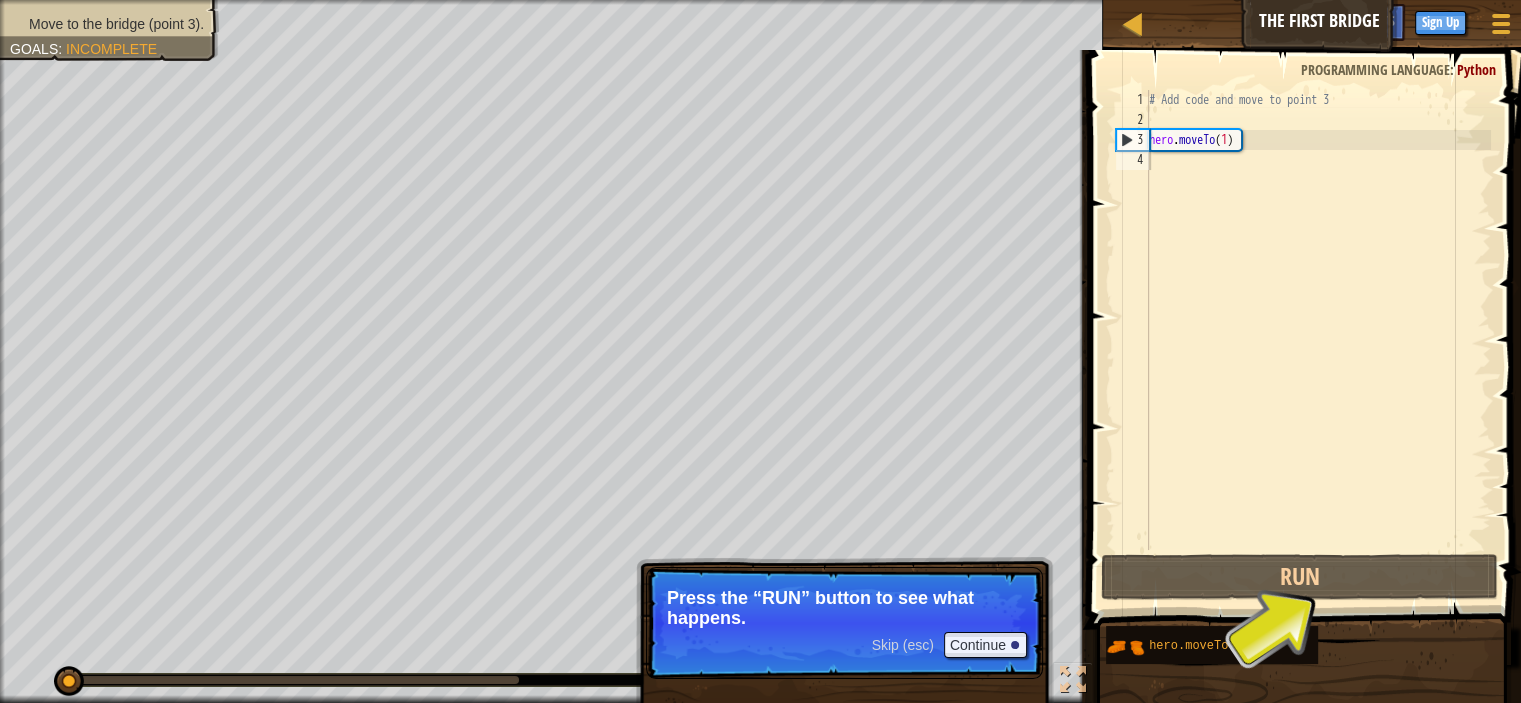 click at bounding box center [1306, 311] 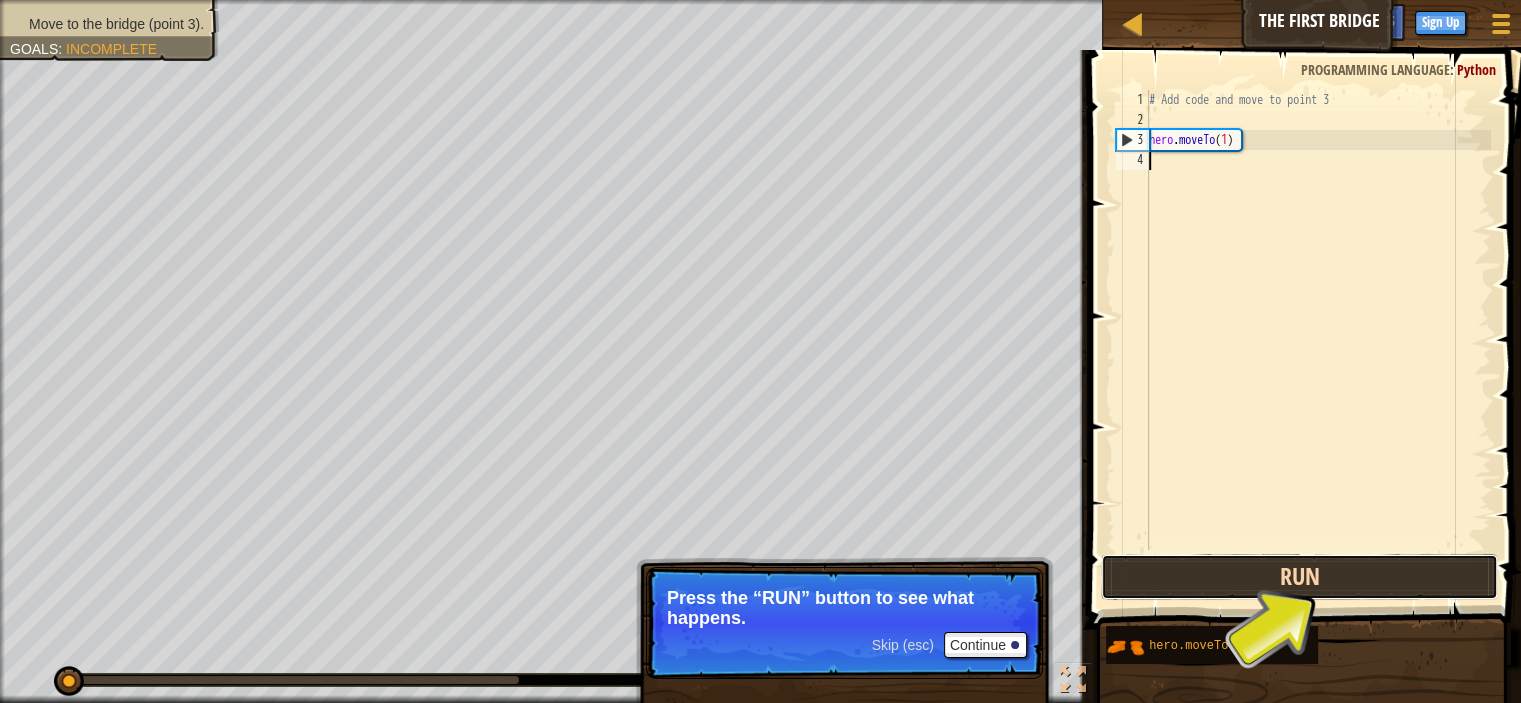 click on "Run" at bounding box center (1299, 577) 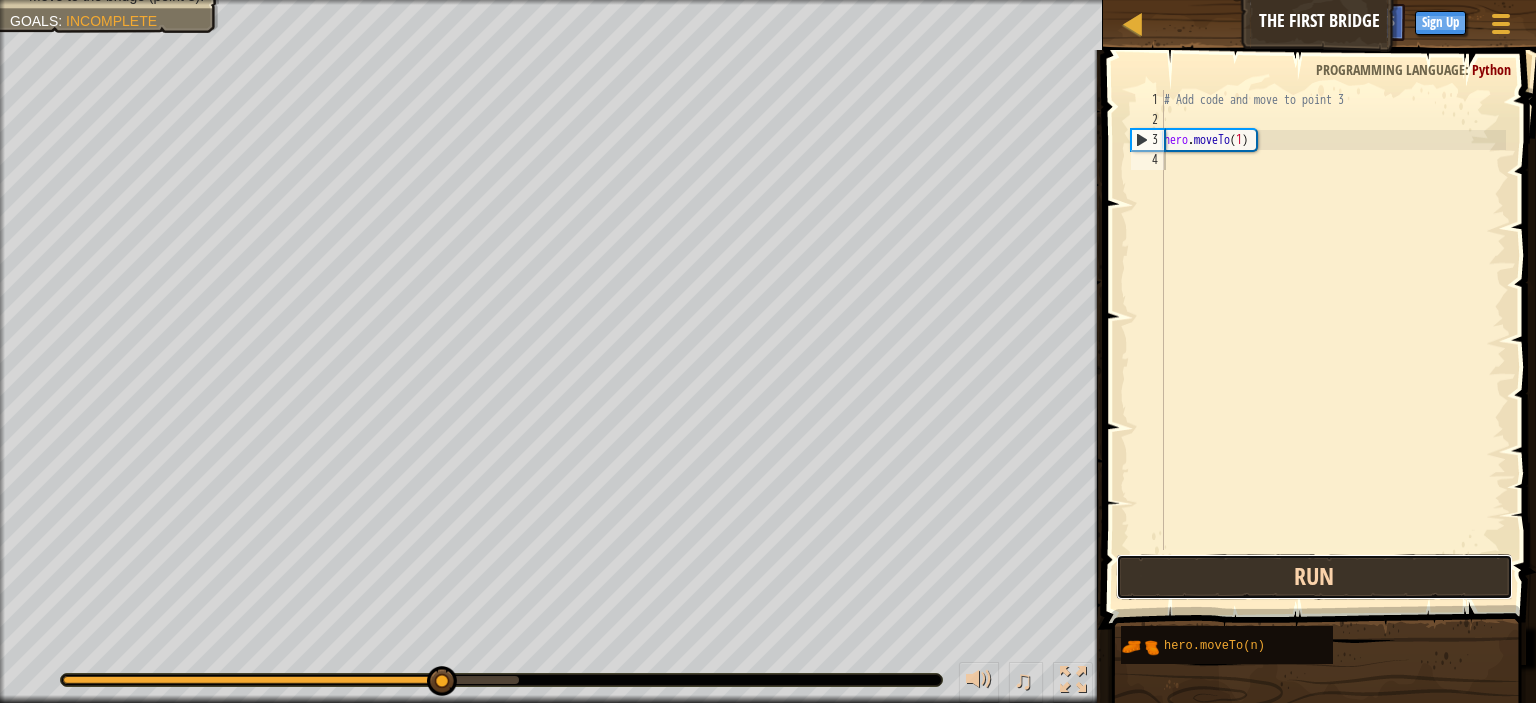 click on "Run" at bounding box center (1314, 577) 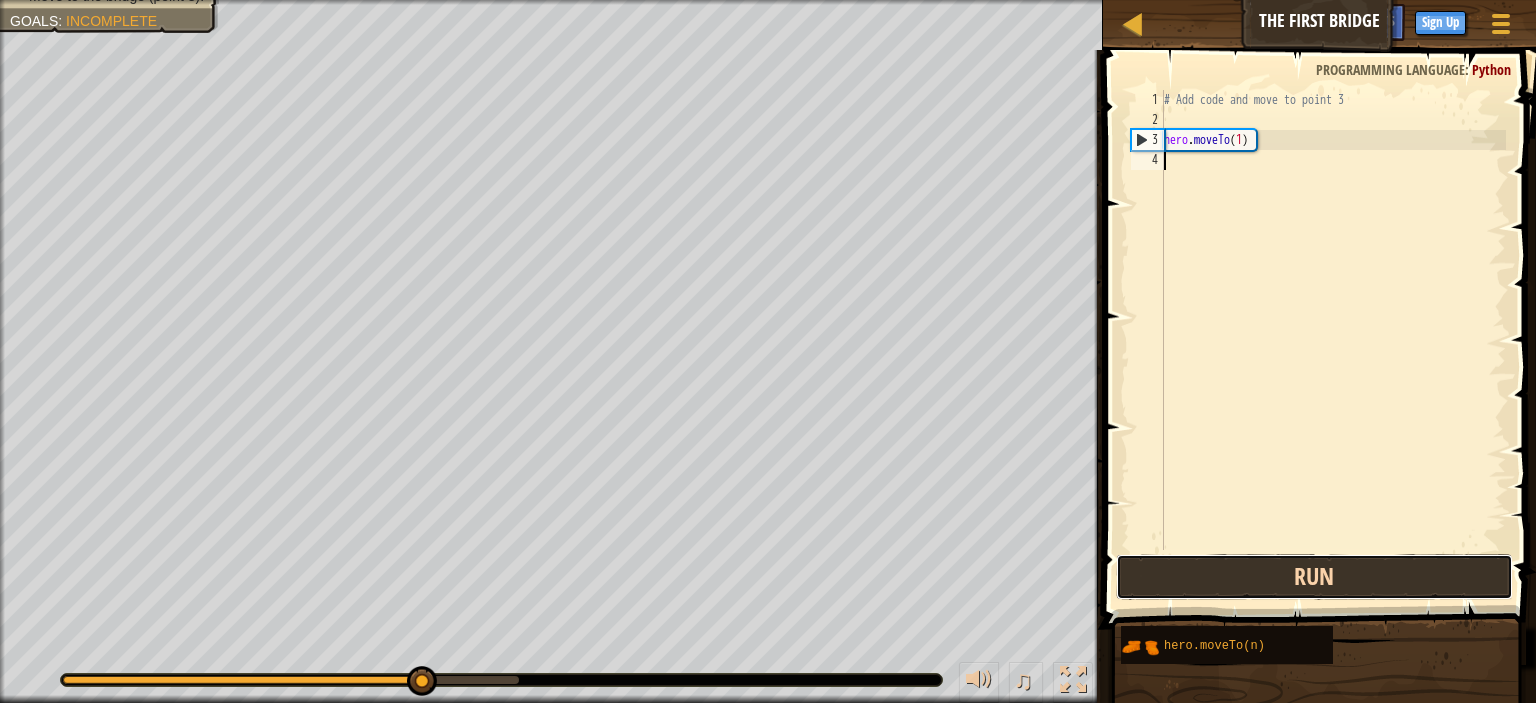 click on "Run" at bounding box center (1314, 577) 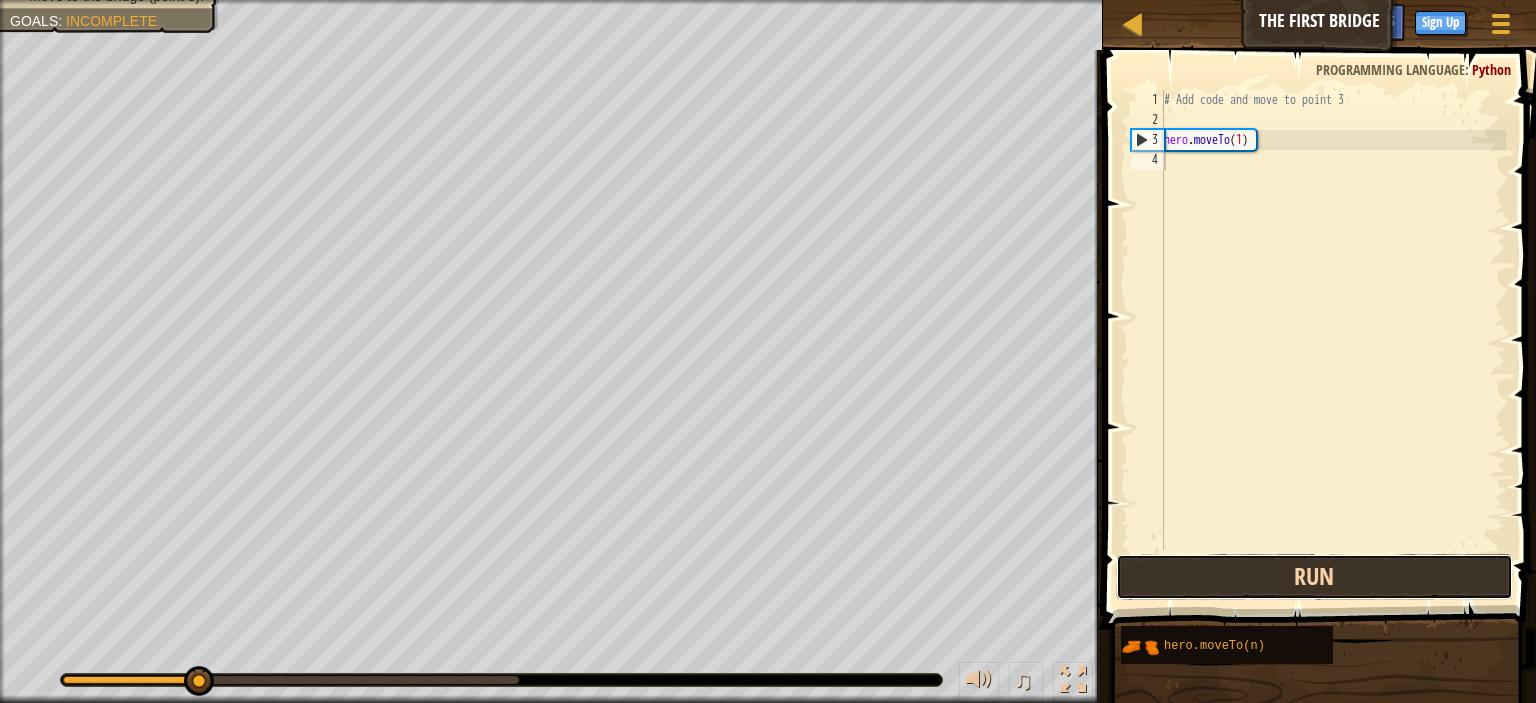 click on "Run" at bounding box center (1314, 577) 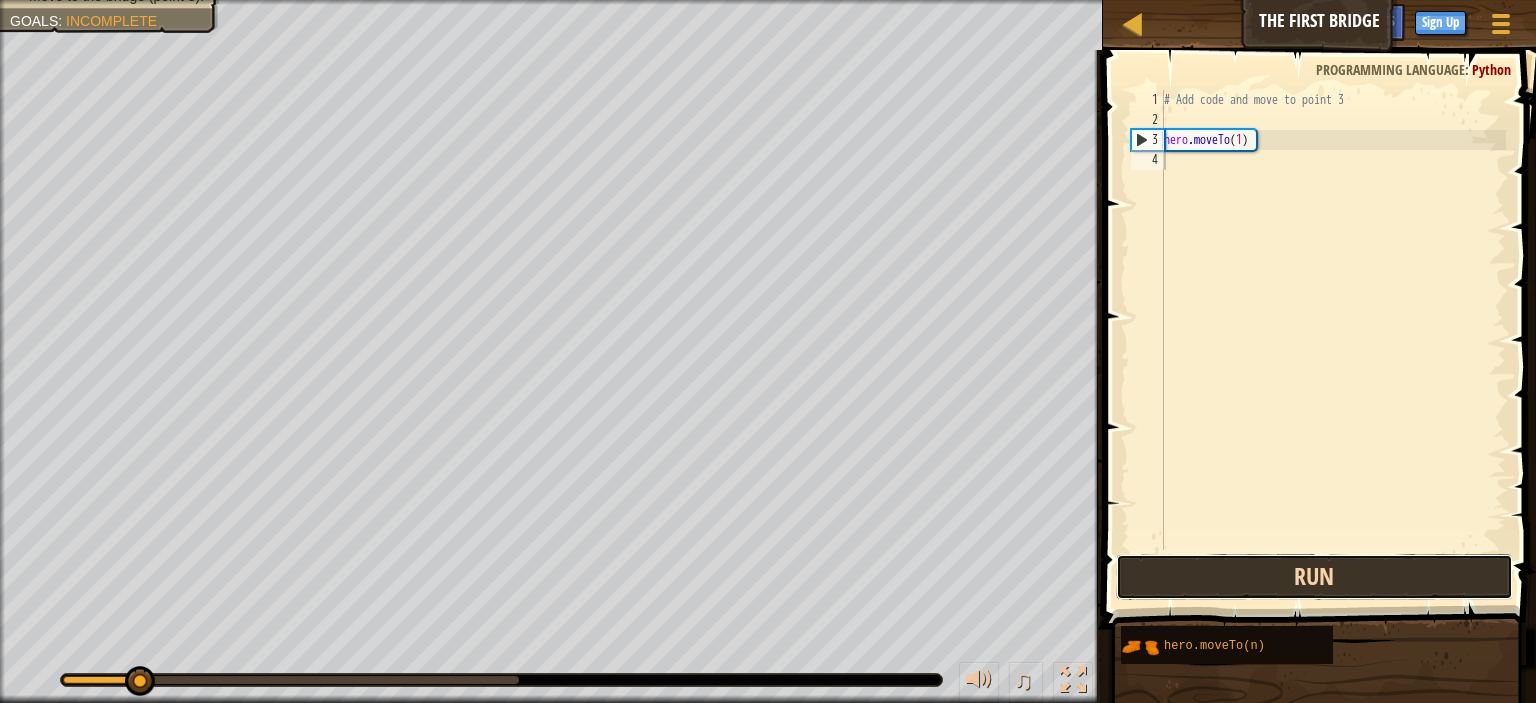 click on "Run" at bounding box center [1314, 577] 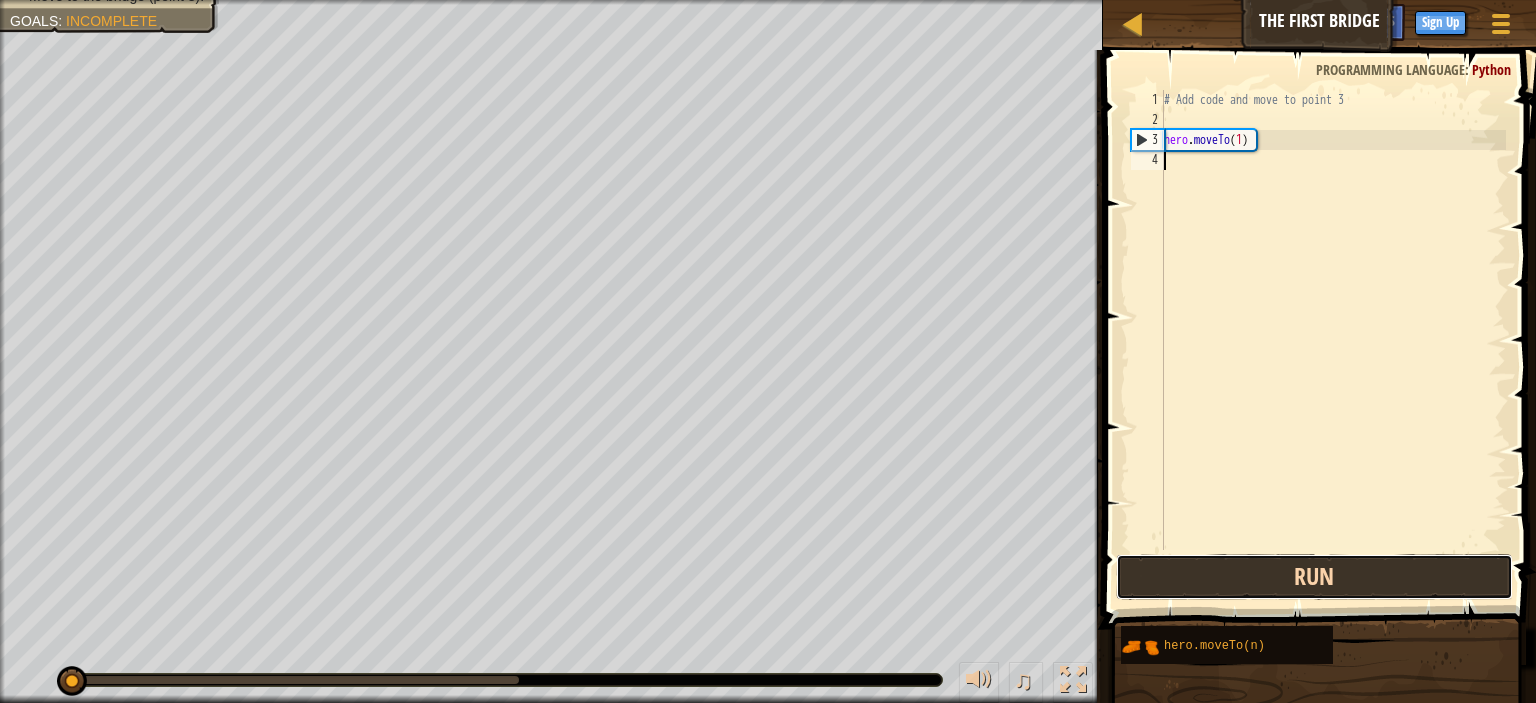 click on "Run" at bounding box center [1314, 577] 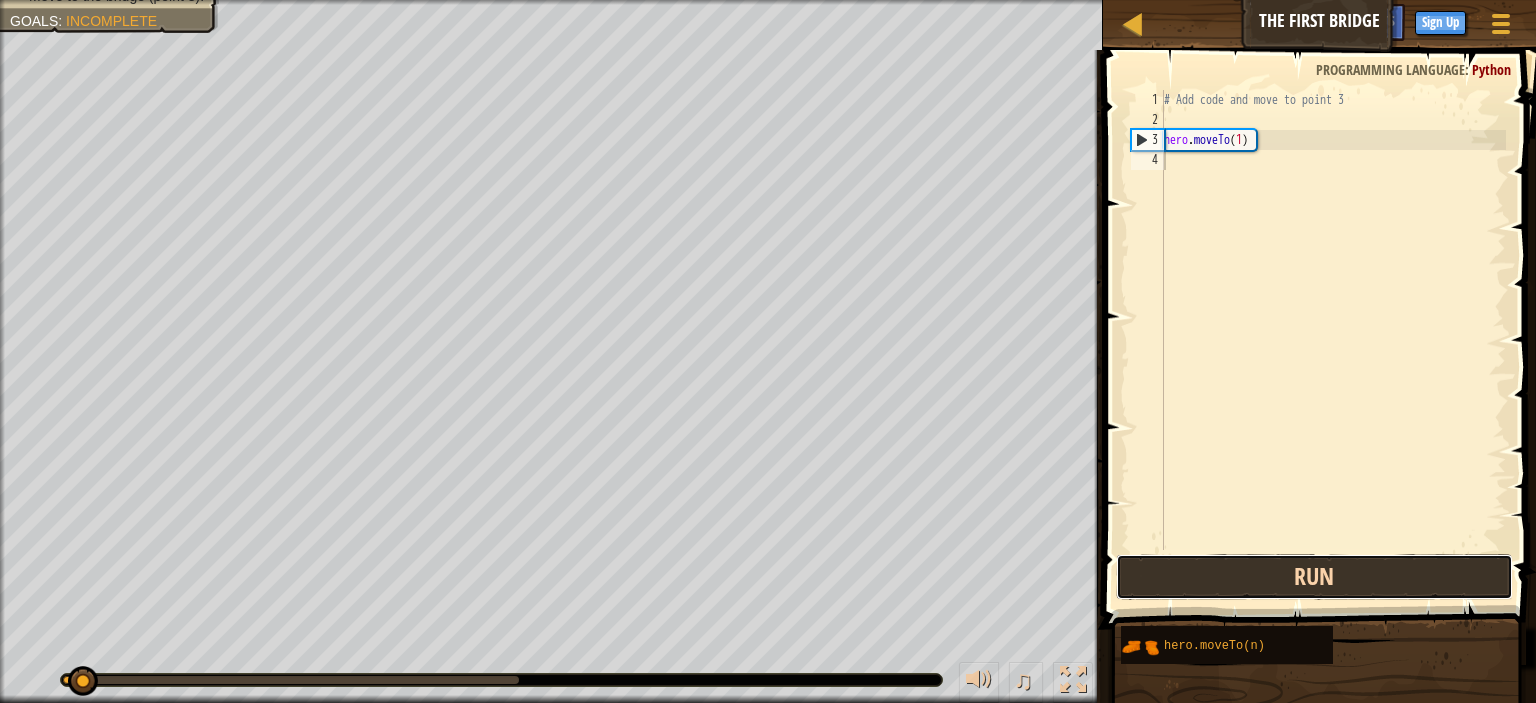click on "Run" at bounding box center [1314, 577] 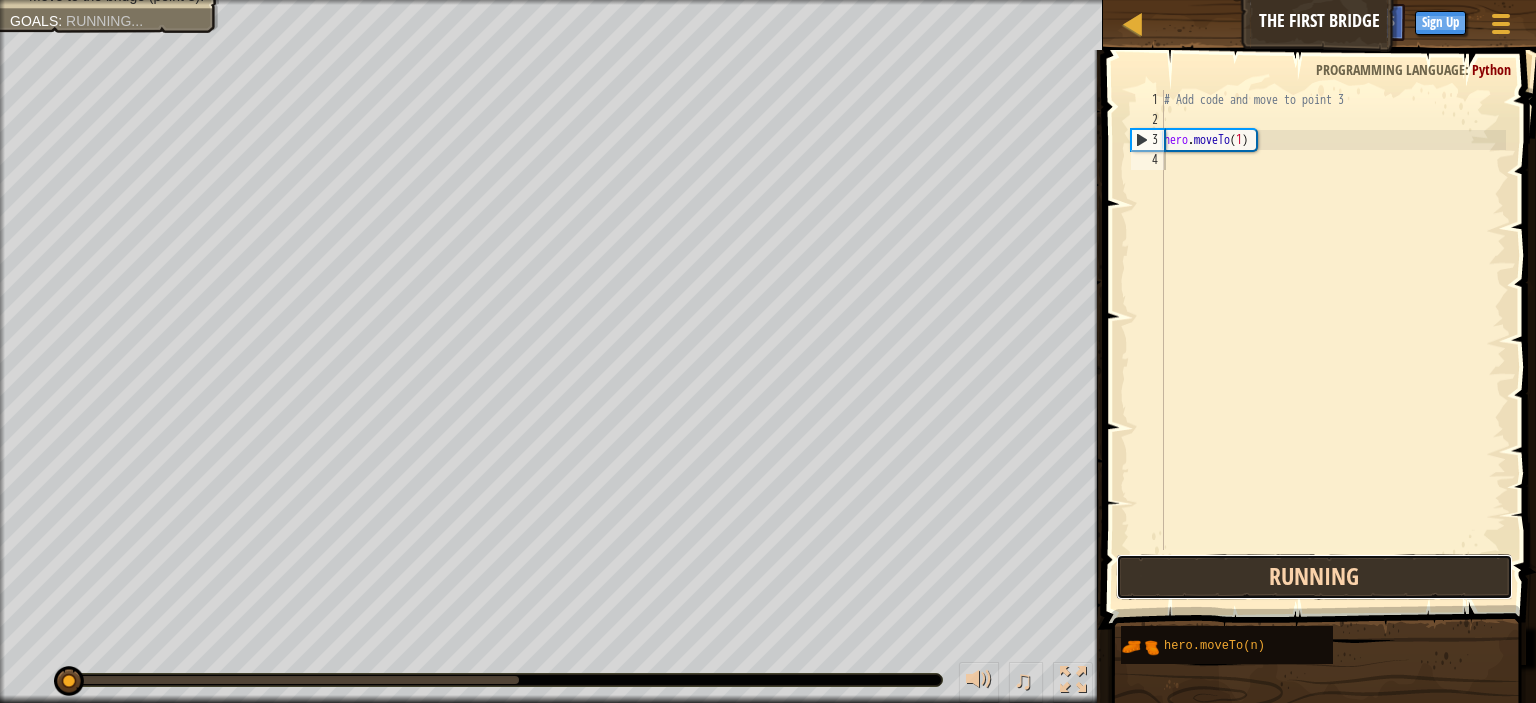 click on "Running" at bounding box center (1314, 577) 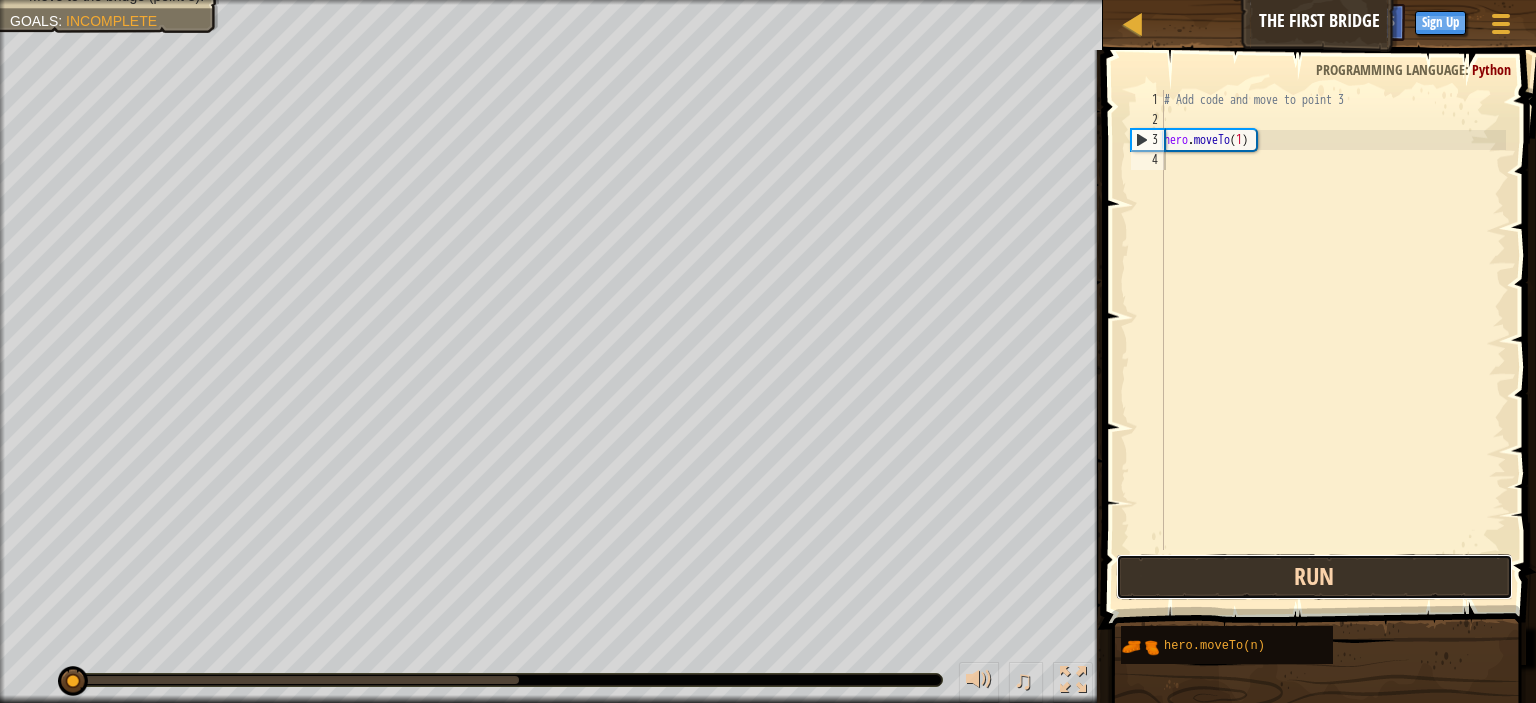 click on "Run" at bounding box center (1314, 577) 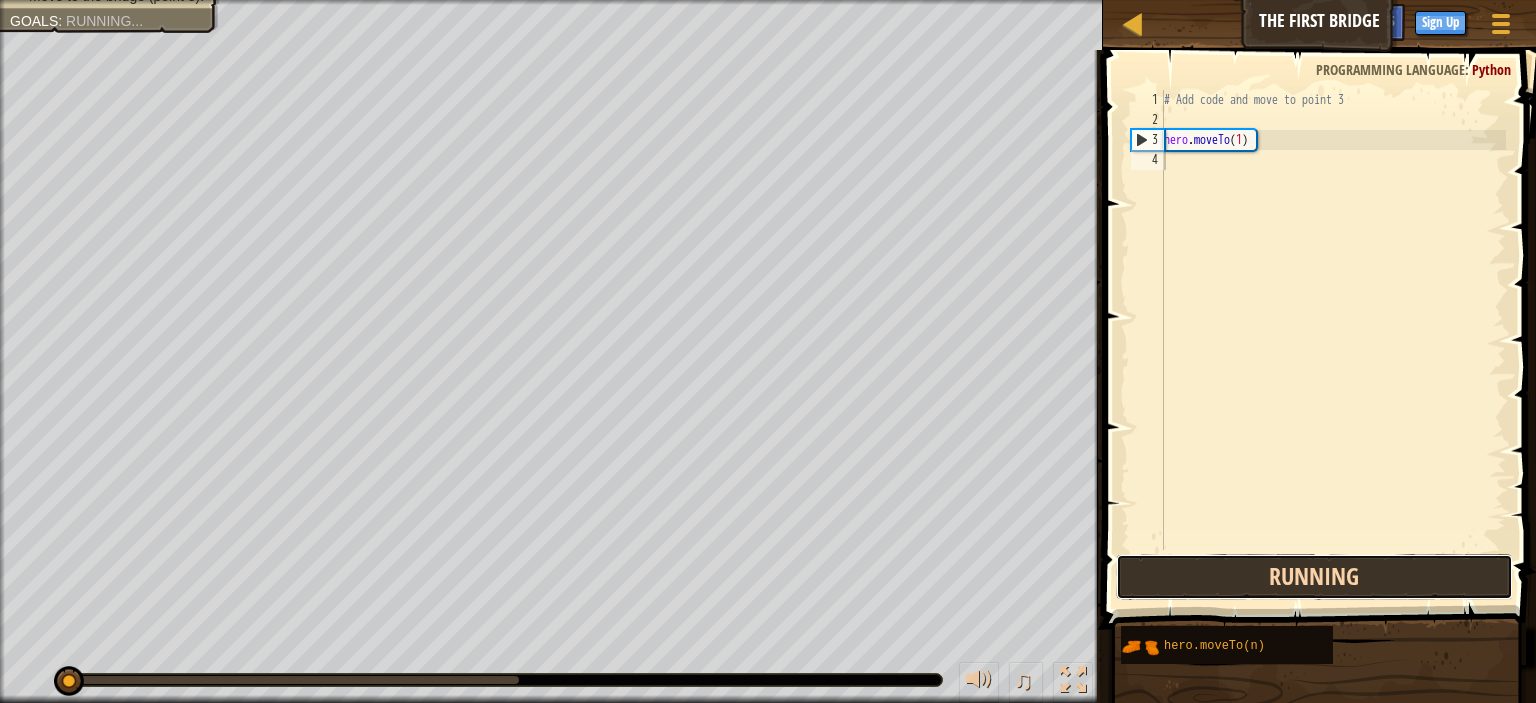 click on "Running" at bounding box center [1314, 577] 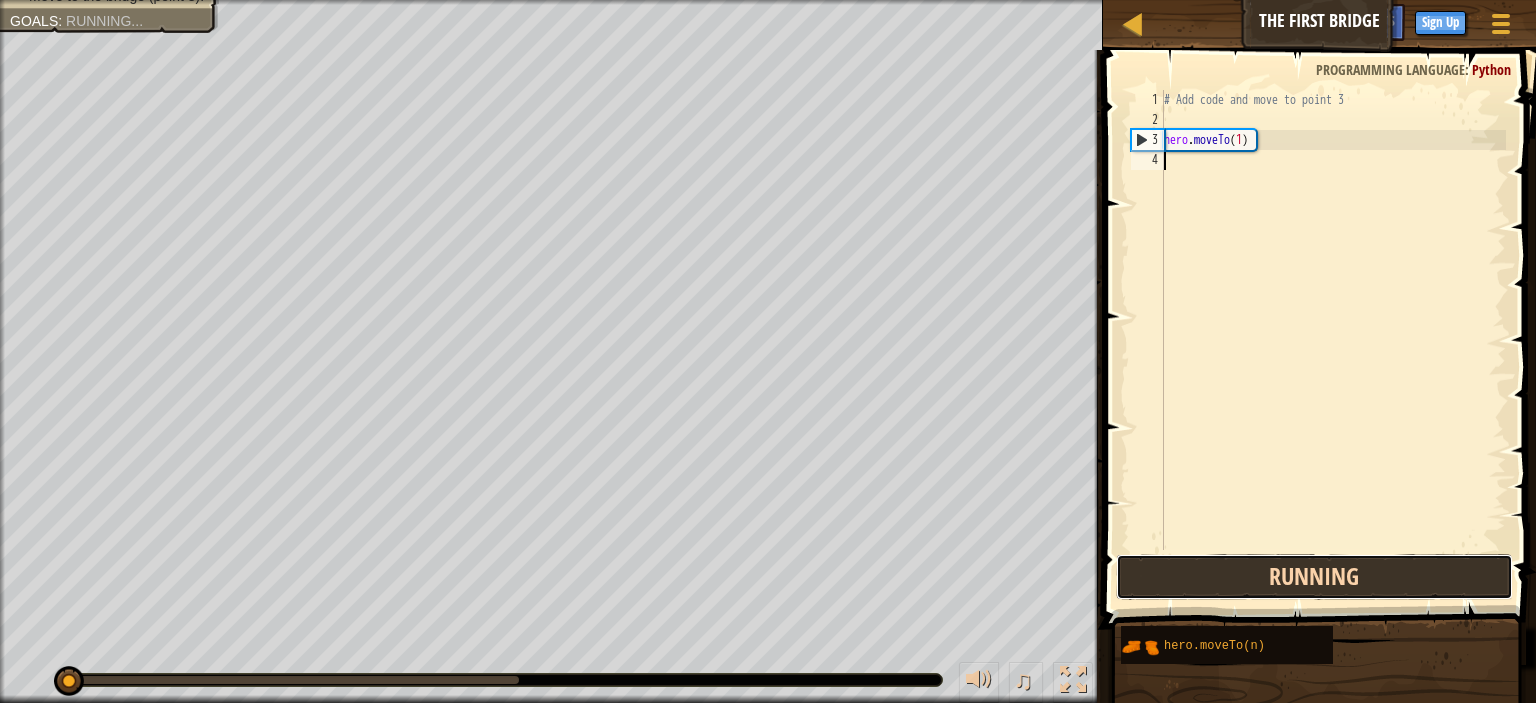 click on "Running" at bounding box center (1314, 577) 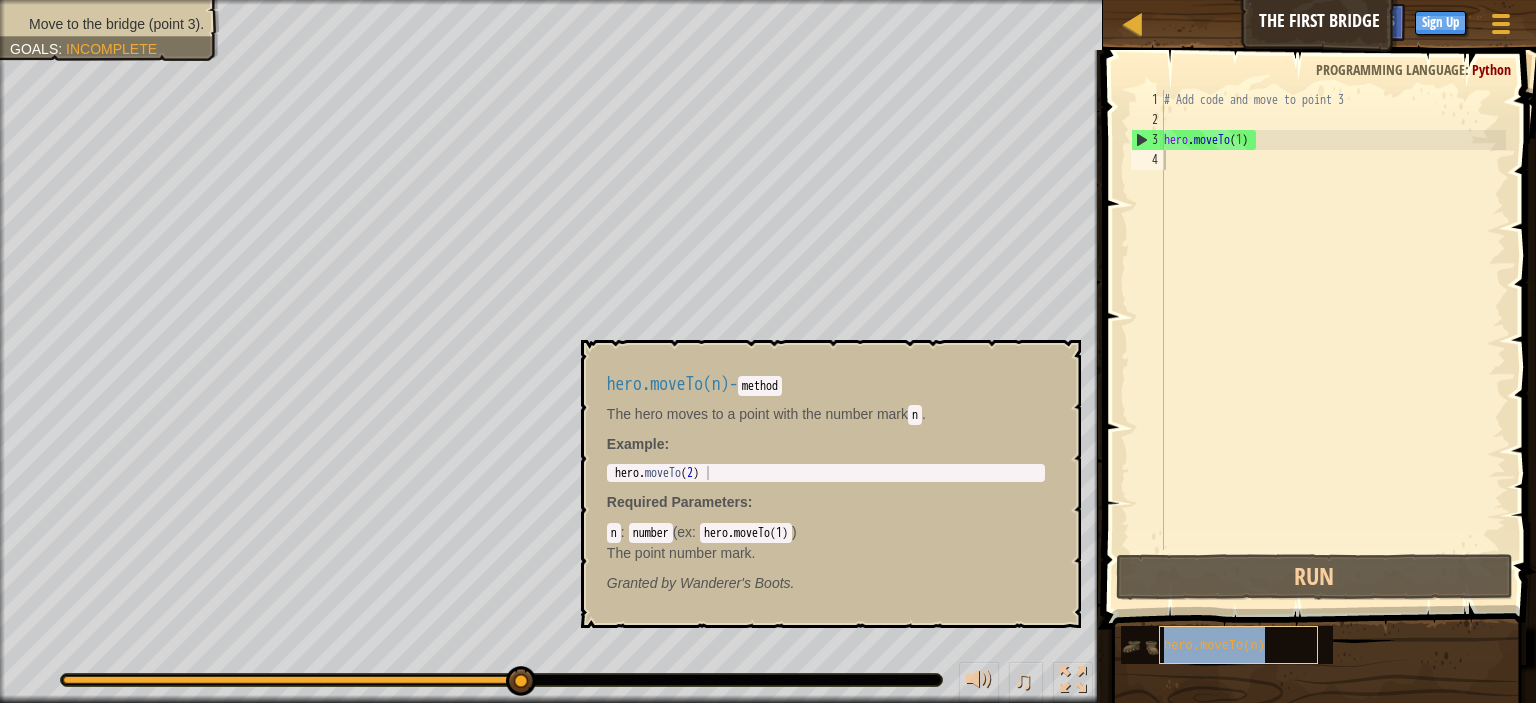 click on "hero.moveTo(n)" at bounding box center (1238, 645) 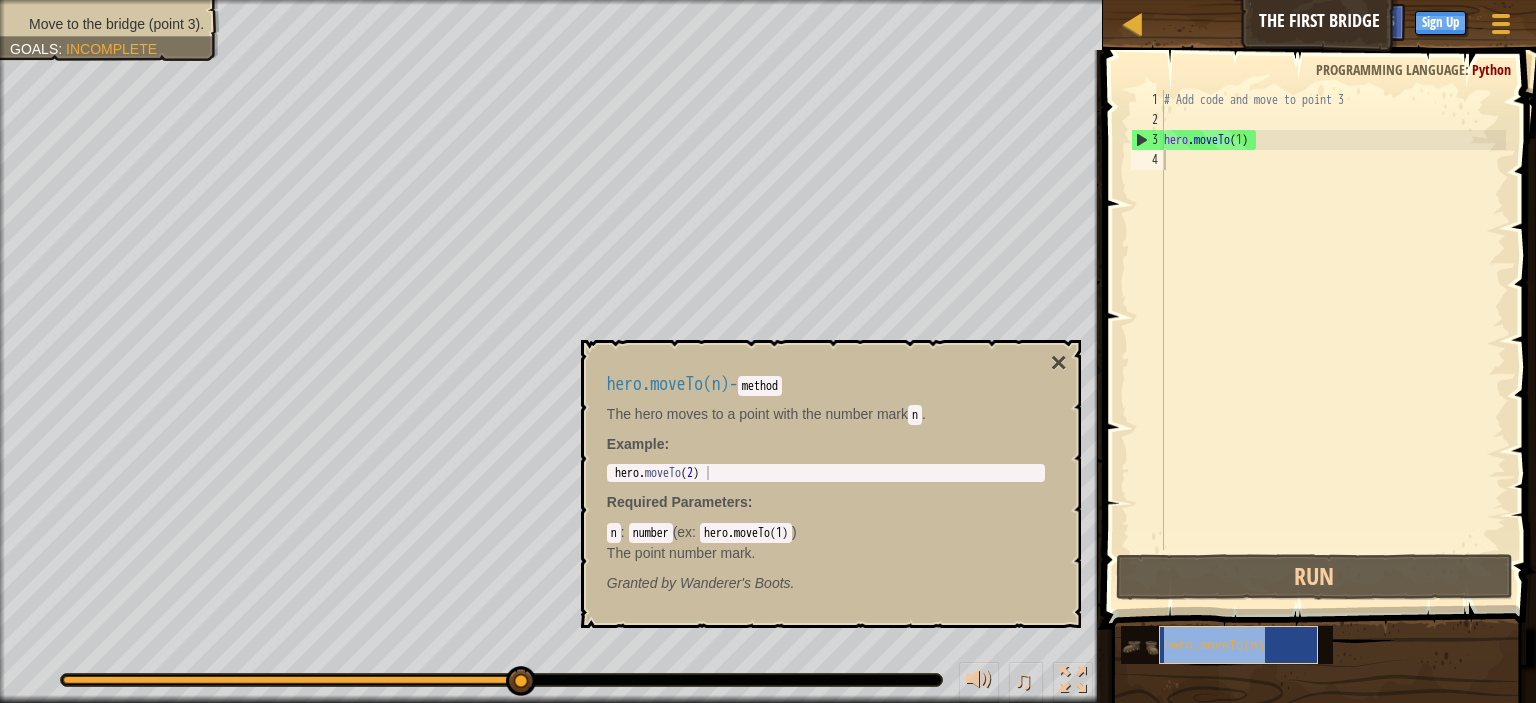 click on "hero.moveTo(n)" at bounding box center (1238, 645) 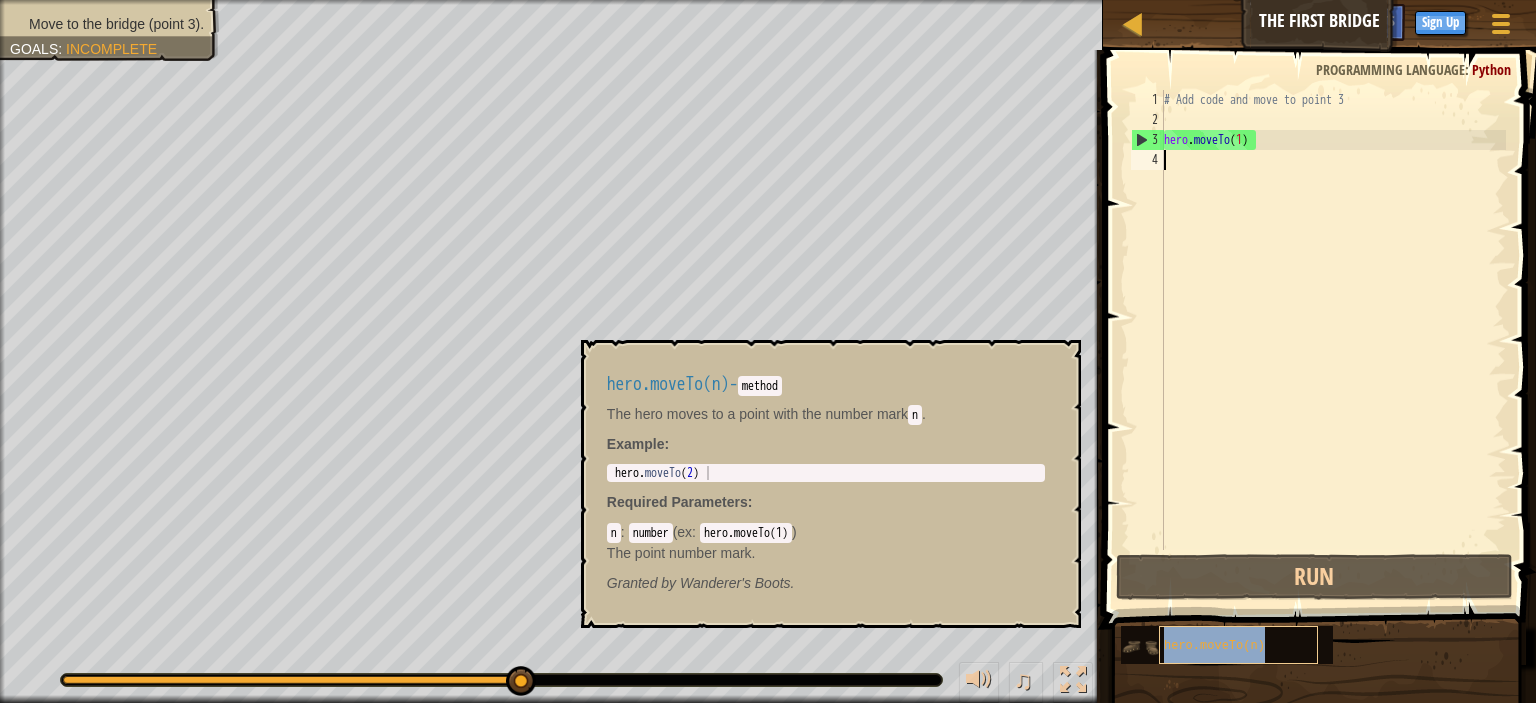 click on "hero.moveTo(n)" at bounding box center (1238, 645) 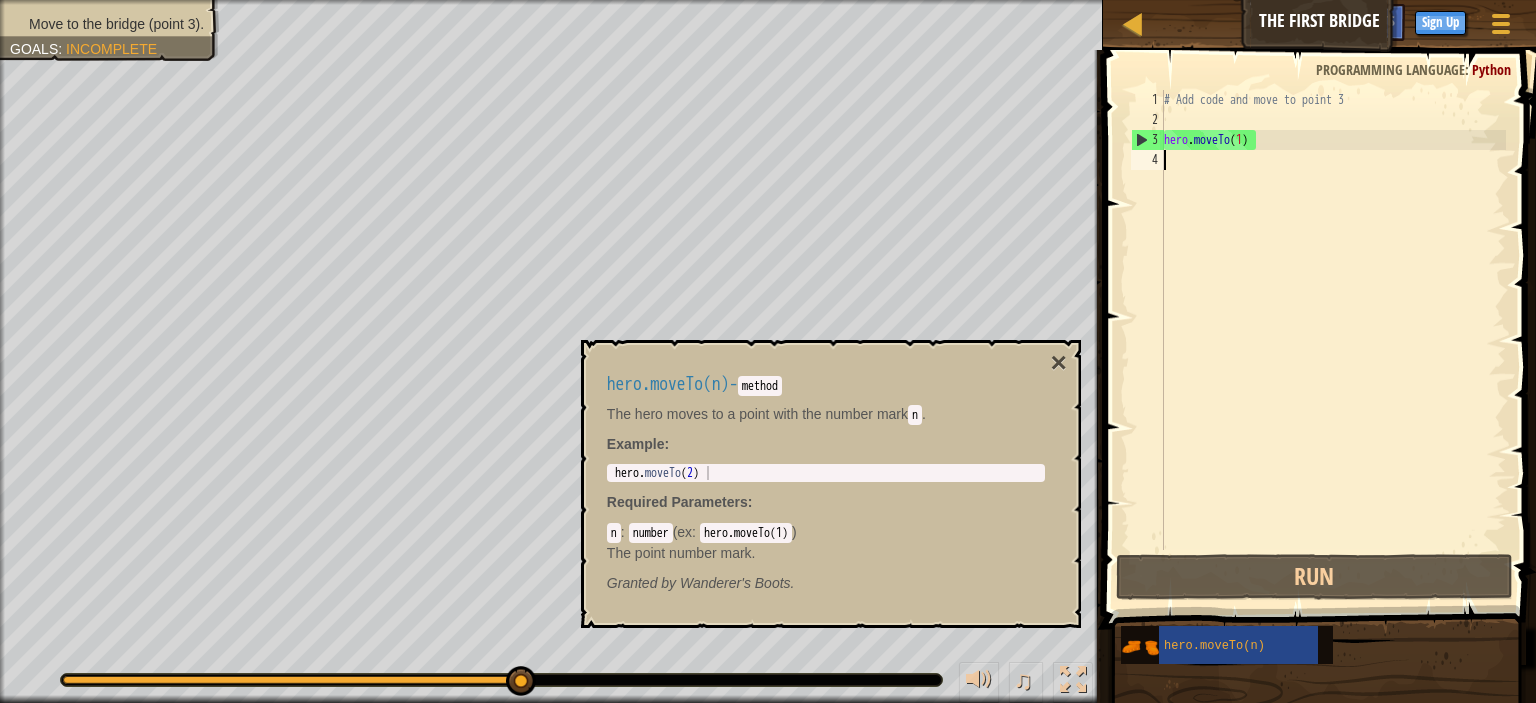 click on "# Add code and move to point 3 hero . moveTo ( 1 )" at bounding box center [1333, 340] 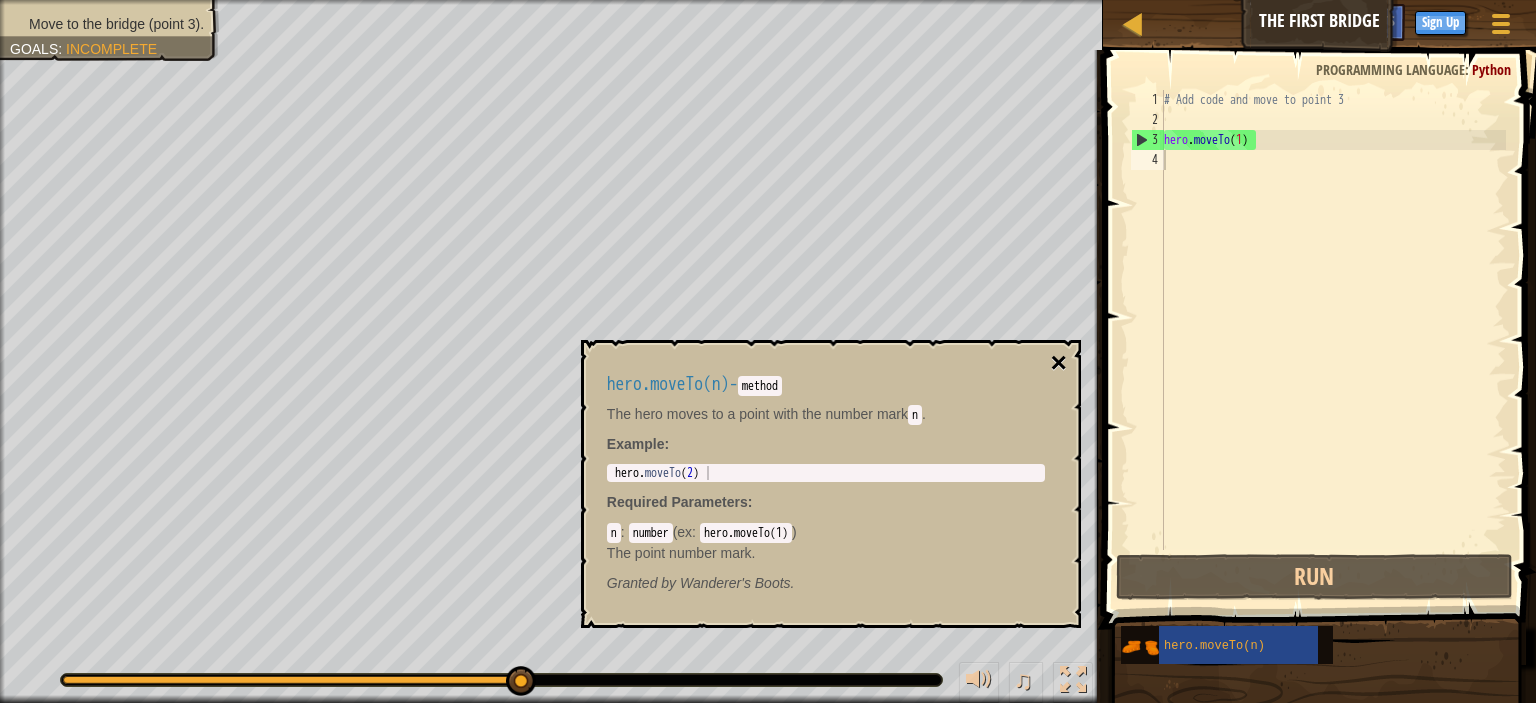 click on "×" at bounding box center [1058, 363] 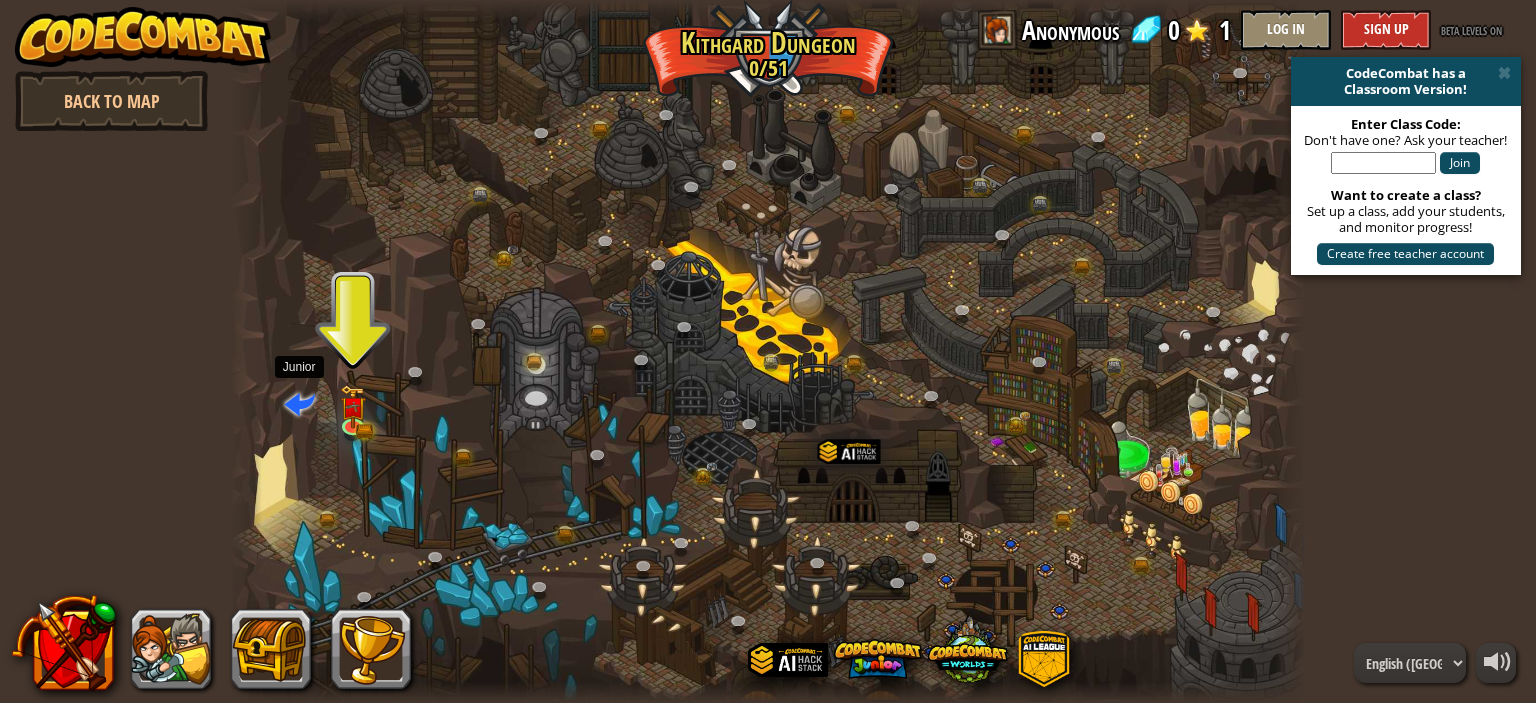 click at bounding box center (299, 402) 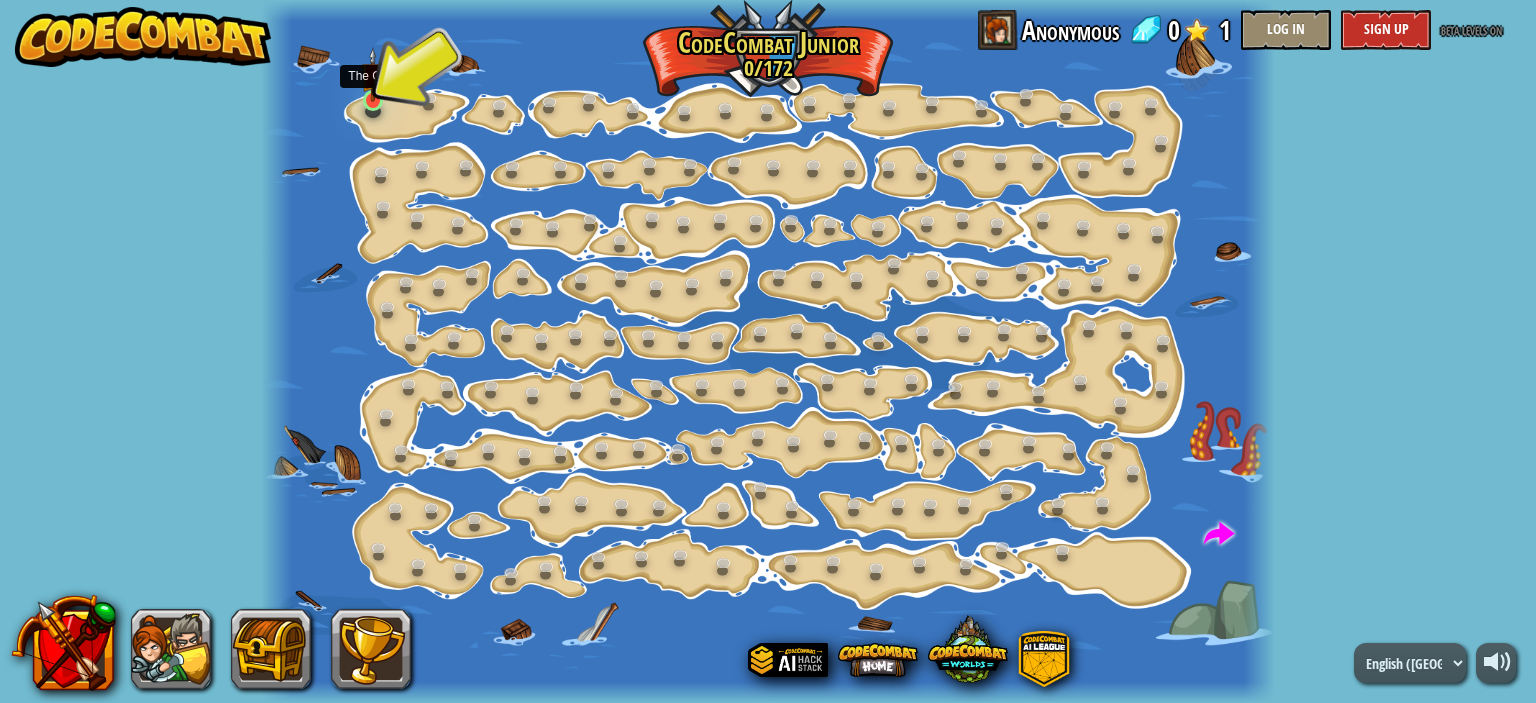 click at bounding box center (373, 75) 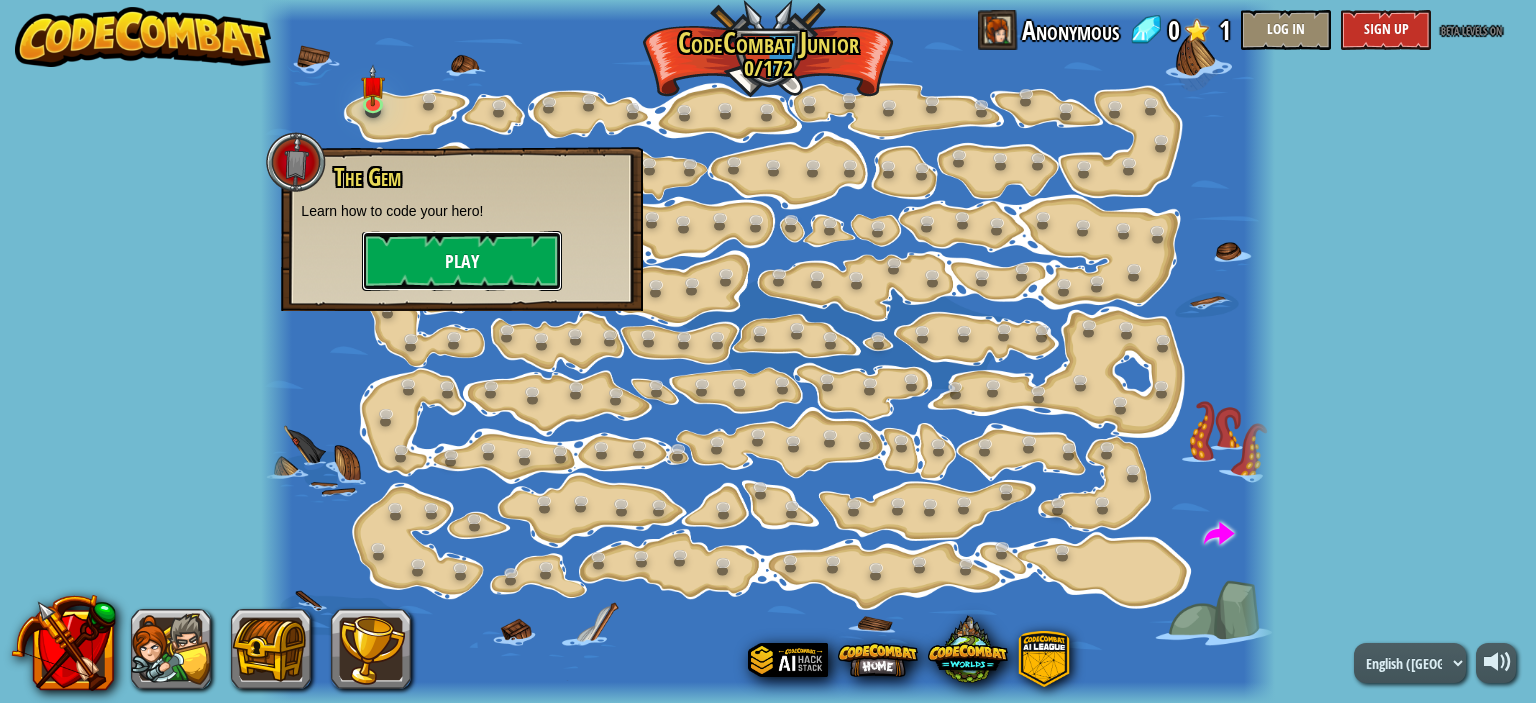 click on "Play" at bounding box center (462, 261) 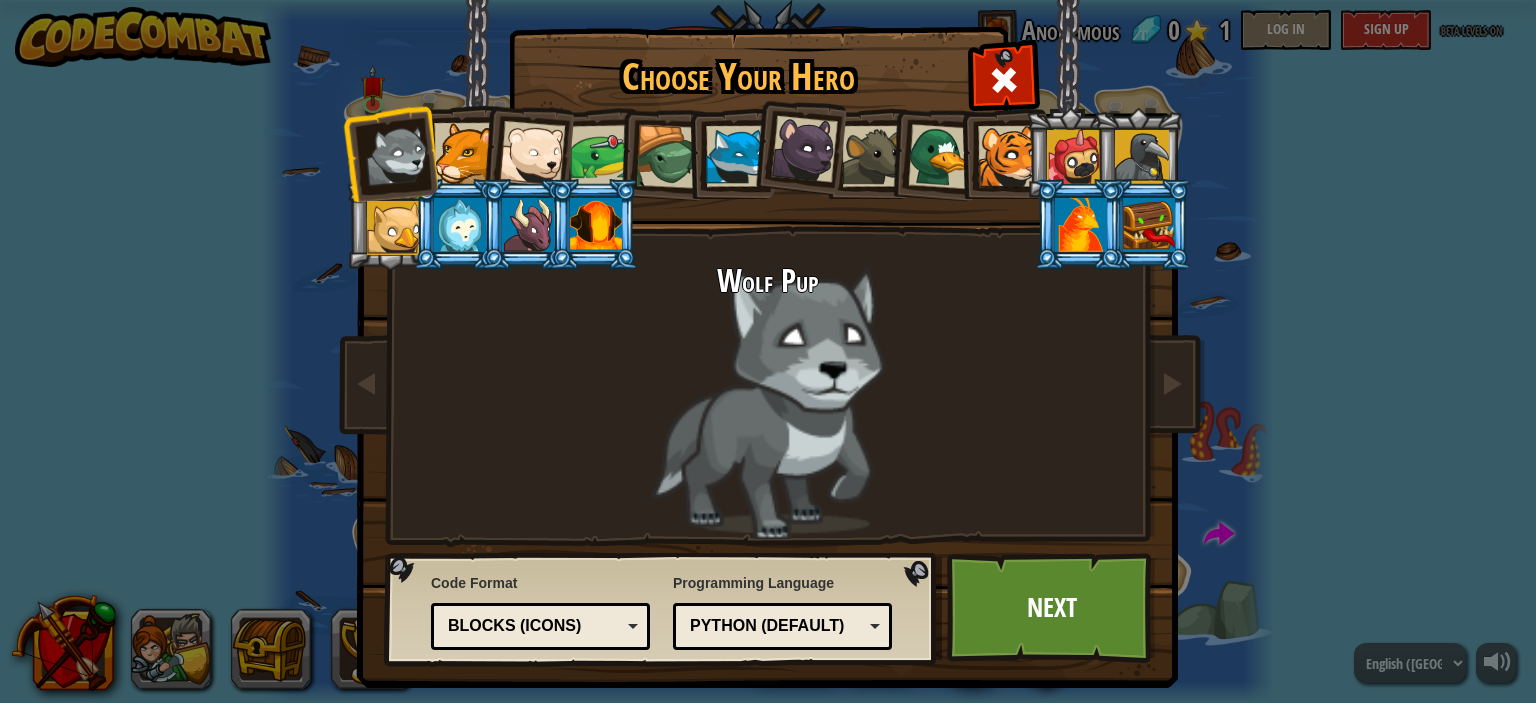 click at bounding box center [940, 156] 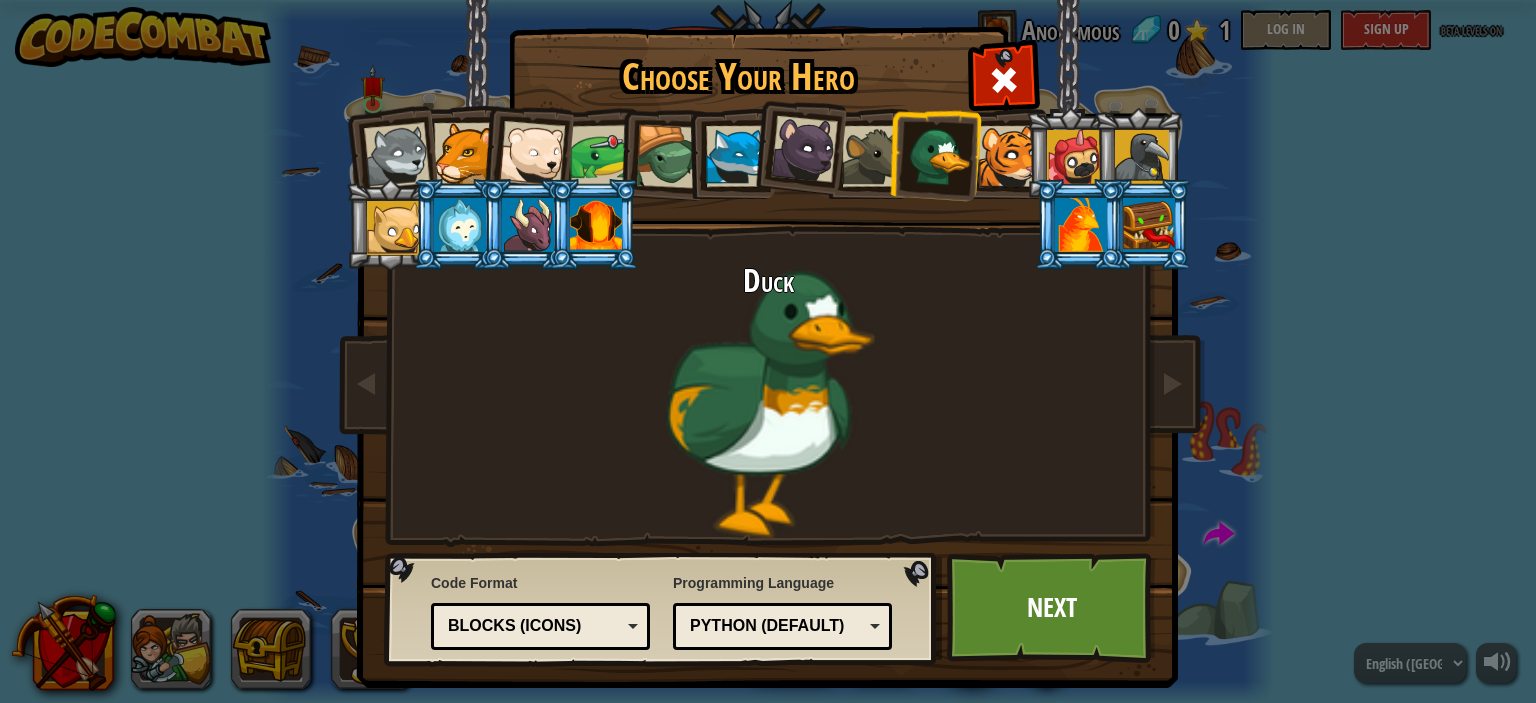 click at bounding box center [1008, 156] 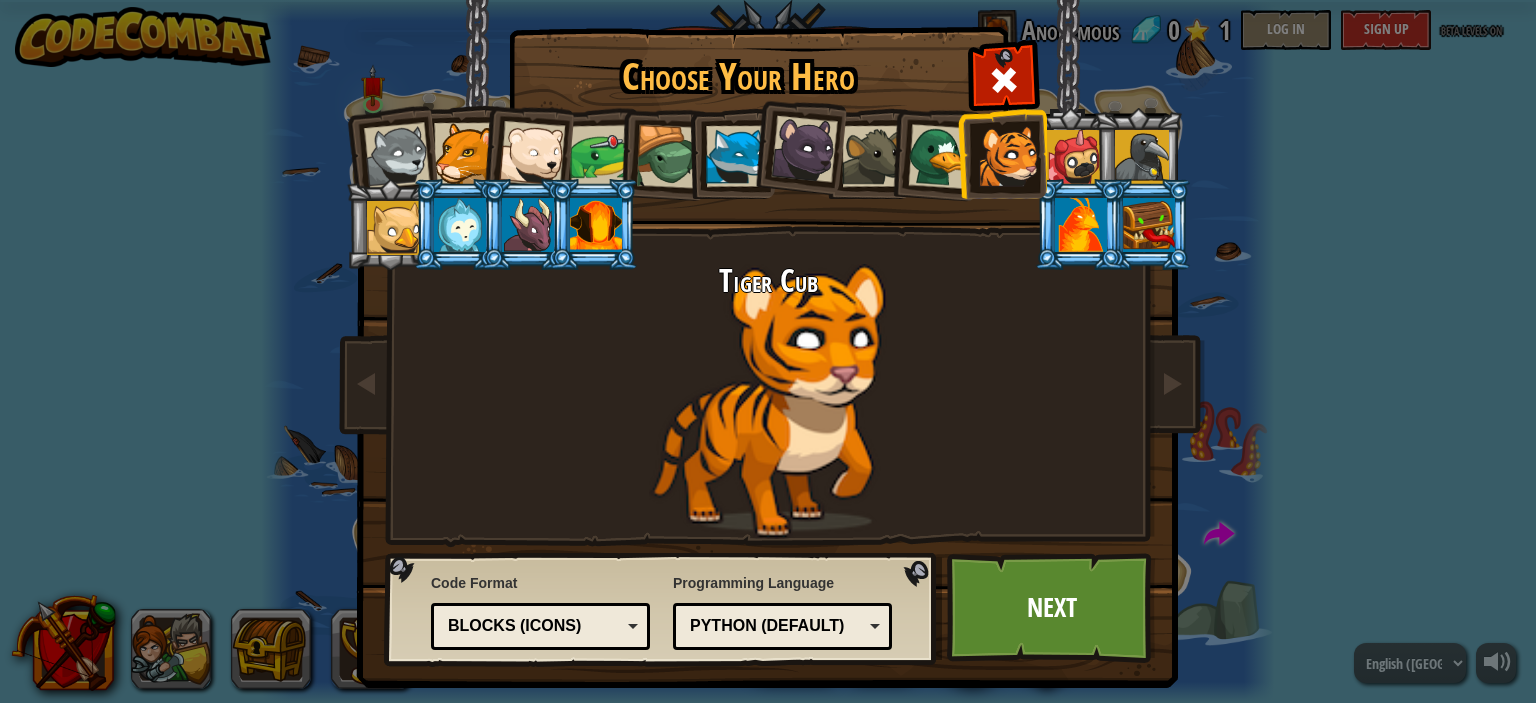 click at bounding box center [397, 156] 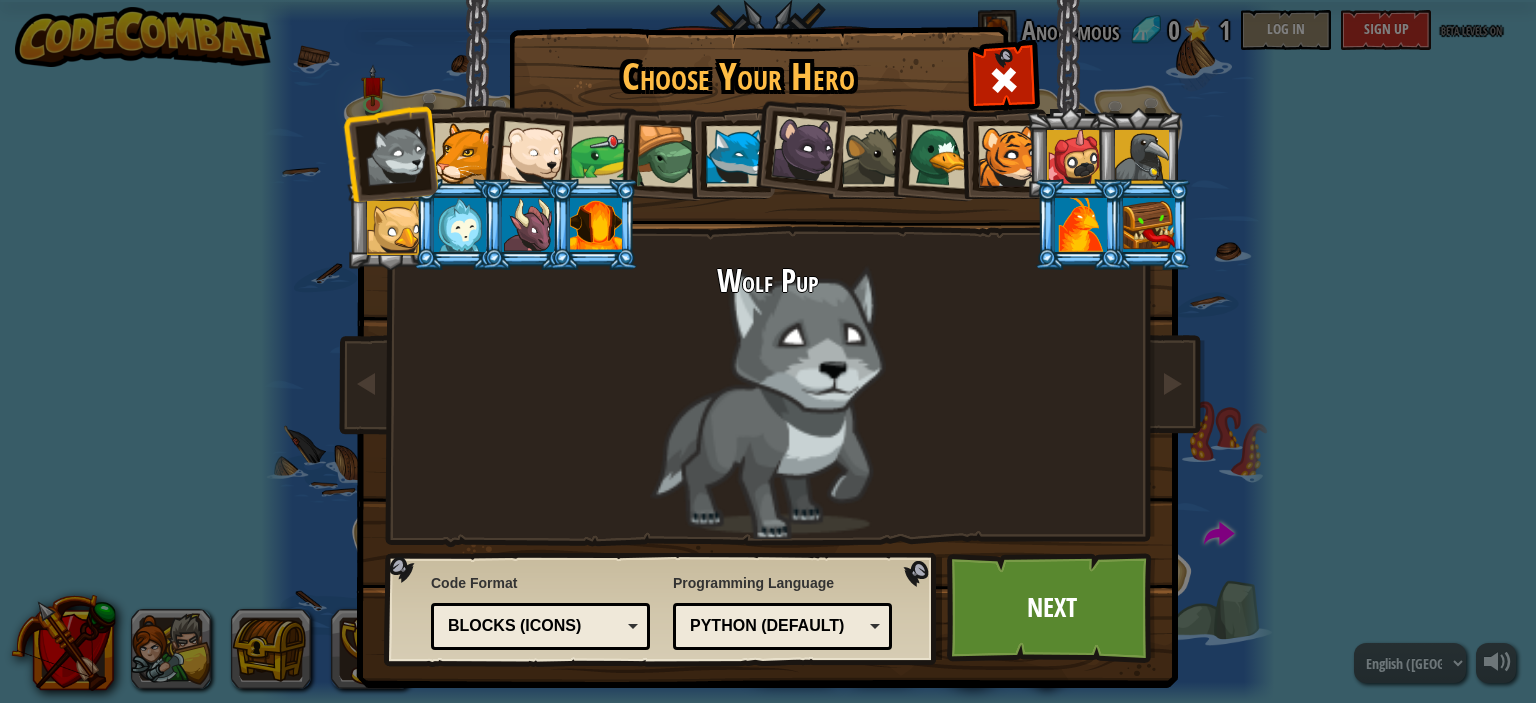 click at bounding box center (1008, 156) 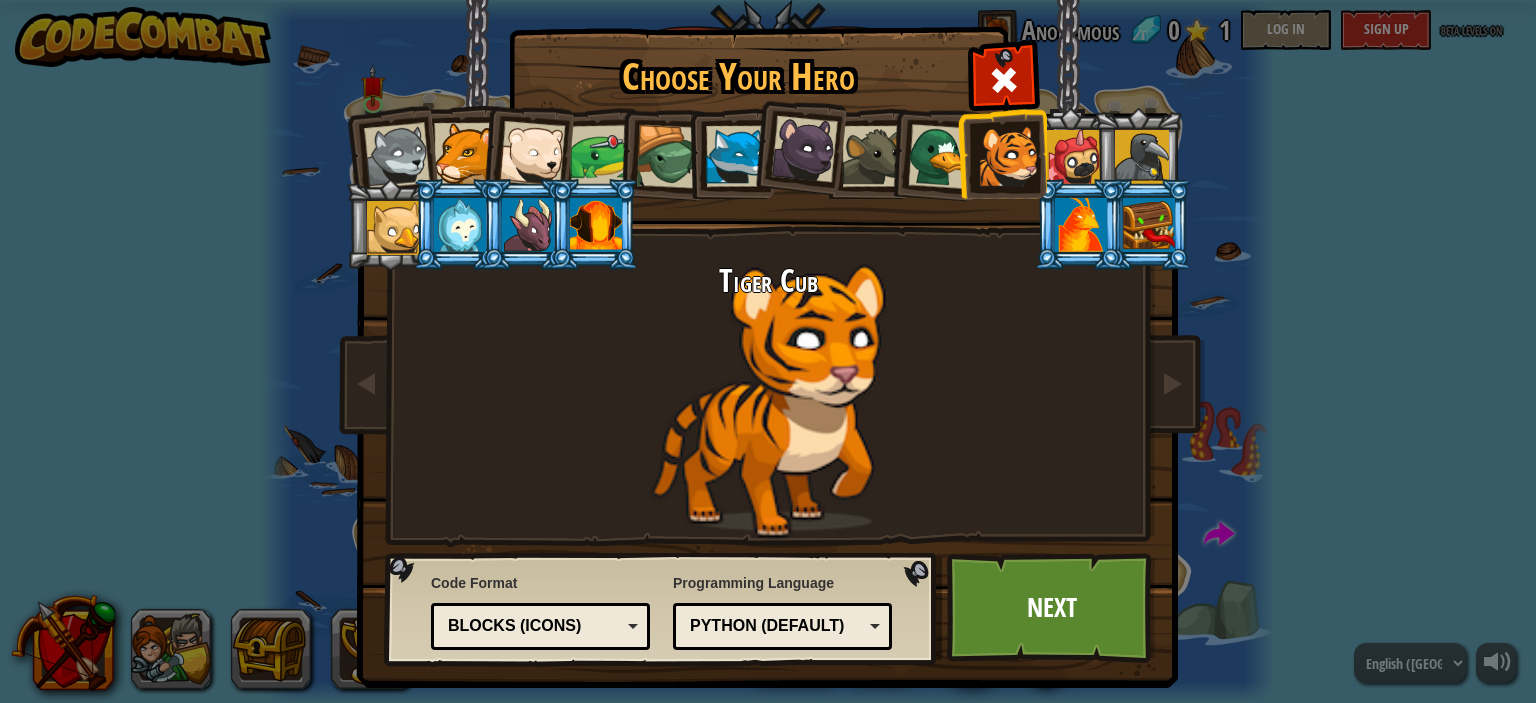 click at bounding box center (1142, 157) 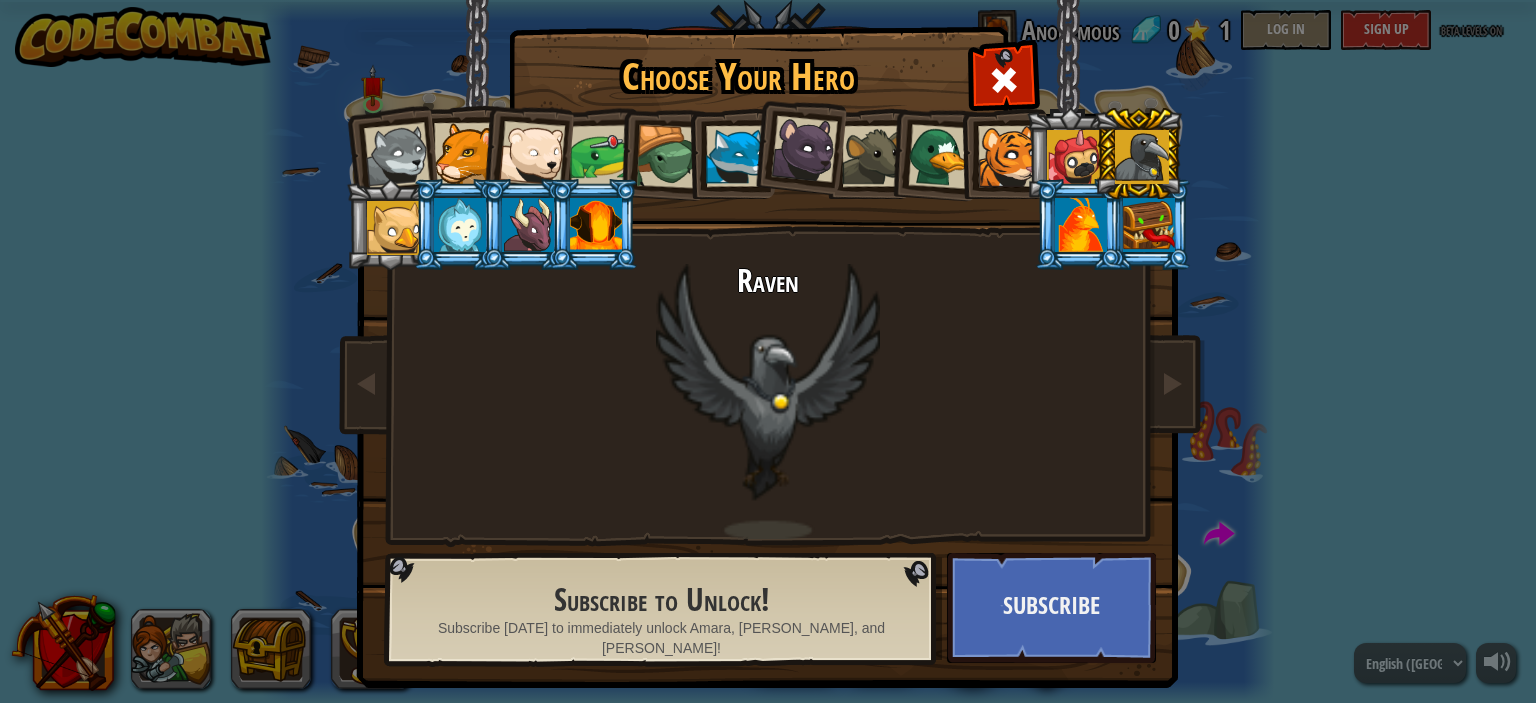 click at bounding box center [1149, 225] 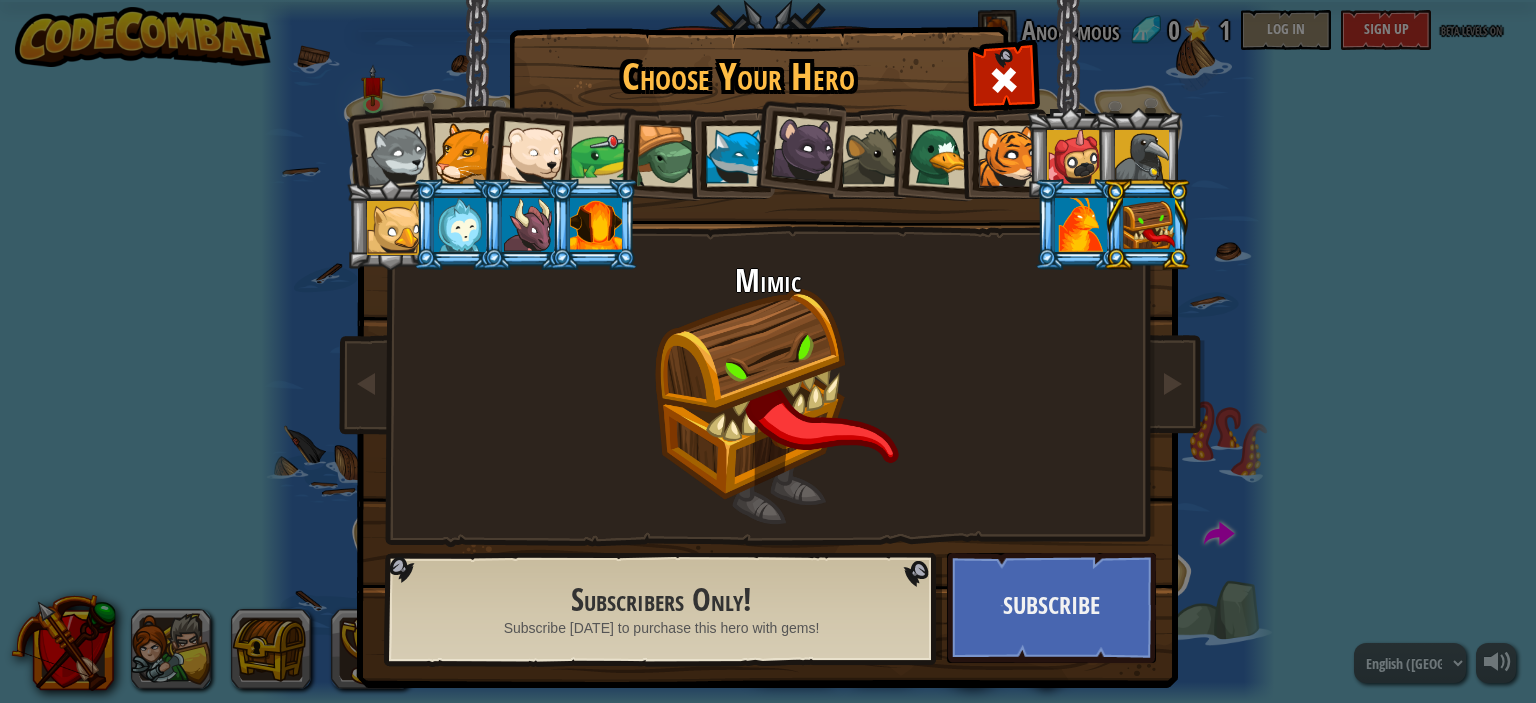 click at bounding box center [594, 224] 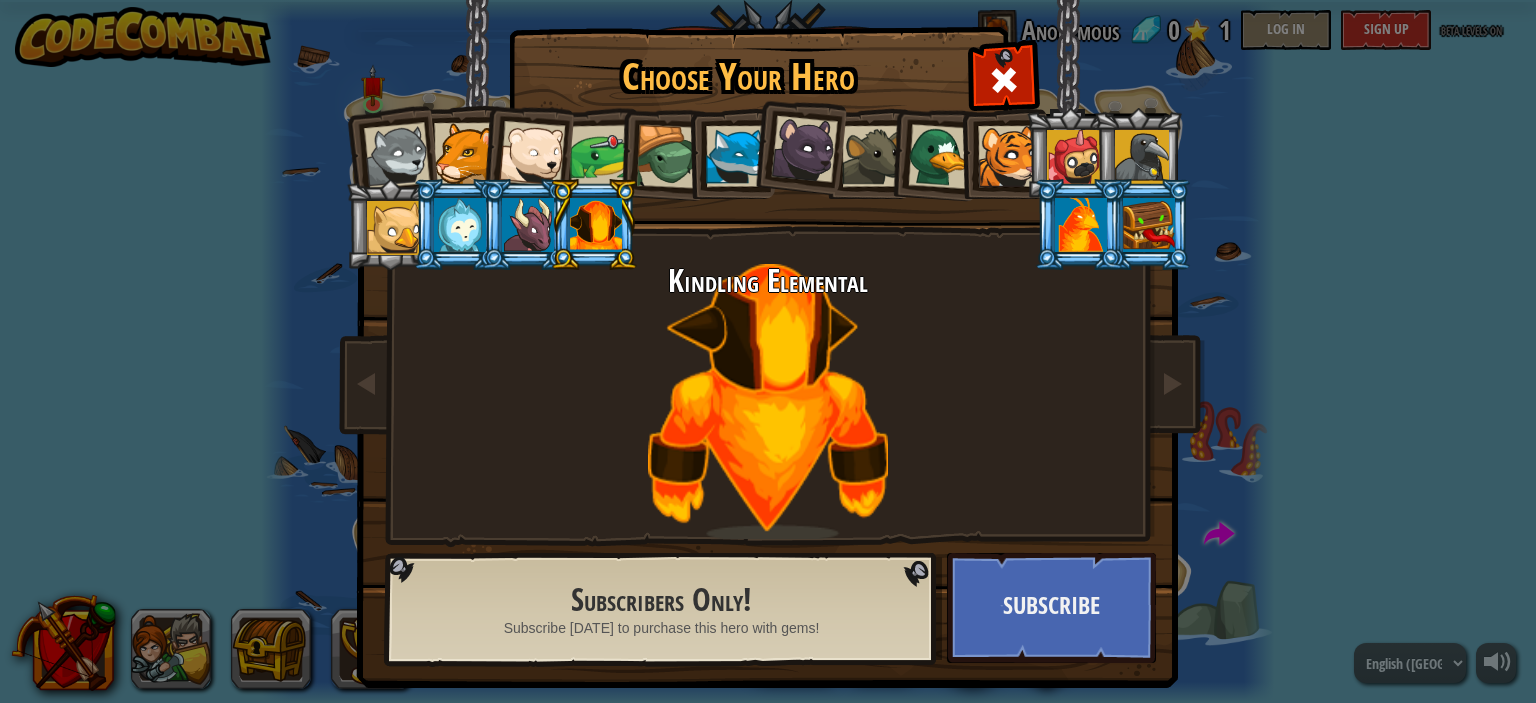 click at bounding box center [1147, 224] 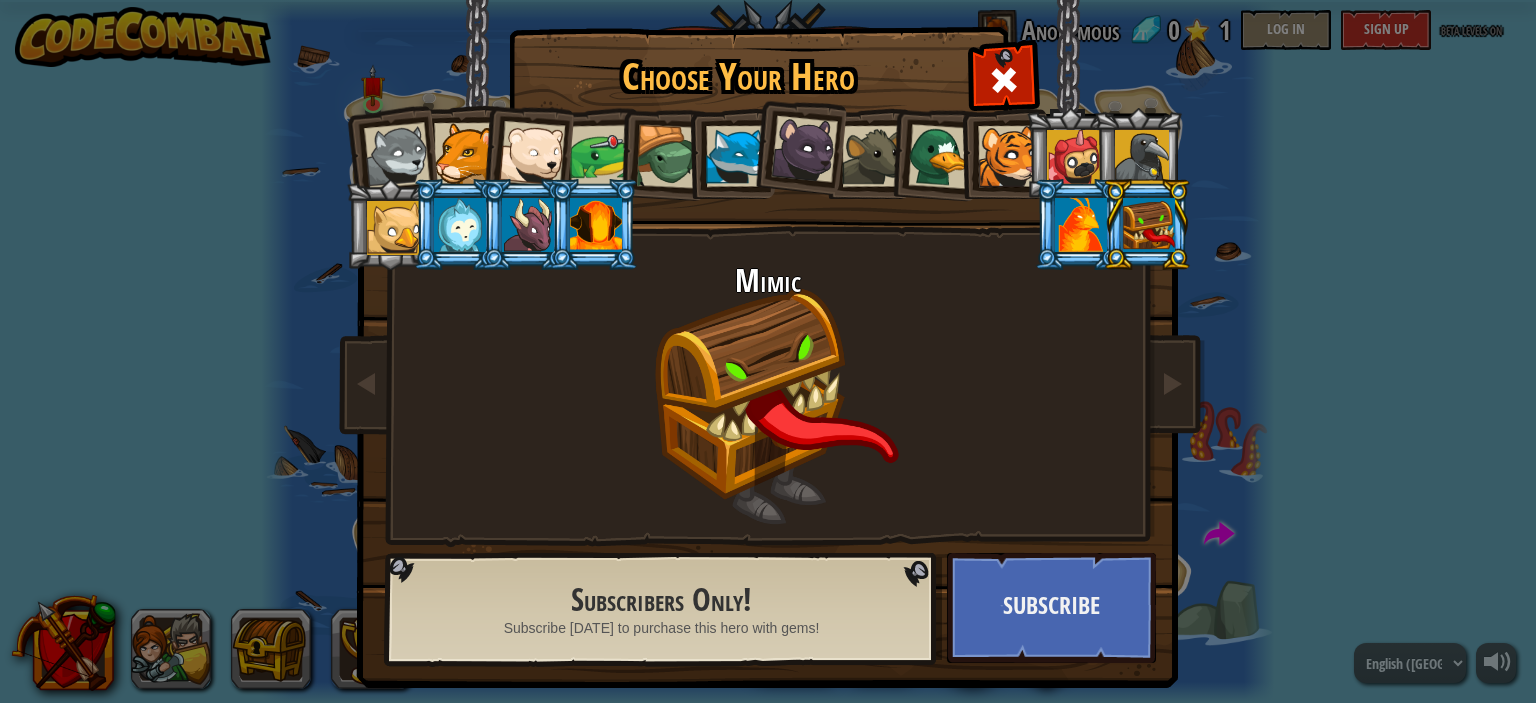 click at bounding box center [1008, 156] 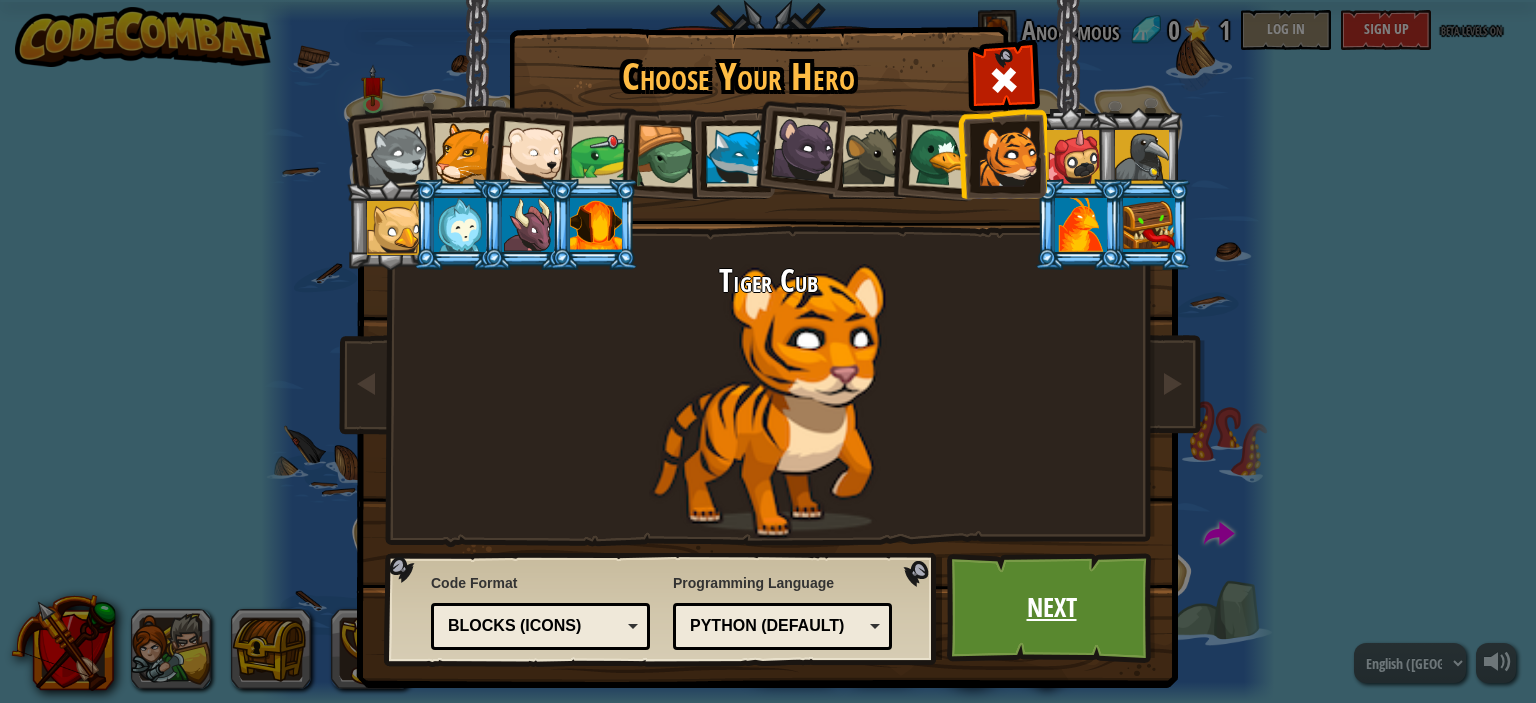 click on "Next" at bounding box center [1051, 608] 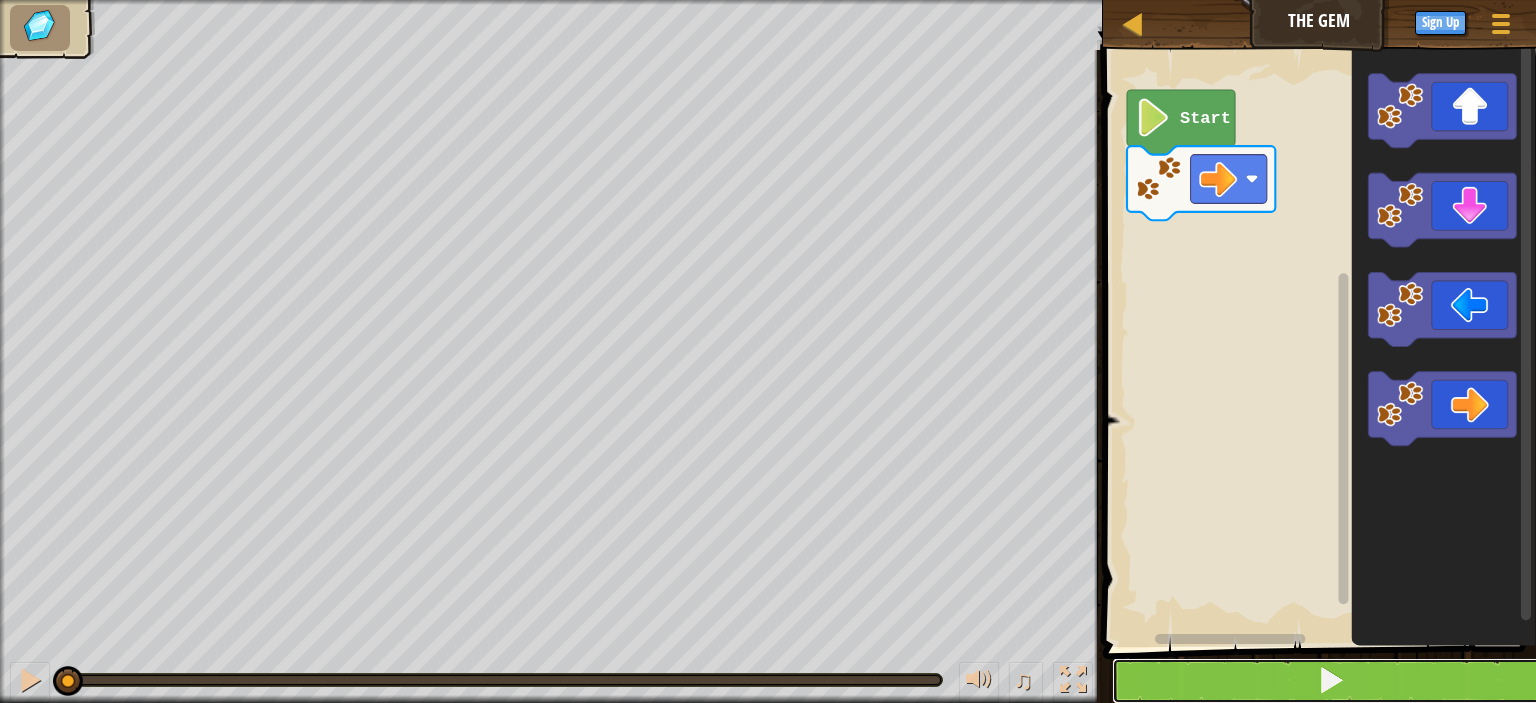 click at bounding box center (1331, 681) 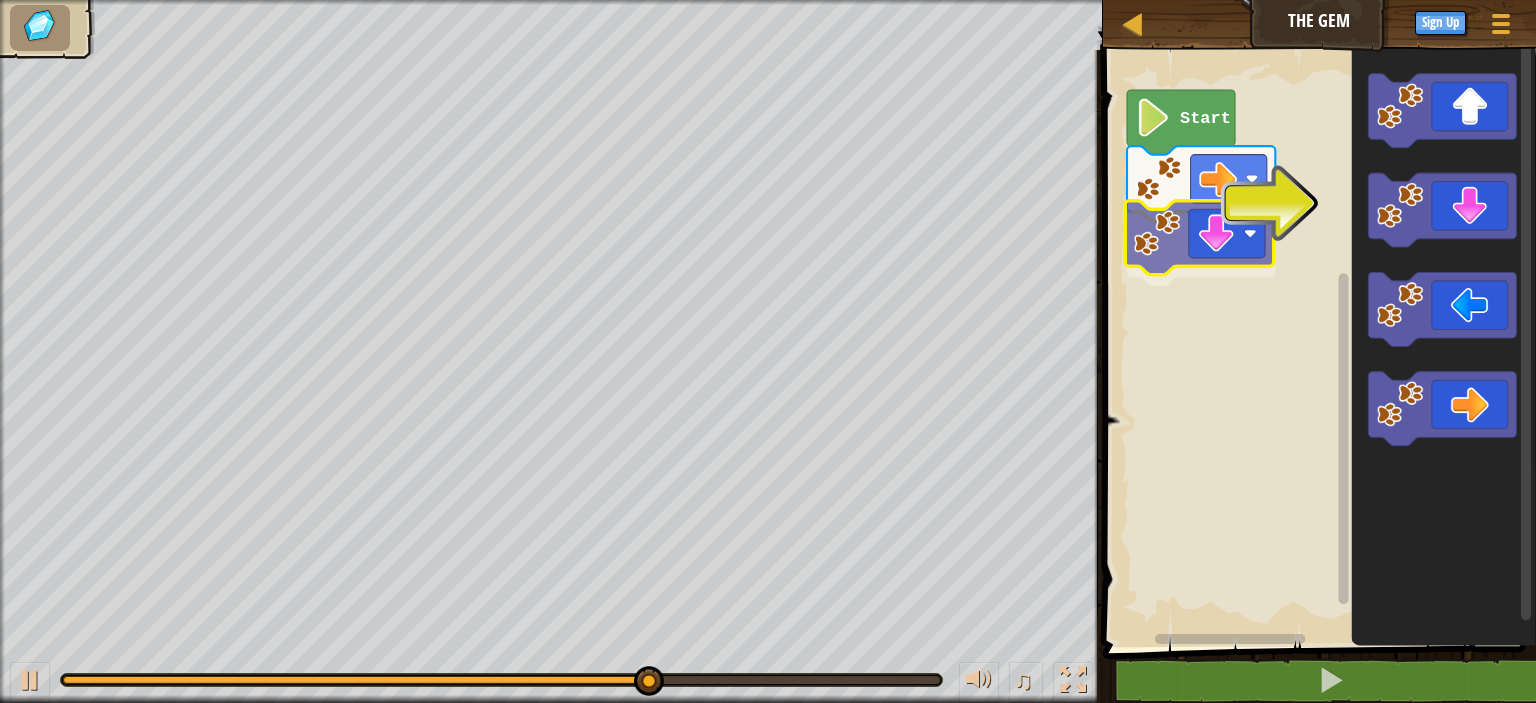 click on "Start" at bounding box center [1316, 343] 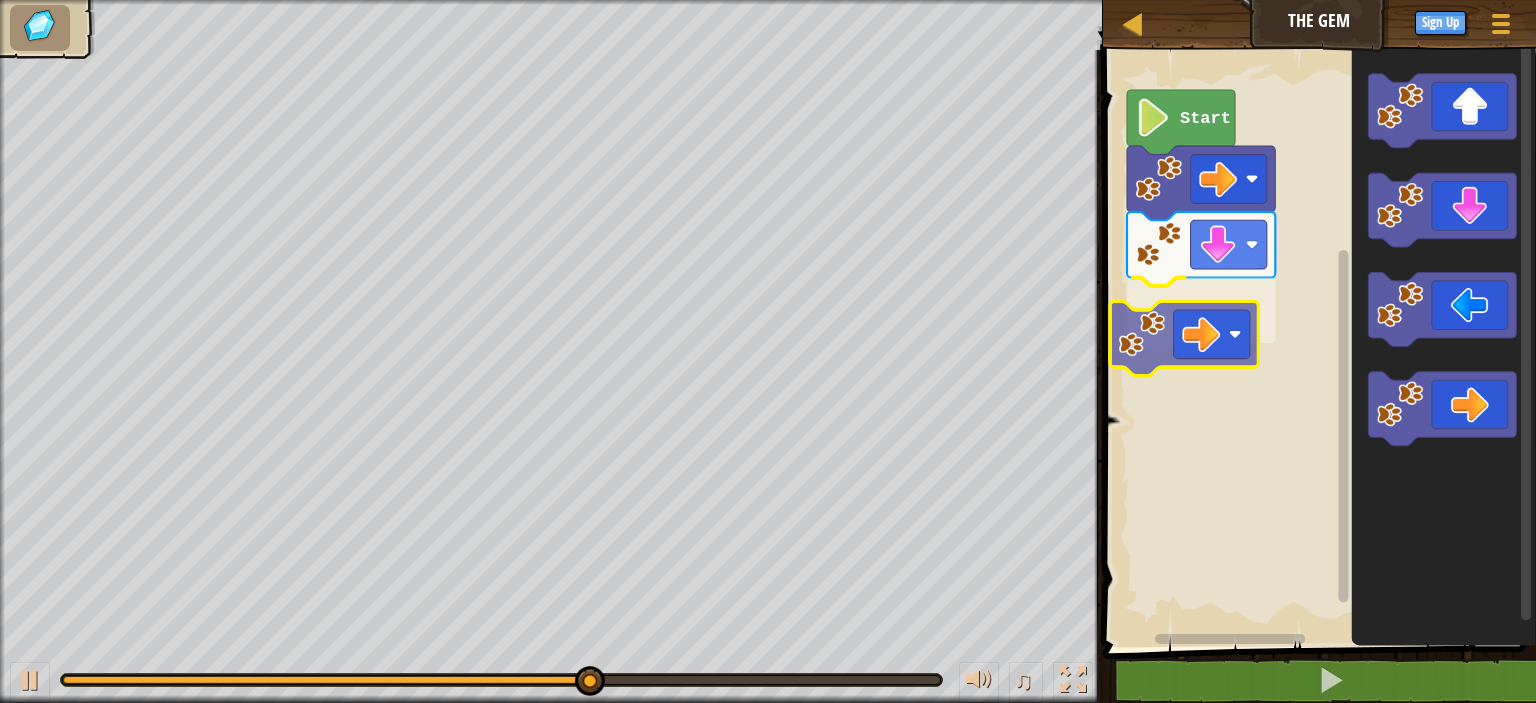 click on "Start" at bounding box center [1316, 343] 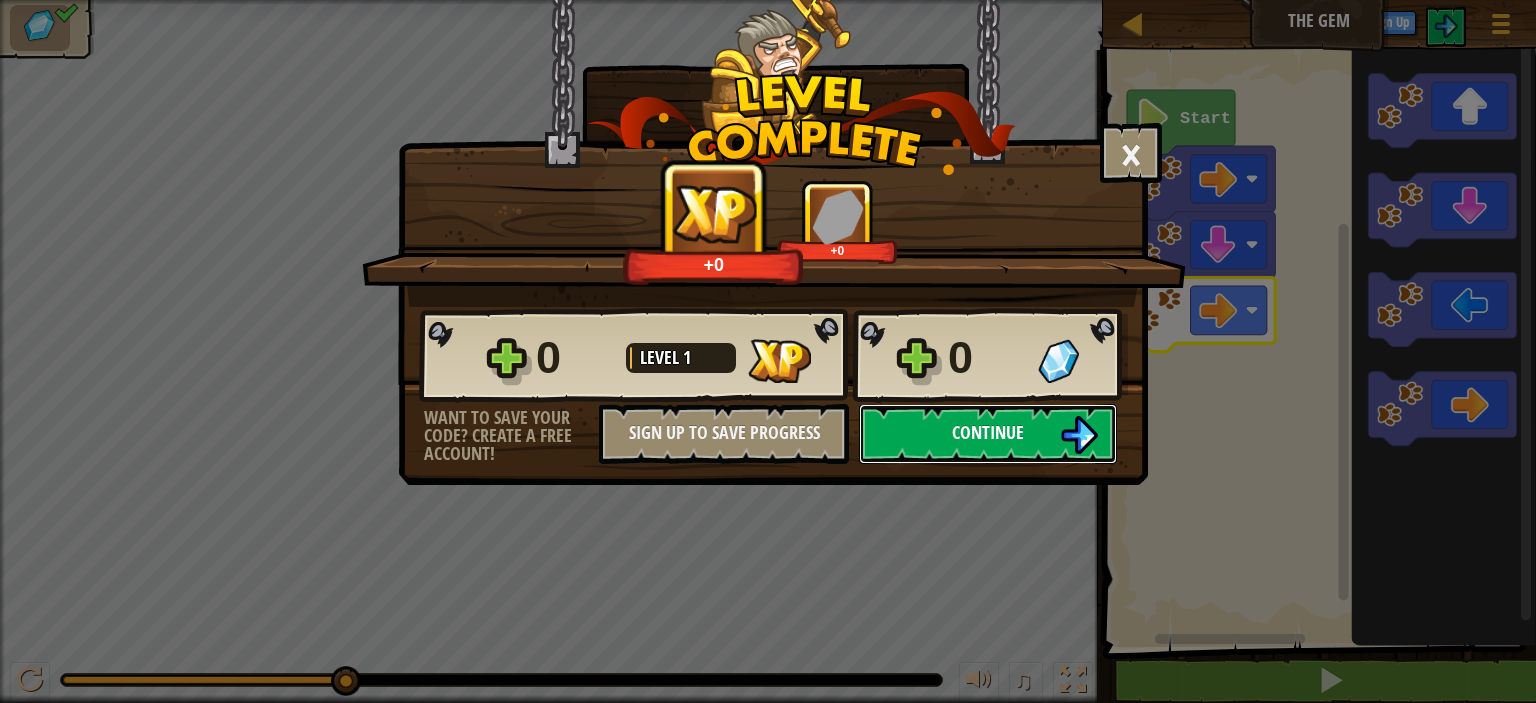 click on "Continue" at bounding box center (988, 434) 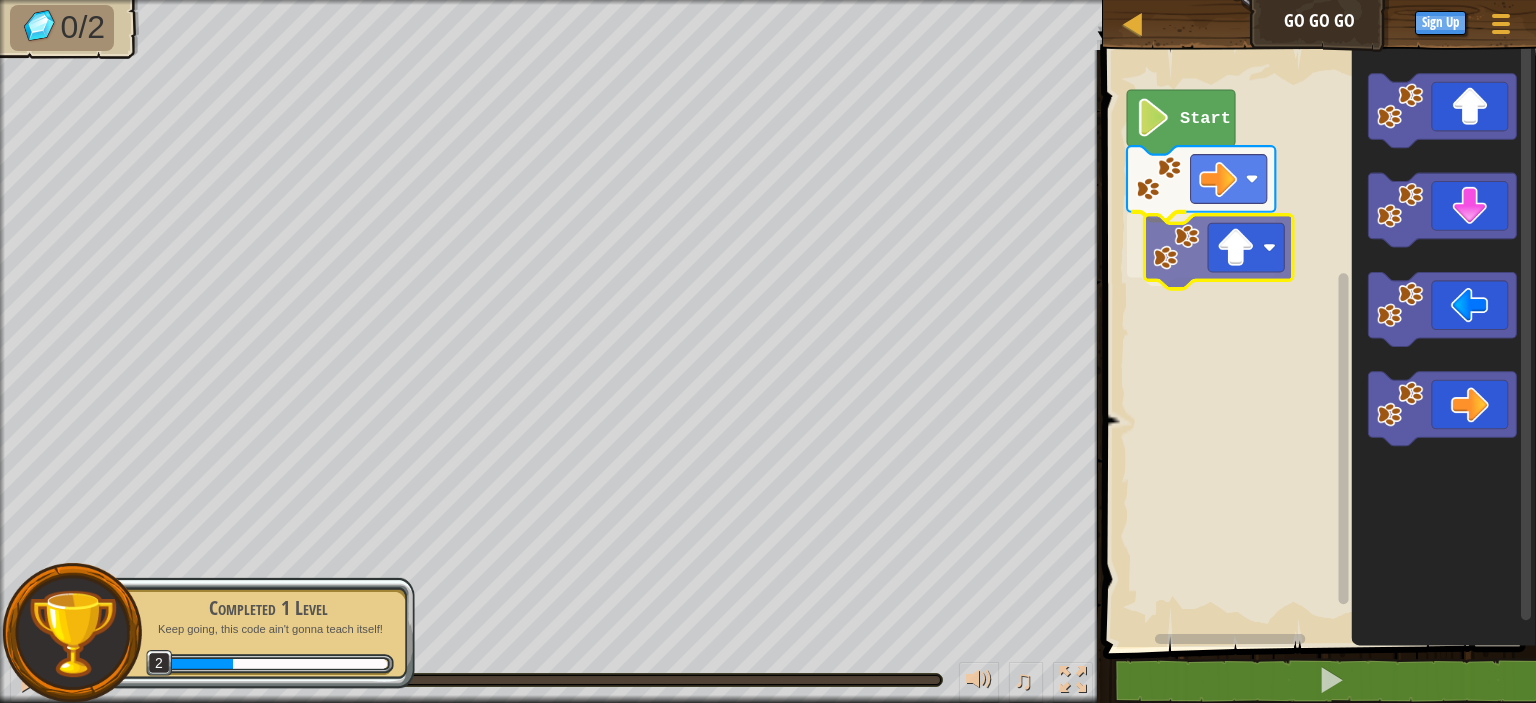 click on "Start" at bounding box center (1316, 343) 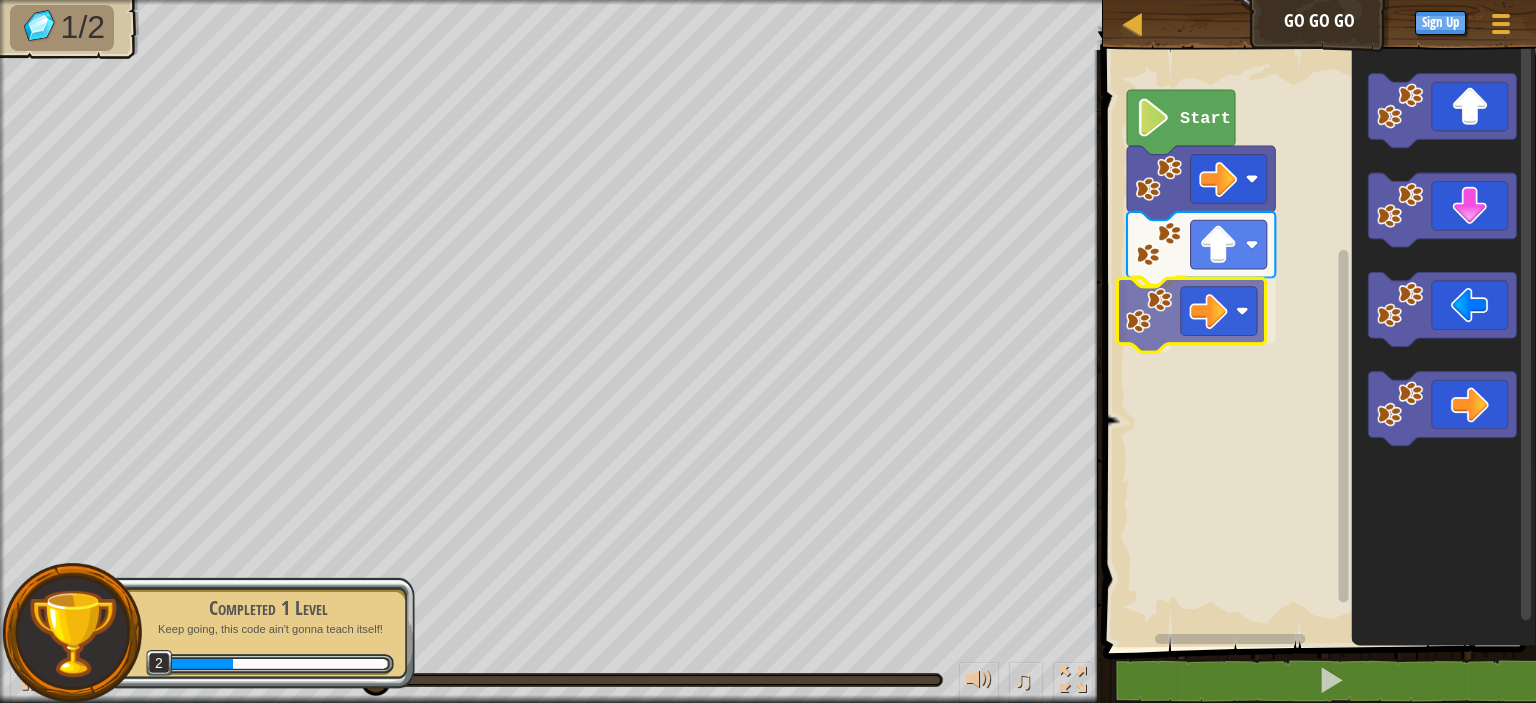 click on "Start" at bounding box center (1316, 343) 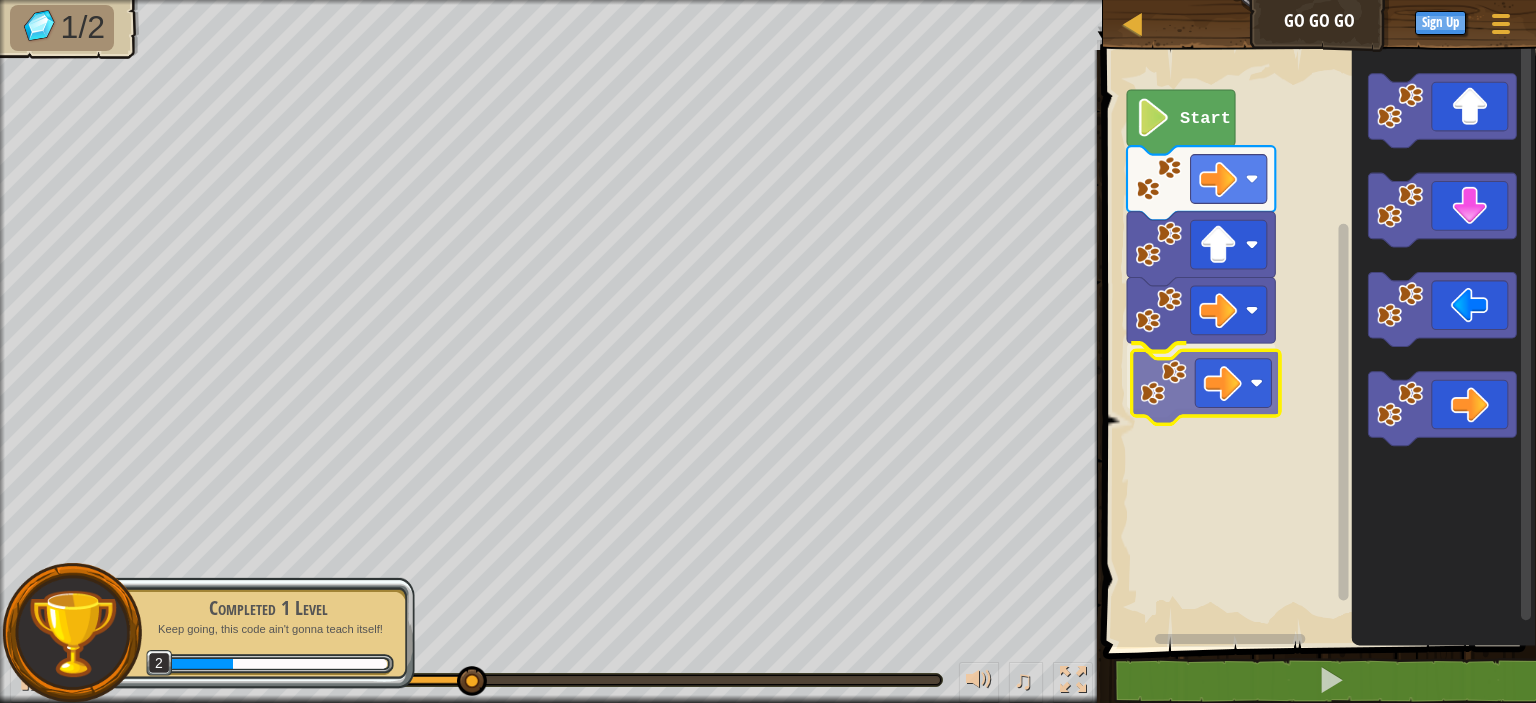 click on "Start" at bounding box center [1316, 343] 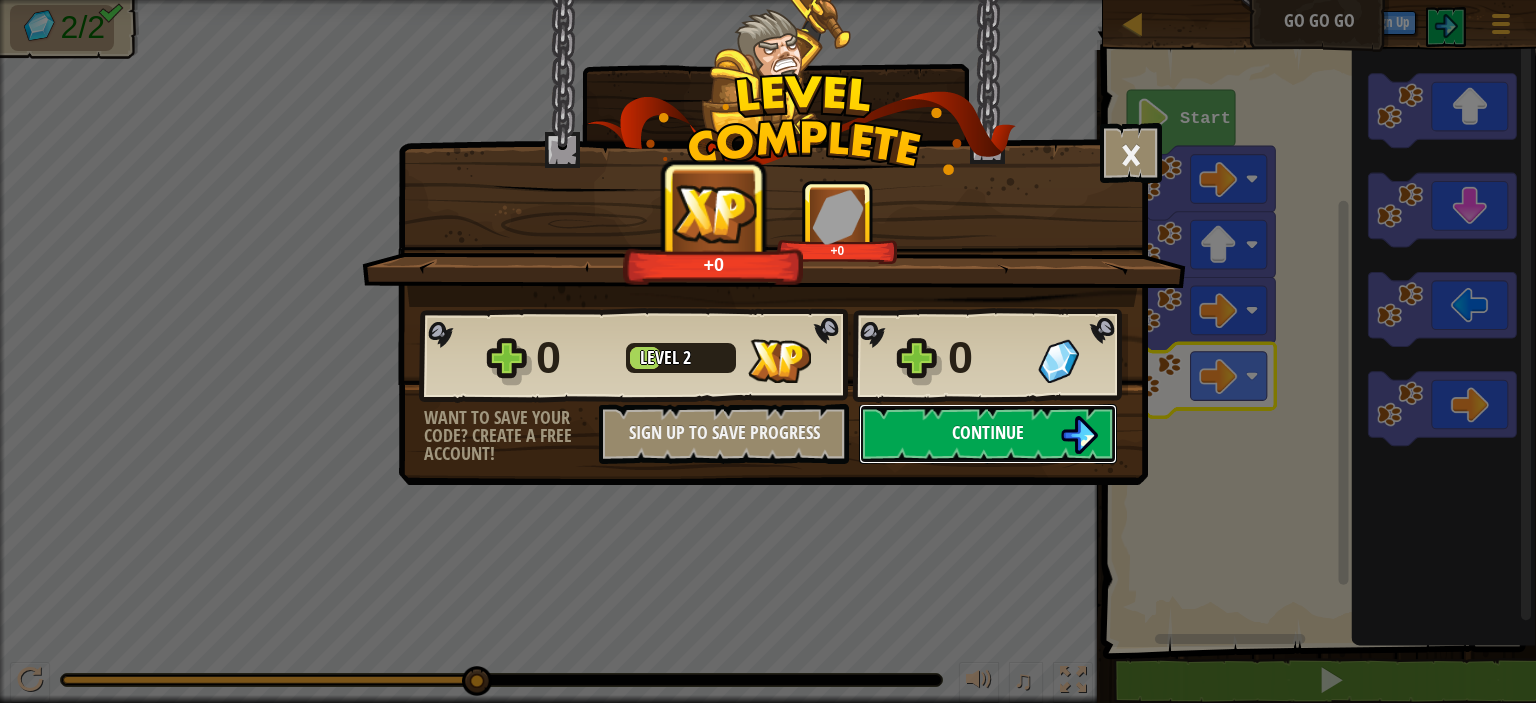 click on "Continue" at bounding box center (988, 432) 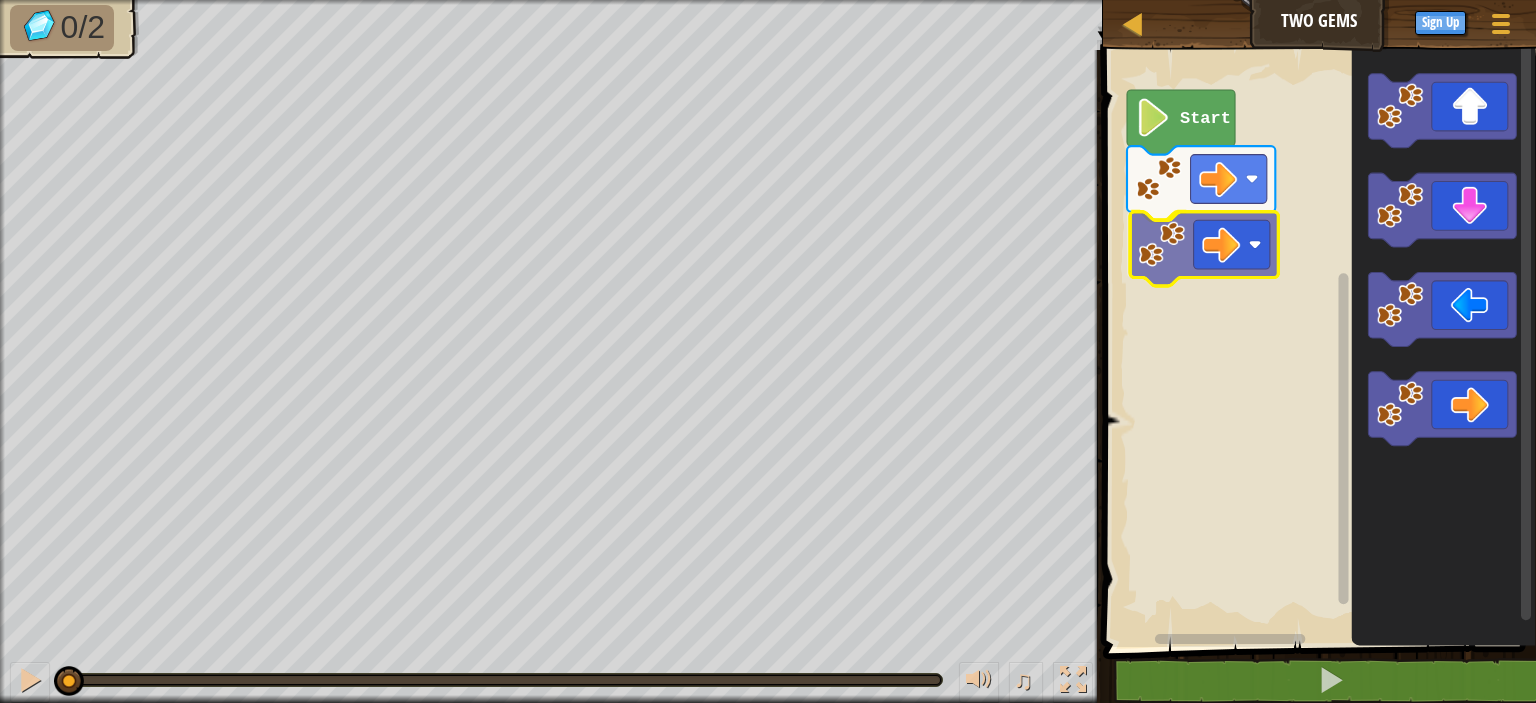 click on "Start" at bounding box center [1316, 343] 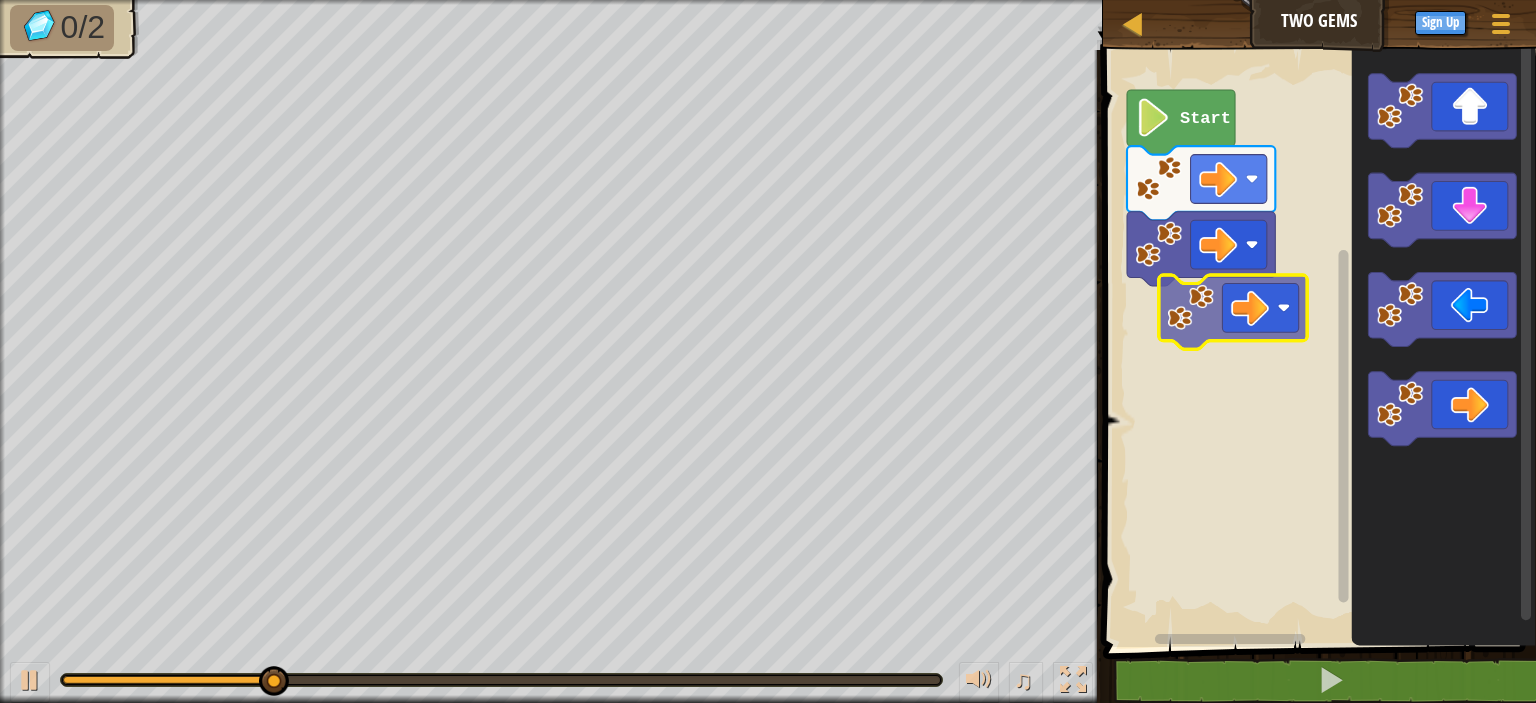 click on "Start" at bounding box center [1316, 343] 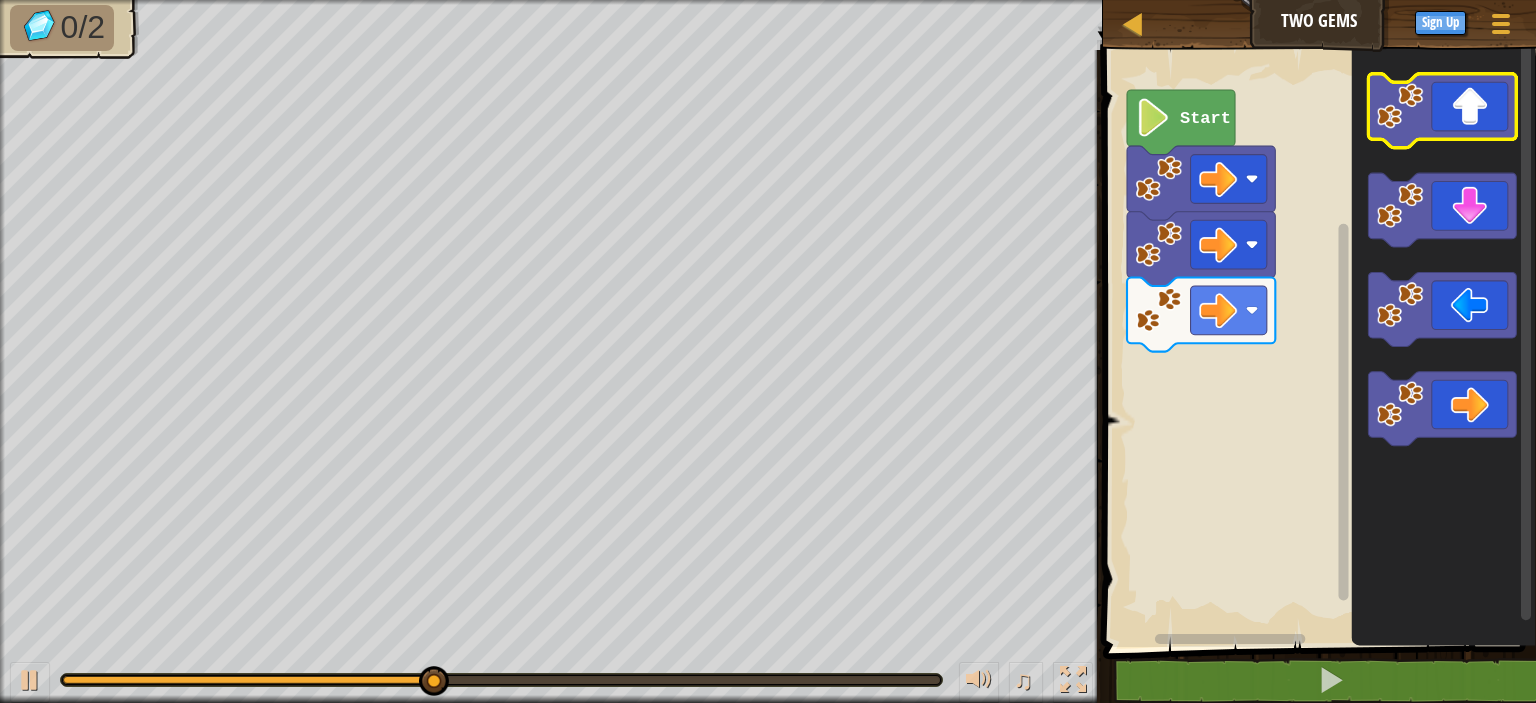 click 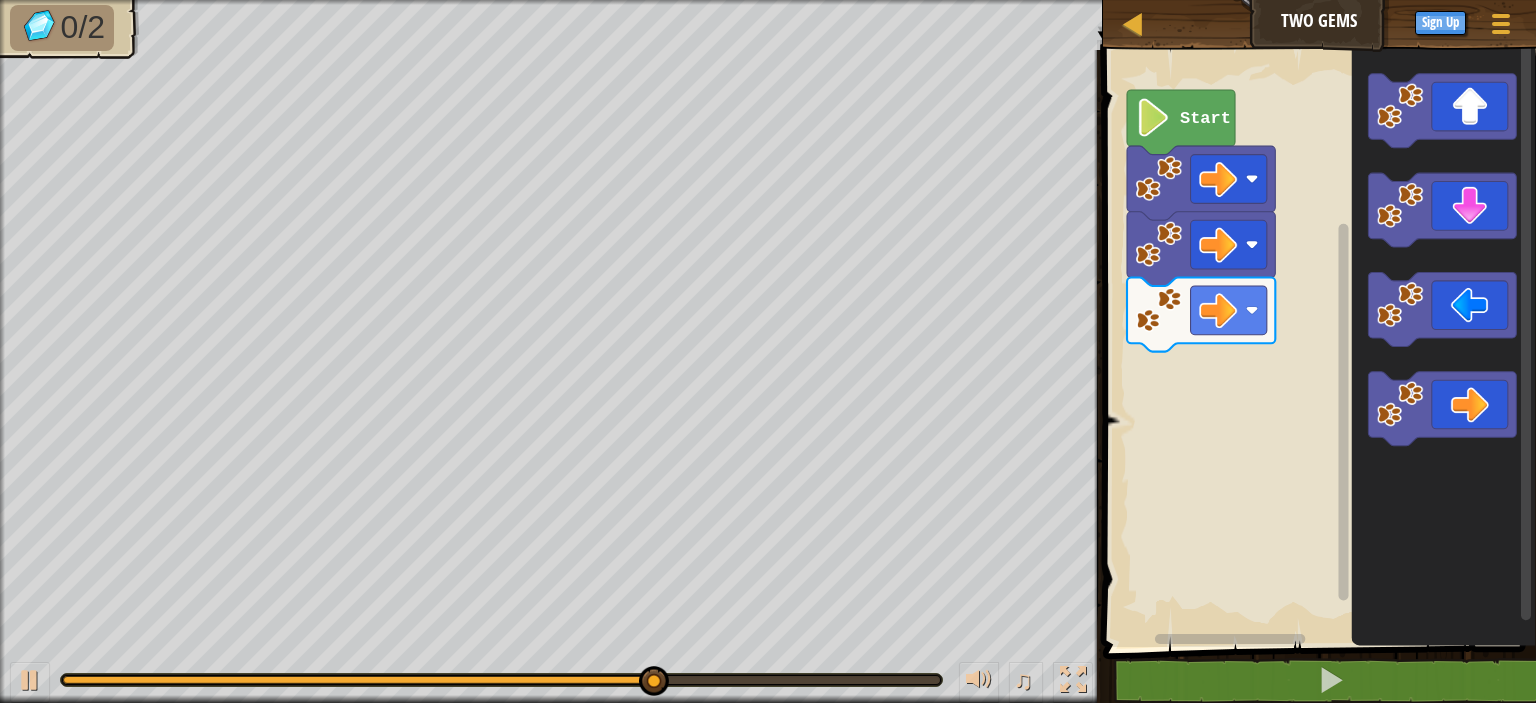 click on "Start" at bounding box center (1316, 343) 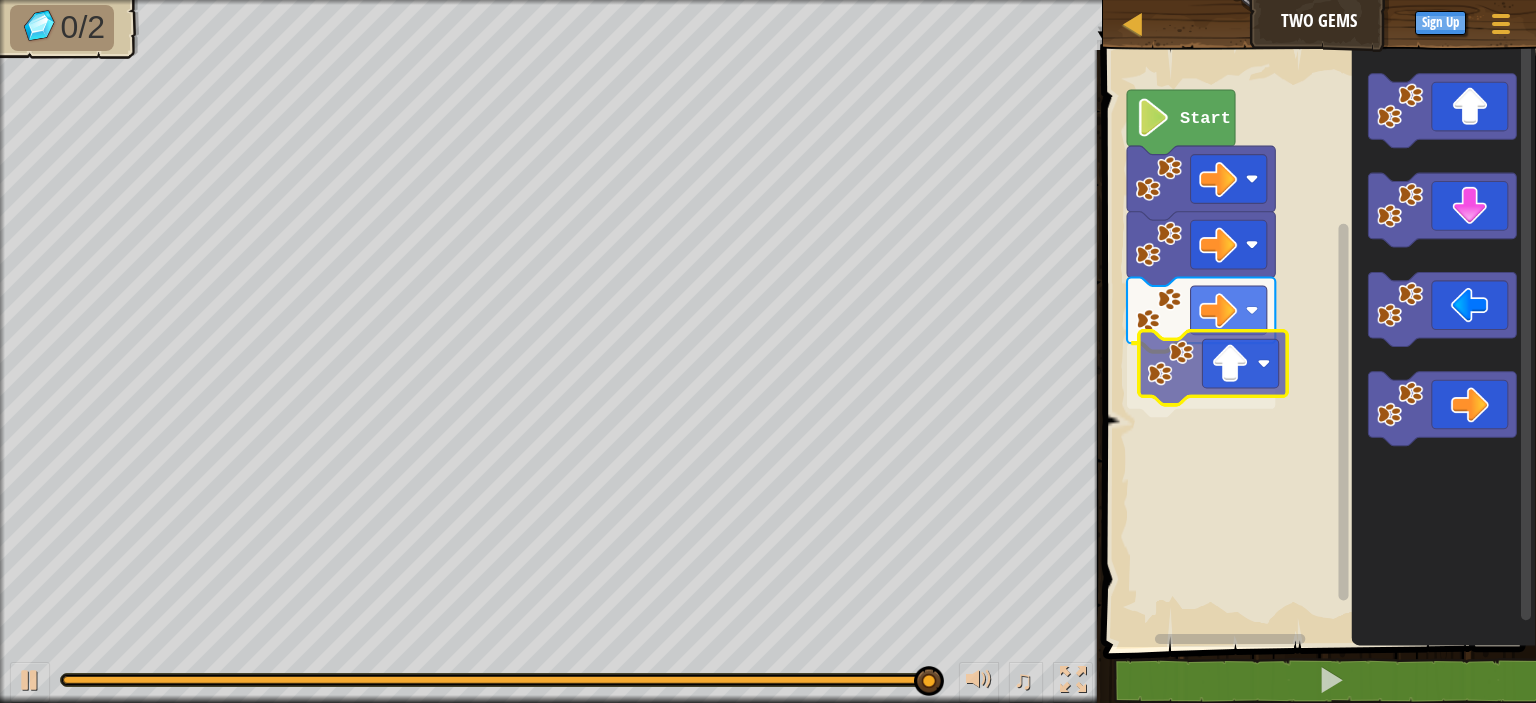 click on "Start" at bounding box center (1316, 343) 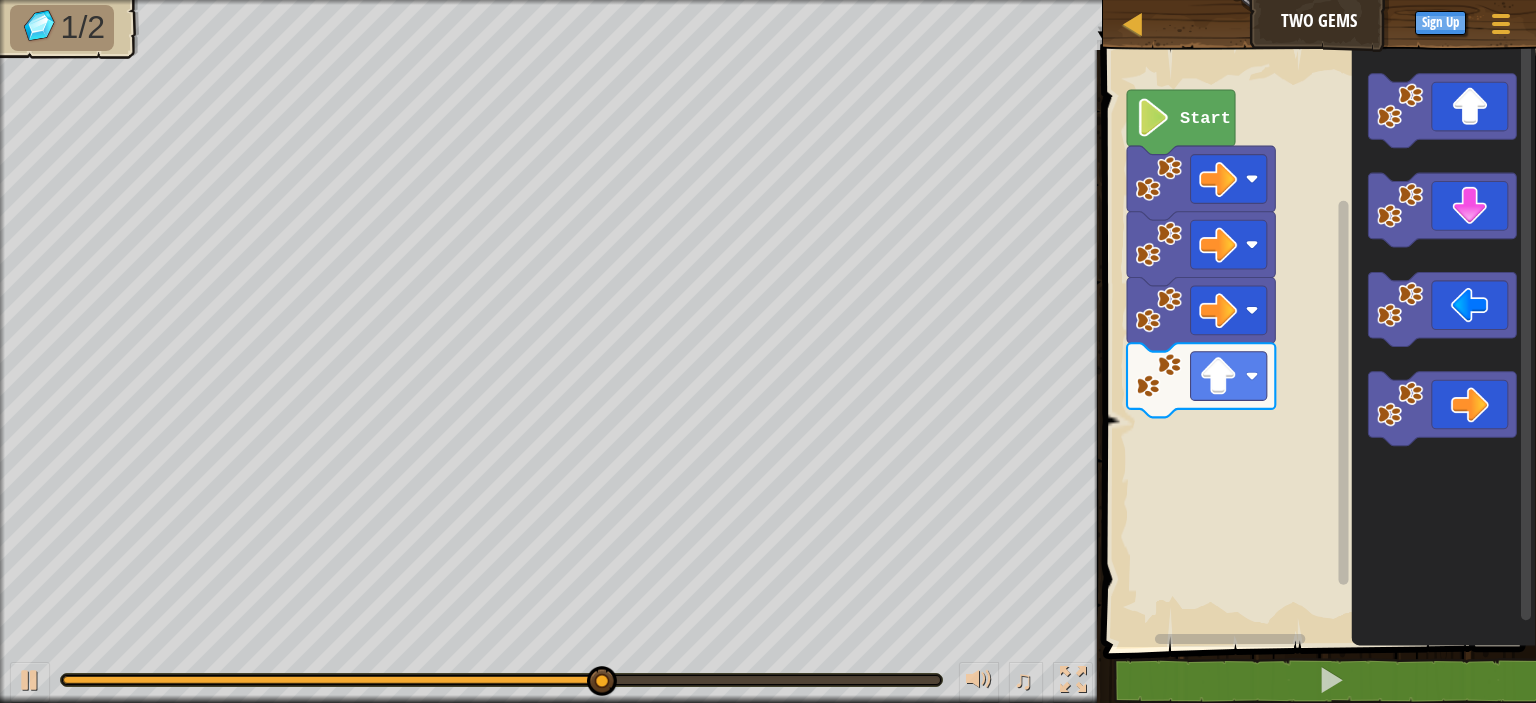 click 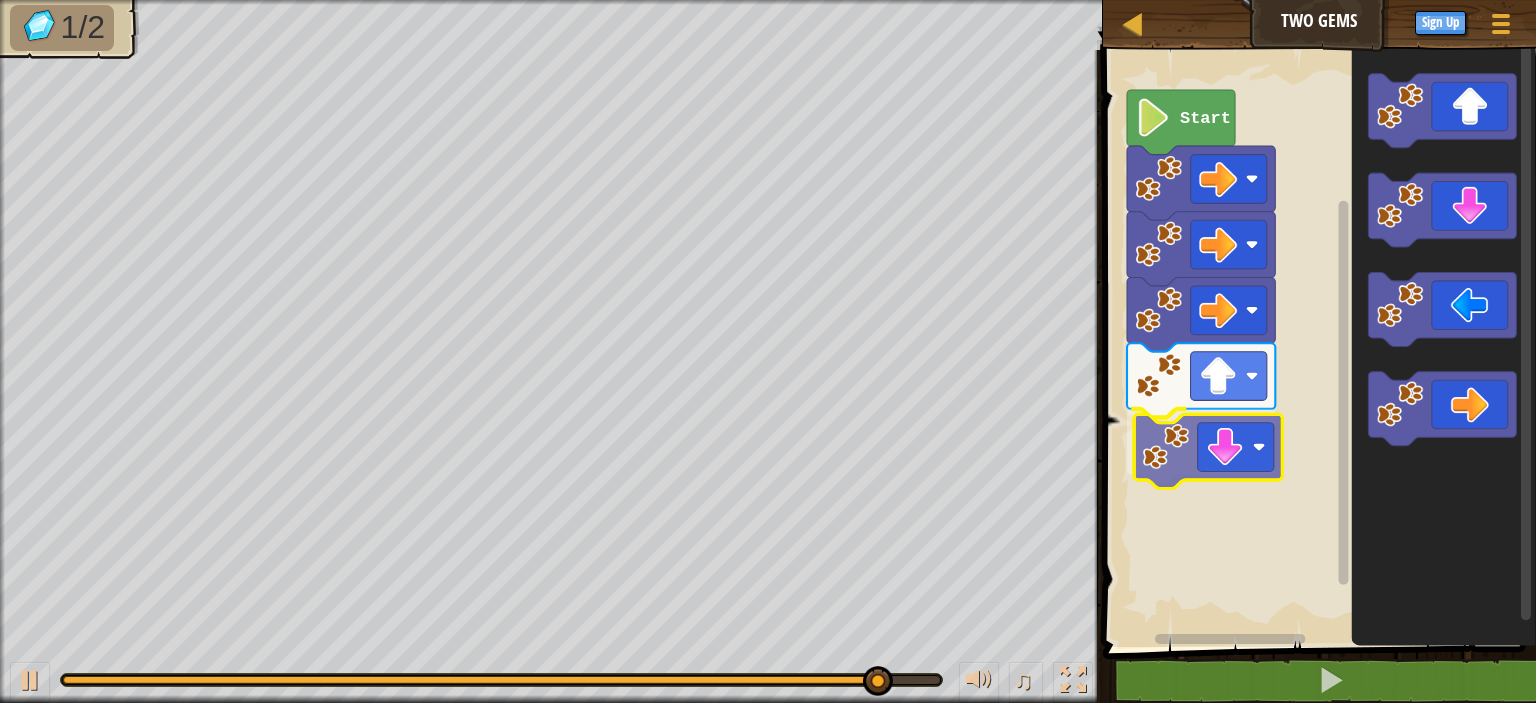 click on "Start" at bounding box center [1316, 343] 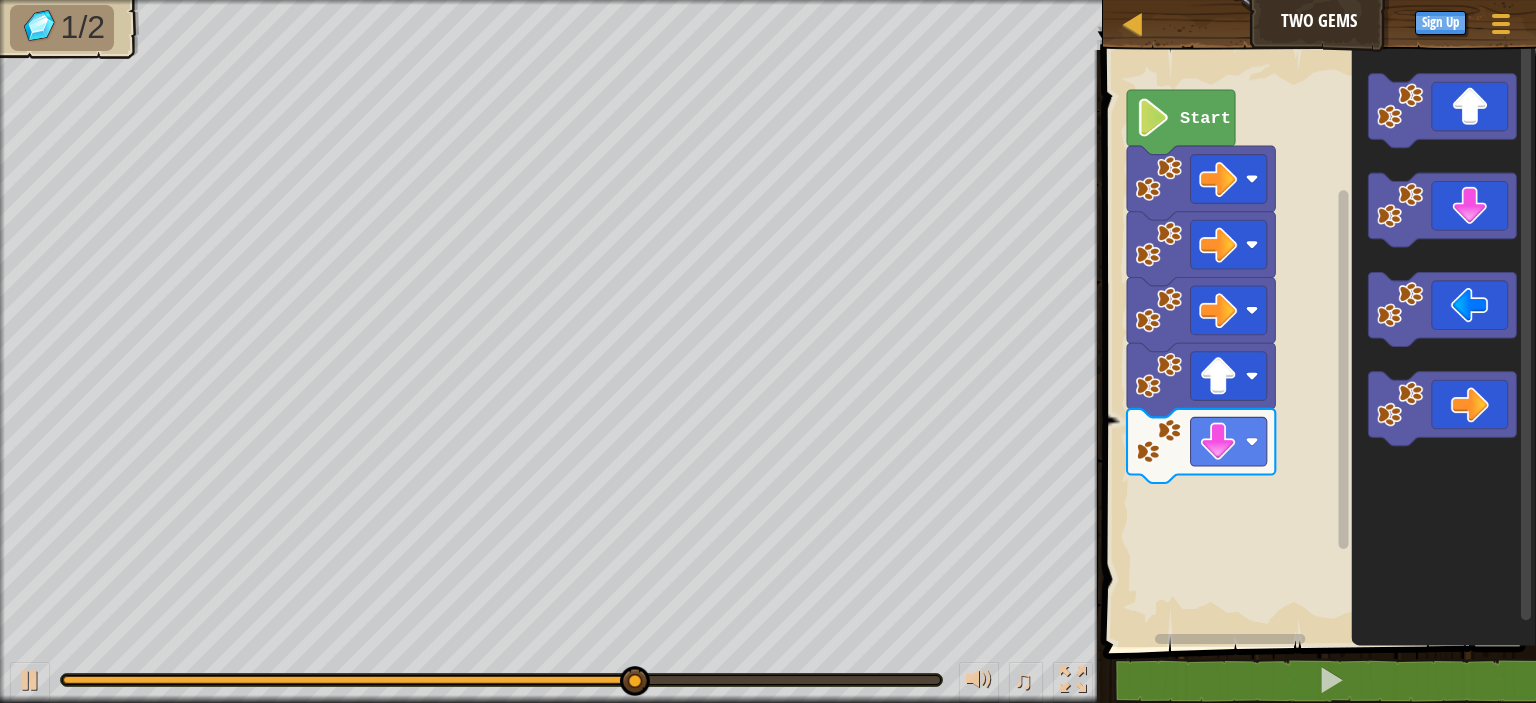 click on "Start" at bounding box center [1316, 343] 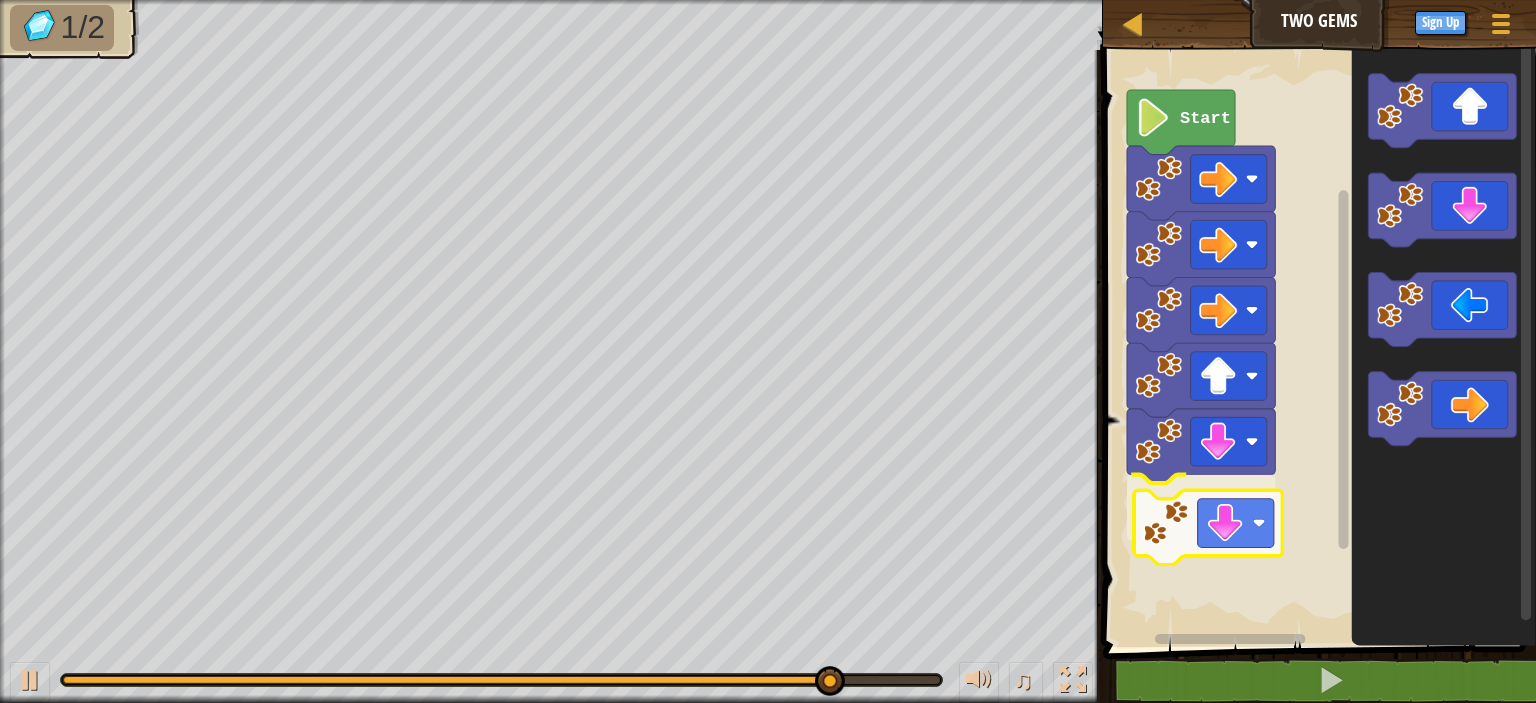 click on "Start" at bounding box center (1316, 343) 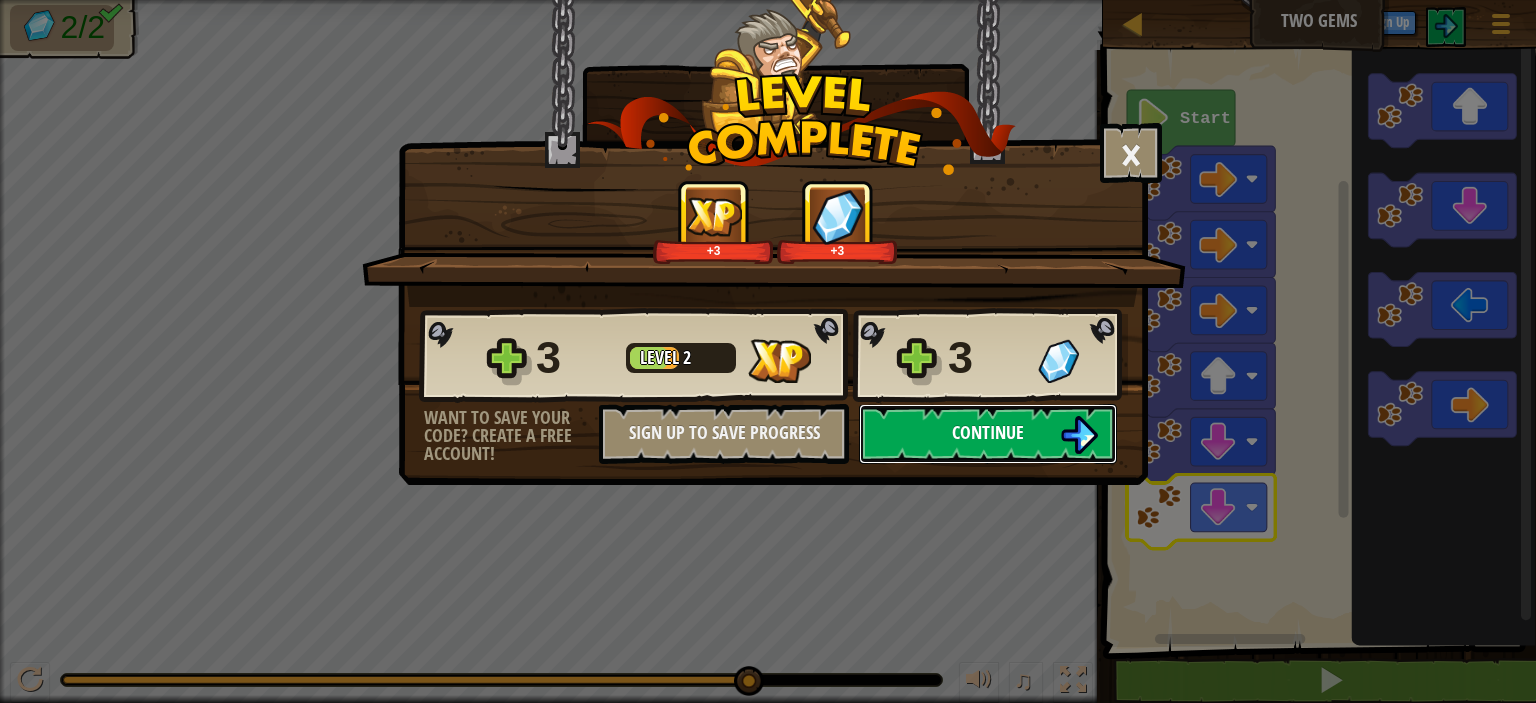 click on "Continue" at bounding box center (988, 432) 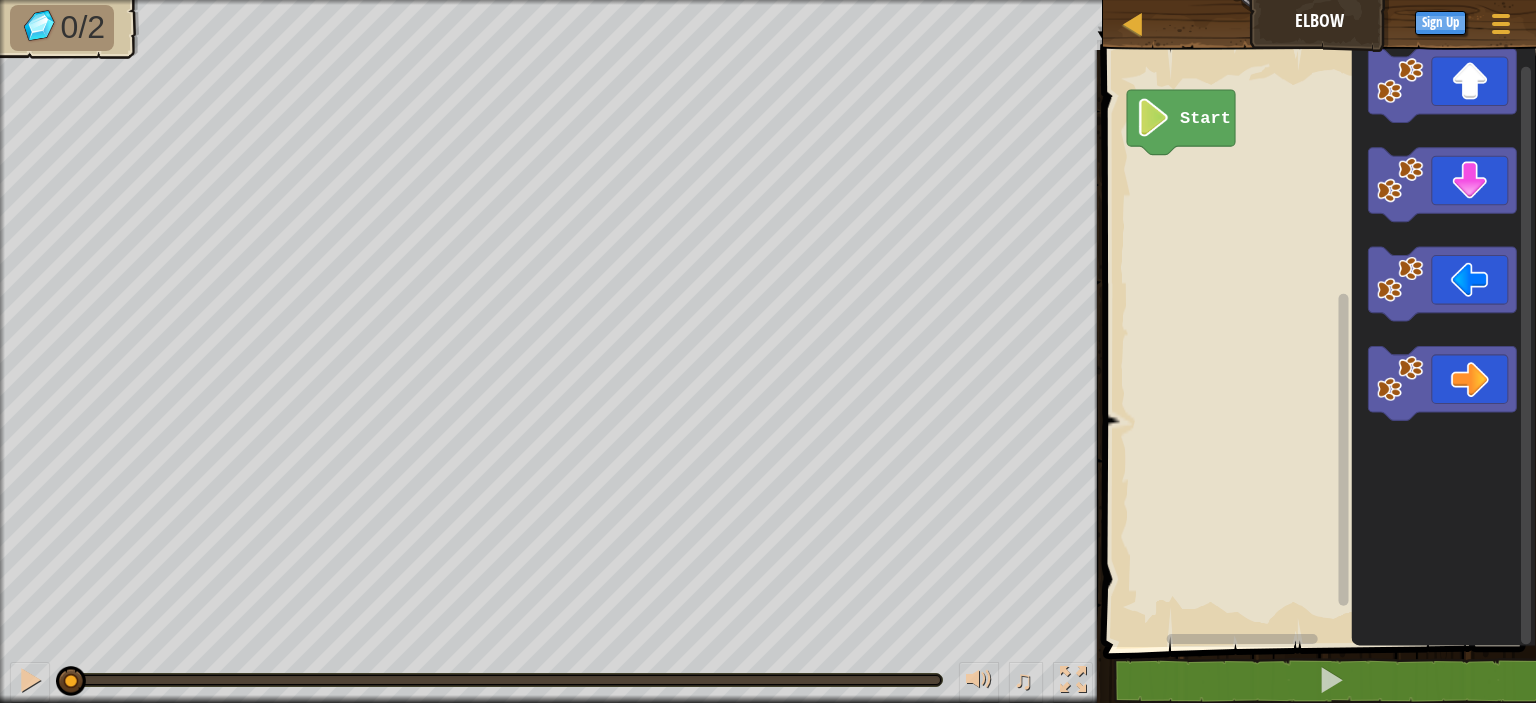 click on "Start" at bounding box center (1316, 343) 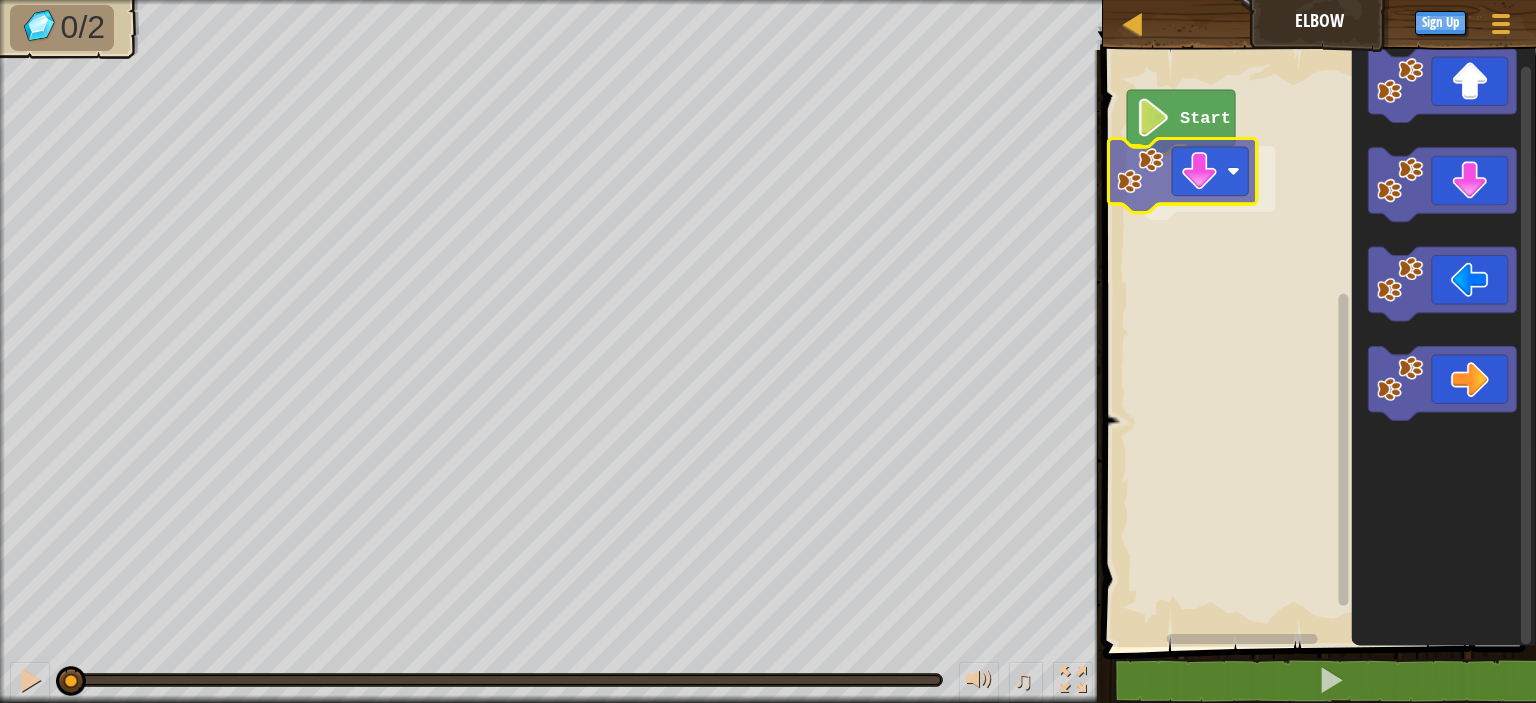 click on "Start" at bounding box center [1316, 343] 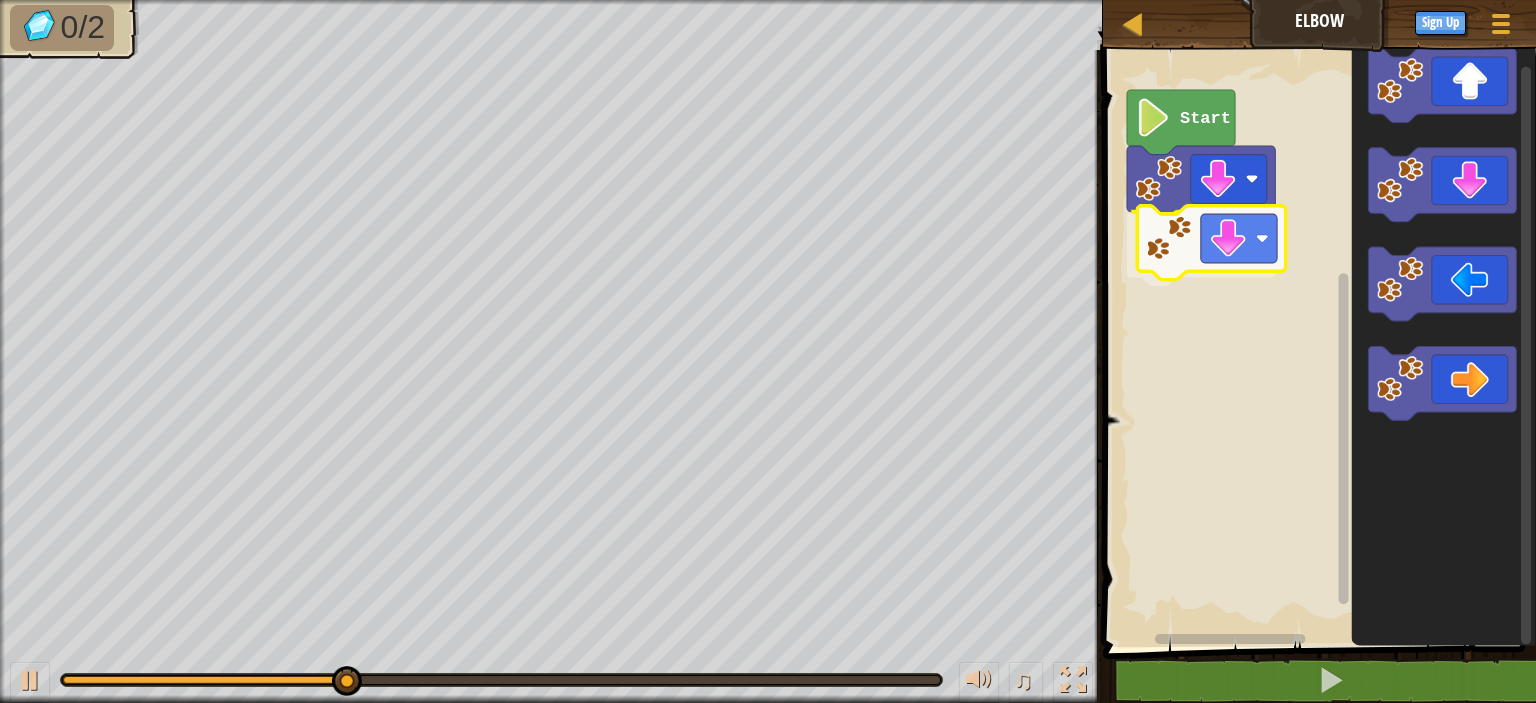click on "Start" at bounding box center [1316, 343] 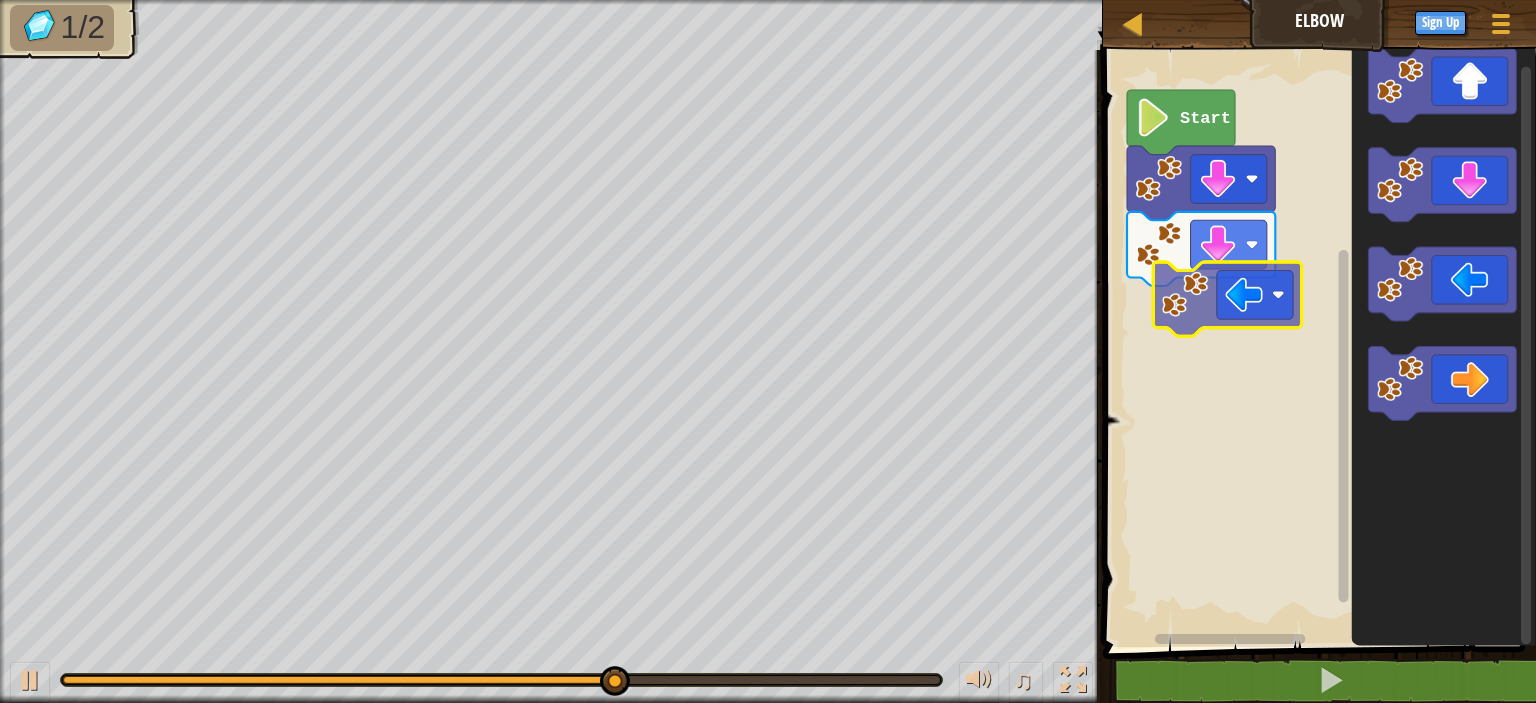 click on "Start" at bounding box center (1316, 343) 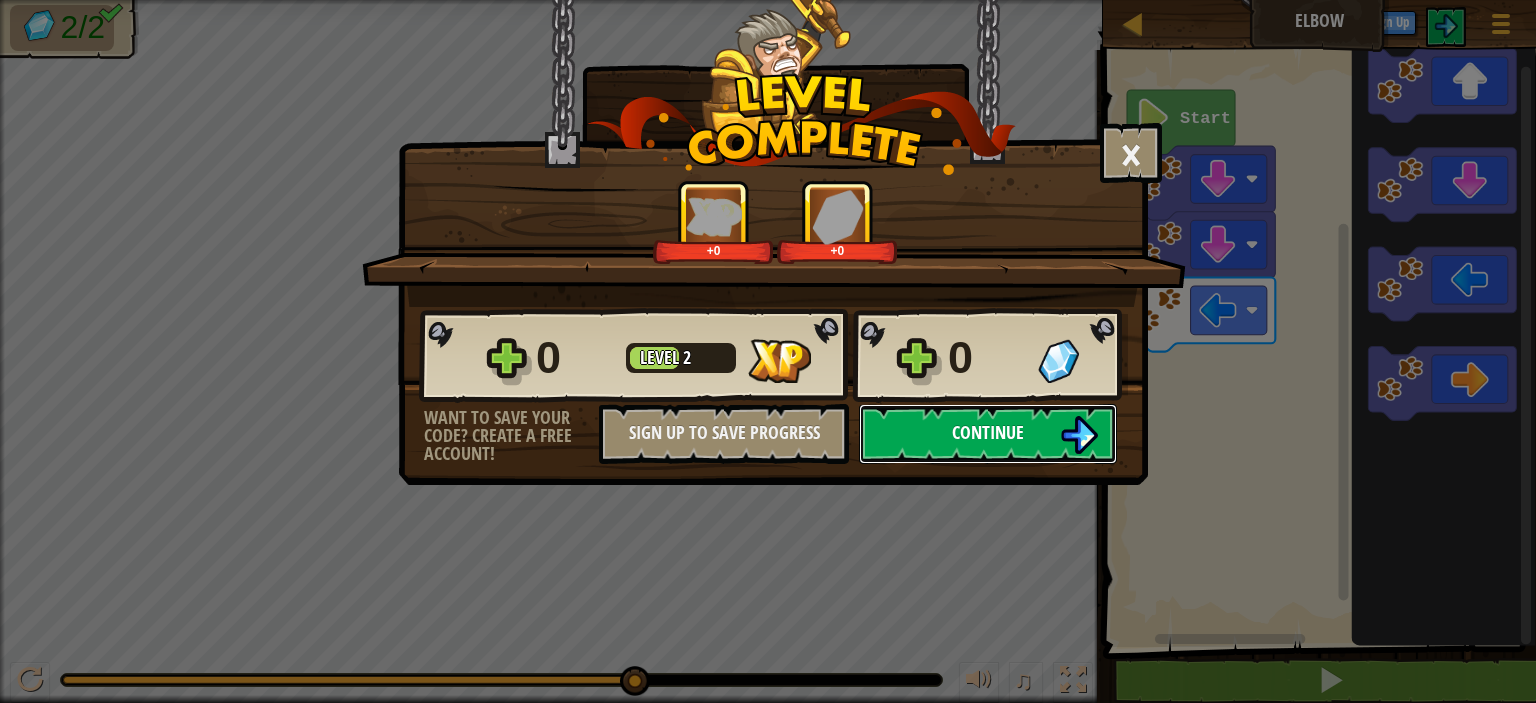 click on "Continue" at bounding box center [988, 434] 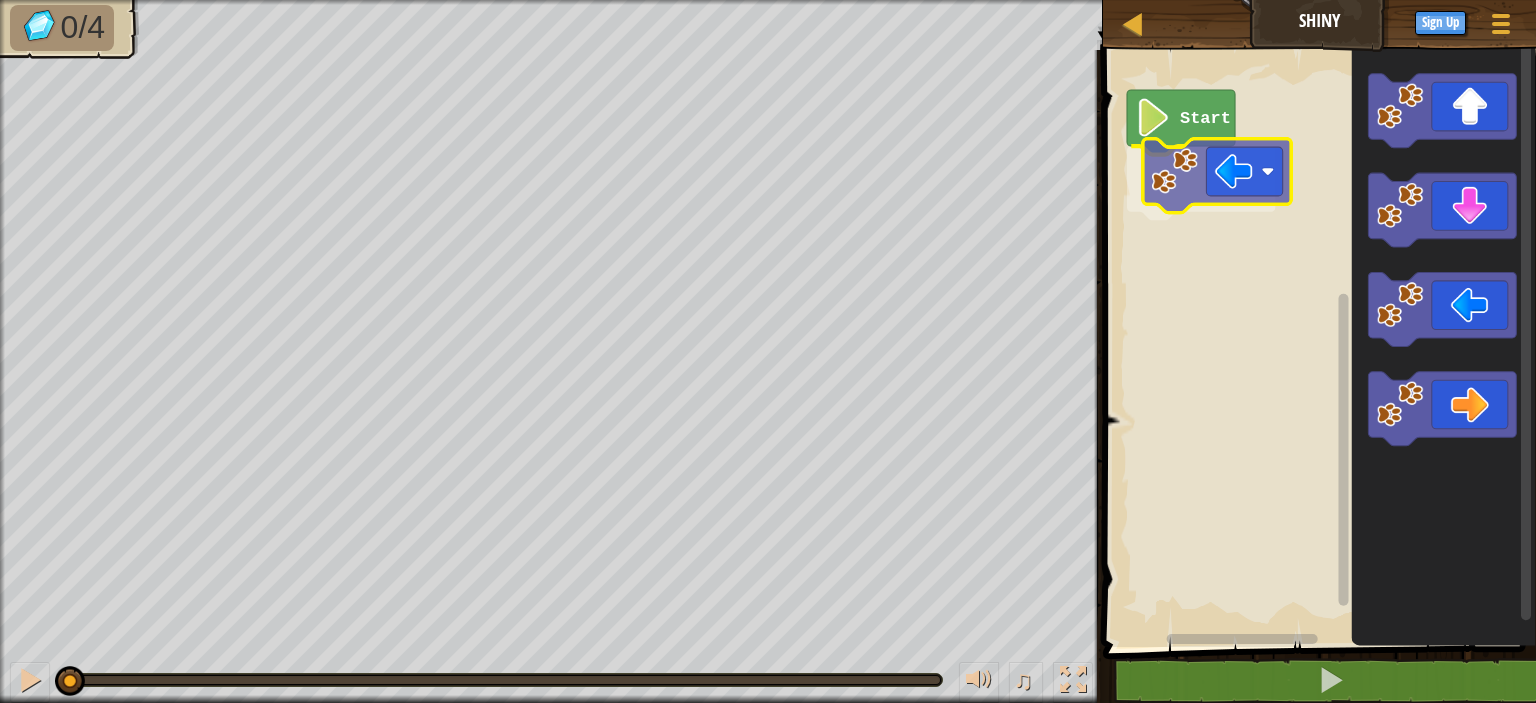 click on "Start" at bounding box center (1316, 343) 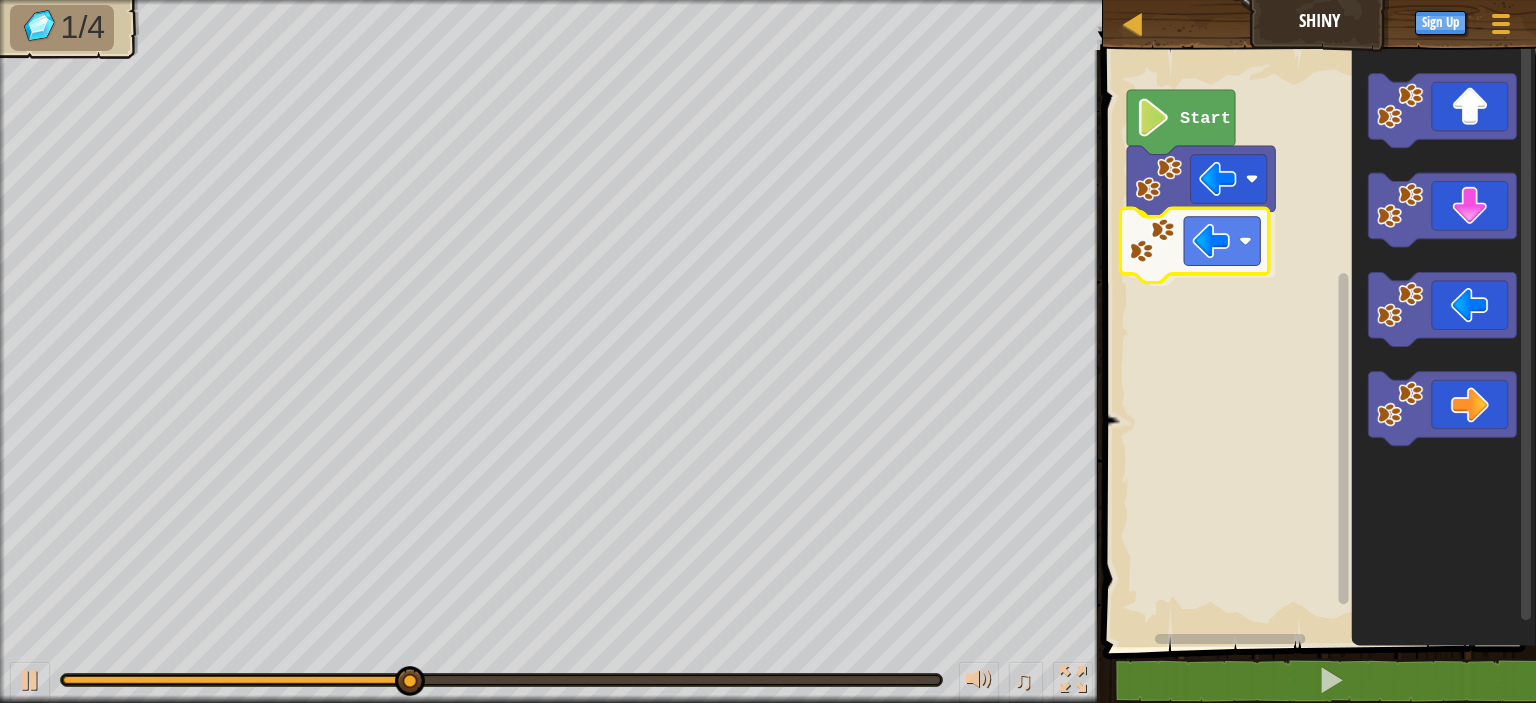 click on "Start" at bounding box center [1316, 343] 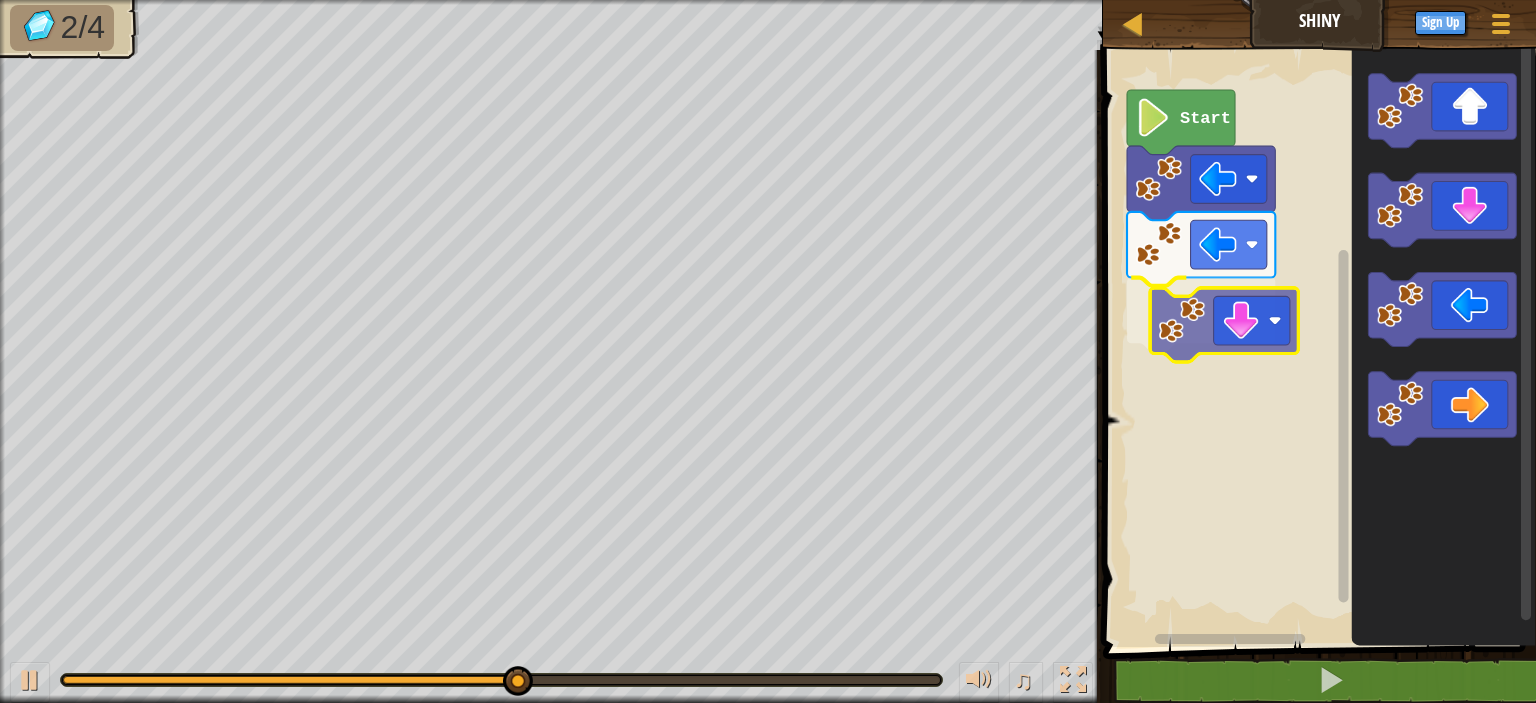 click on "Start" at bounding box center (1316, 343) 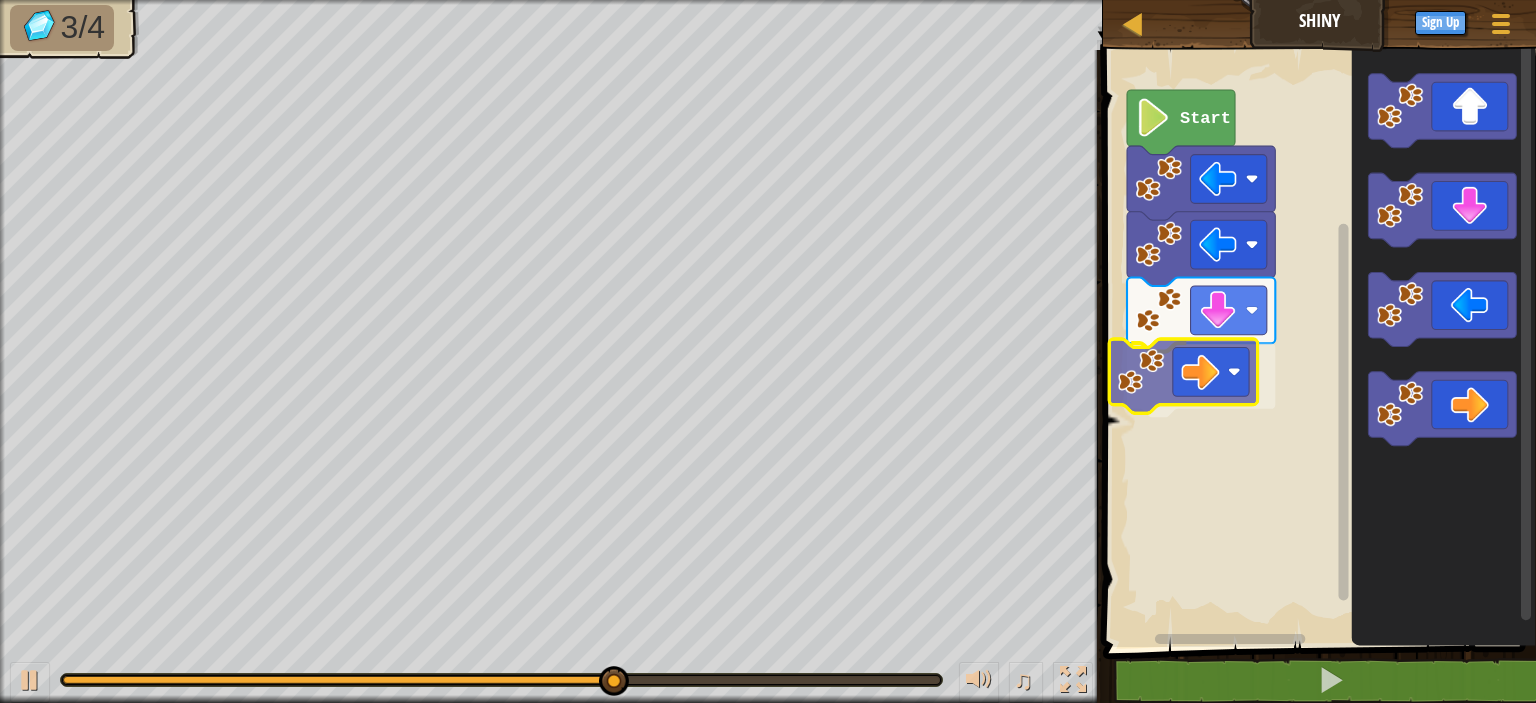click on "Start" at bounding box center [1316, 343] 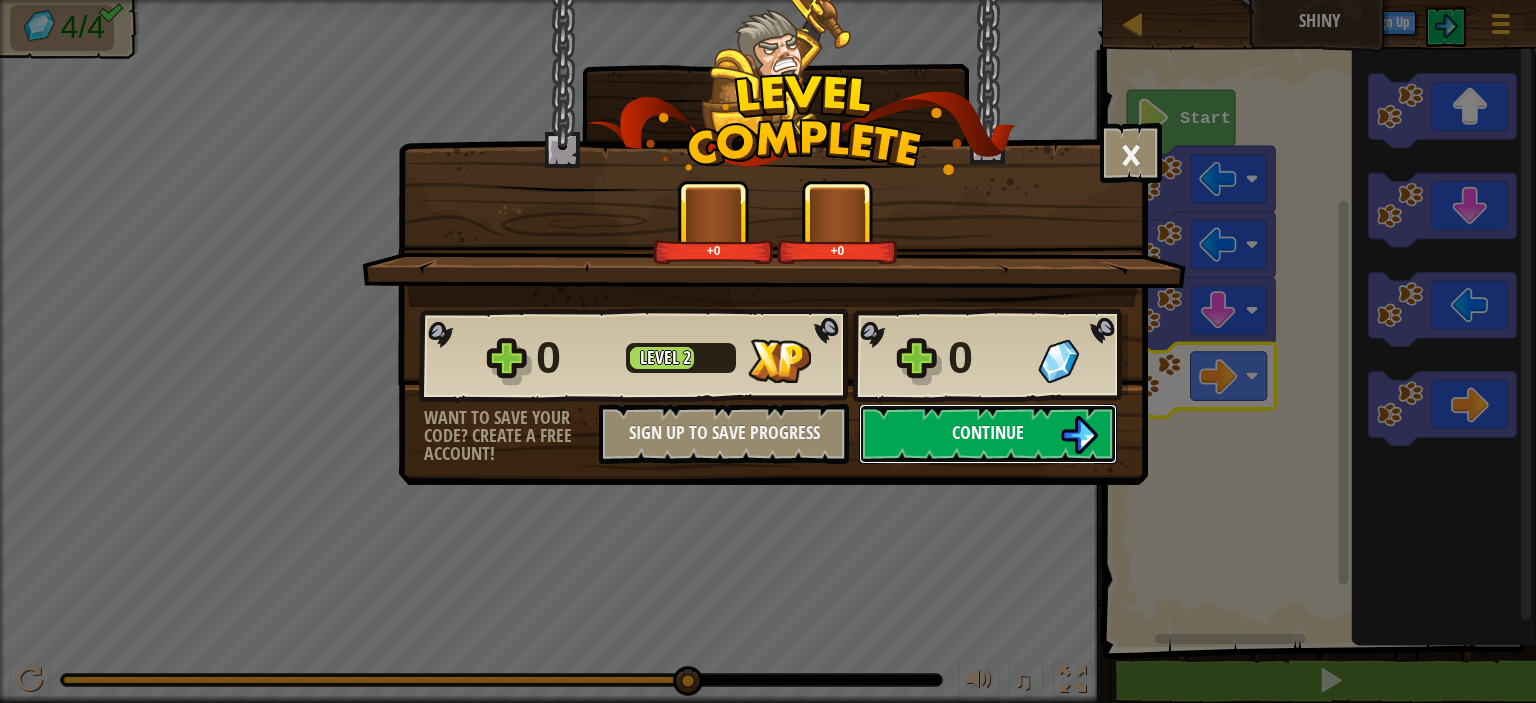 click on "Continue" at bounding box center (988, 432) 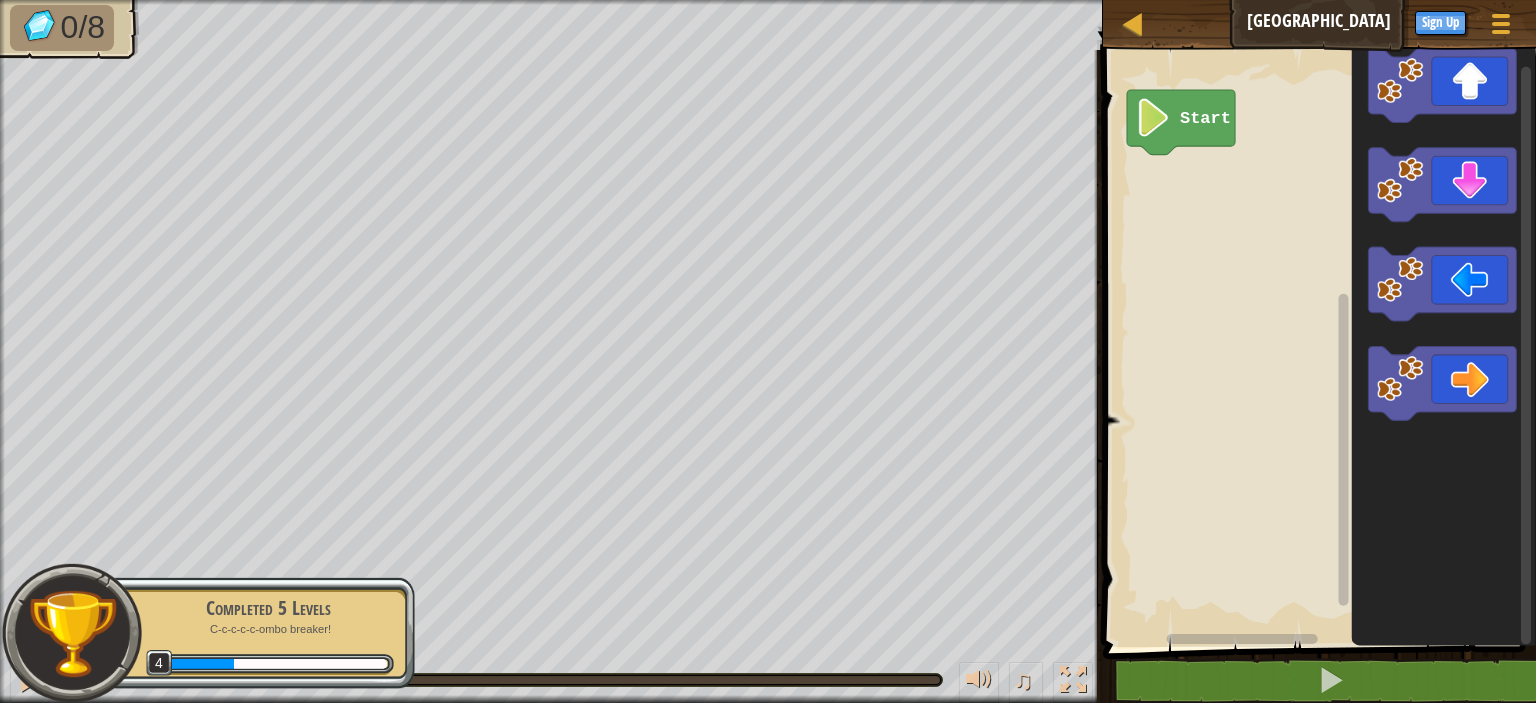 click on "Start" at bounding box center (1316, 343) 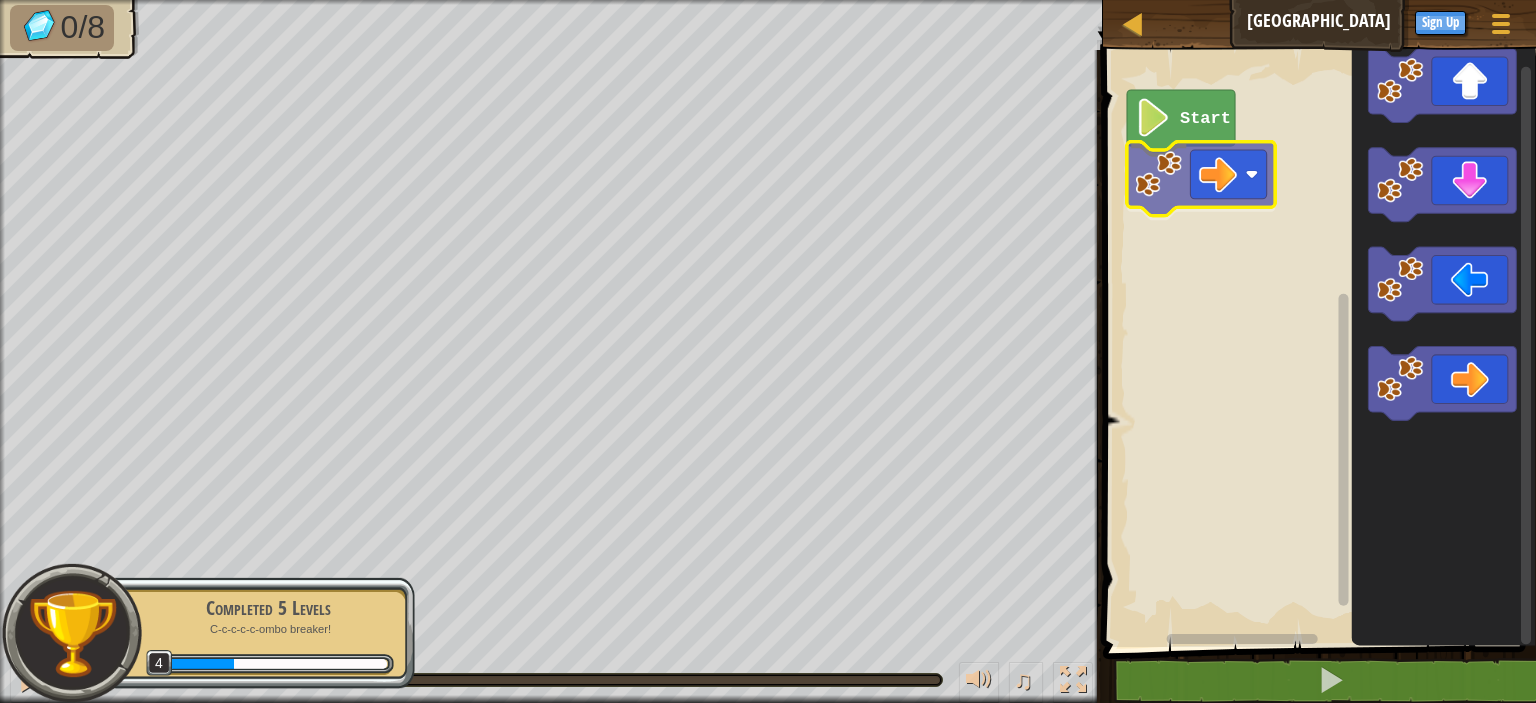 click on "Start" at bounding box center (1316, 343) 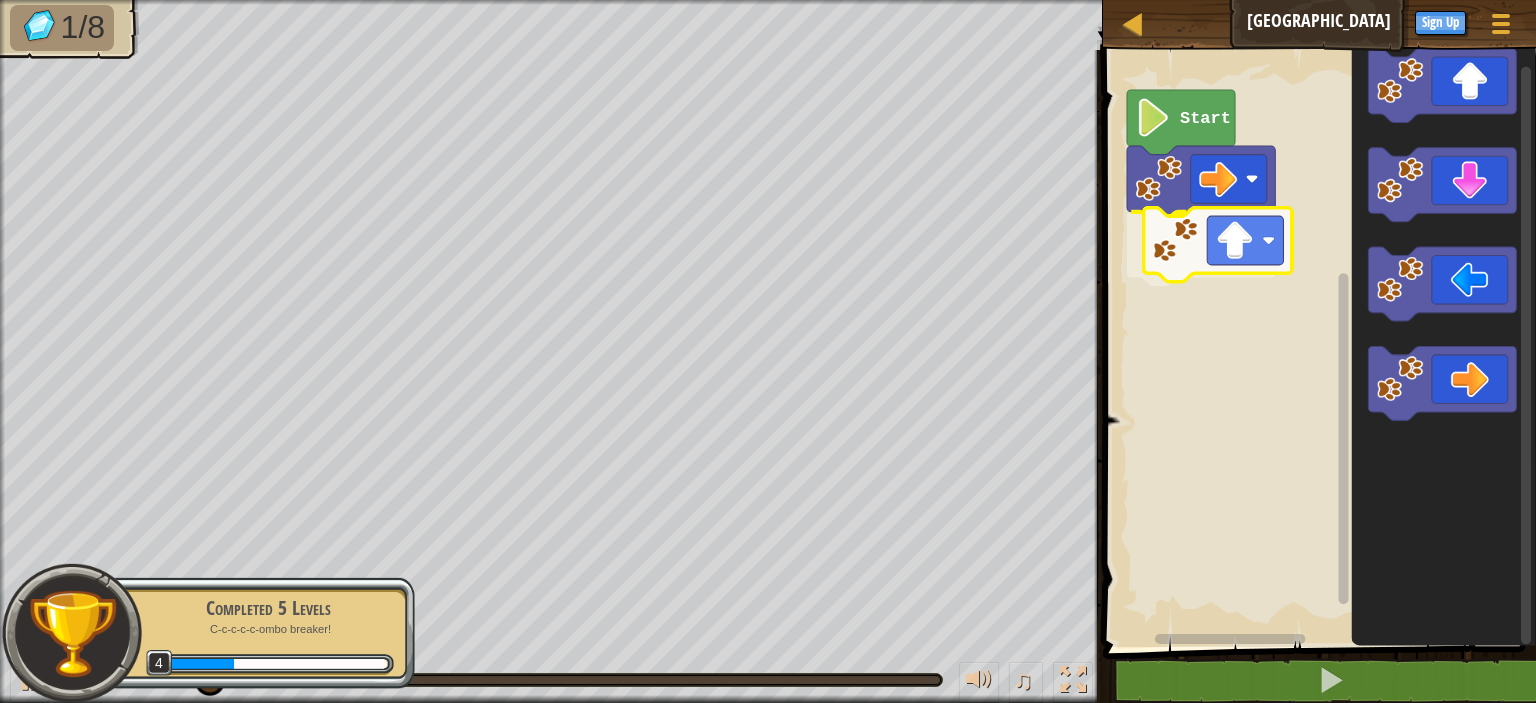 click on "Start" at bounding box center (1316, 343) 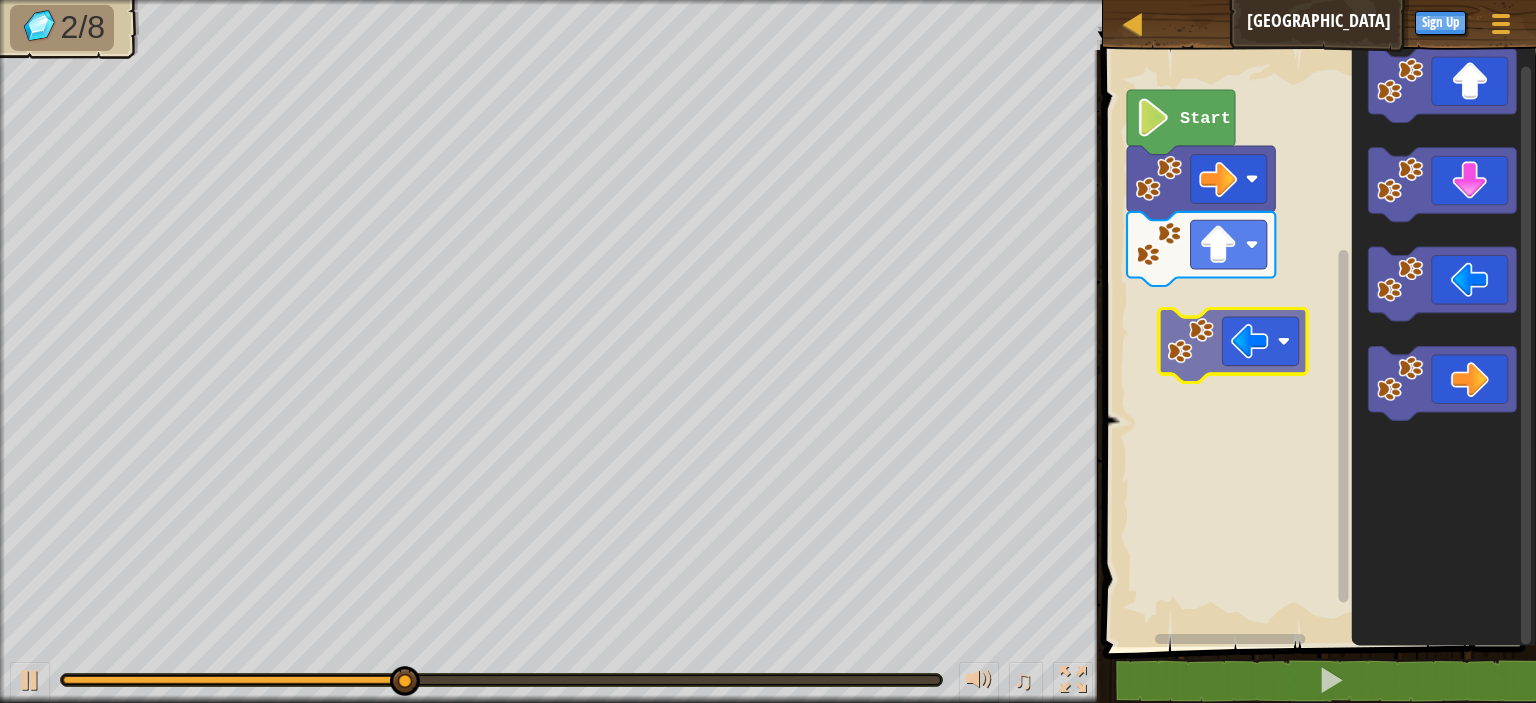 click on "Start" at bounding box center [1316, 343] 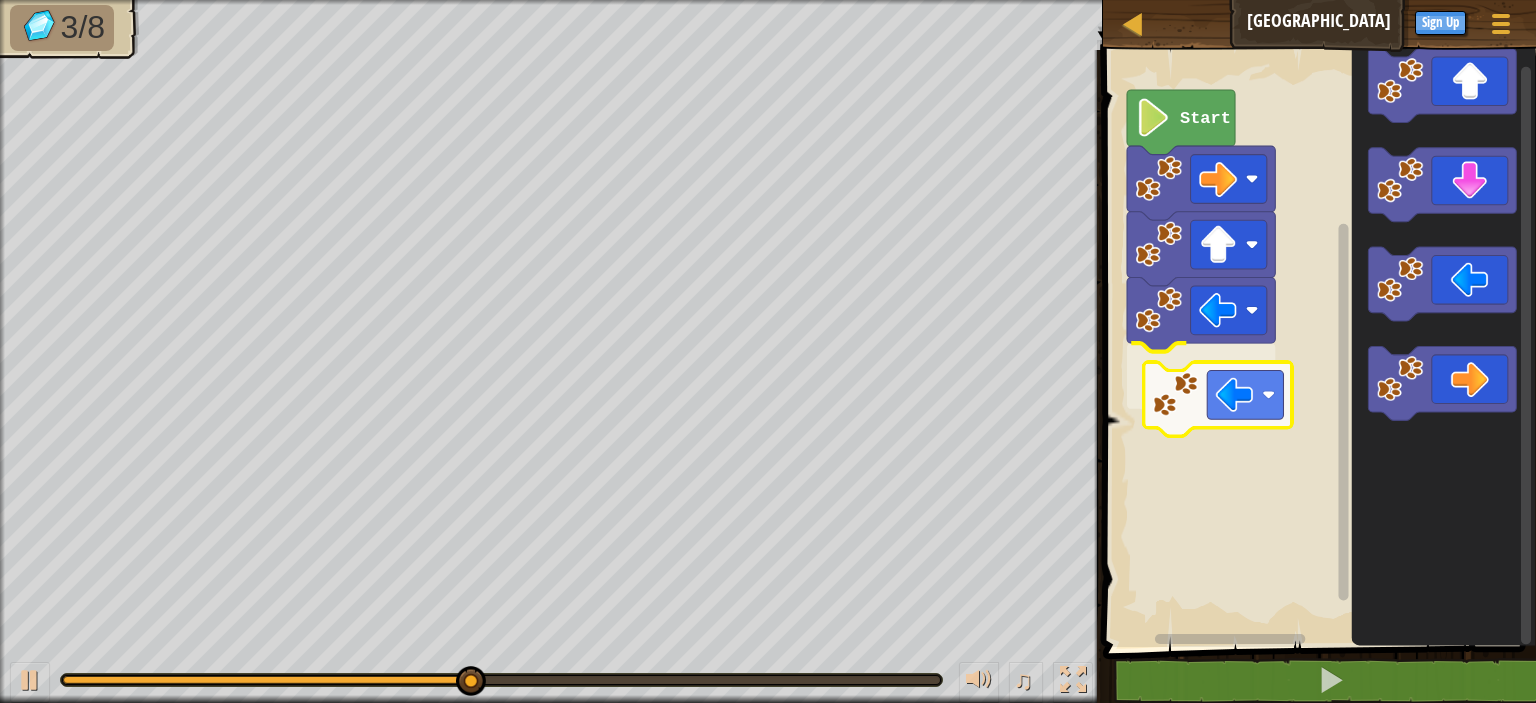 click on "Start" at bounding box center [1316, 343] 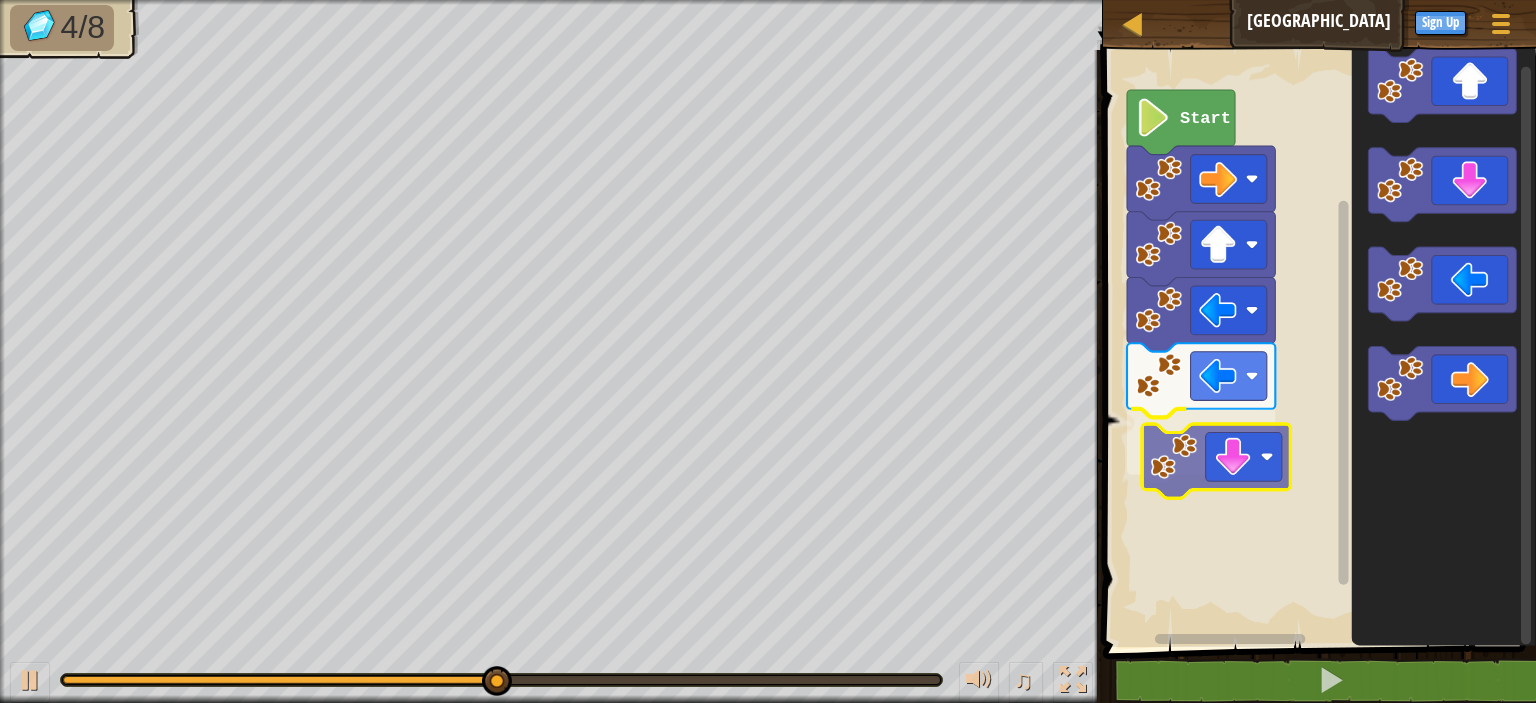 click on "Start" at bounding box center (1316, 343) 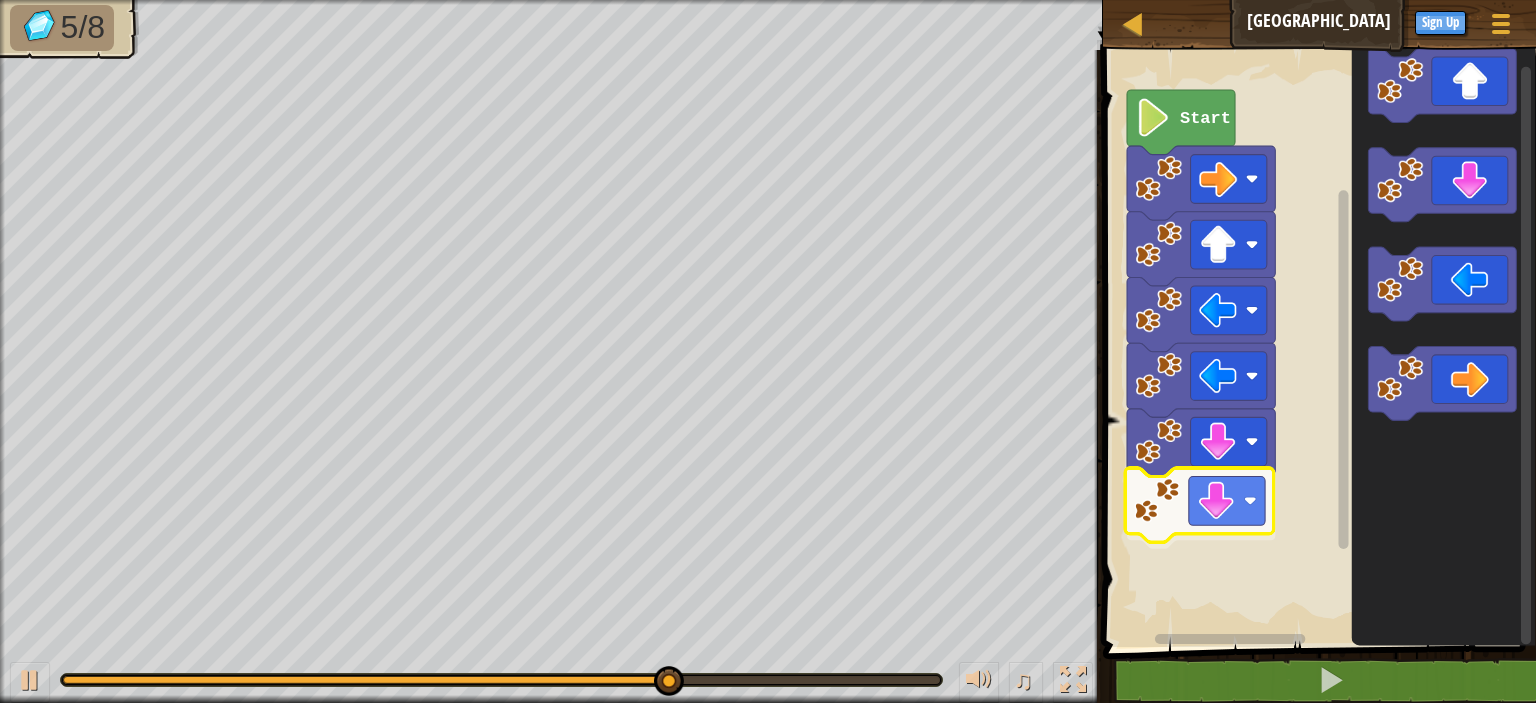 click on "Start" at bounding box center [1316, 343] 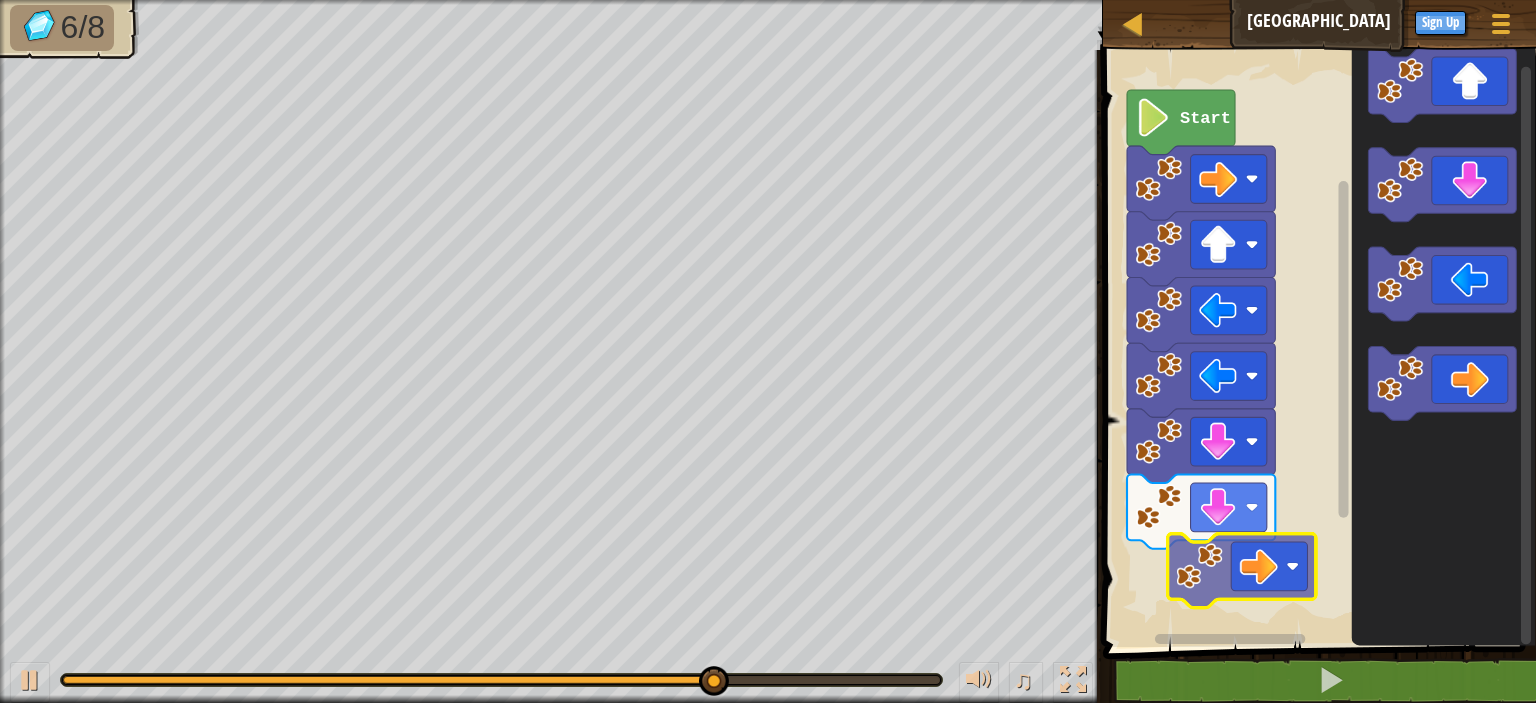 click on "Start" at bounding box center [1316, 343] 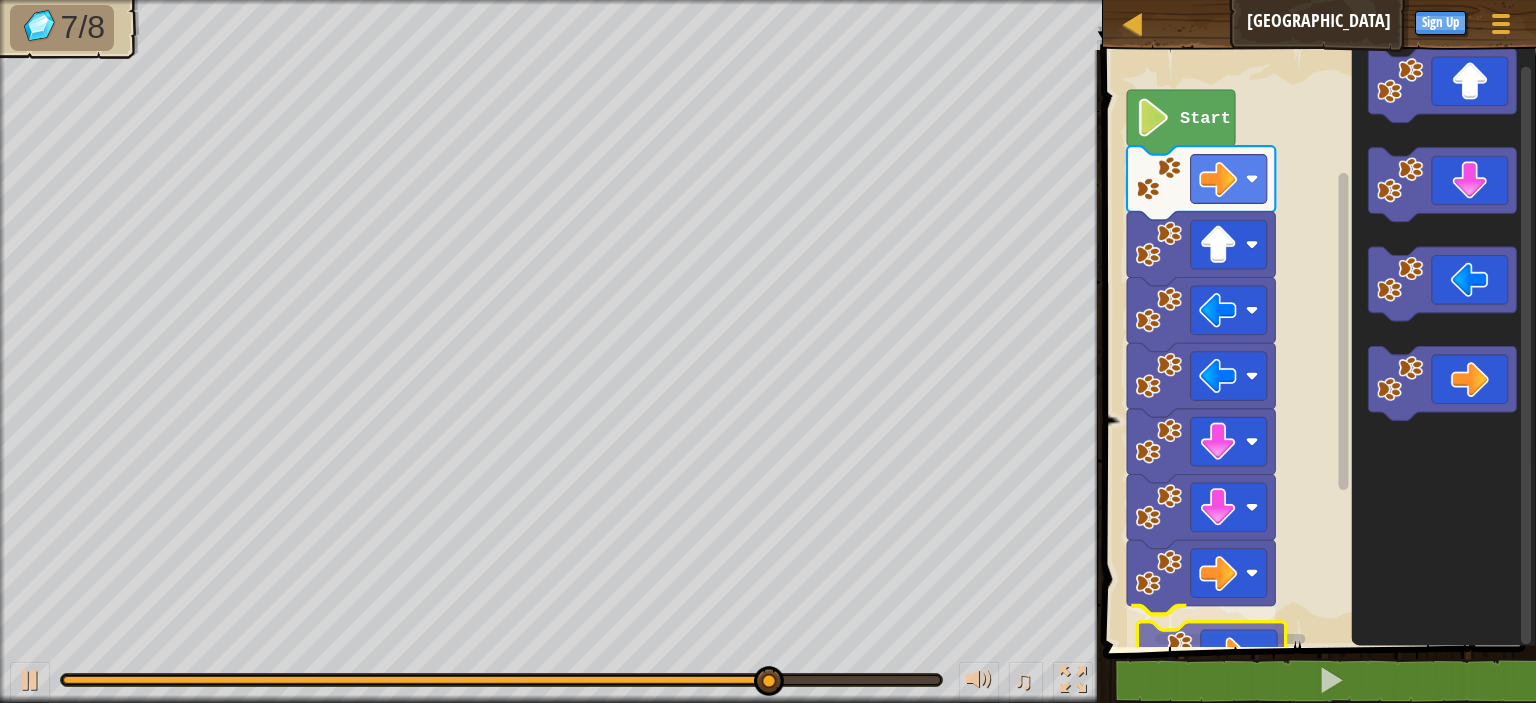 click on "1     הההההההההההההההההההההההההההההההההההההההההההההההההההההההההההההההההההההההההההההההההההההההההההההההההההההההההההההההההההההההההההההההההההההההההההההההההההההההההההההההההההההההההההההההההההההההההההההההההההההההההההההההההההההההההההההההההההההההההההההההההההההההההההההההה XXXXXXXXXXXXXXXXXXXXXXXXXXXXXXXXXXXXXXXXXXXXXXXXXXXXXXXXXXXXXXXXXXXXXXXXXXXXXXXXXXXXXXXXXXXXXXXXXXXXXXXXXXXXXXXXXXXXXXXXXXXXXXXXXXXXXXXXXXXXXXXXXXXXXXXXXXXXXXXXXXXXXXXXXXXXXXXXXXXXXXXXXXXXXXXXXXXXXXXXXXXXXXXXXXXXXXXXXXXXXXXXXXXXXXXXXXXXXXXXXXXXXXXXXXXXXXXX Start Code Saved Programming language : Python Statement   /  Call   /" at bounding box center [1316, 412] 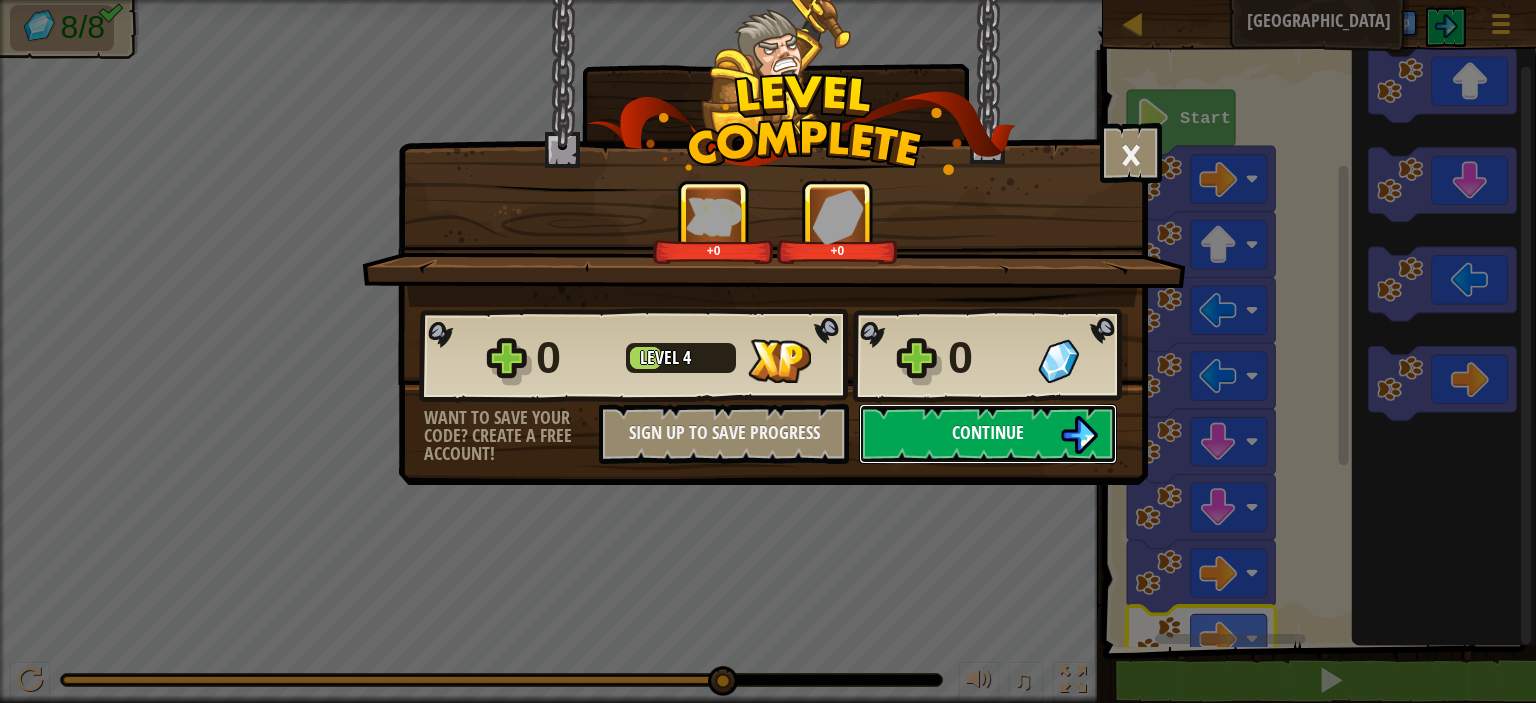 click on "Continue" at bounding box center (988, 432) 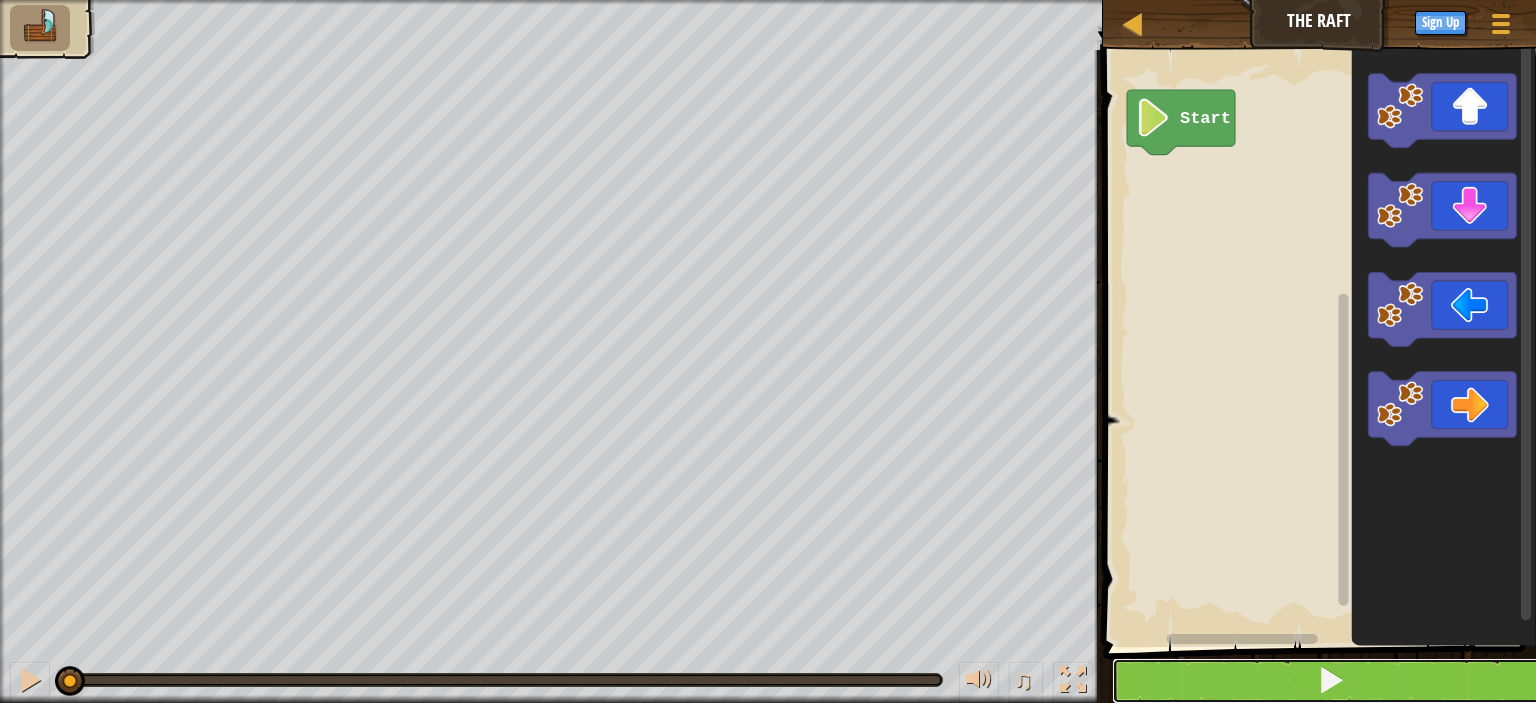 click at bounding box center [1331, 680] 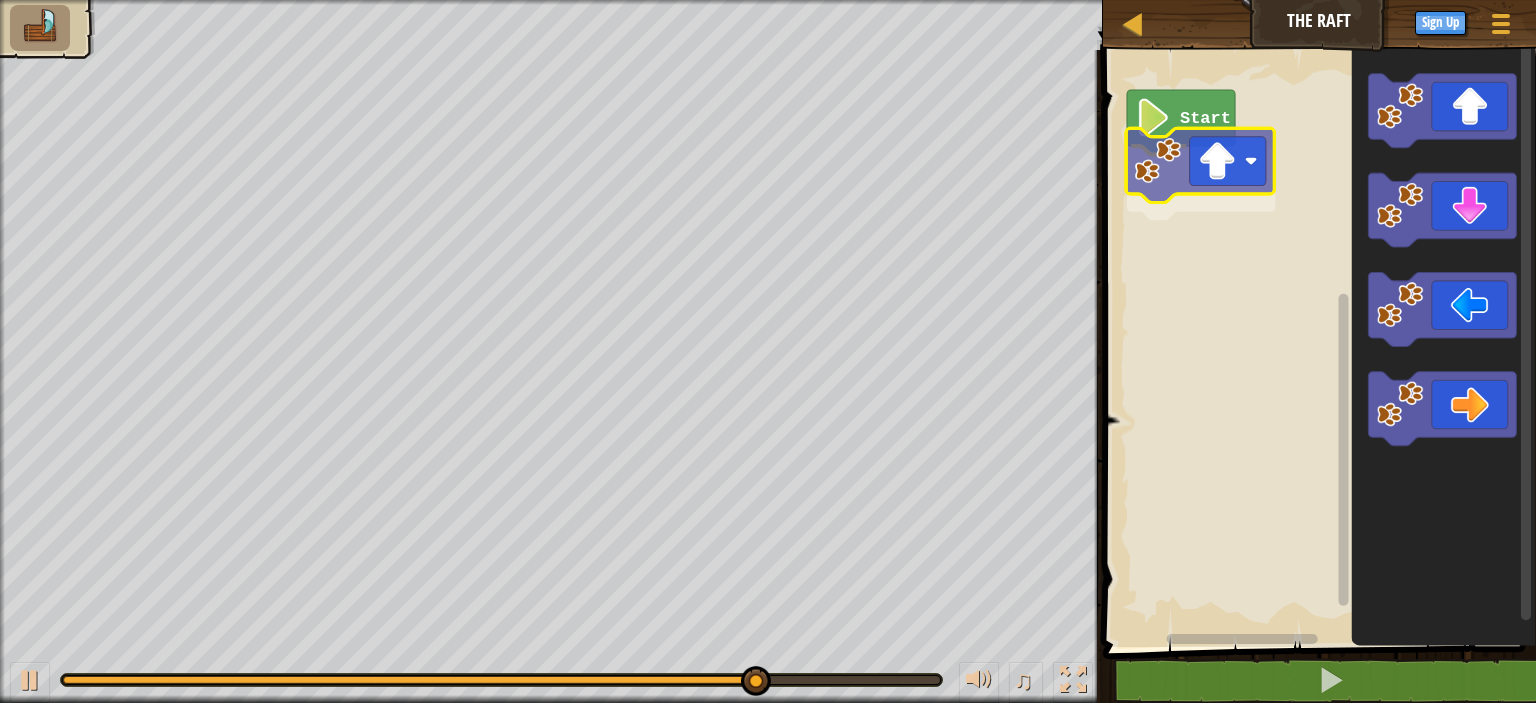 click on "Start" at bounding box center [1316, 343] 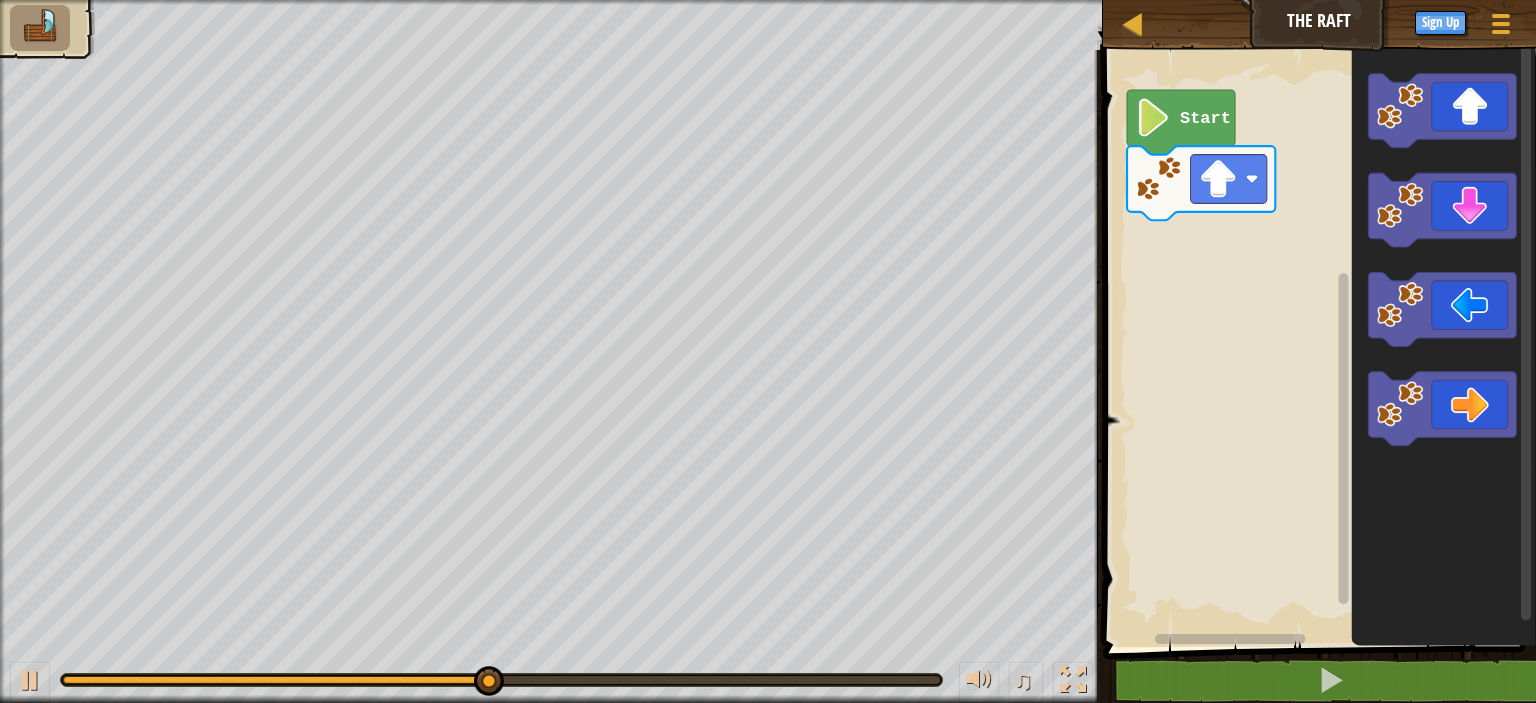click on "Start" at bounding box center (1316, 343) 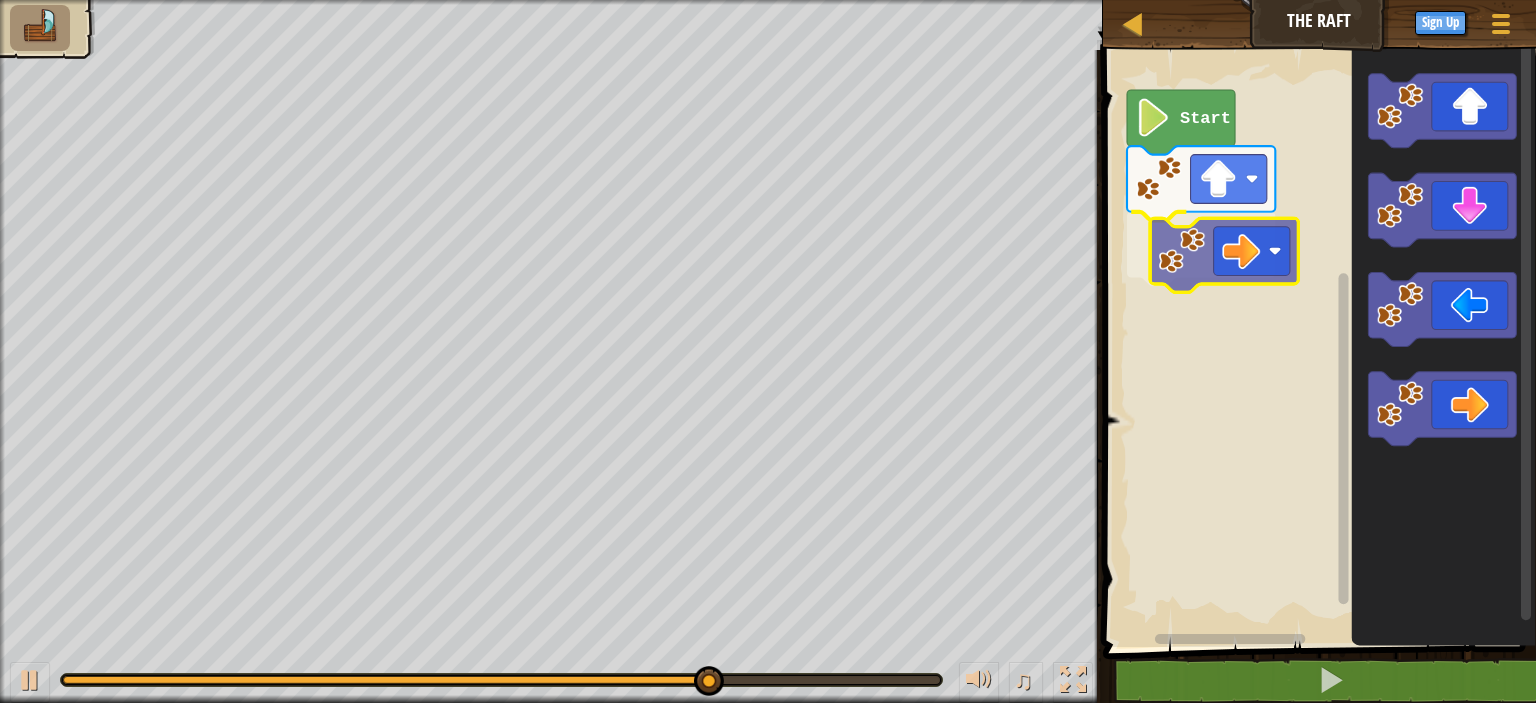 click on "Start" at bounding box center (1316, 343) 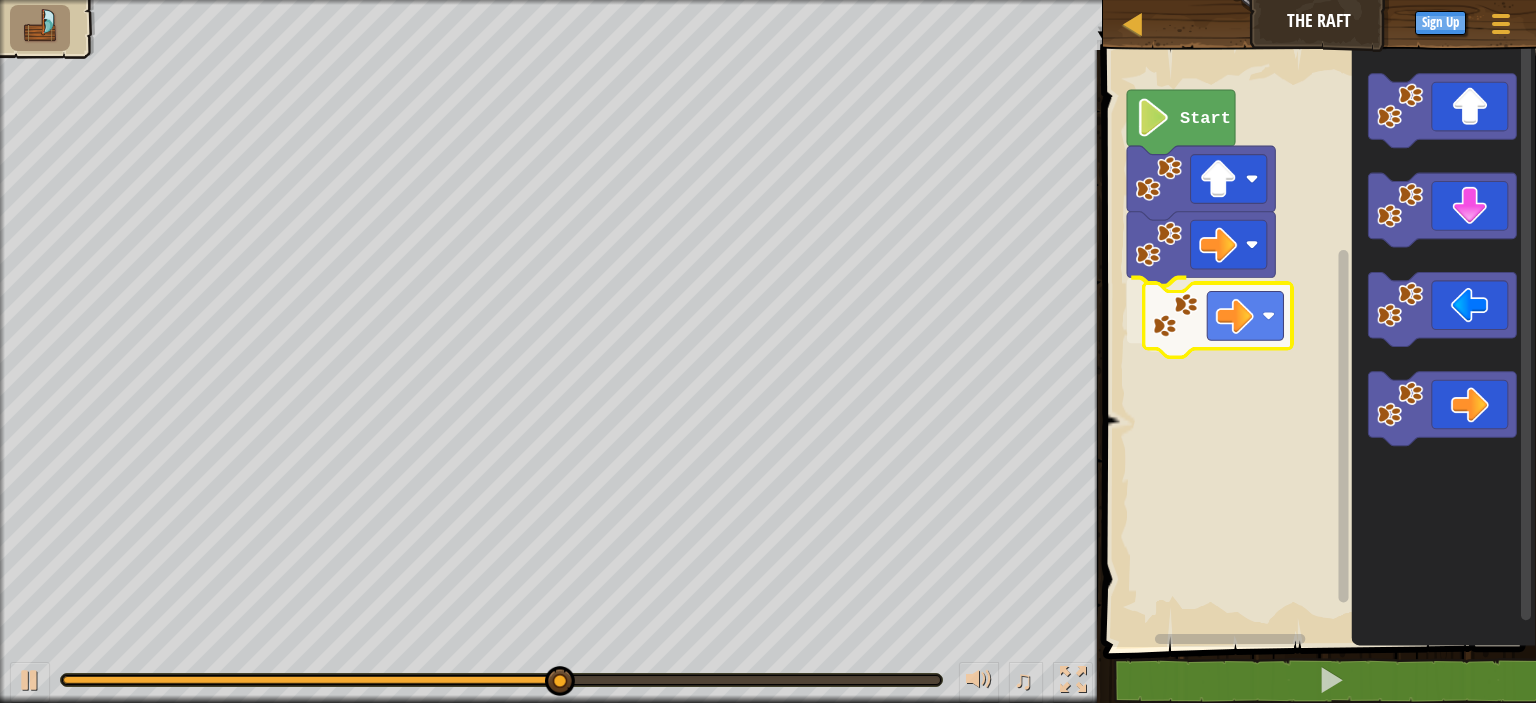 click on "Start" at bounding box center (1316, 343) 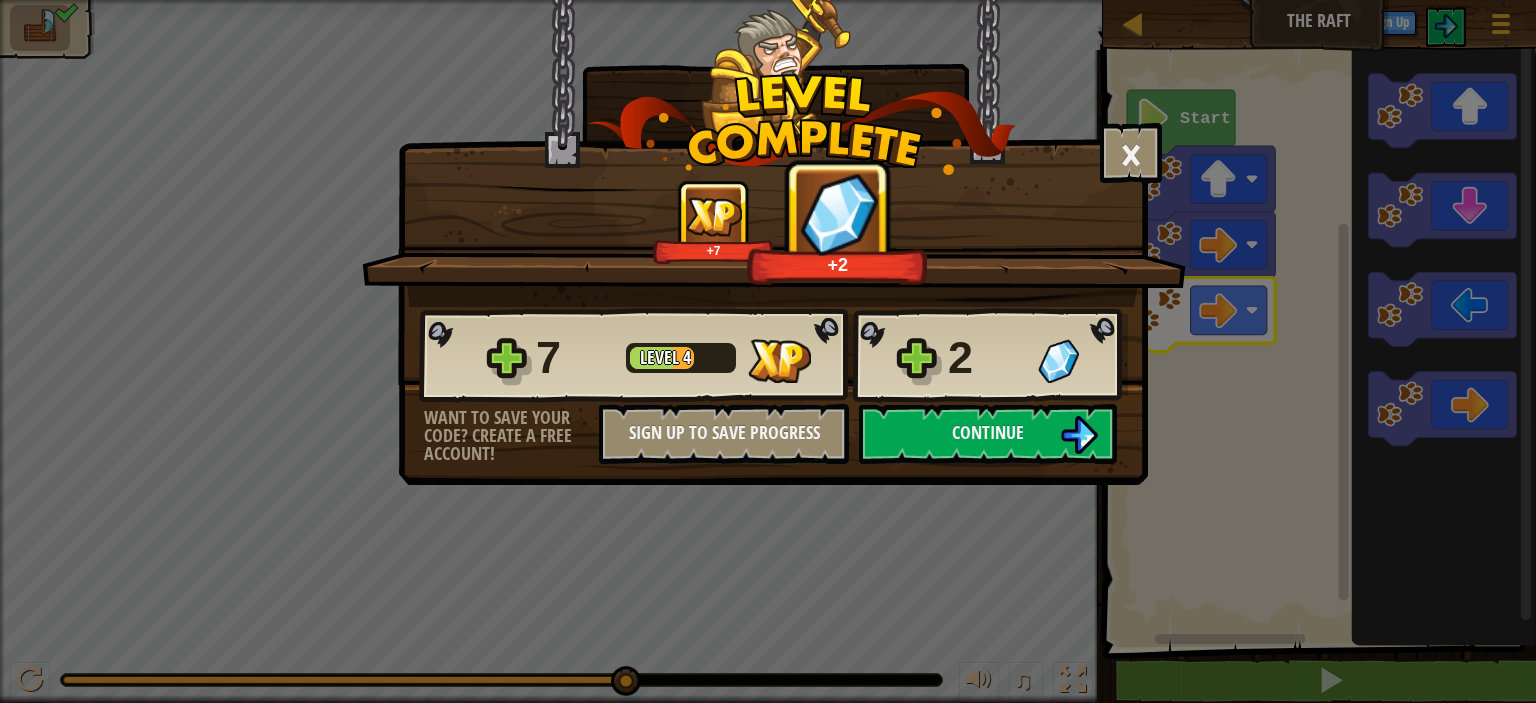 drag, startPoint x: 824, startPoint y: 567, endPoint x: 568, endPoint y: 630, distance: 263.638 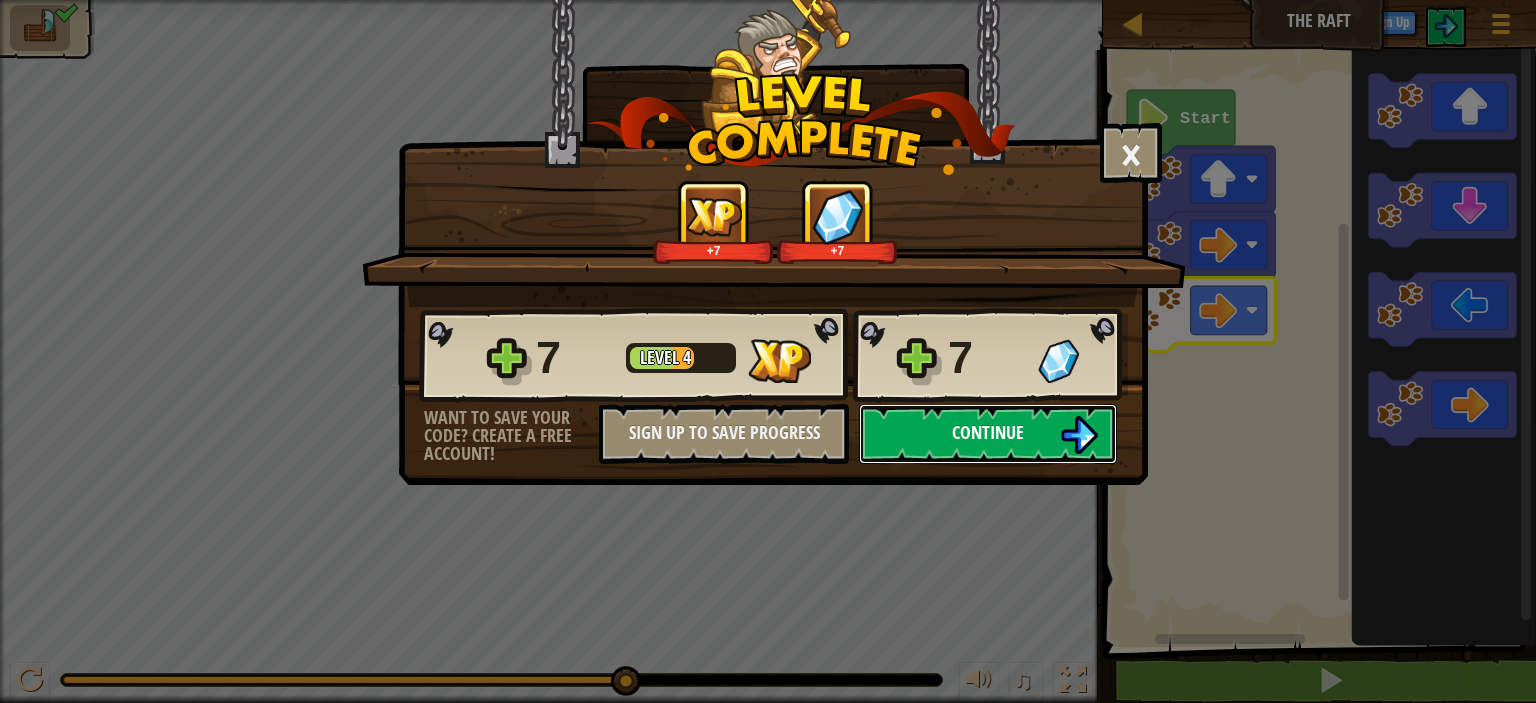 click on "Continue" at bounding box center [988, 434] 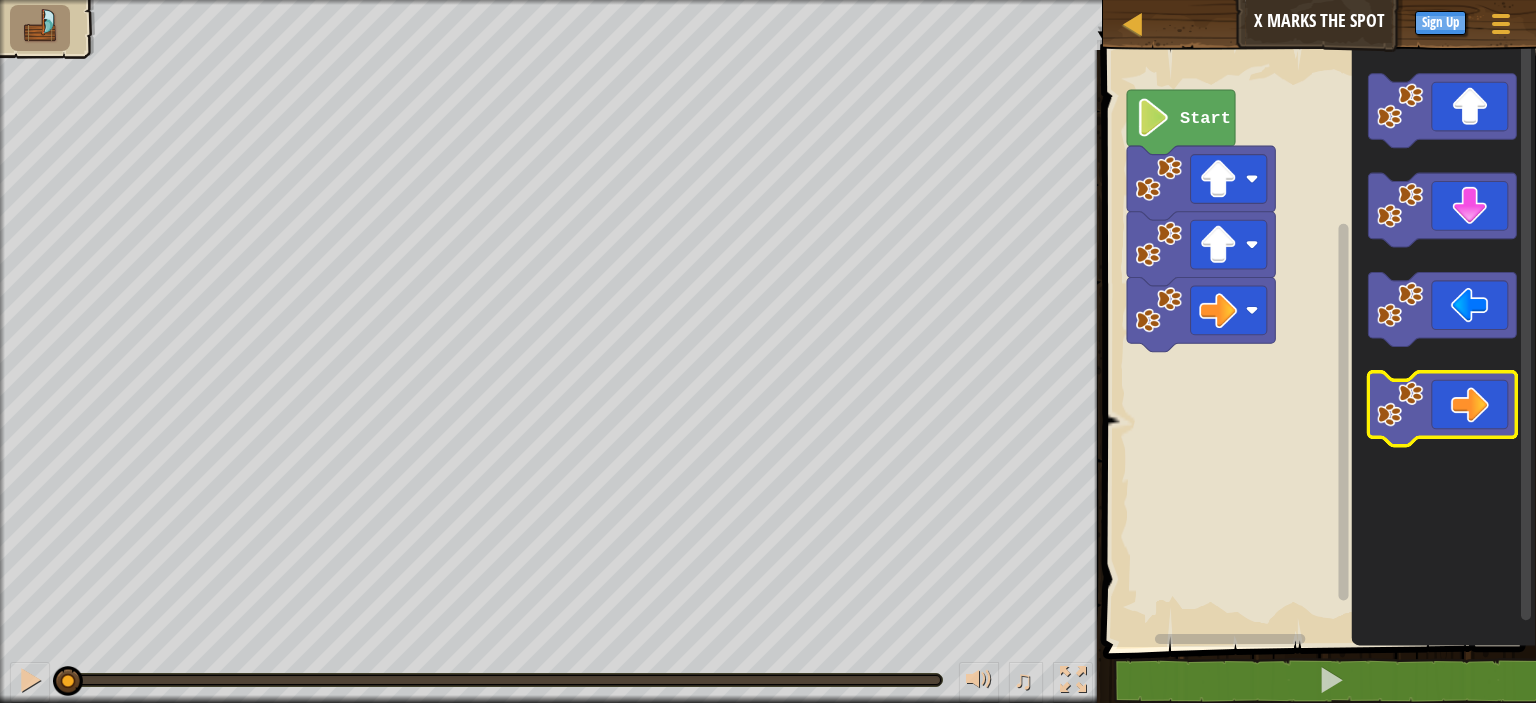 click 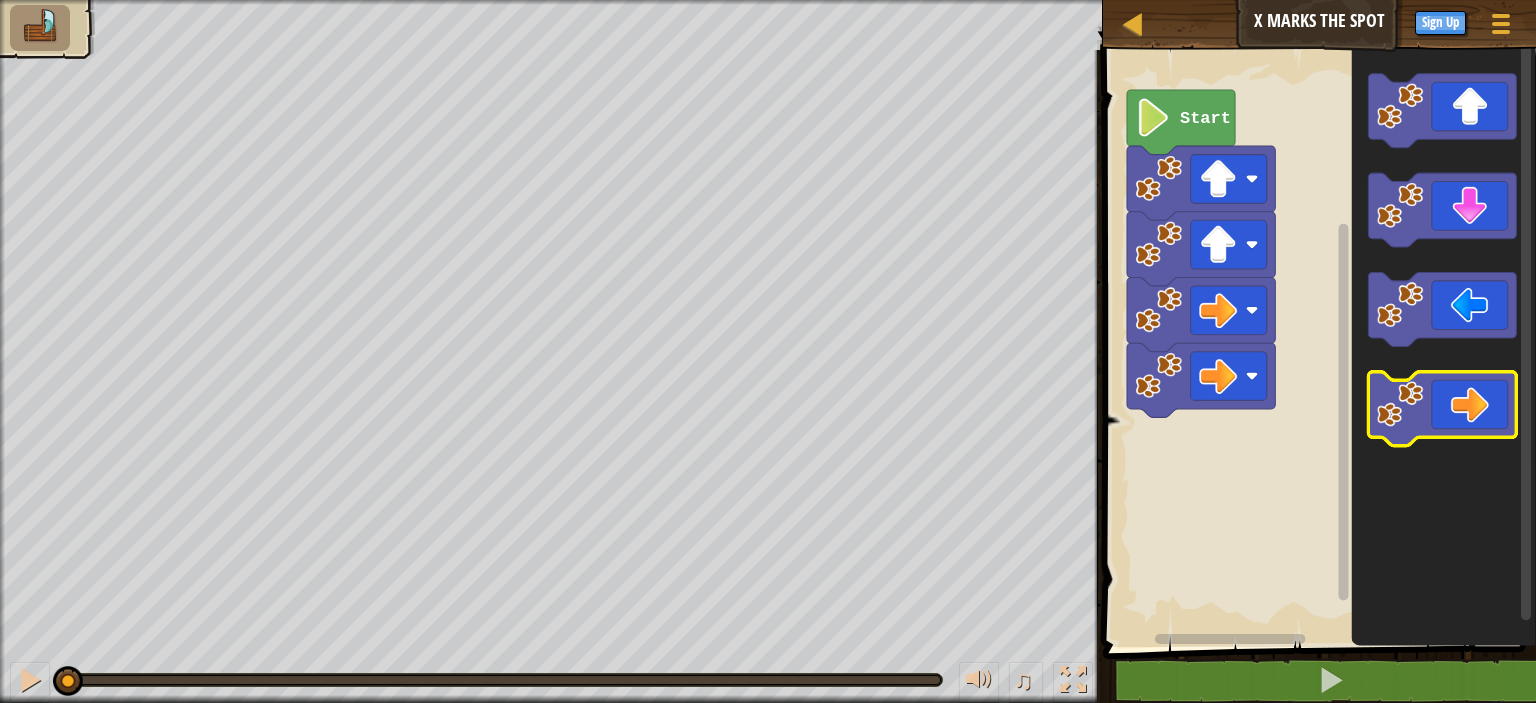 click 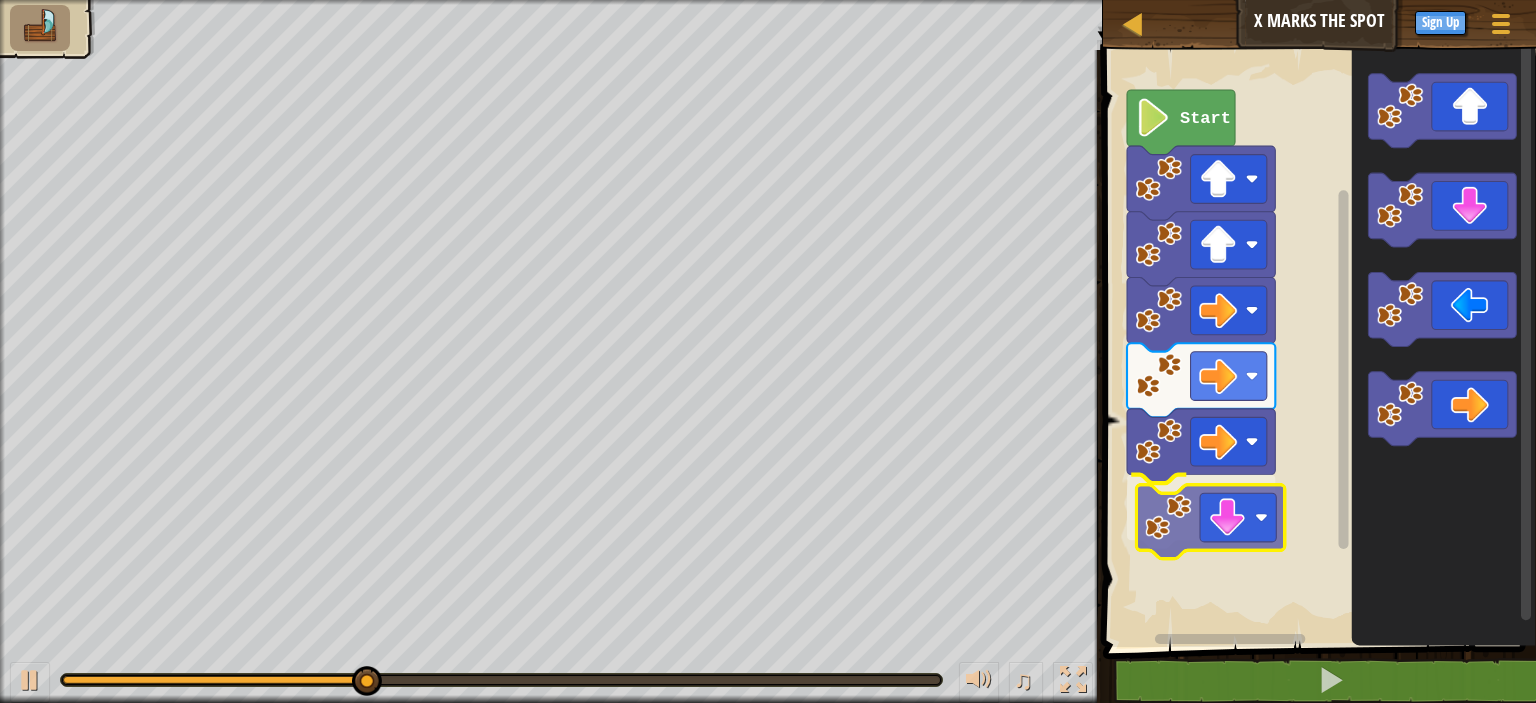 click on "Start" at bounding box center (1316, 343) 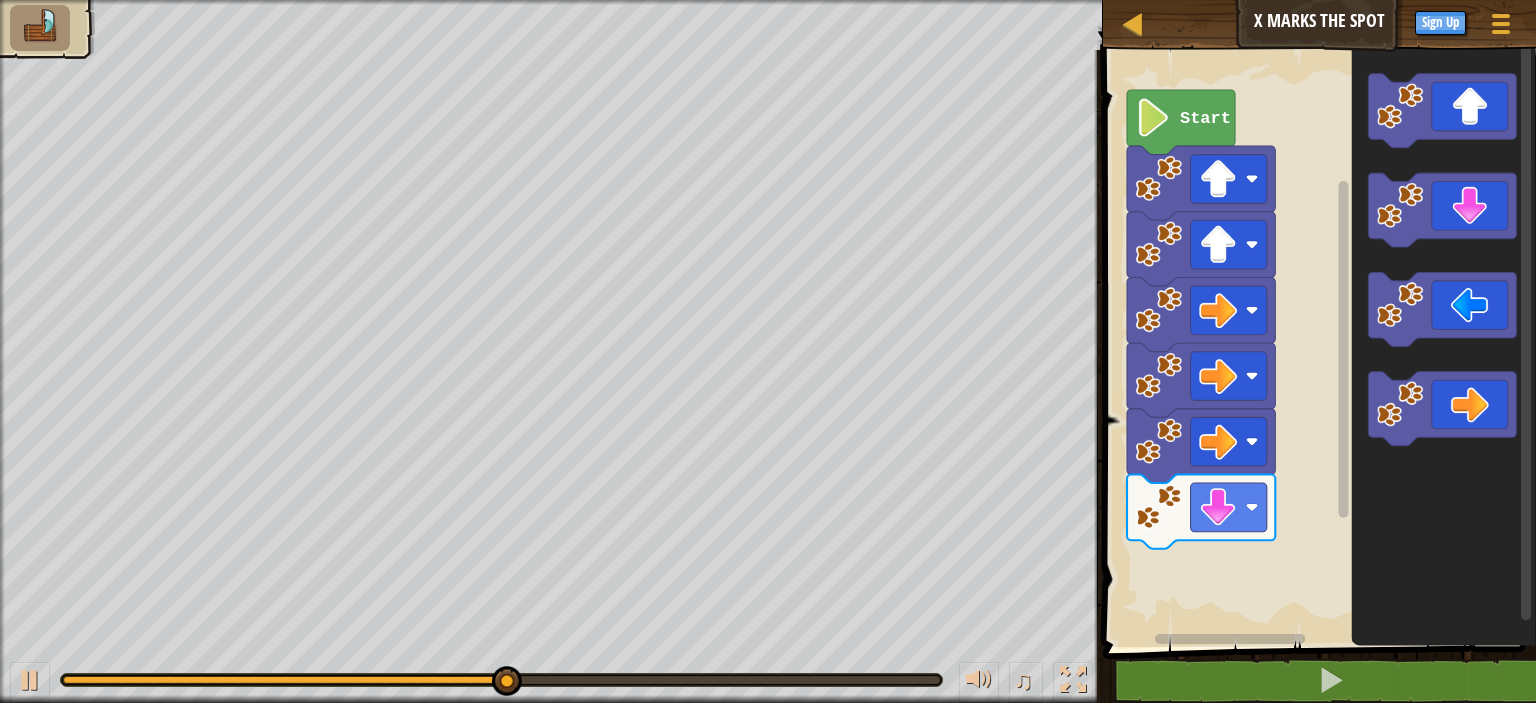 click on "Start" at bounding box center [1316, 343] 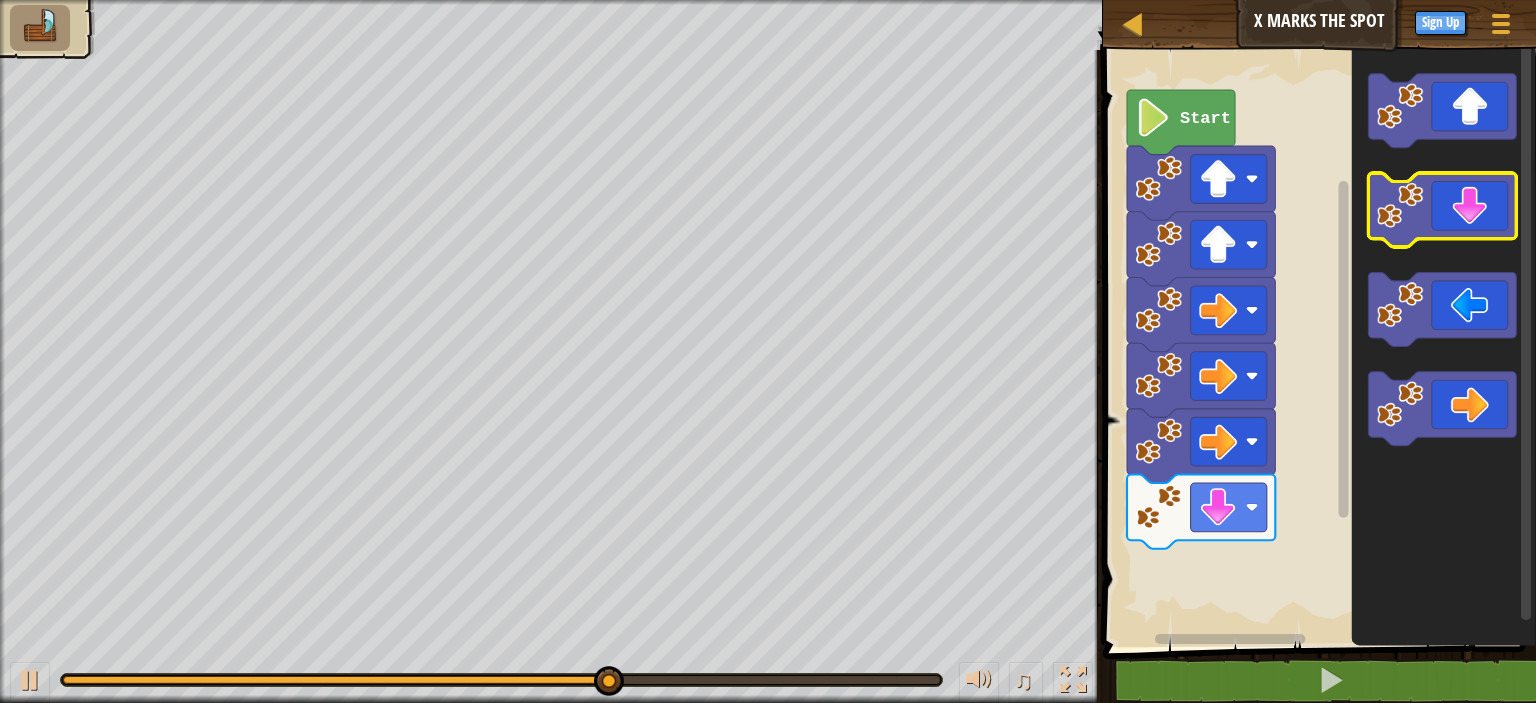 click 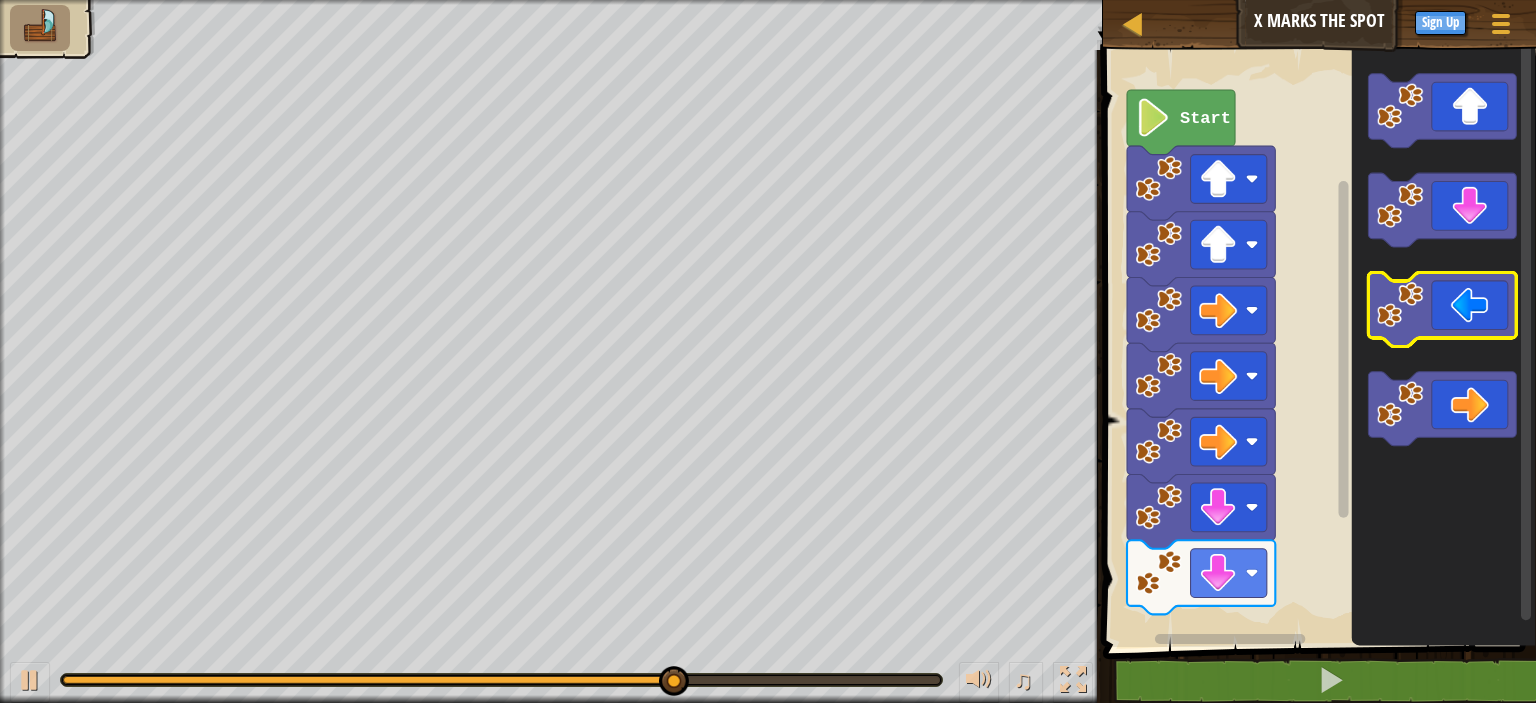 click 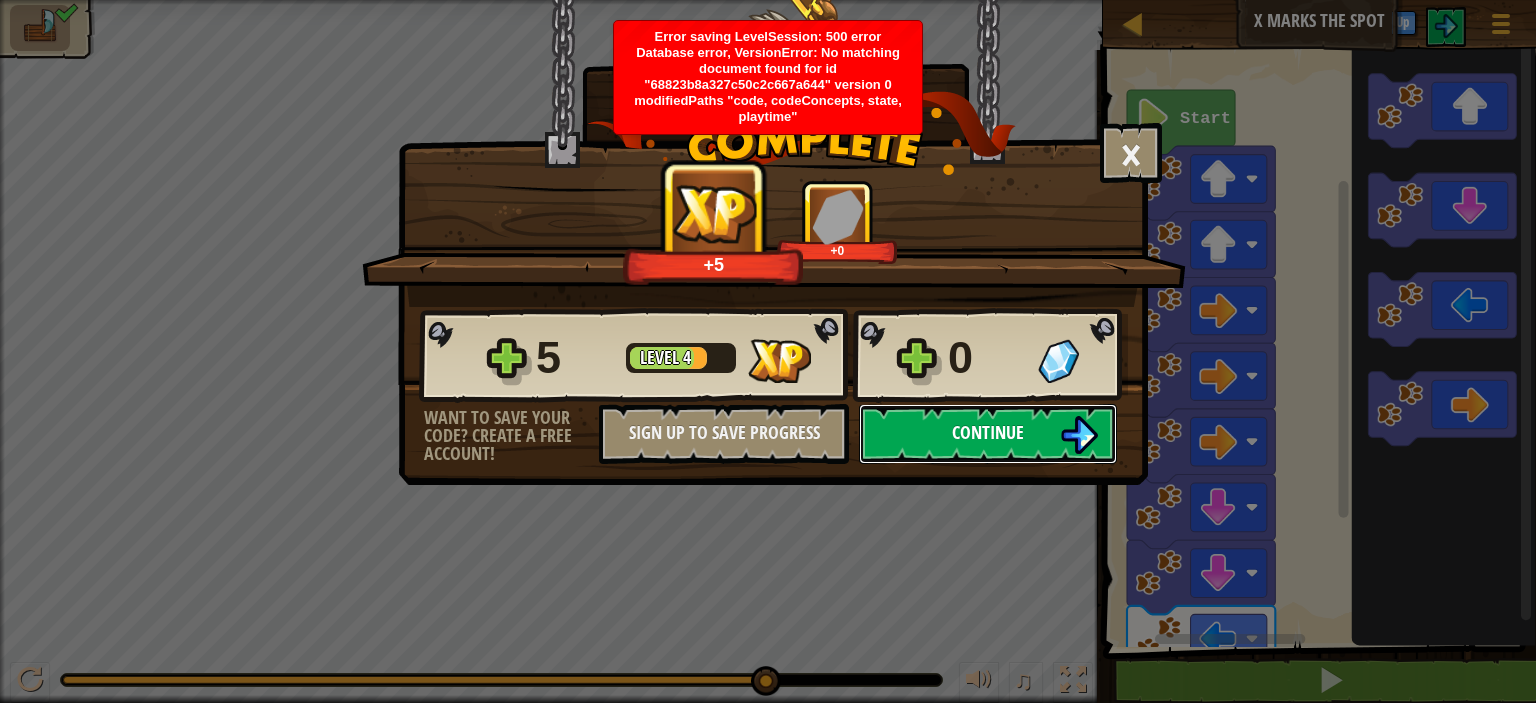 click on "Continue" at bounding box center [988, 434] 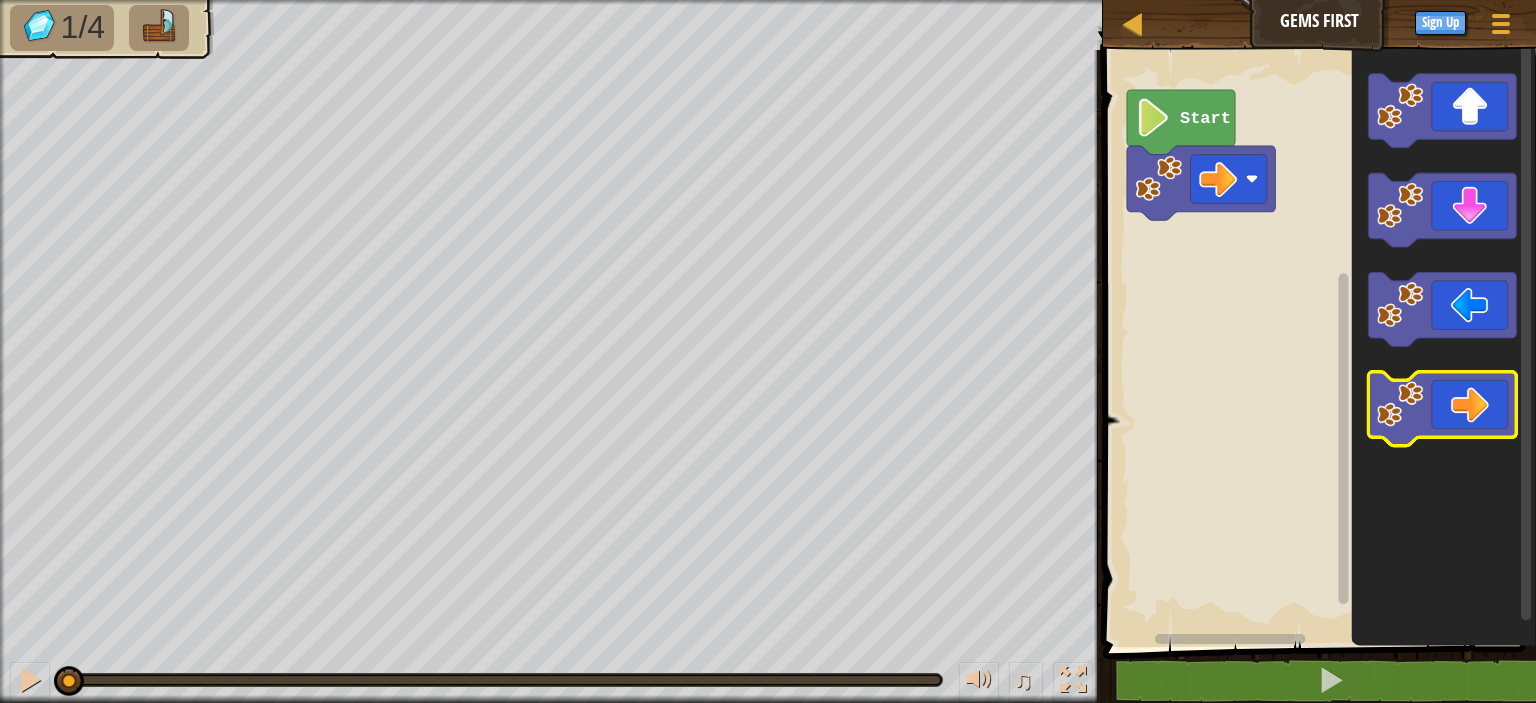 click 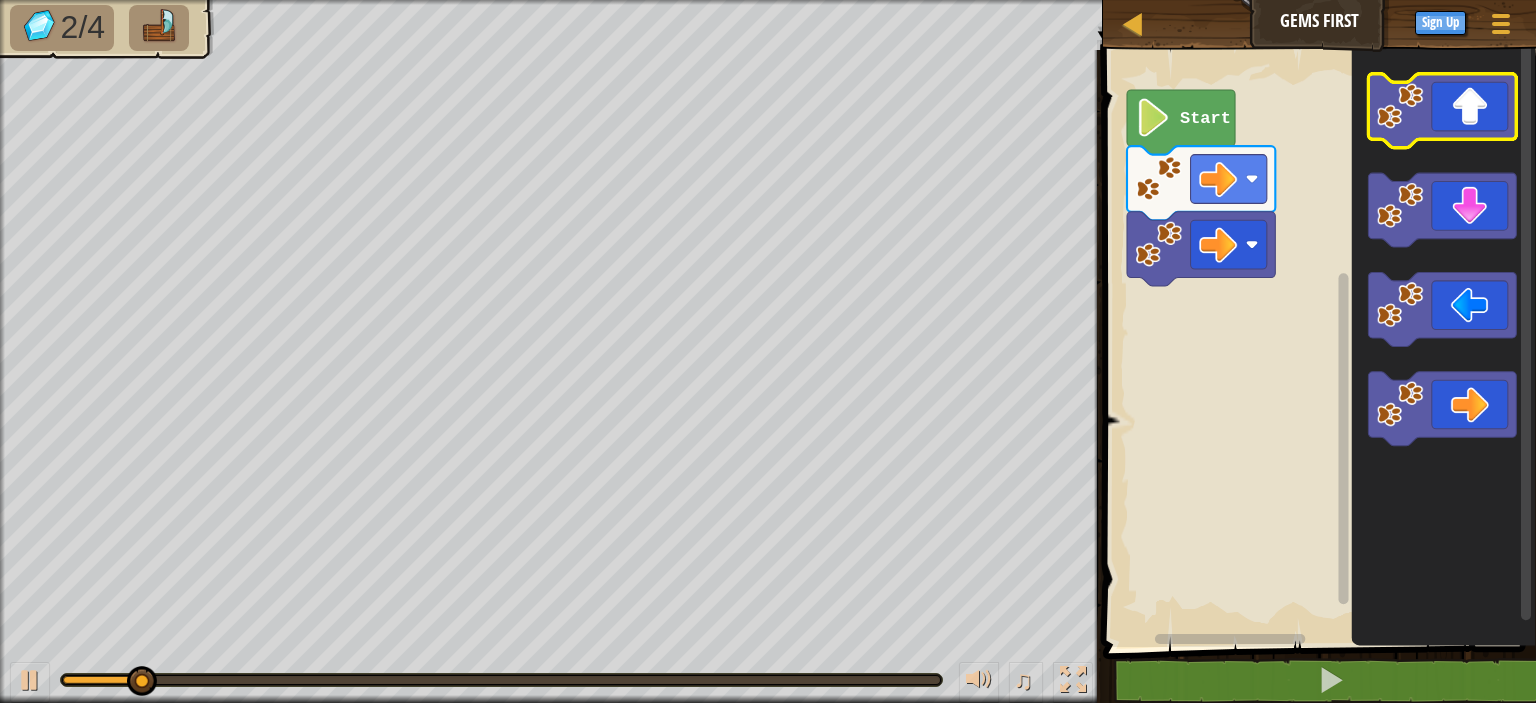 click 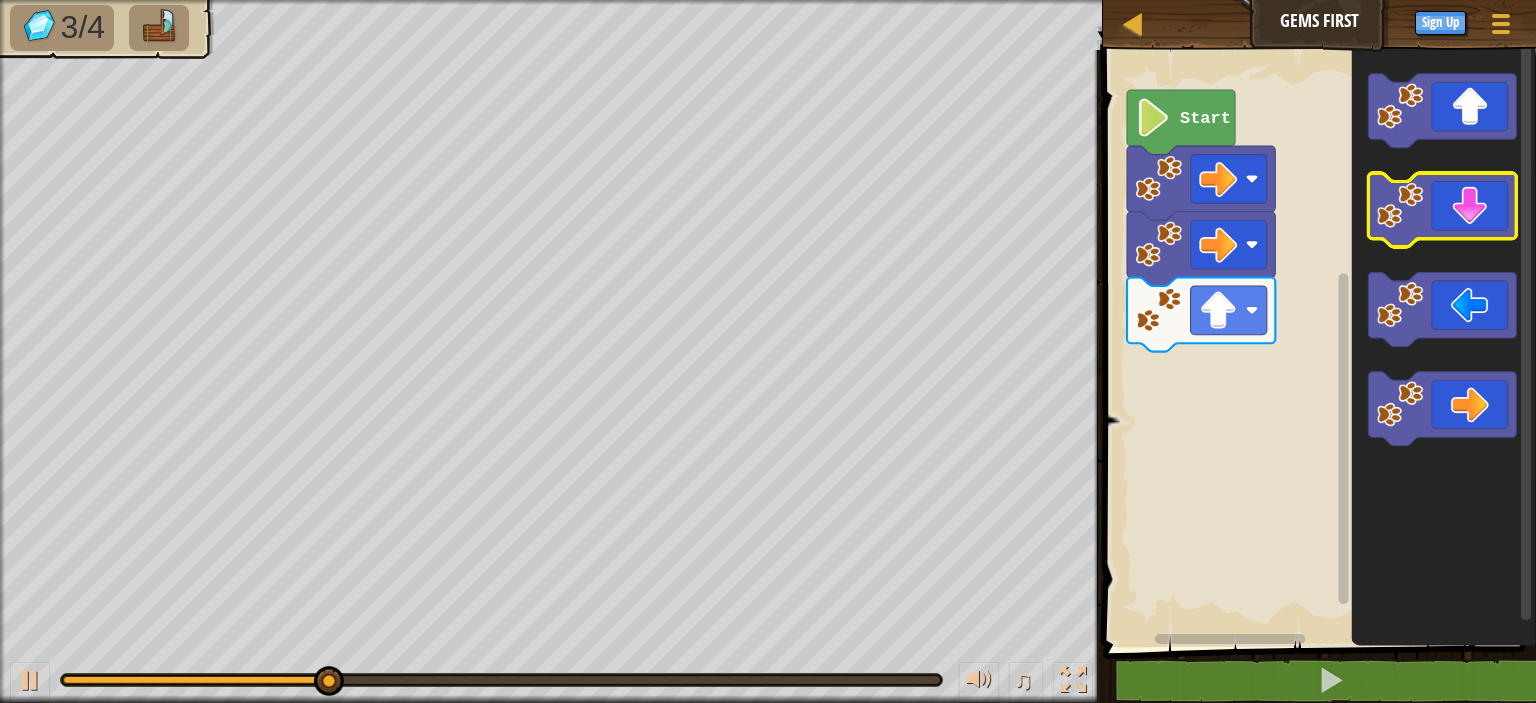click 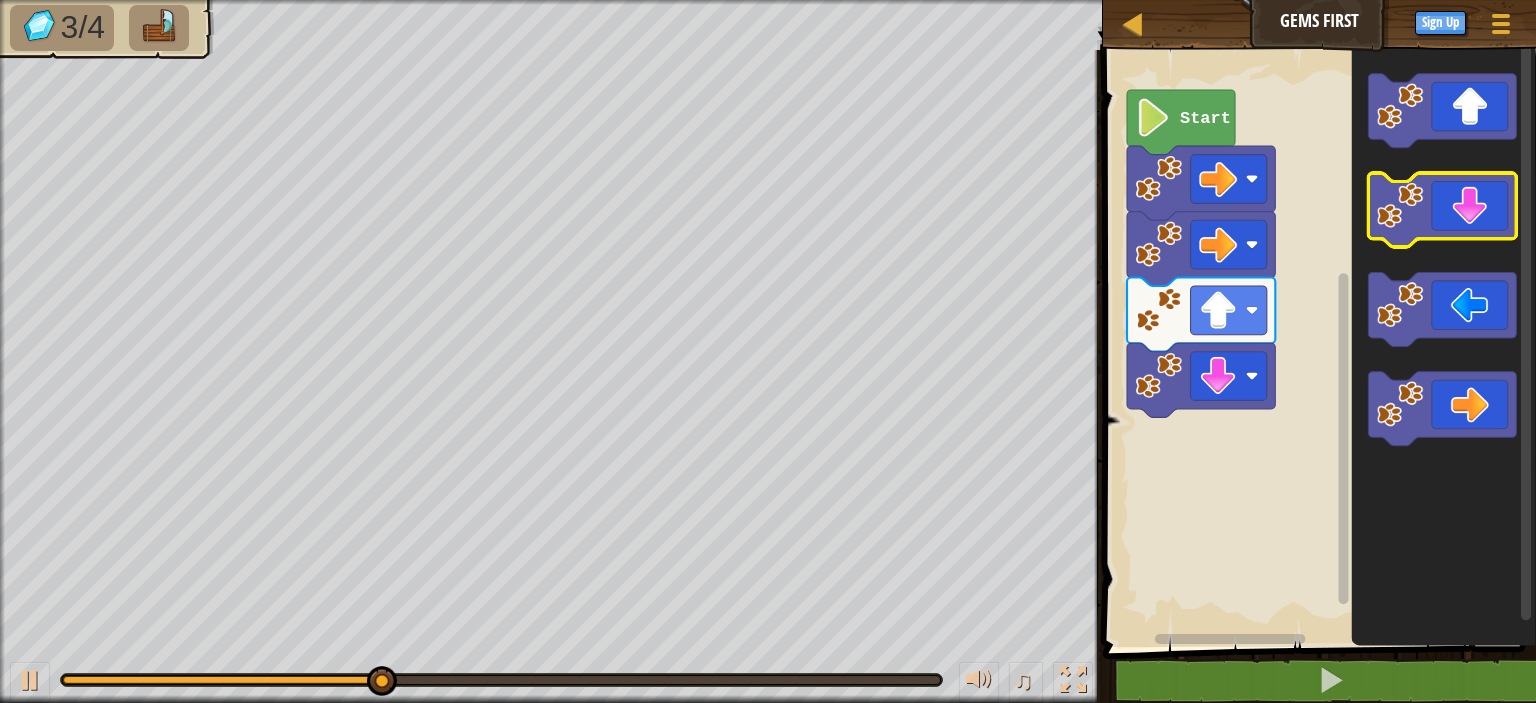 click 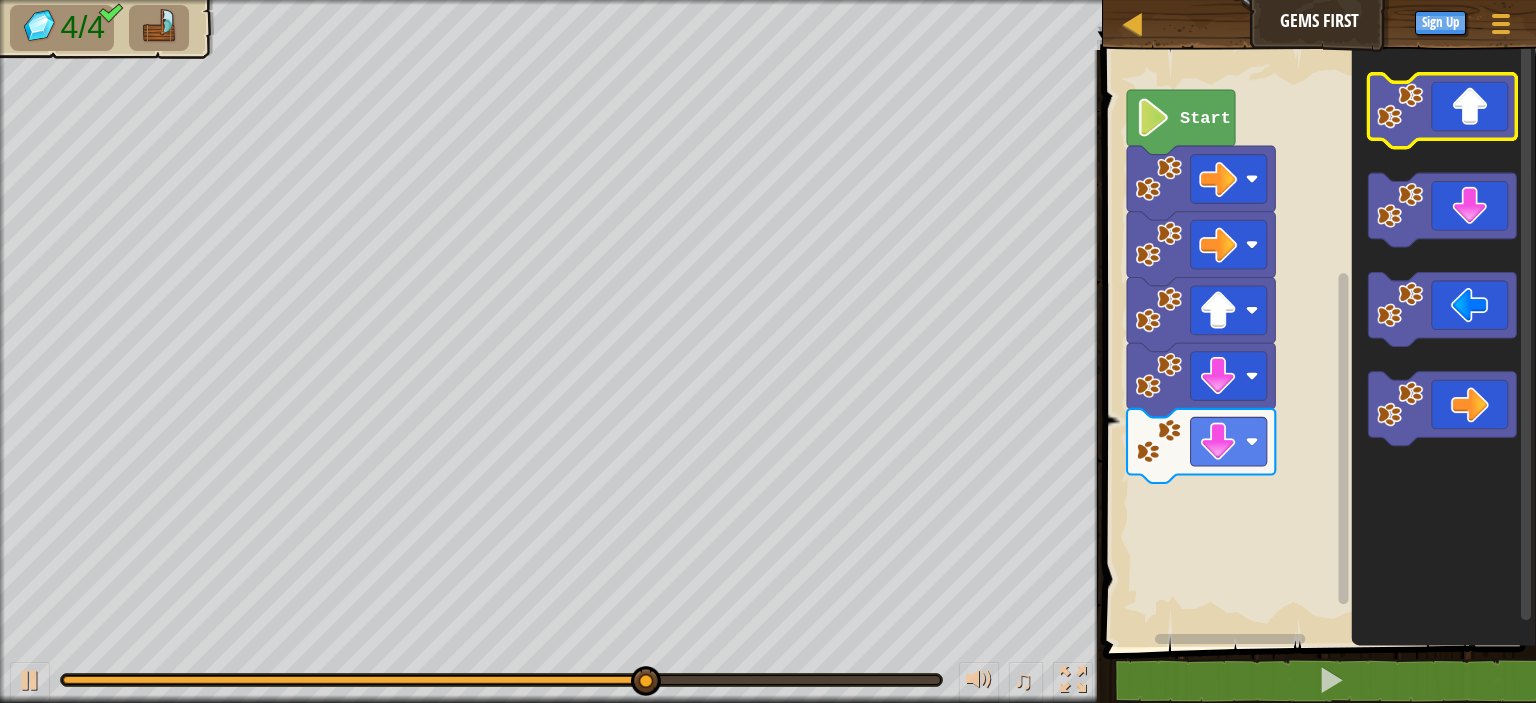 click 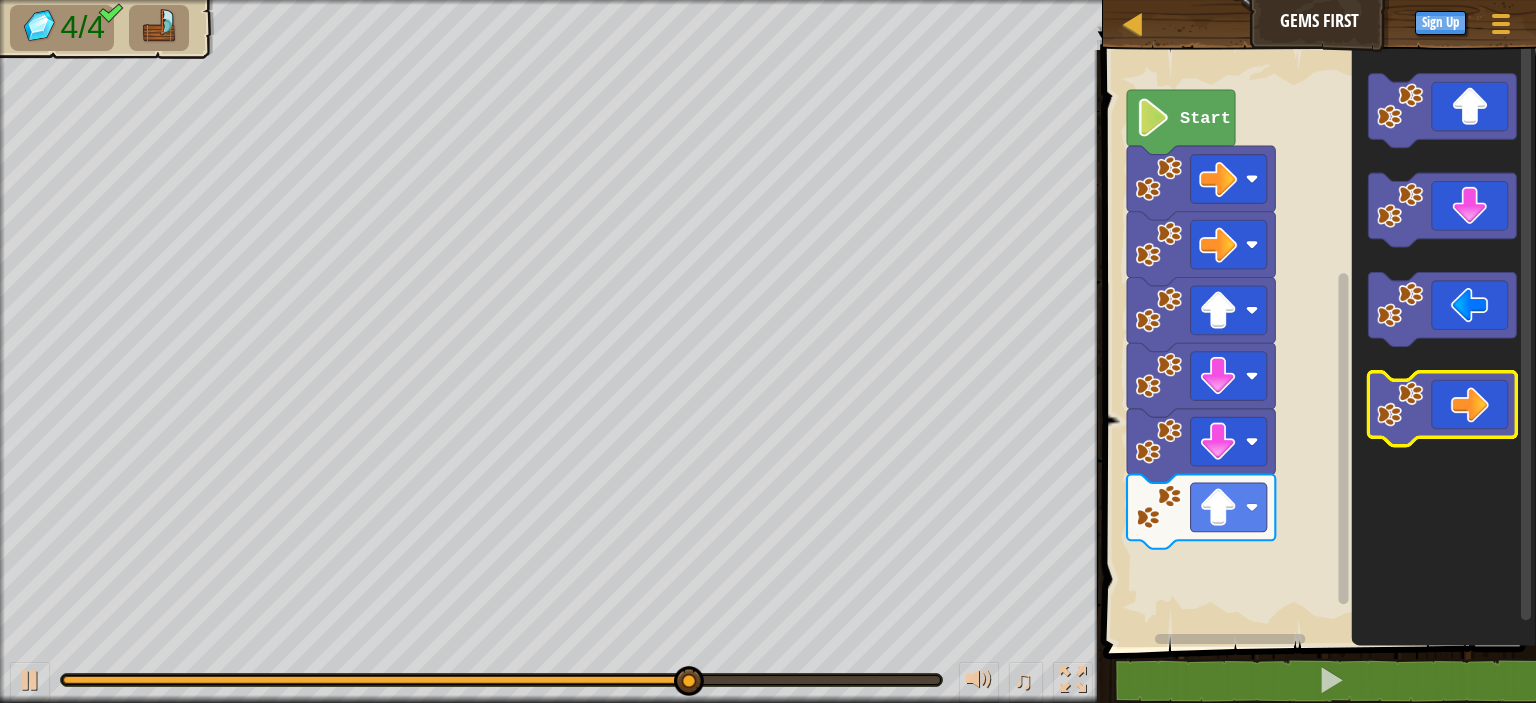 click 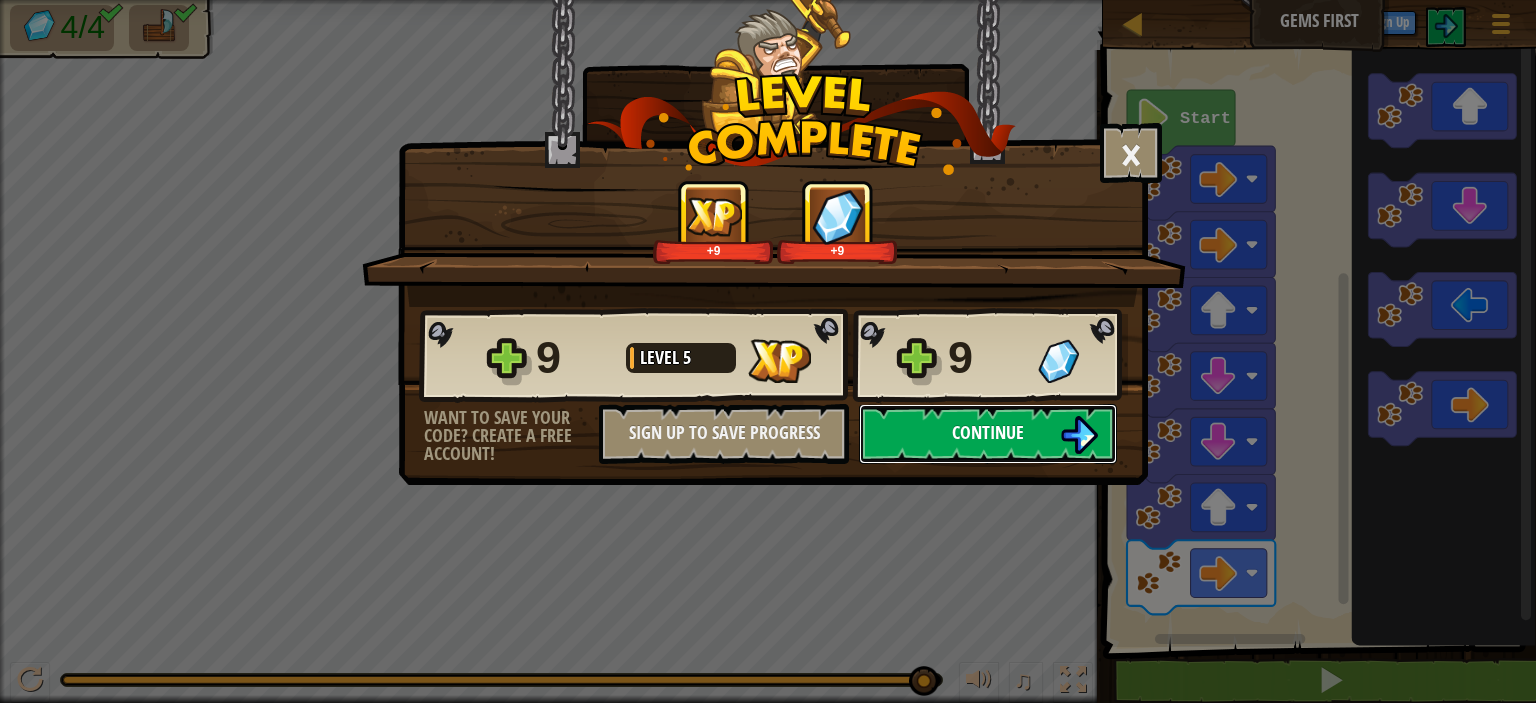 click on "Continue" at bounding box center (988, 434) 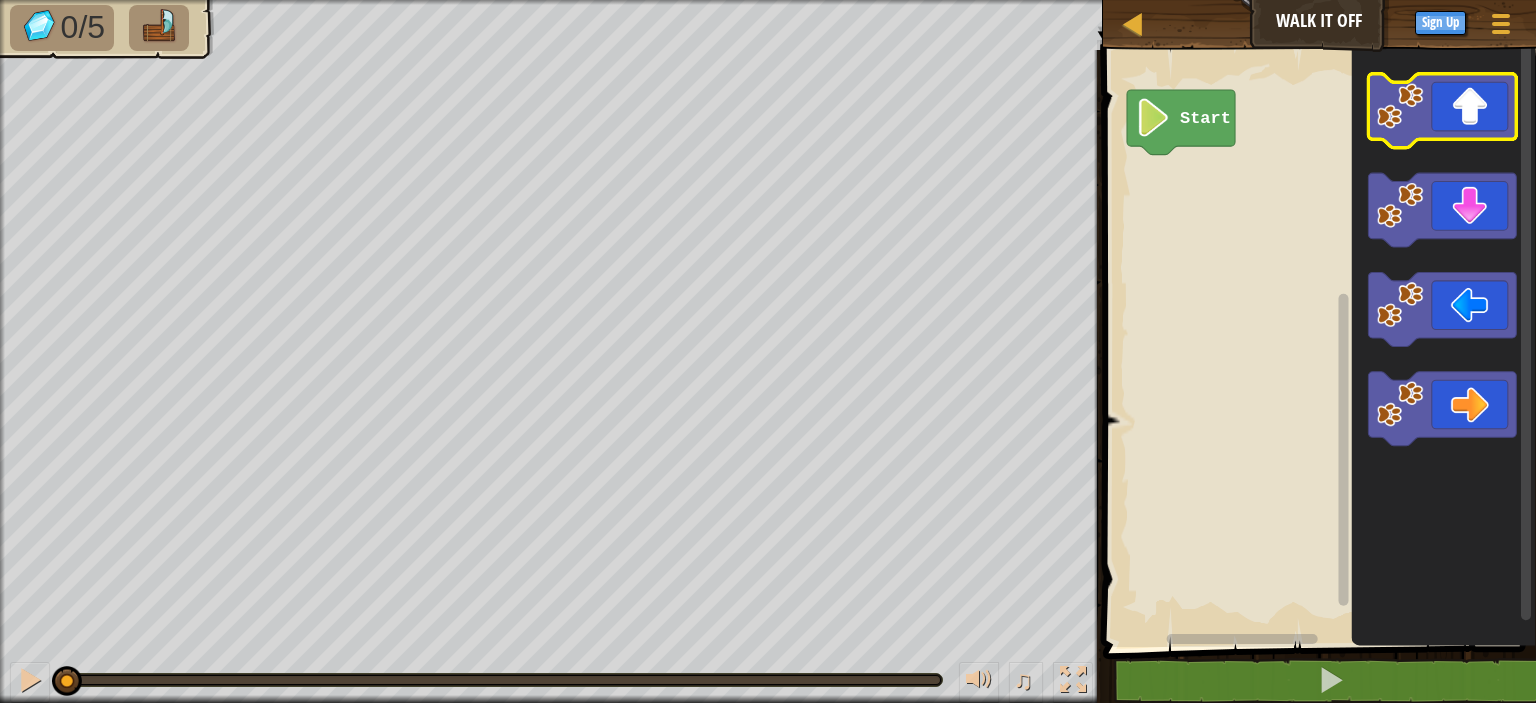 click 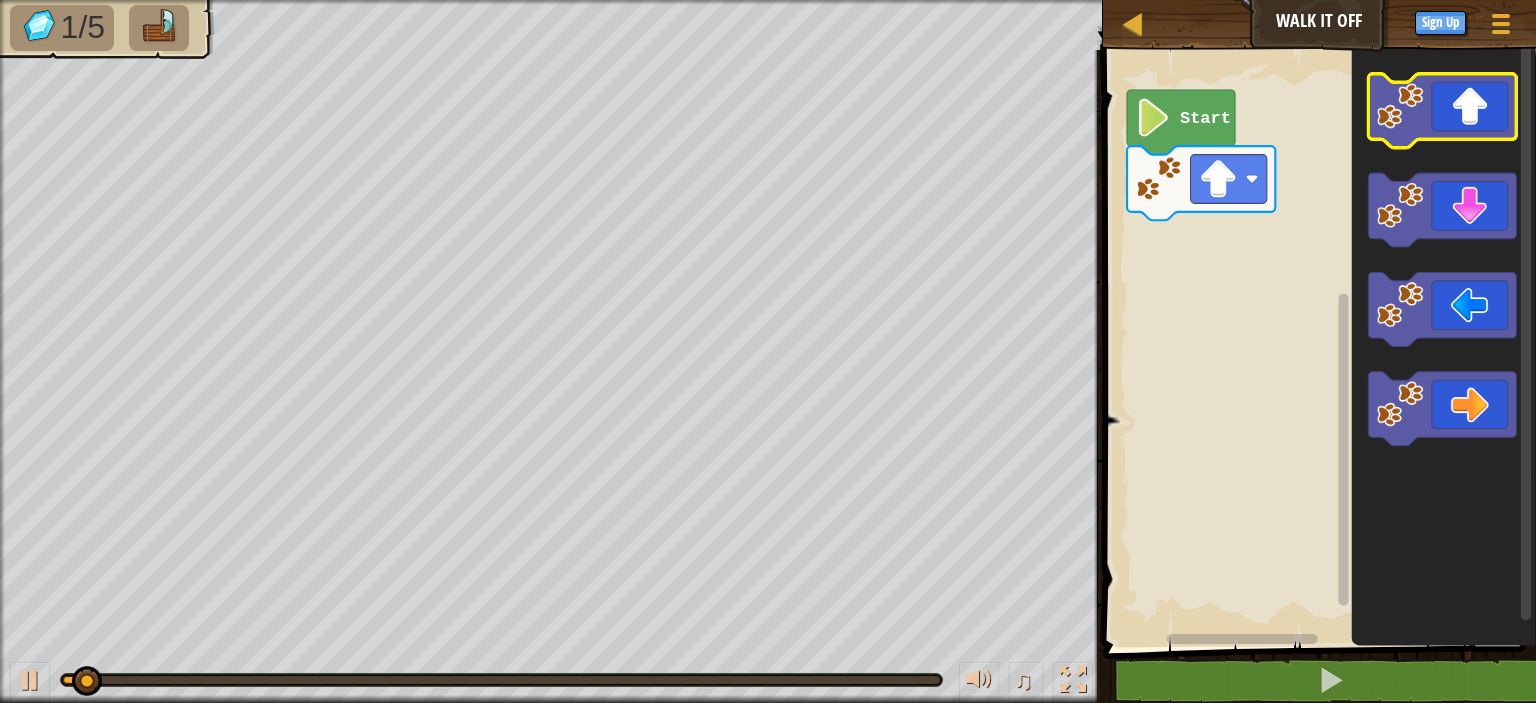 click 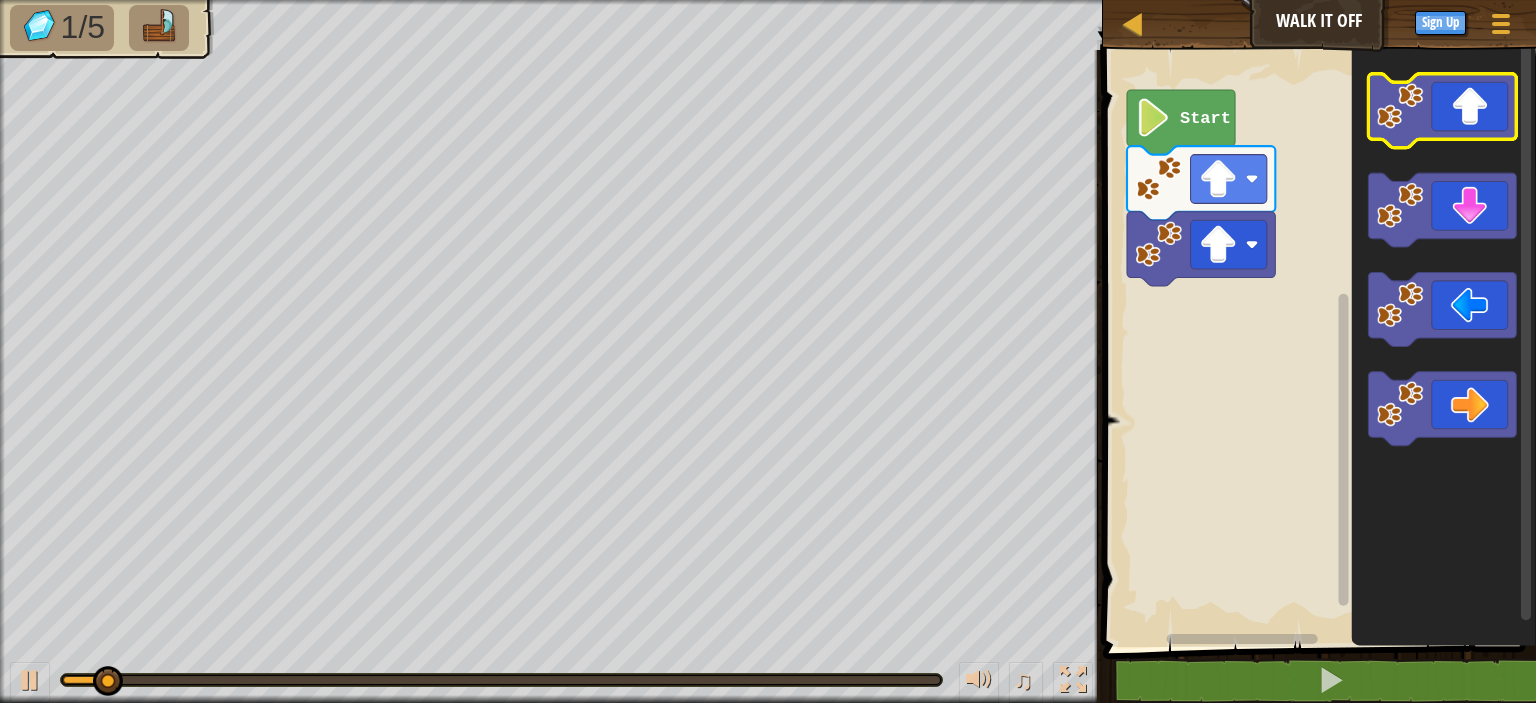 click 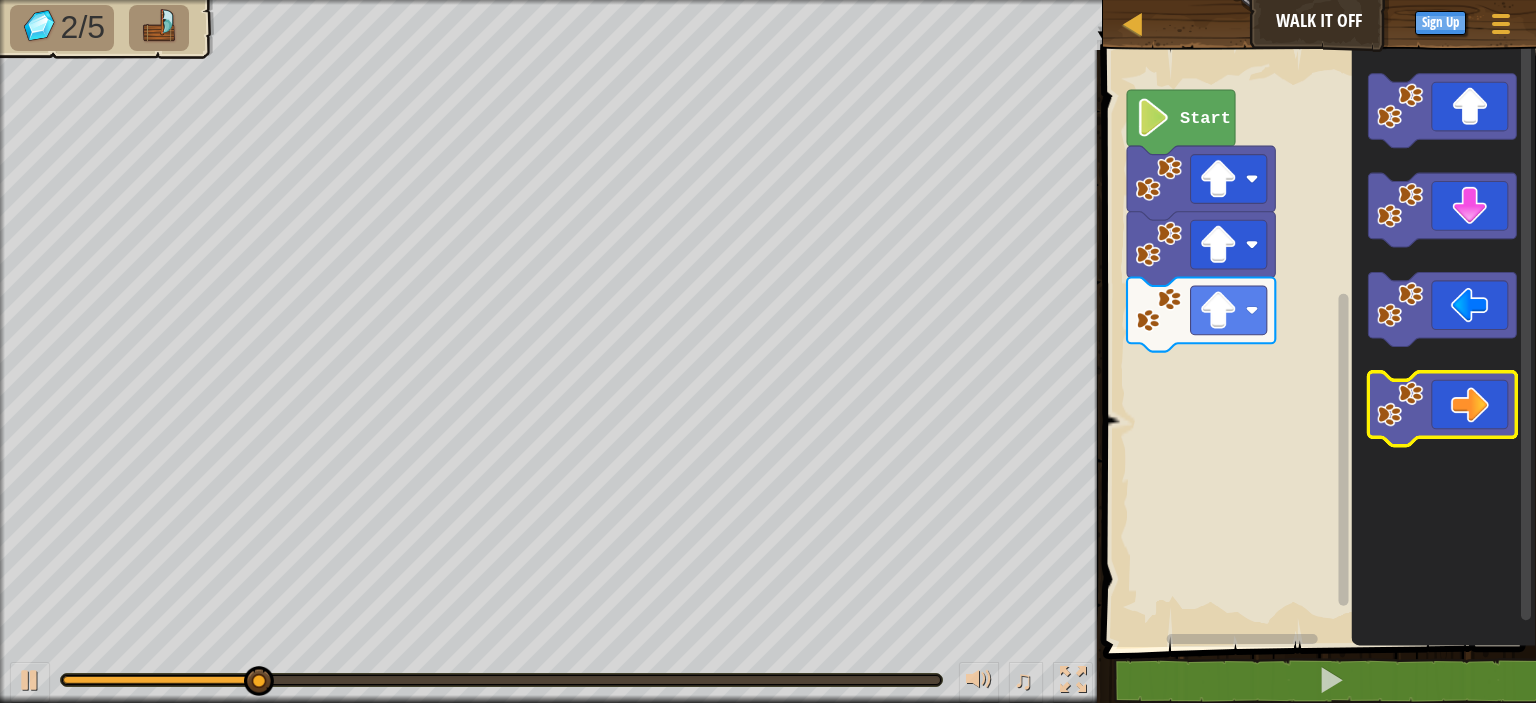 click 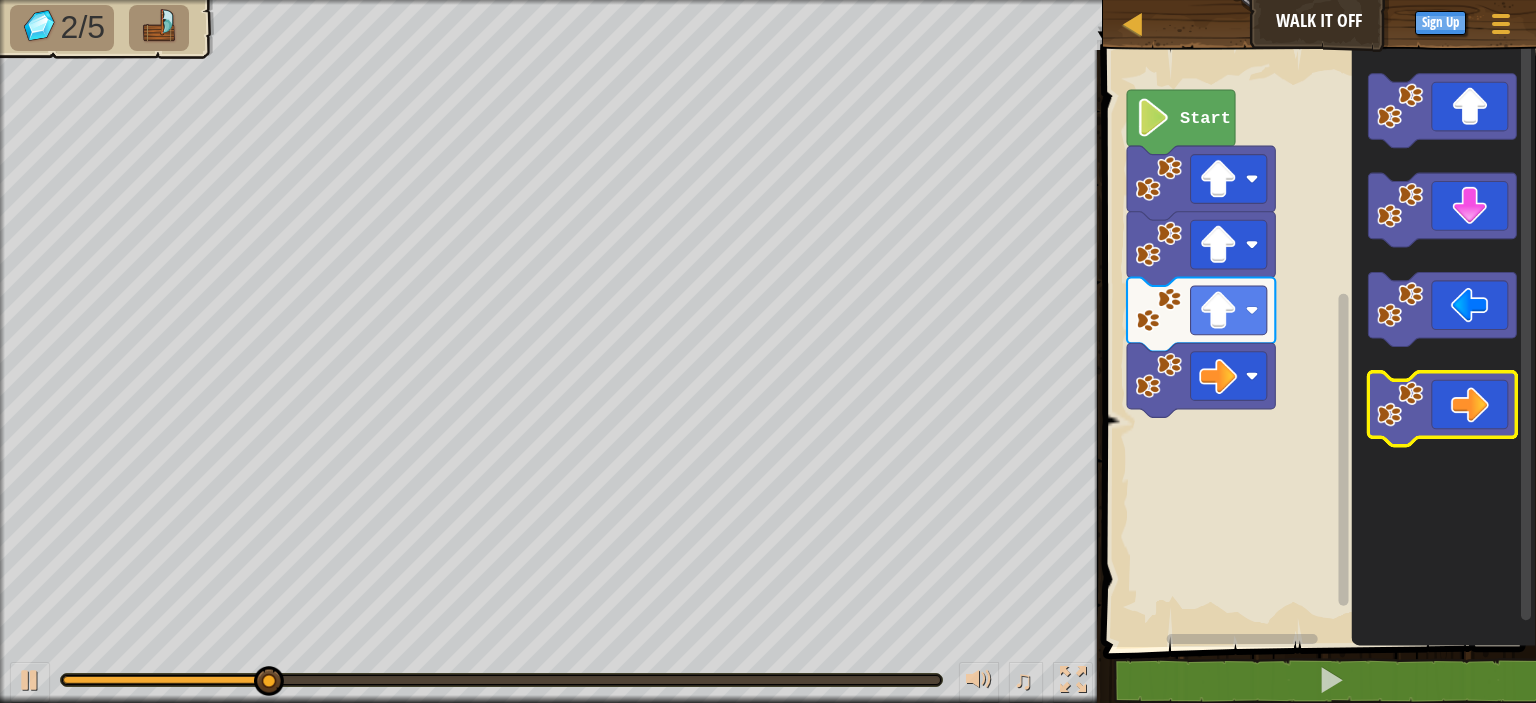 click 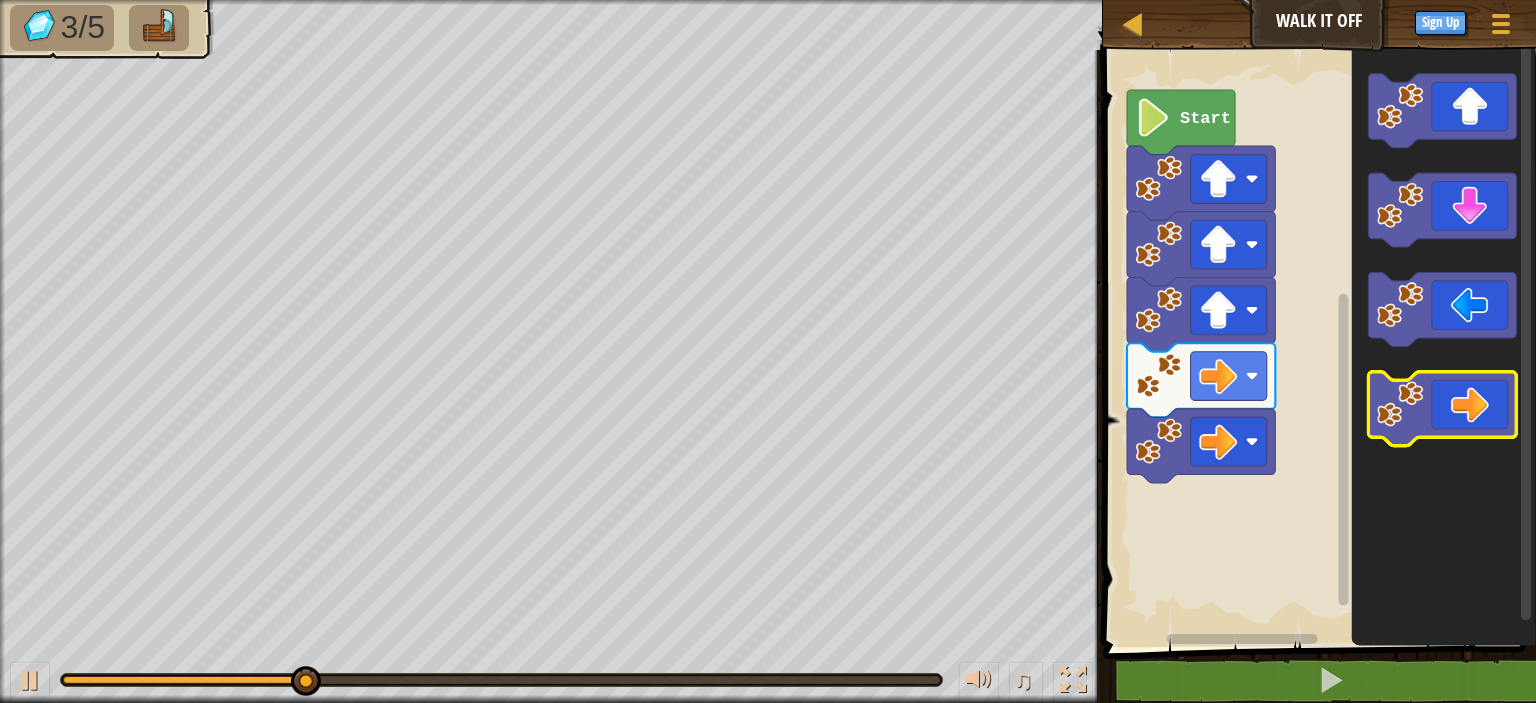 click 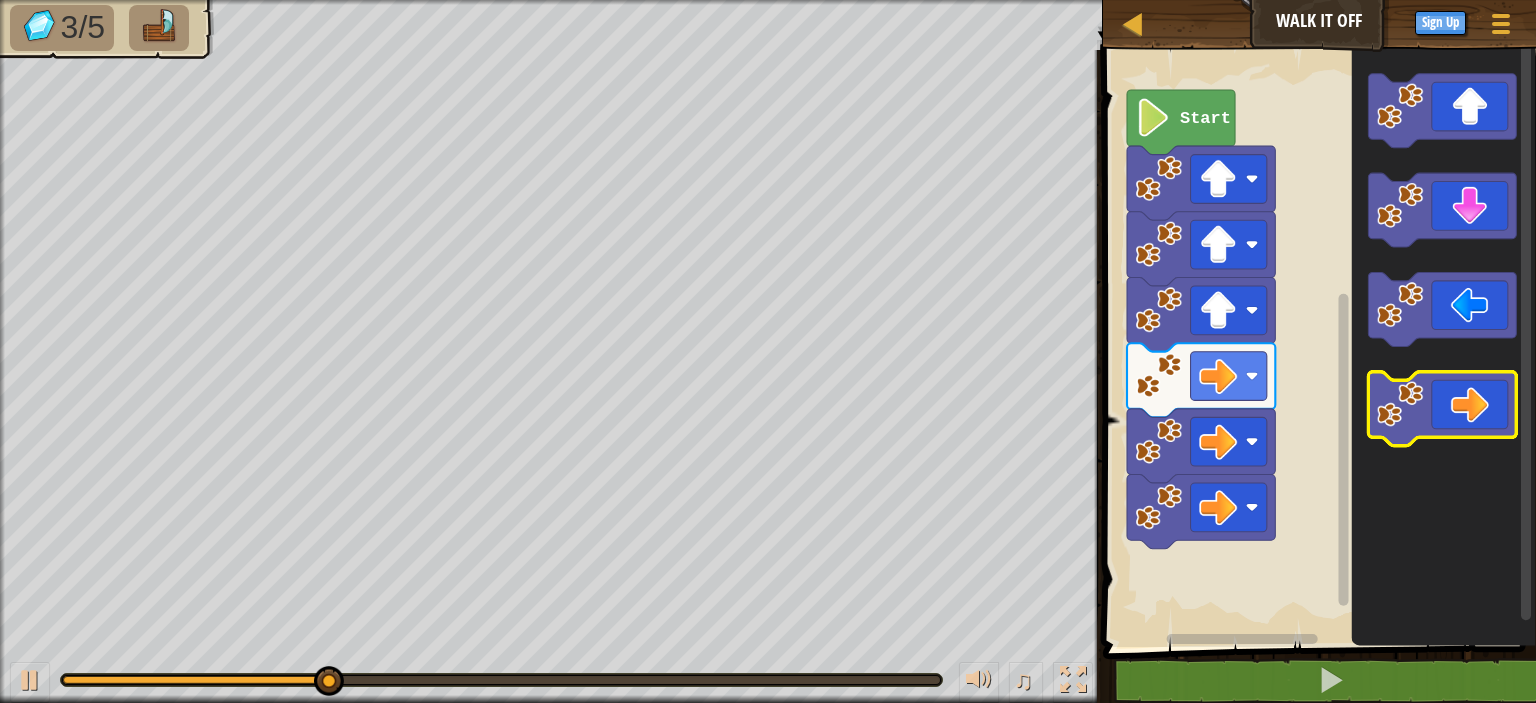 click 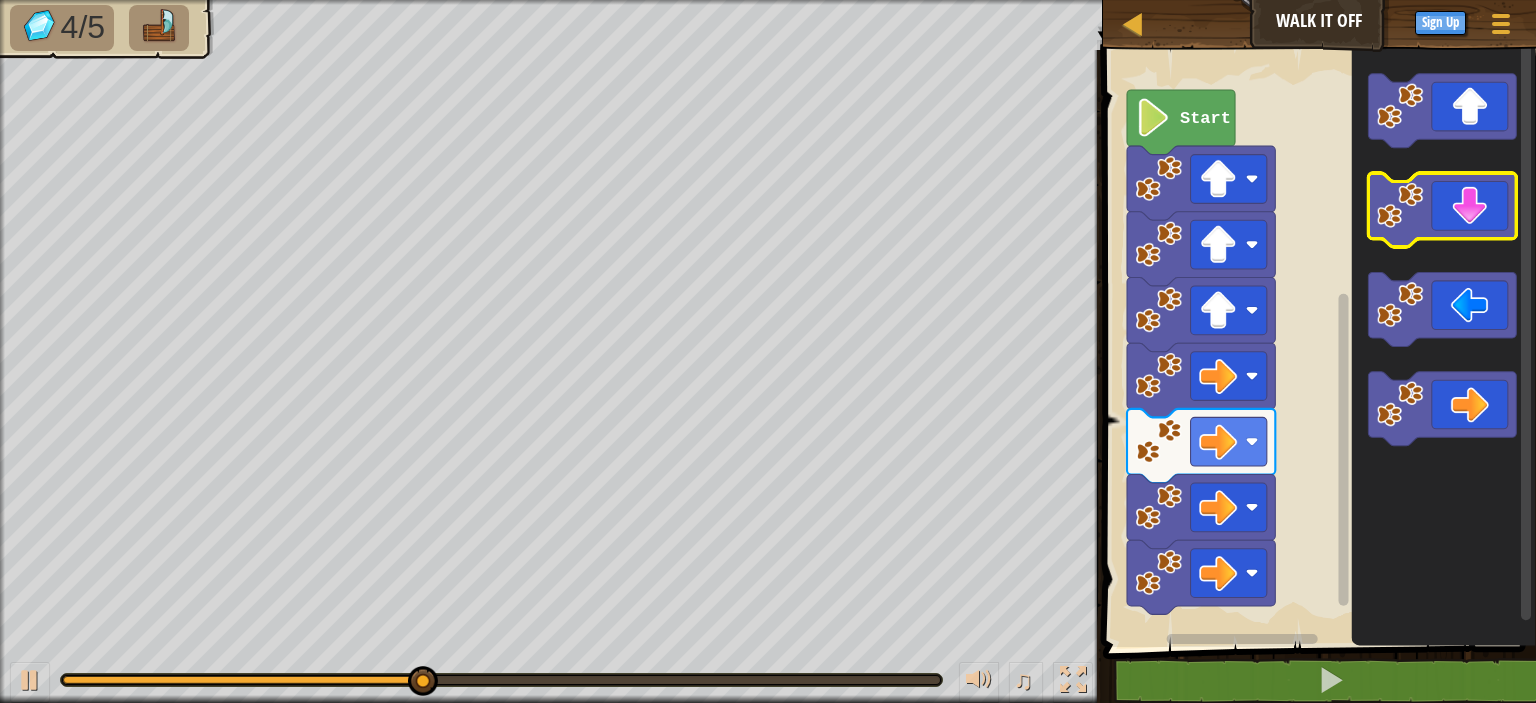 click 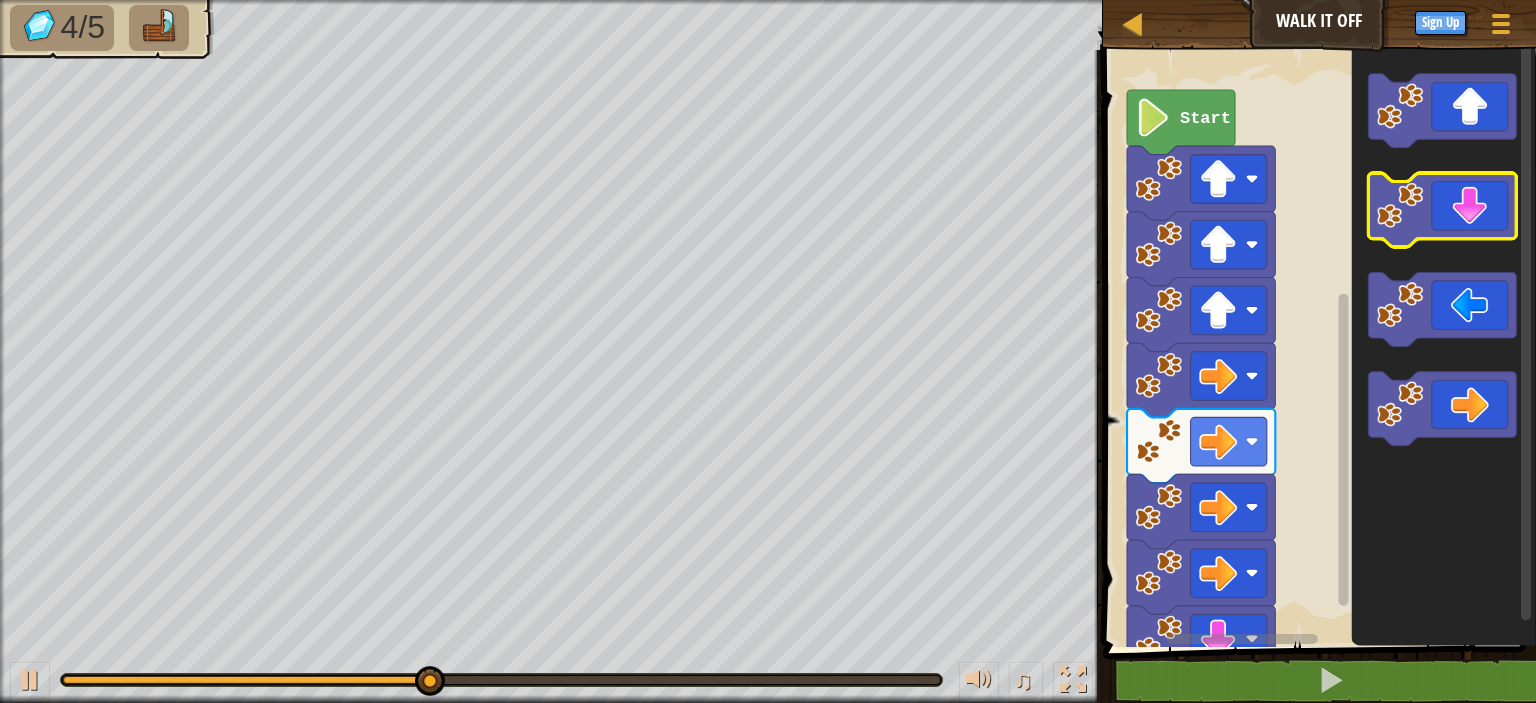 click 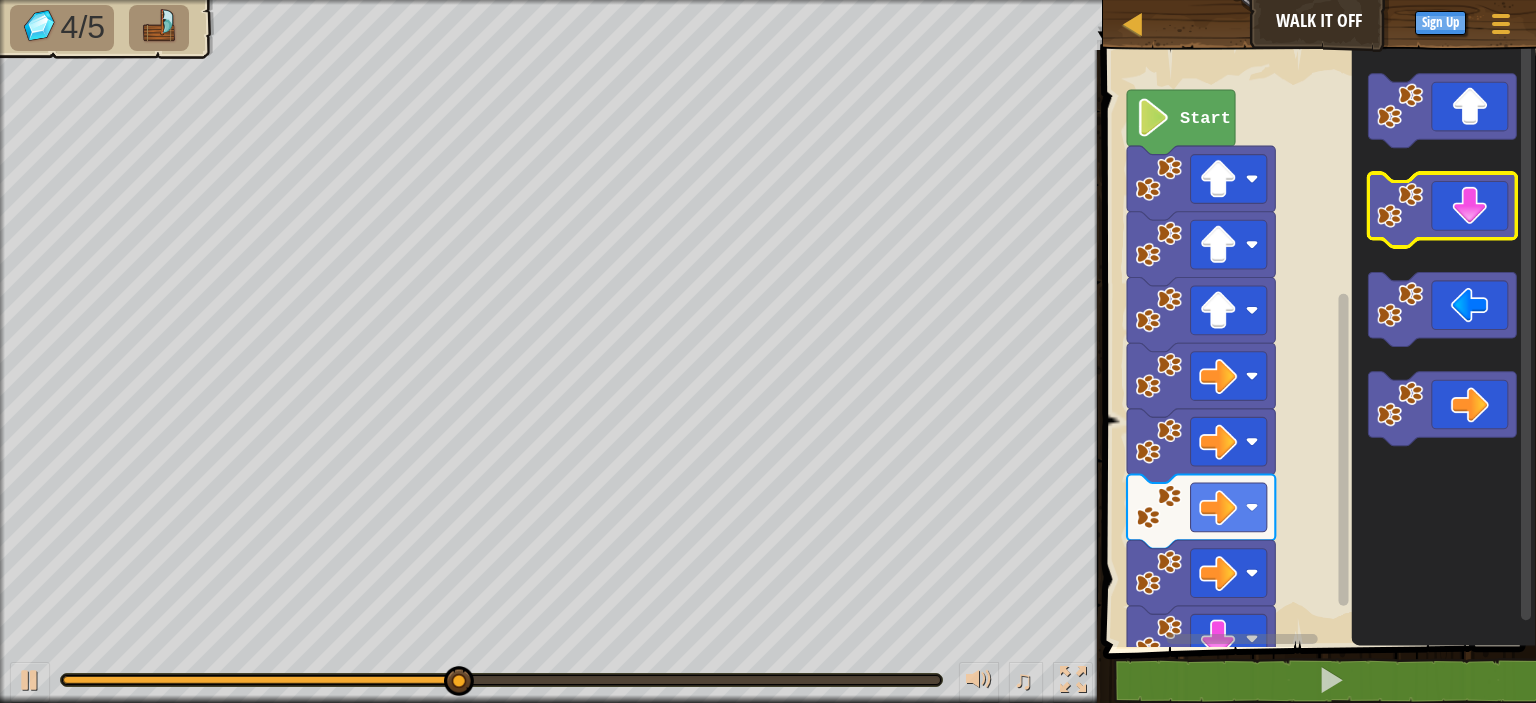 click 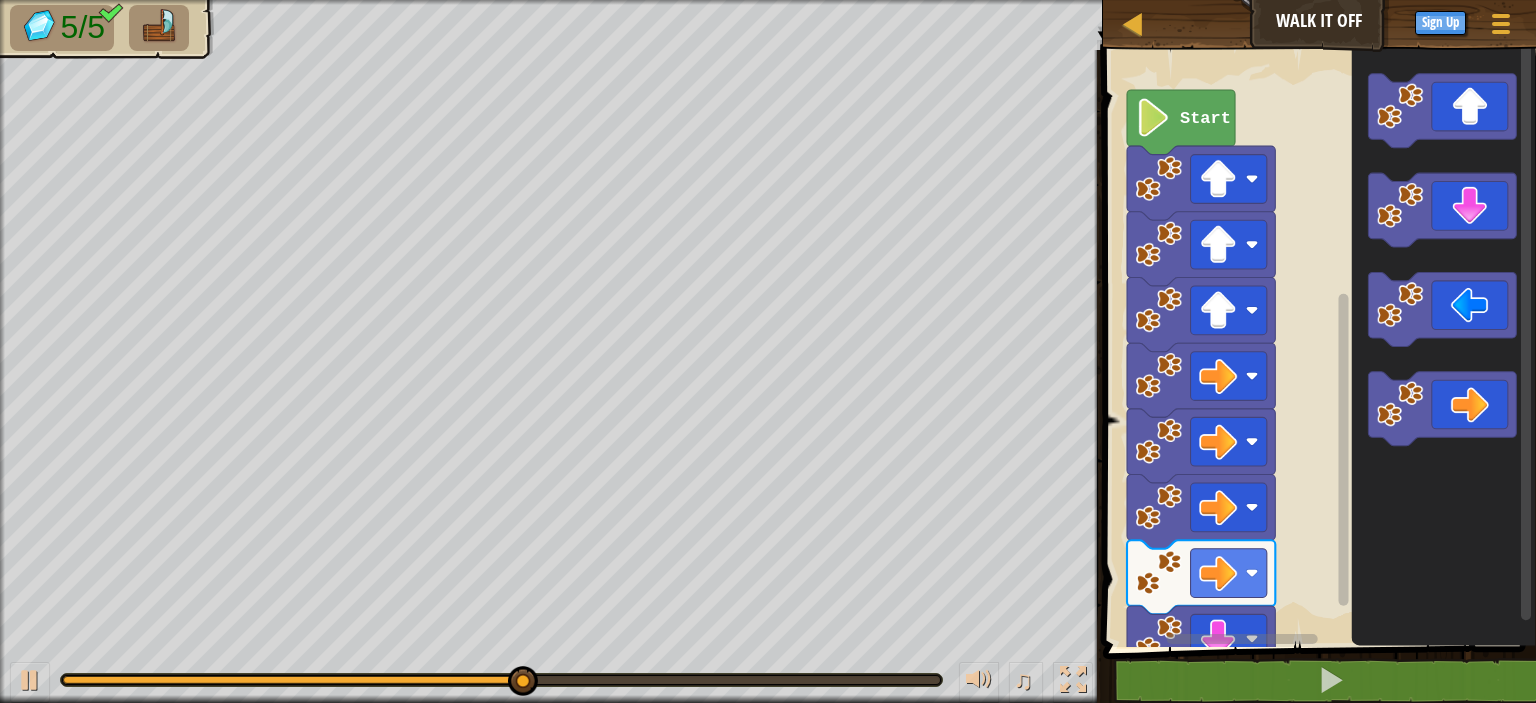 click 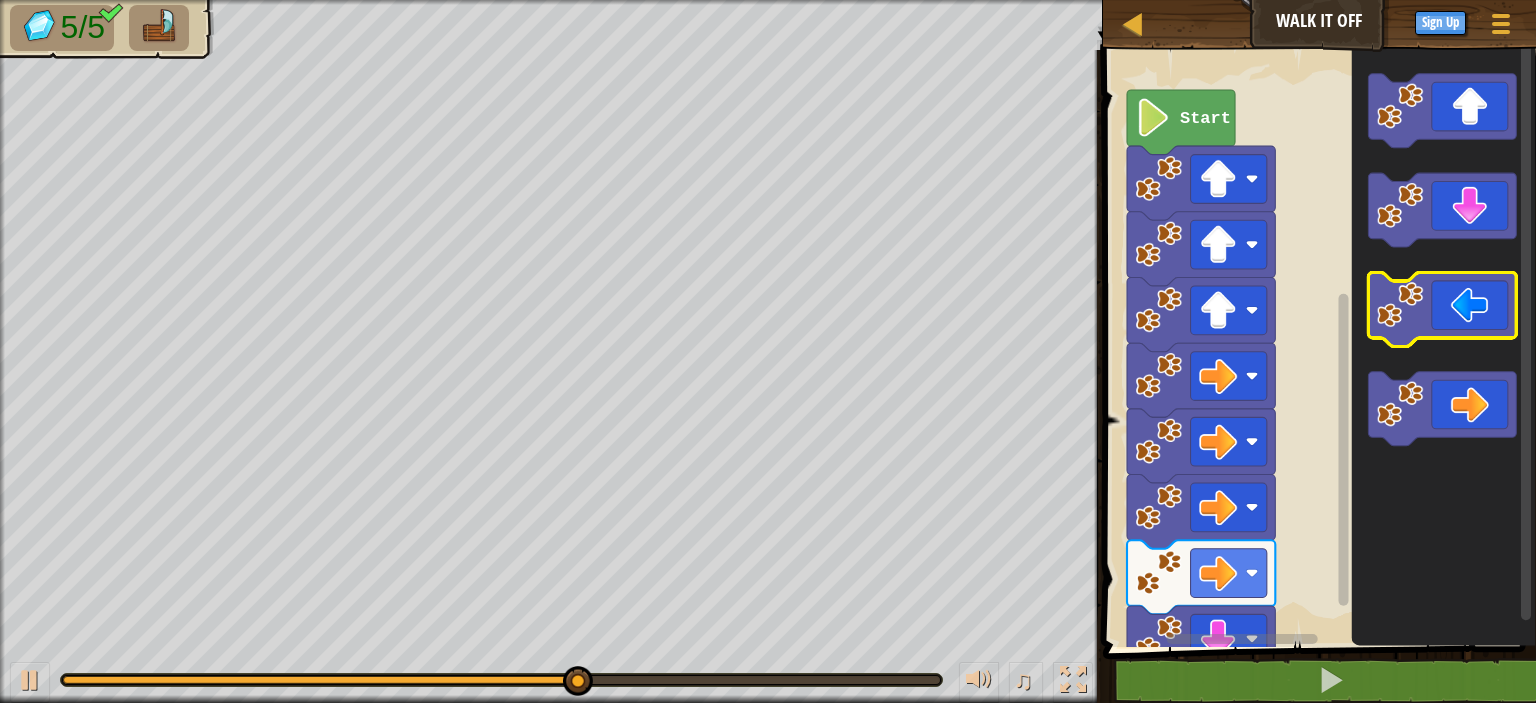 click 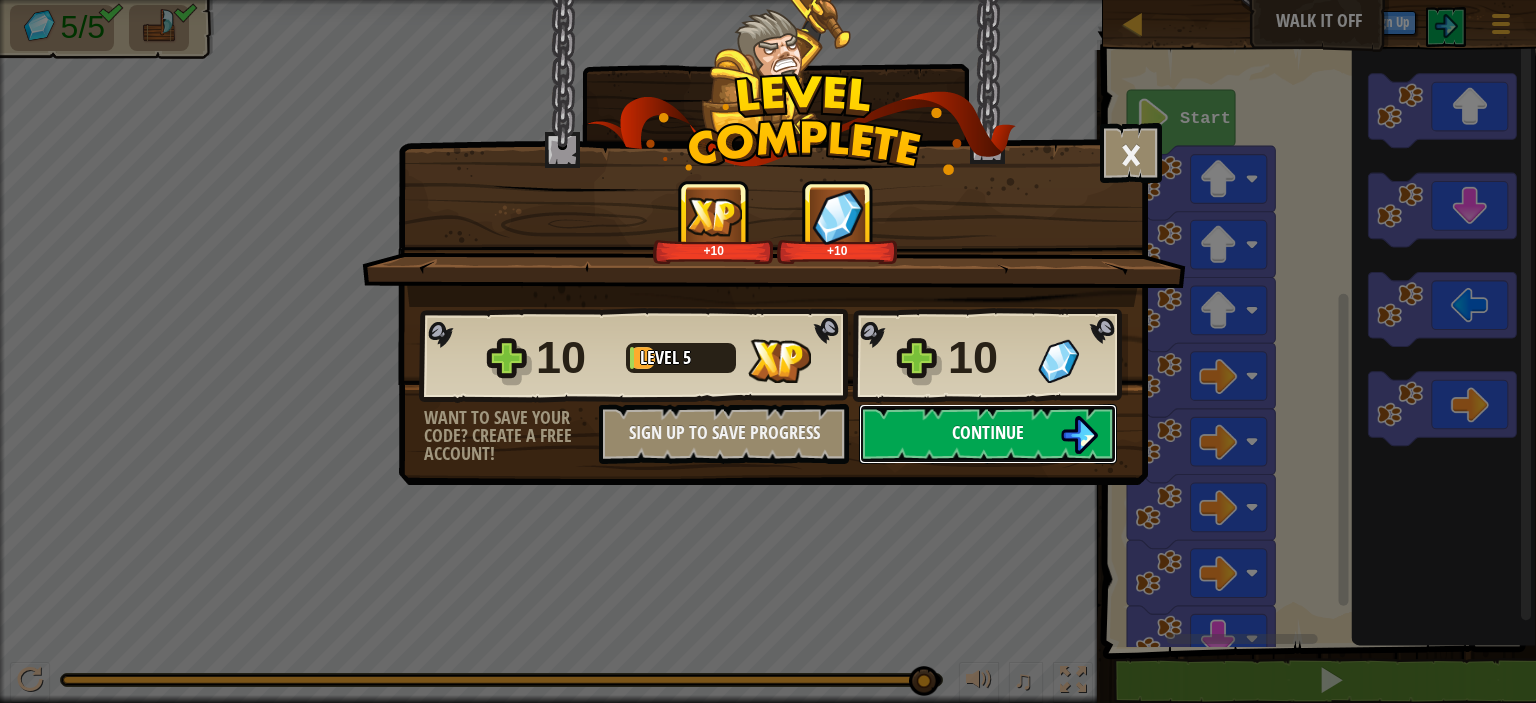 click on "Continue" at bounding box center [988, 434] 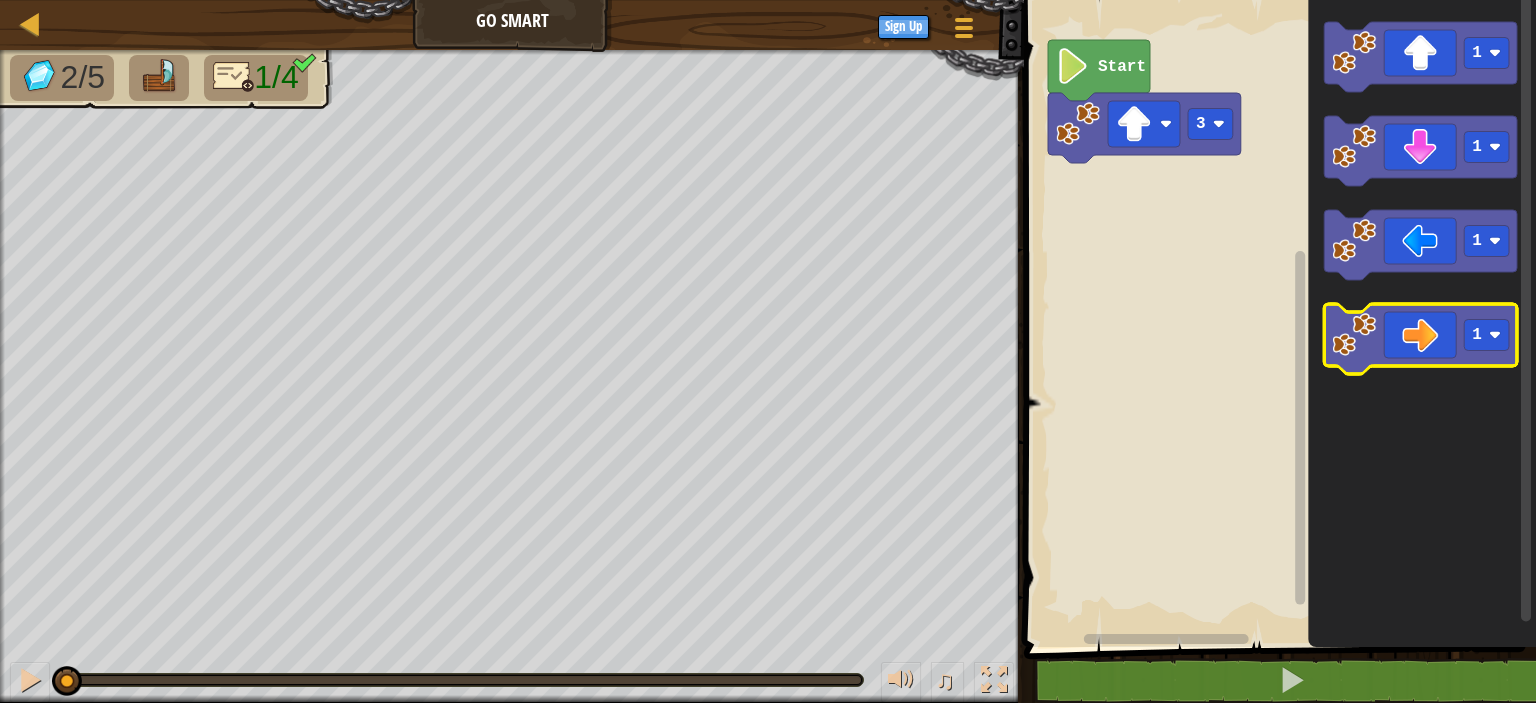 click 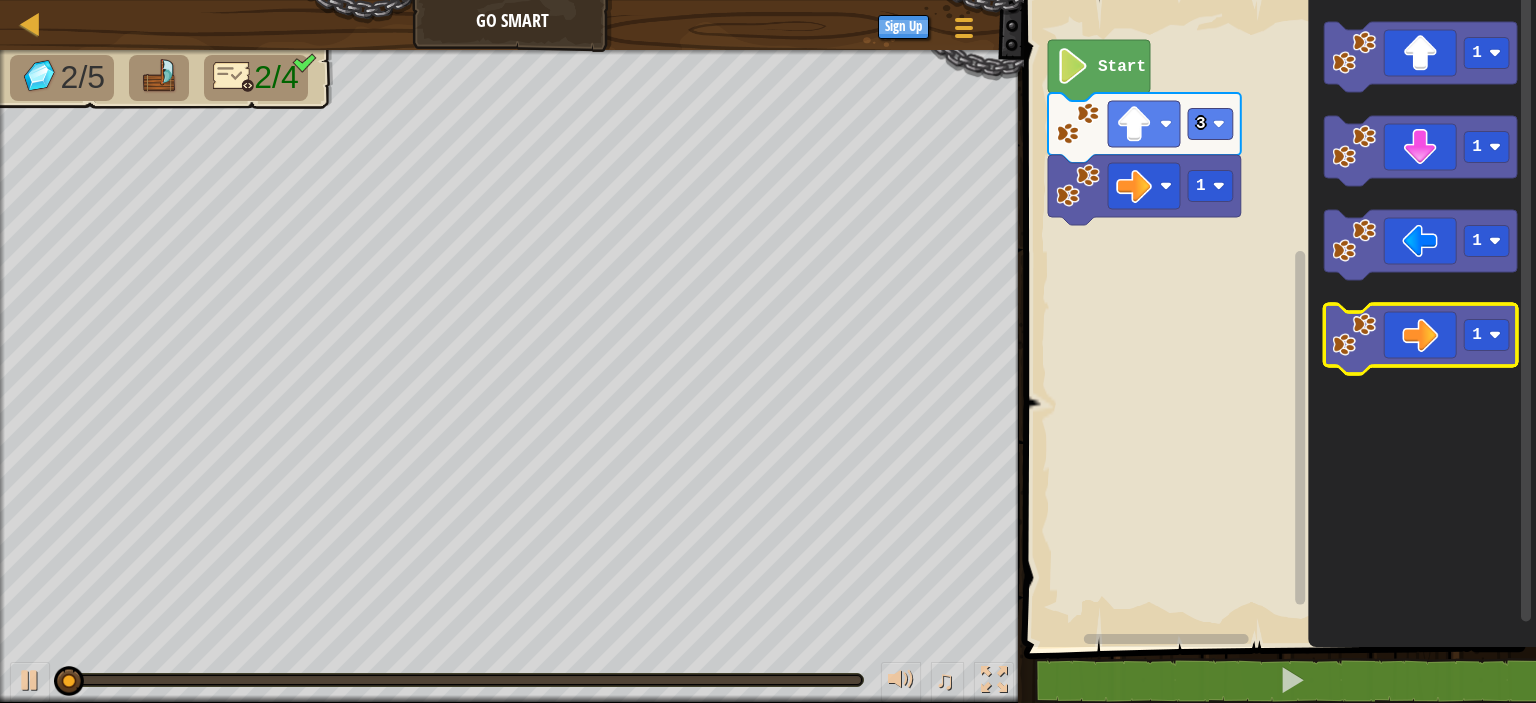 click 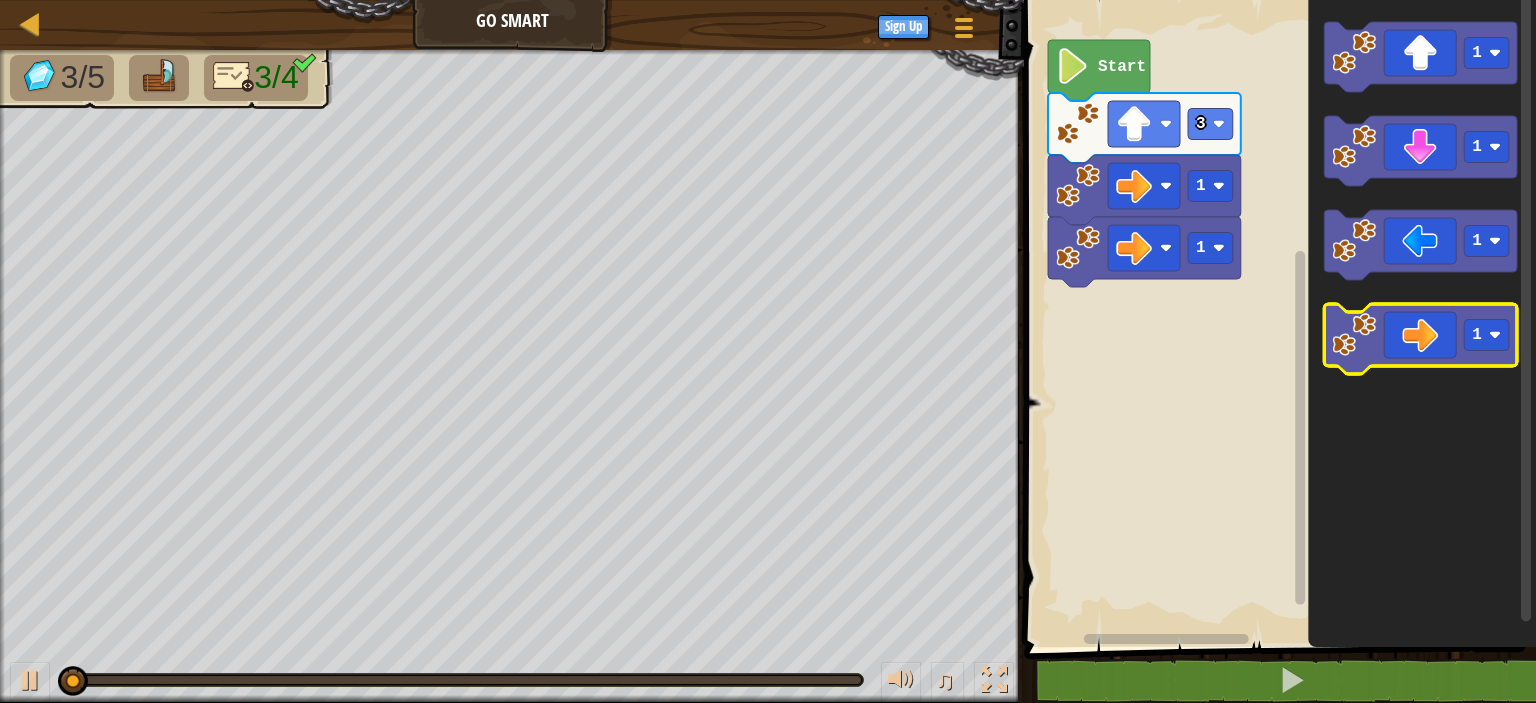 click 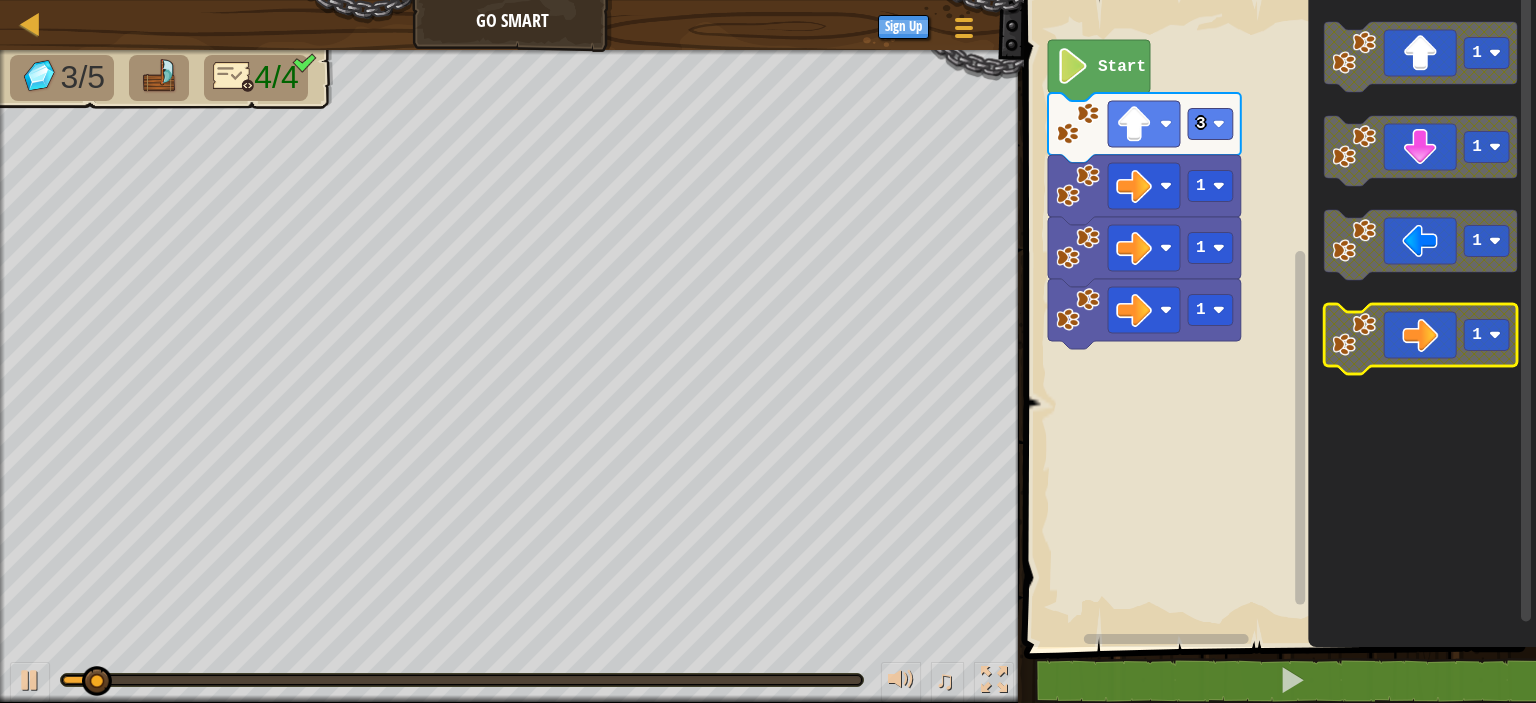 click 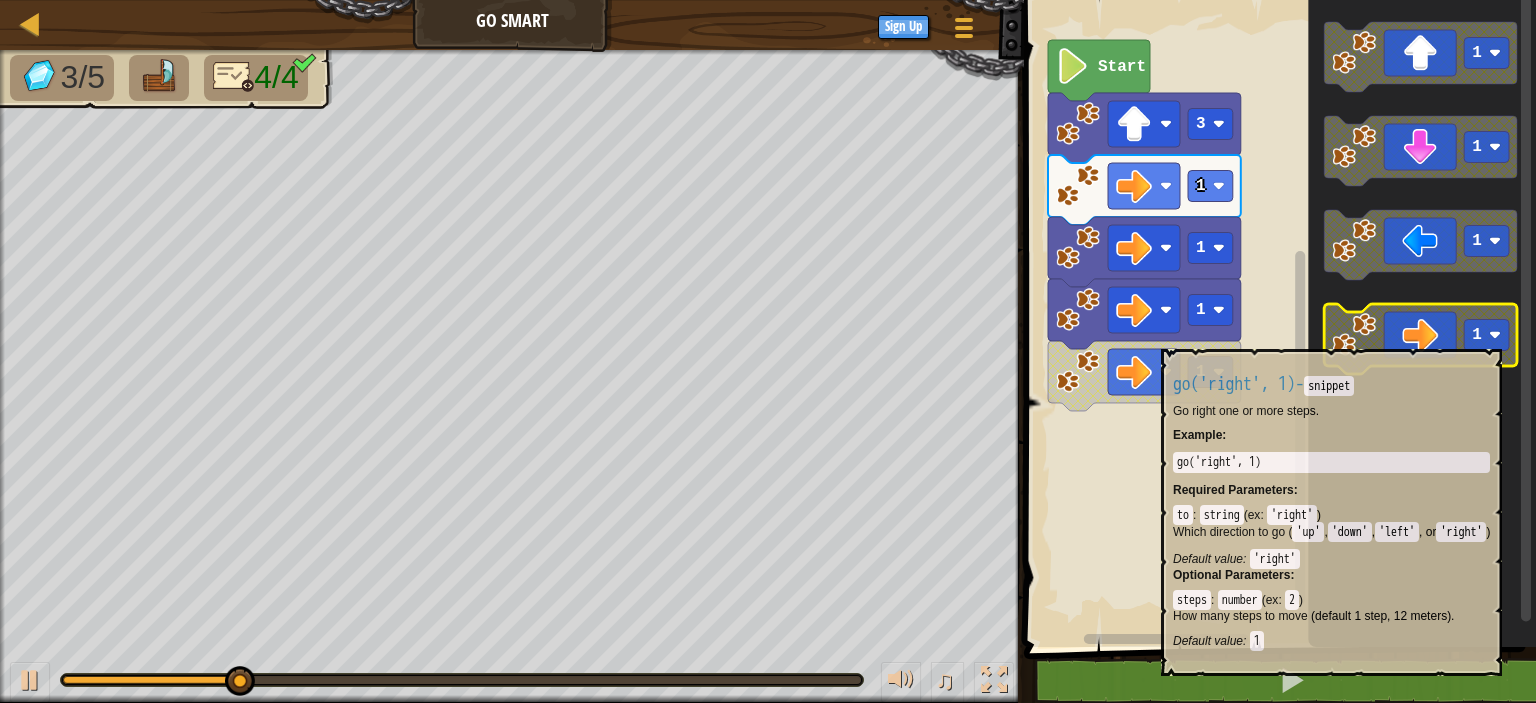 click 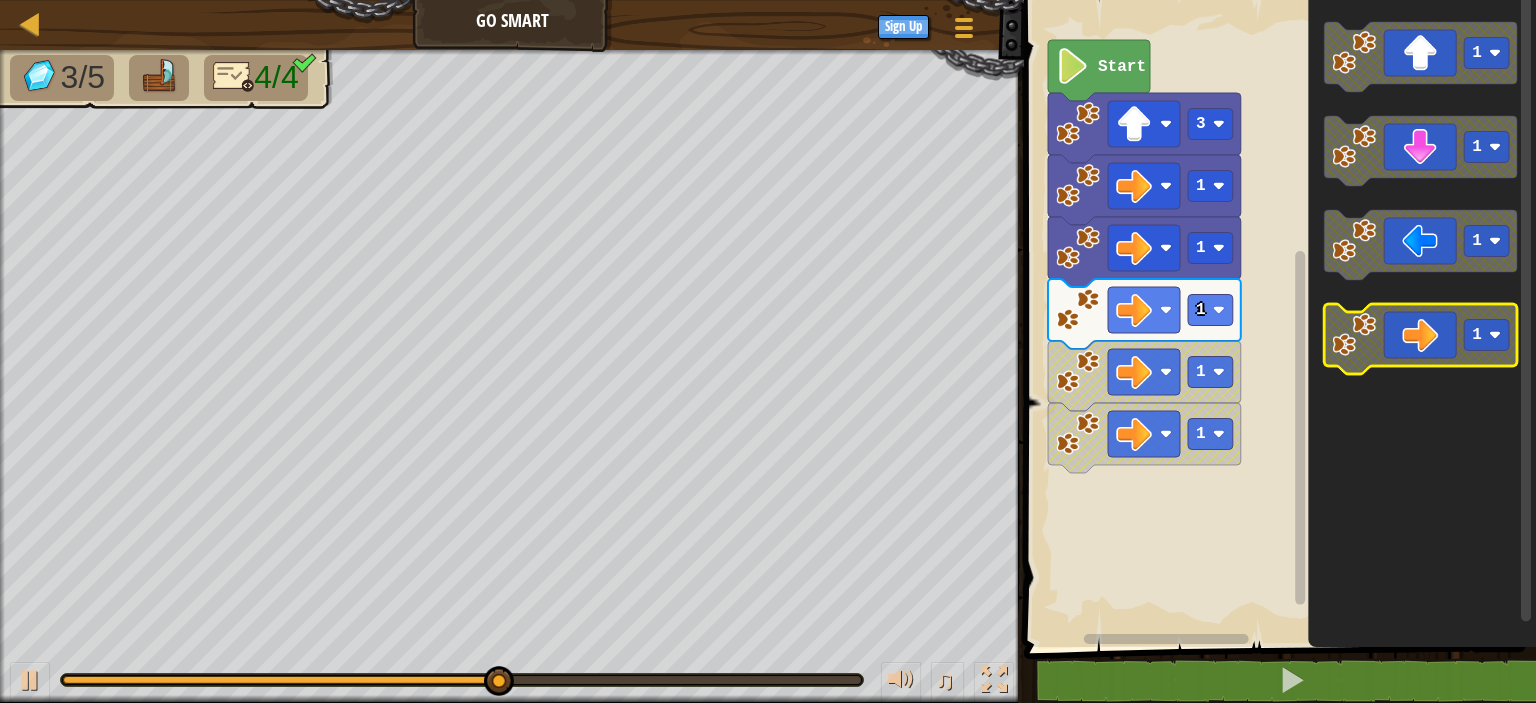 click 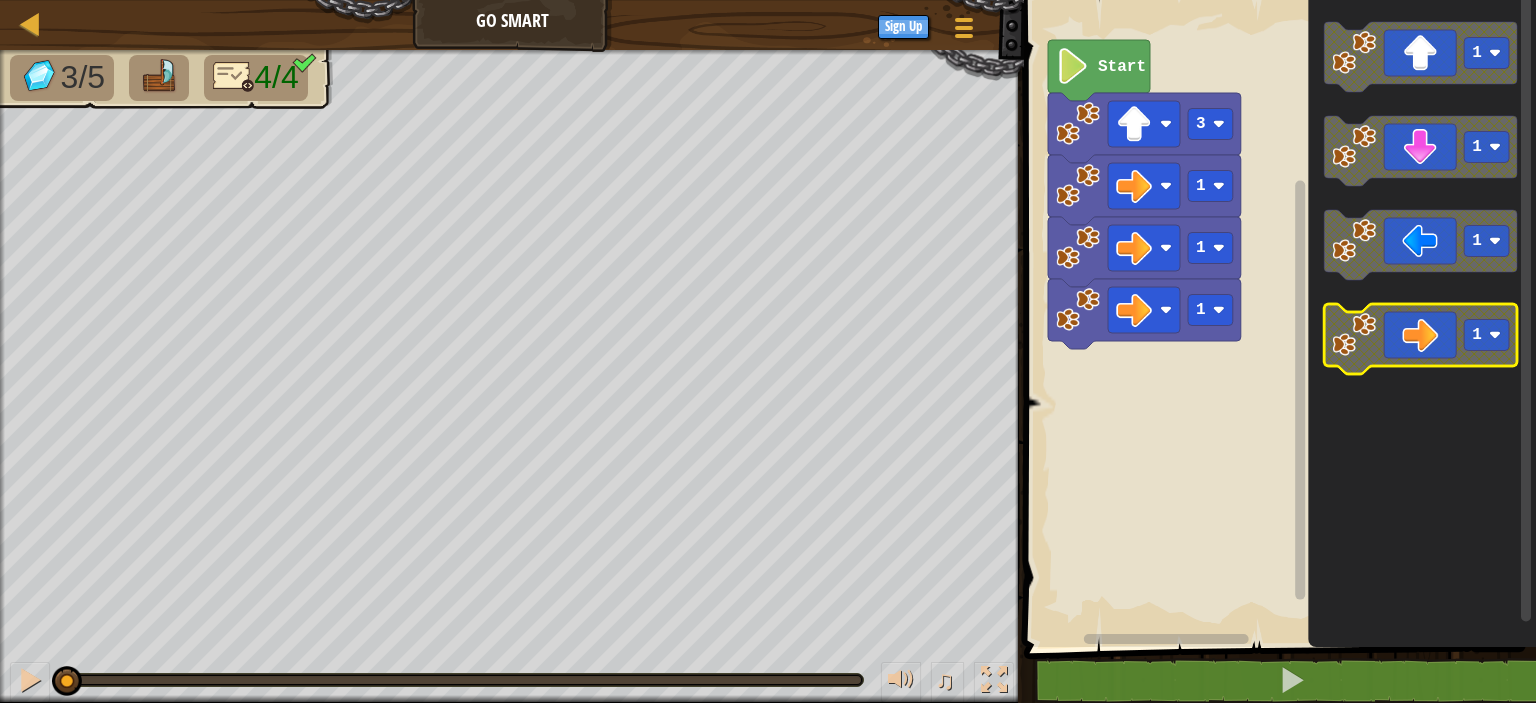 click 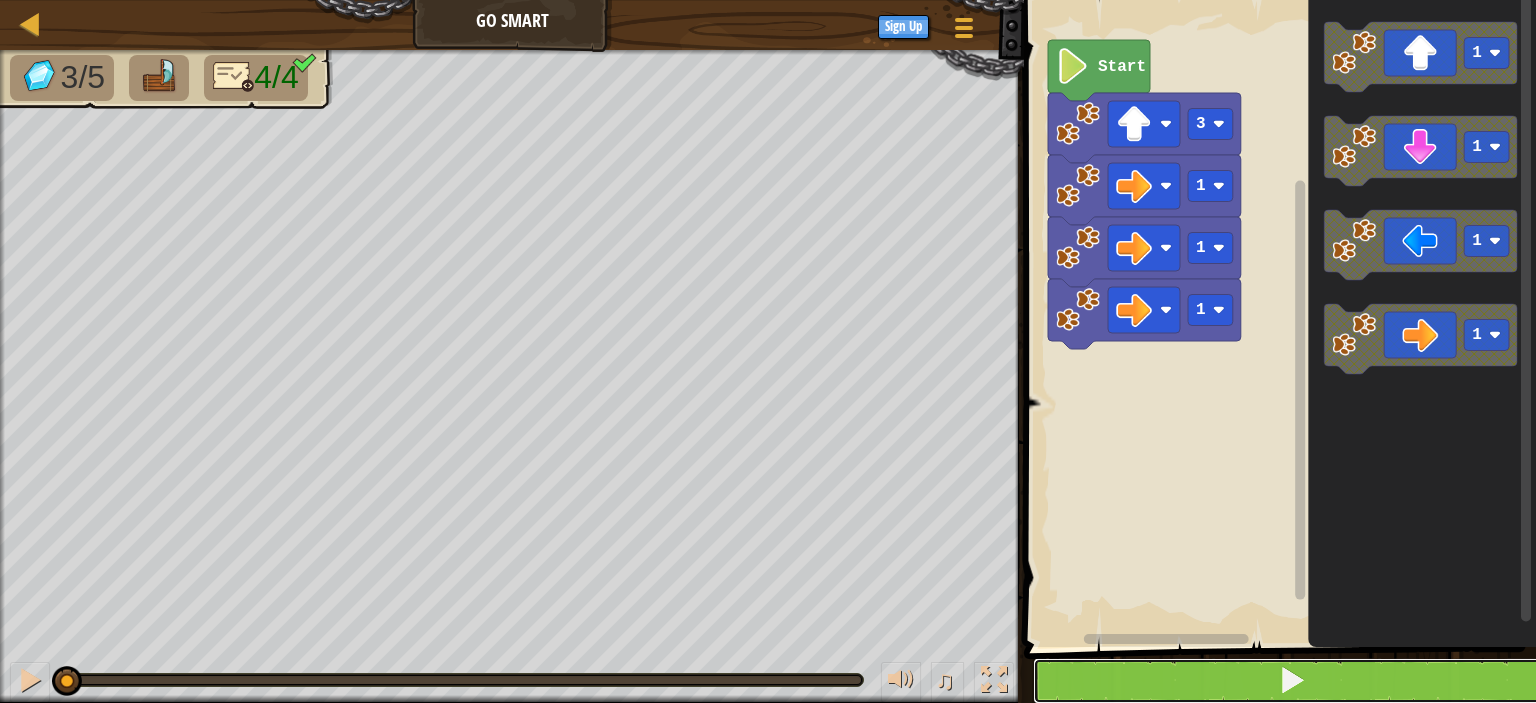 click at bounding box center (1292, 681) 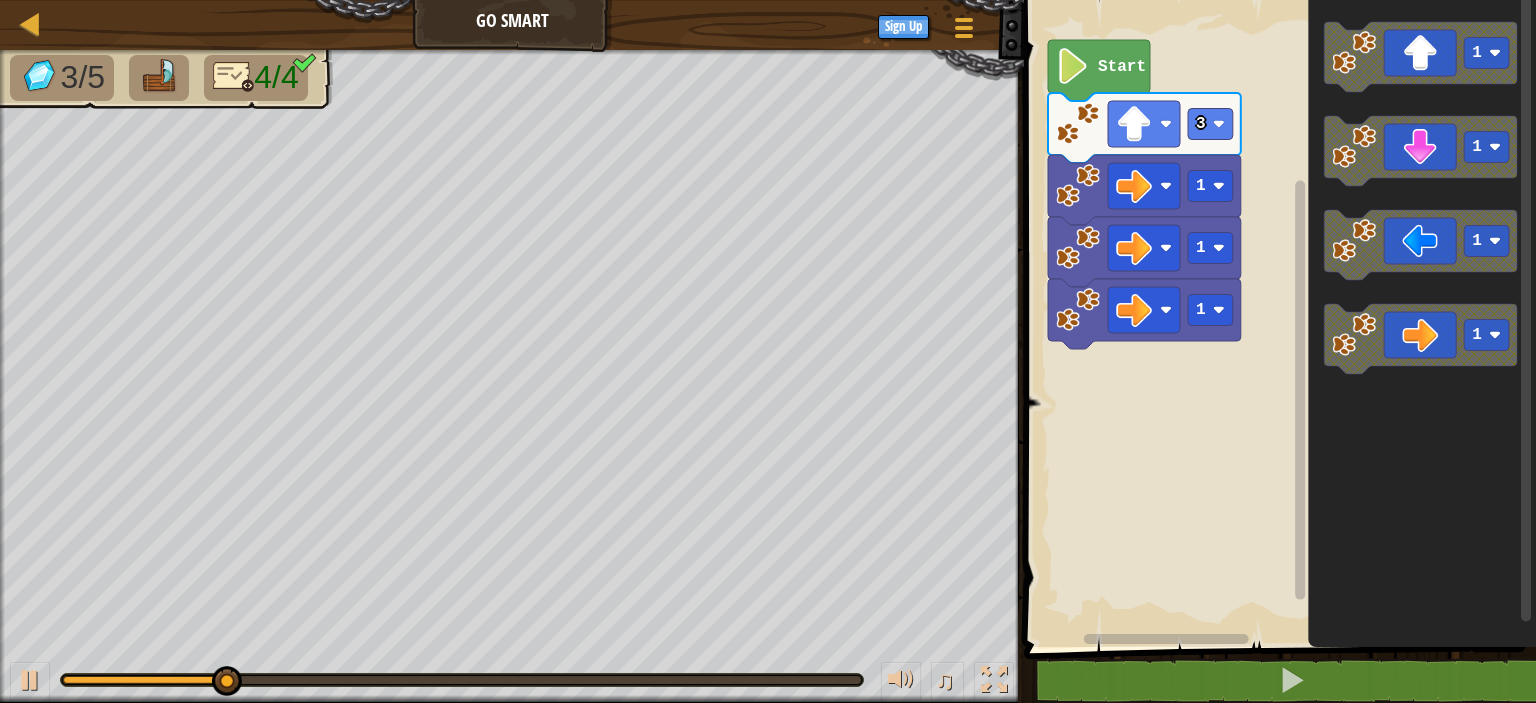 click on "1 1 1 1" 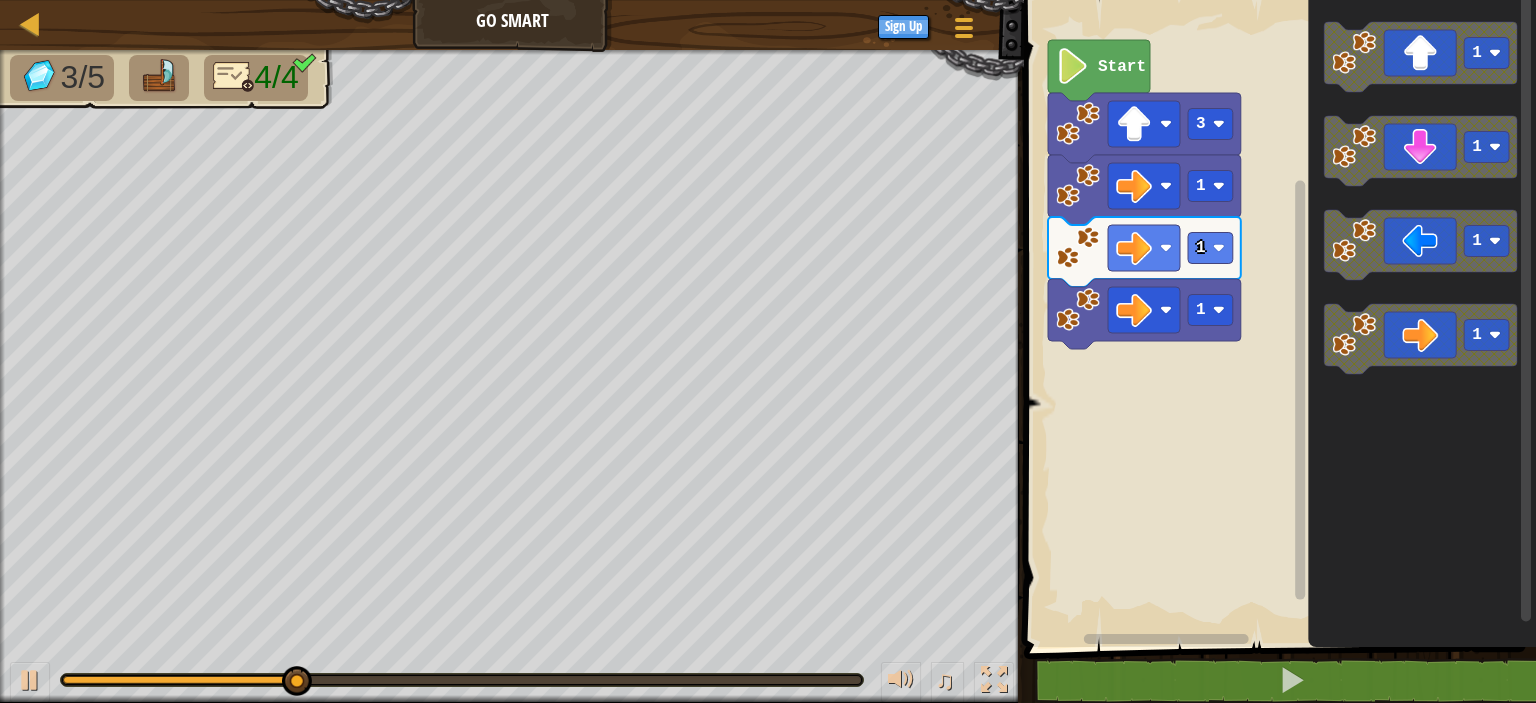 click on "1 1 1 1" 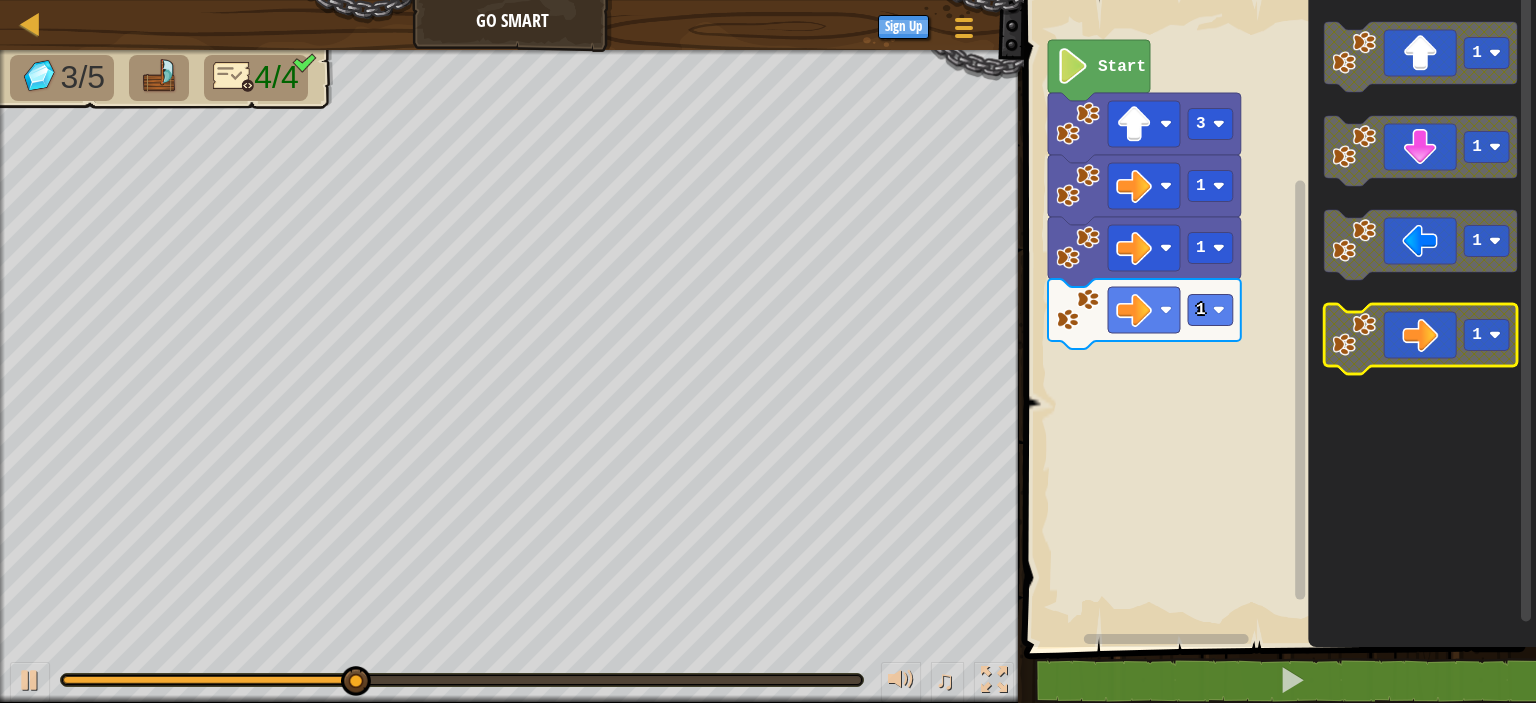 click 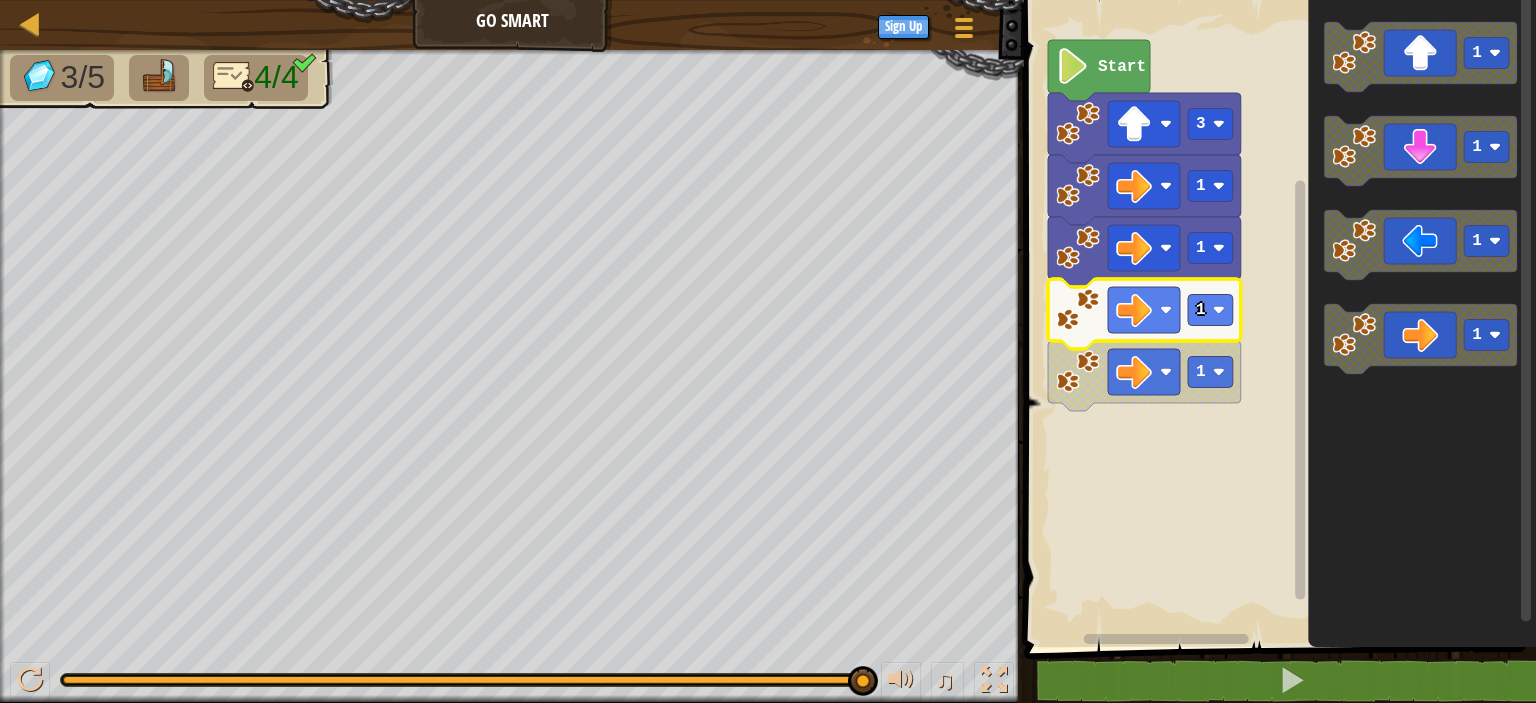 click 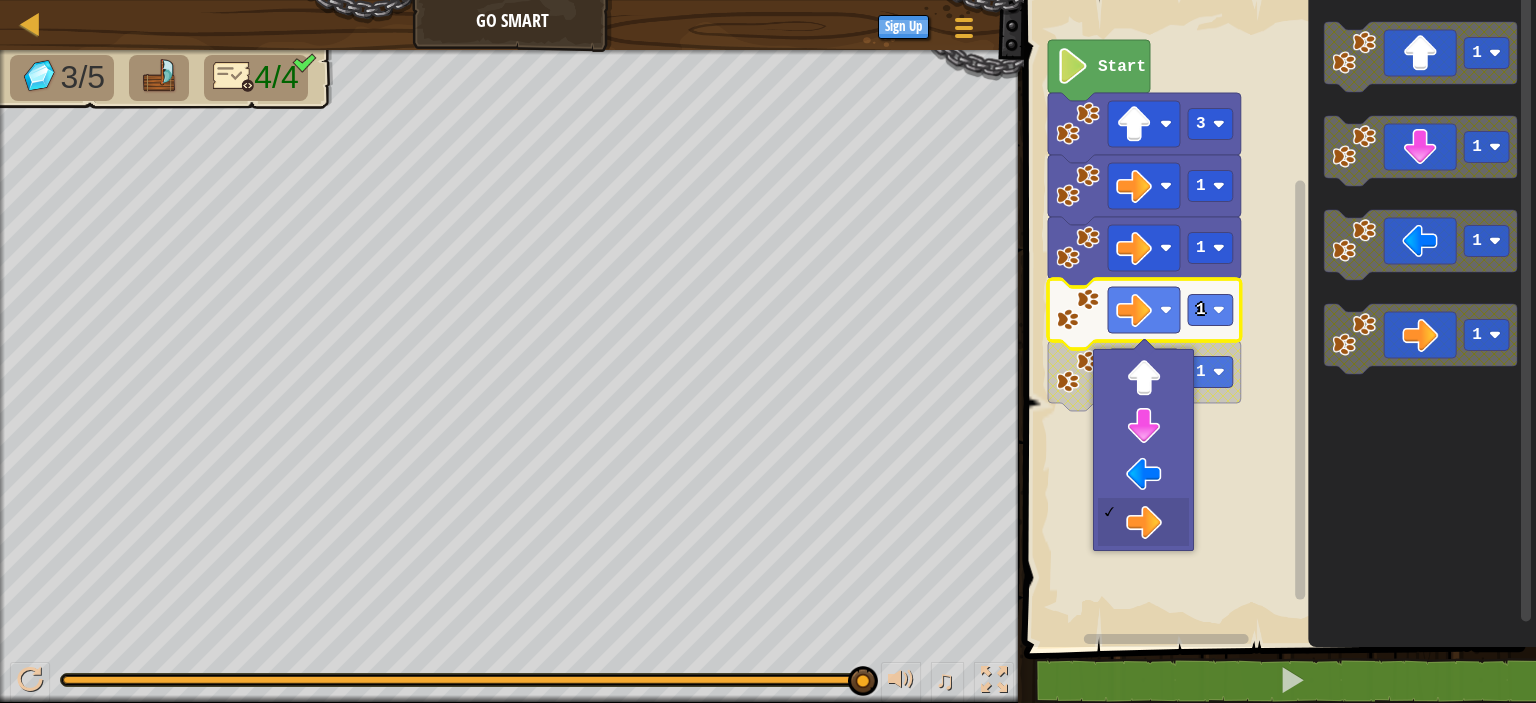 click 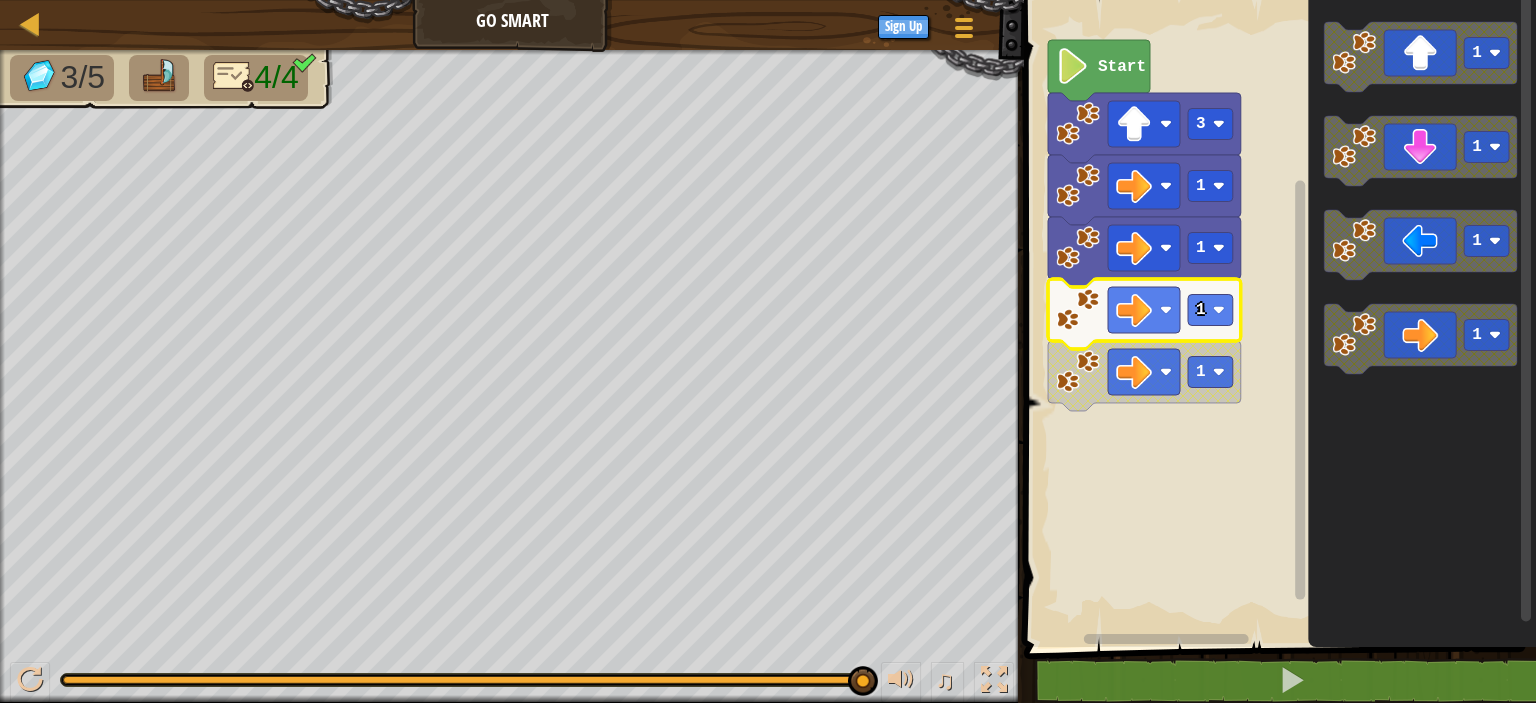 click 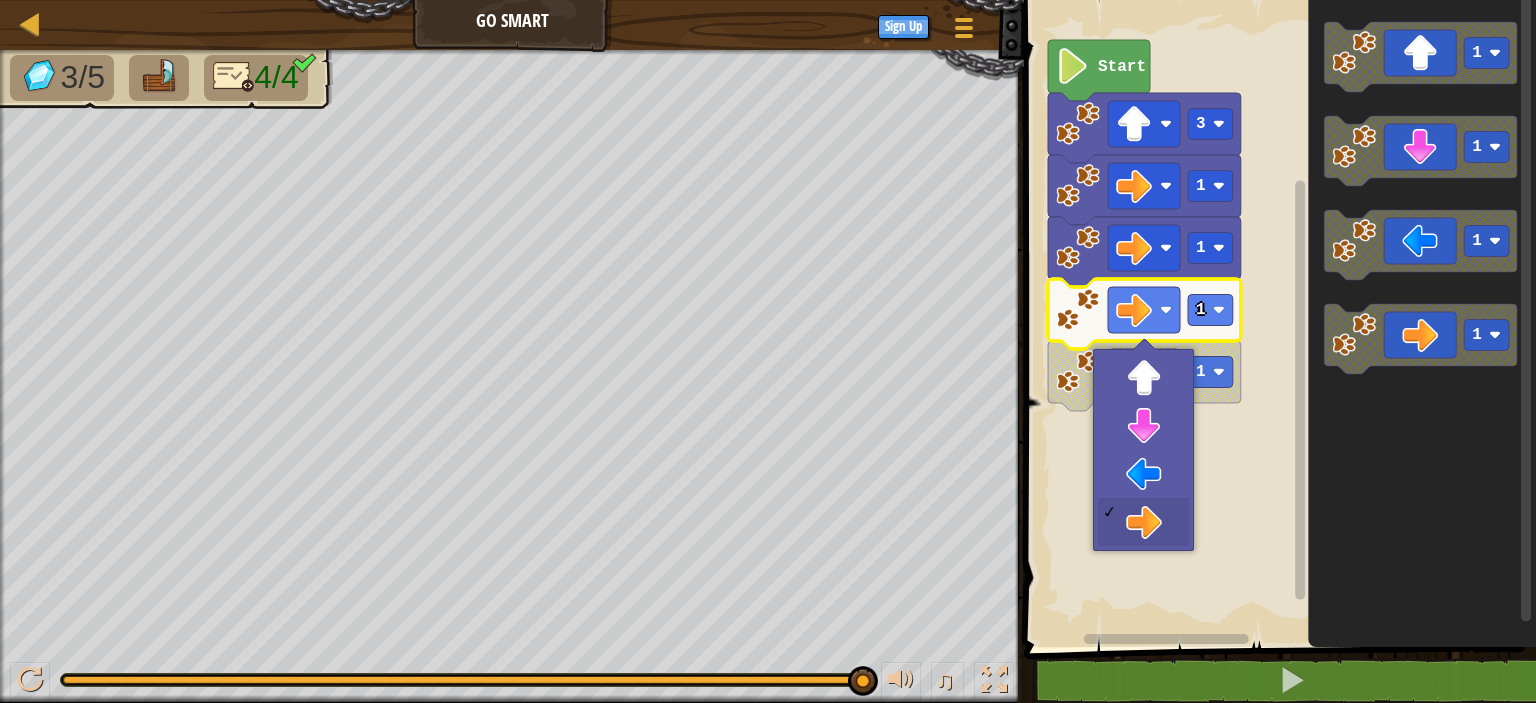 click 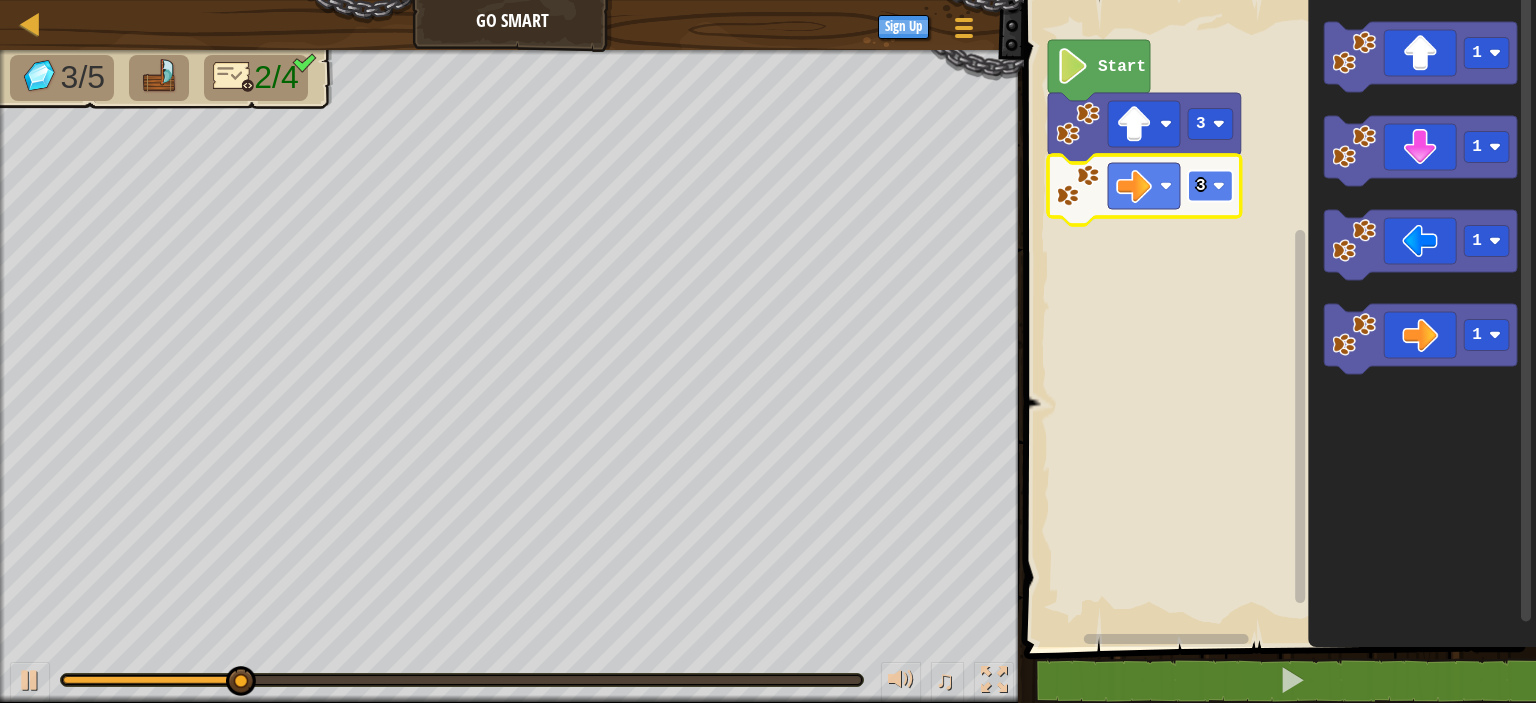 click 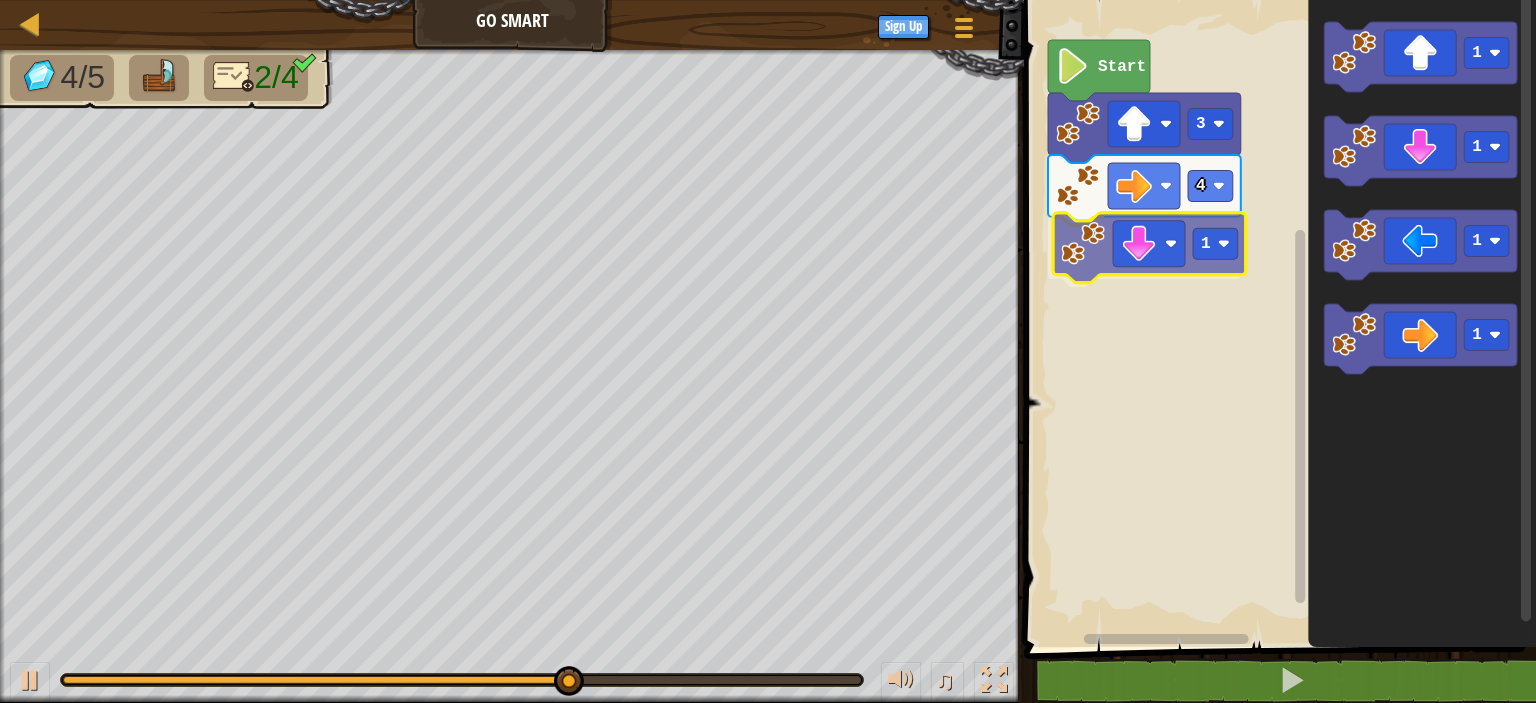 click on "Start 3 4 1 1 1 1 1 1" at bounding box center [1277, 318] 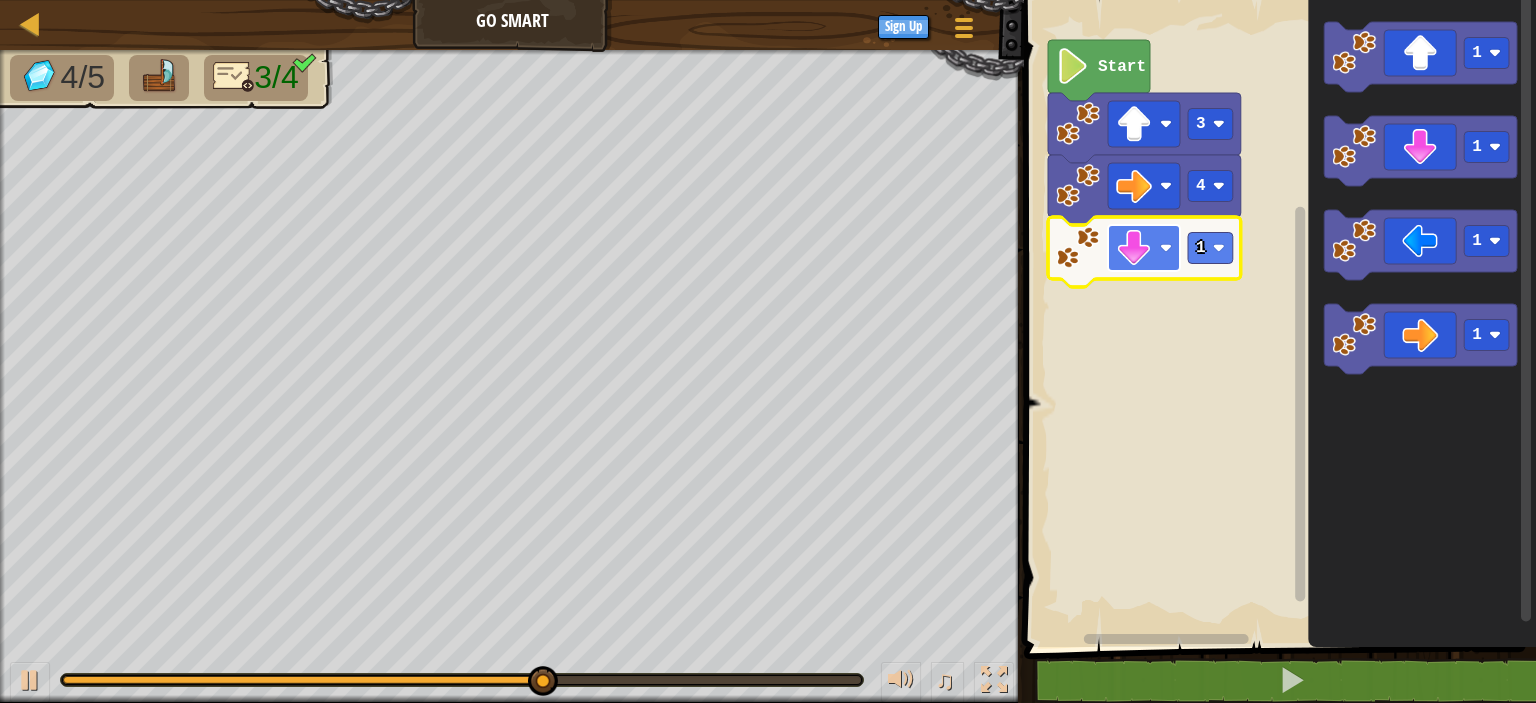 click 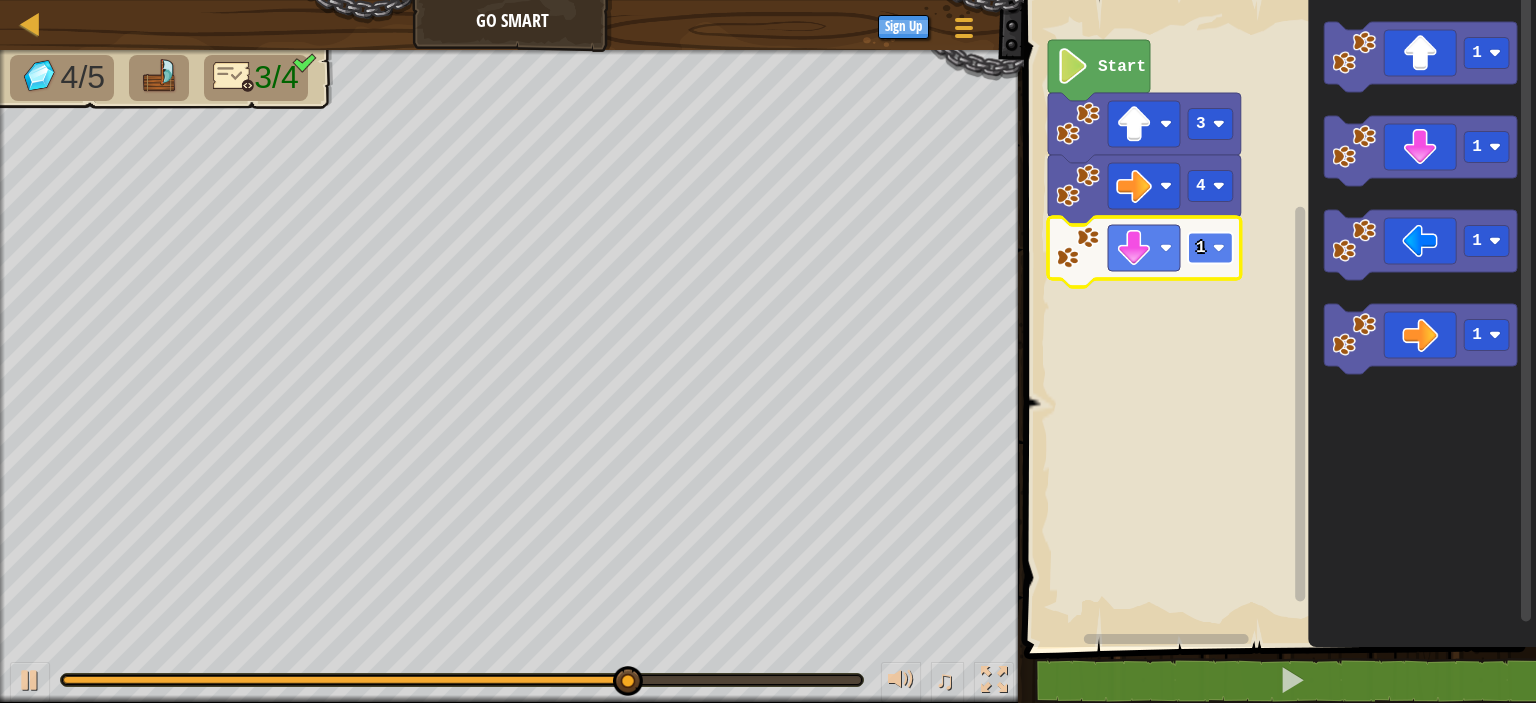 click 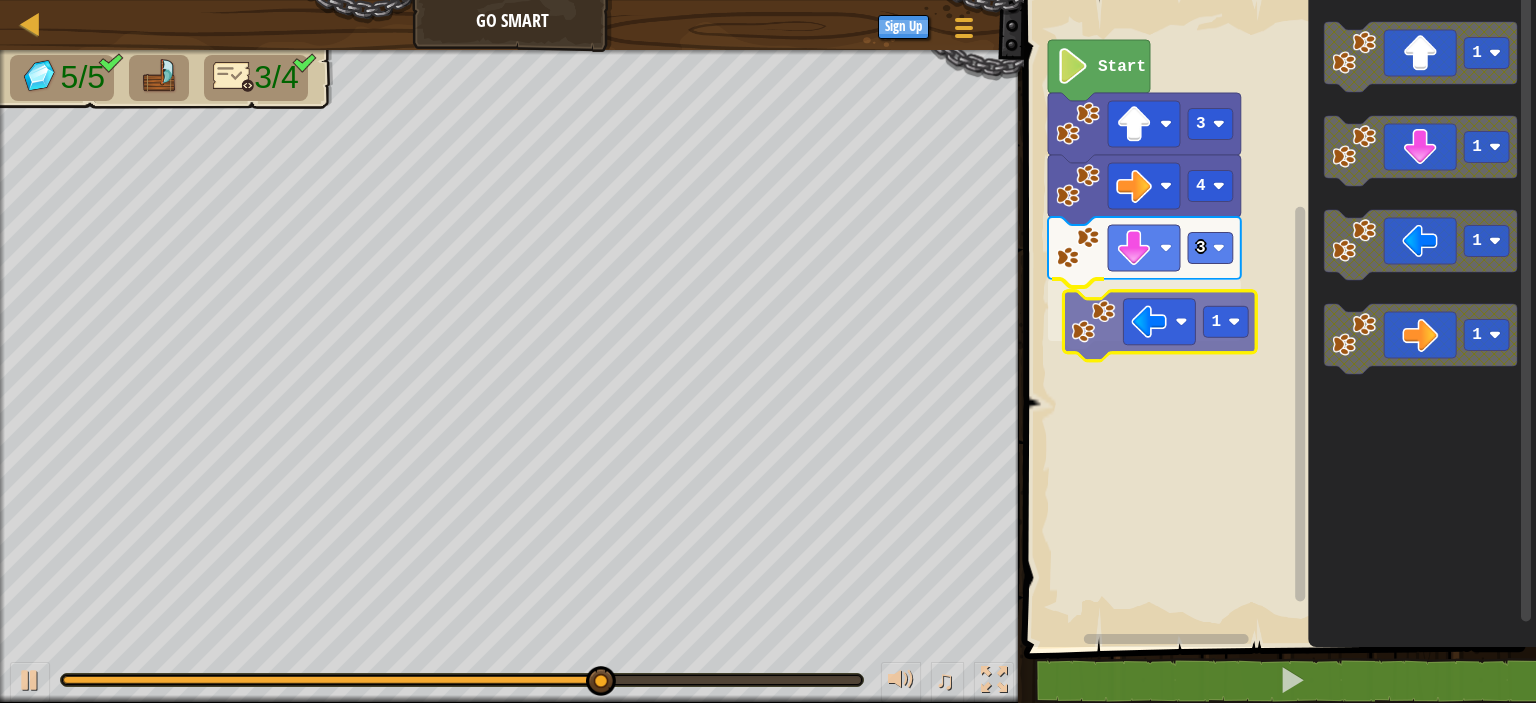 click on "Start 3 4 3 1 1 1 1 1 1" at bounding box center [1277, 318] 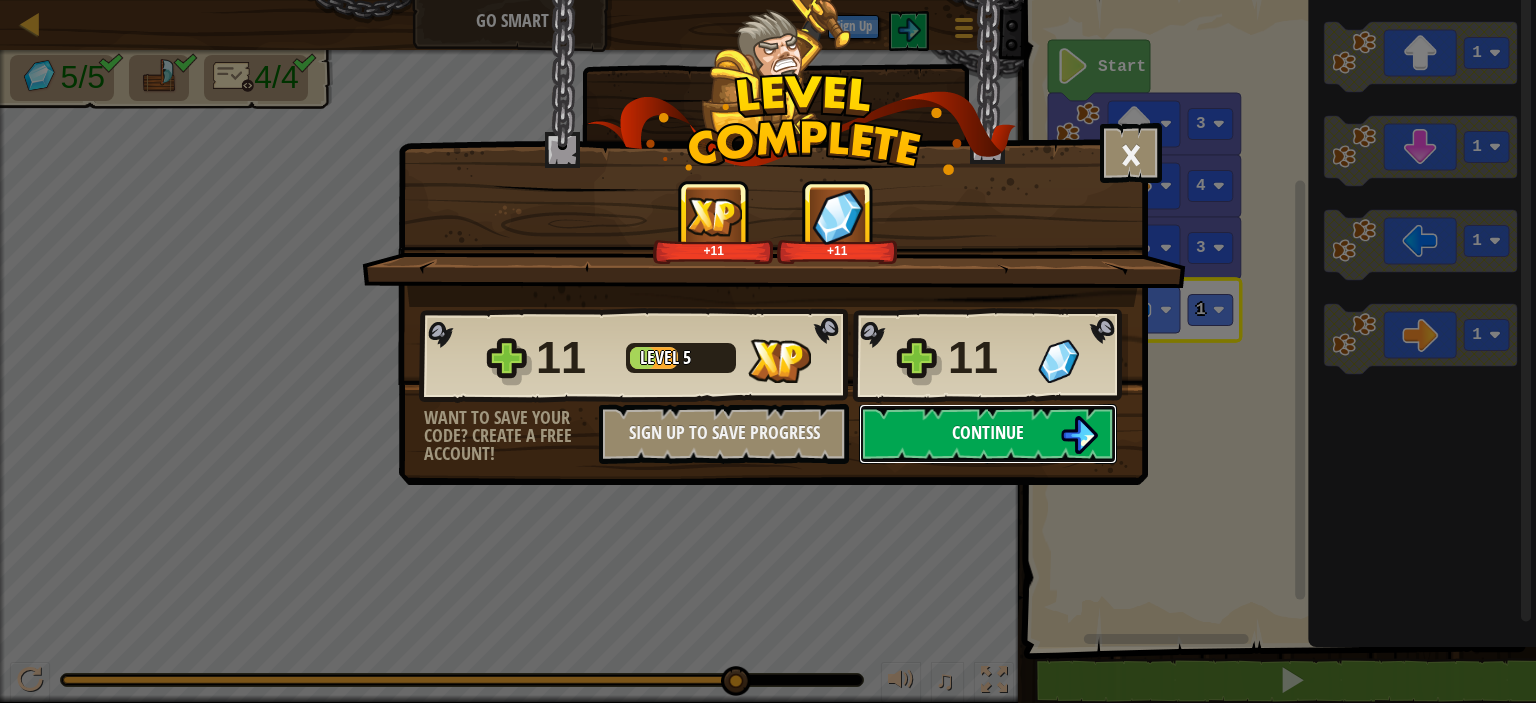 click on "Continue" at bounding box center [988, 434] 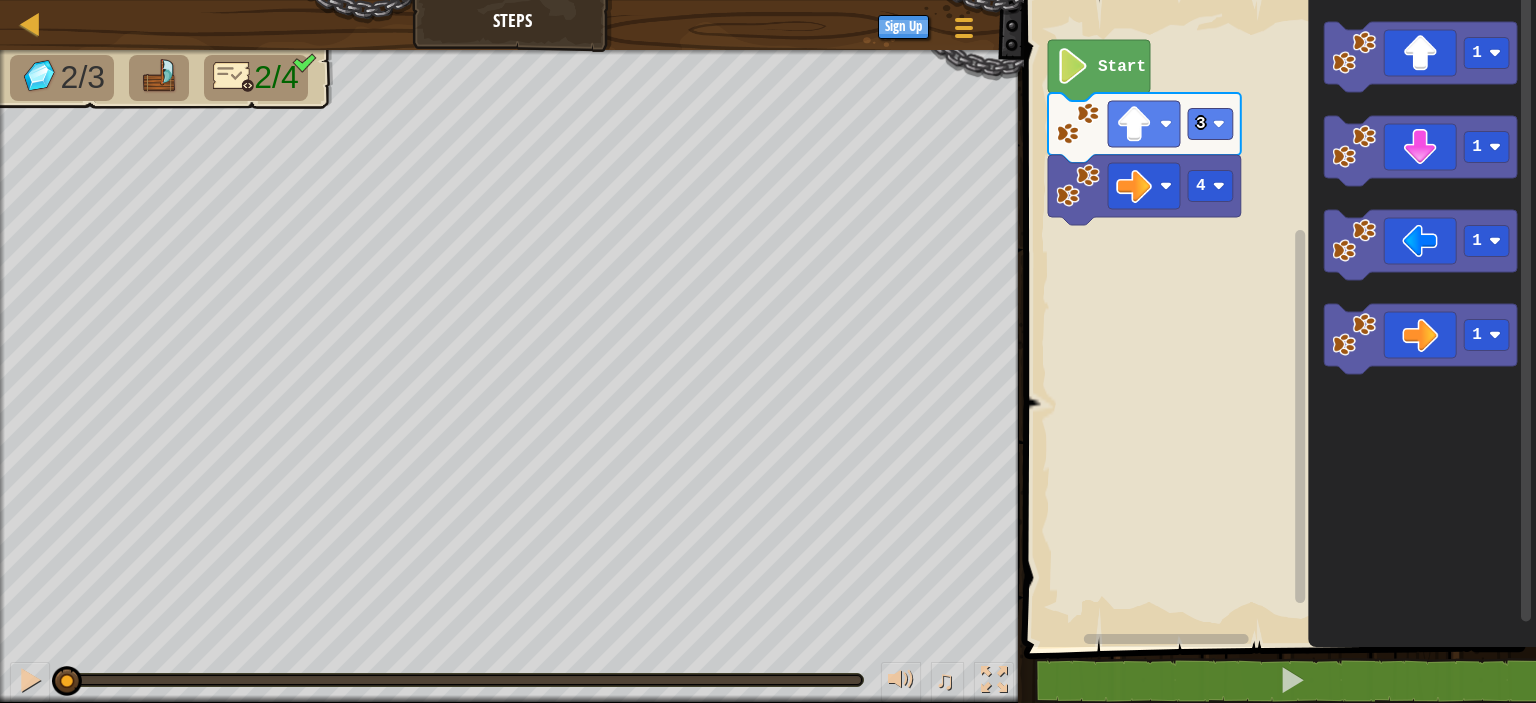 click on "1 1 1 1" 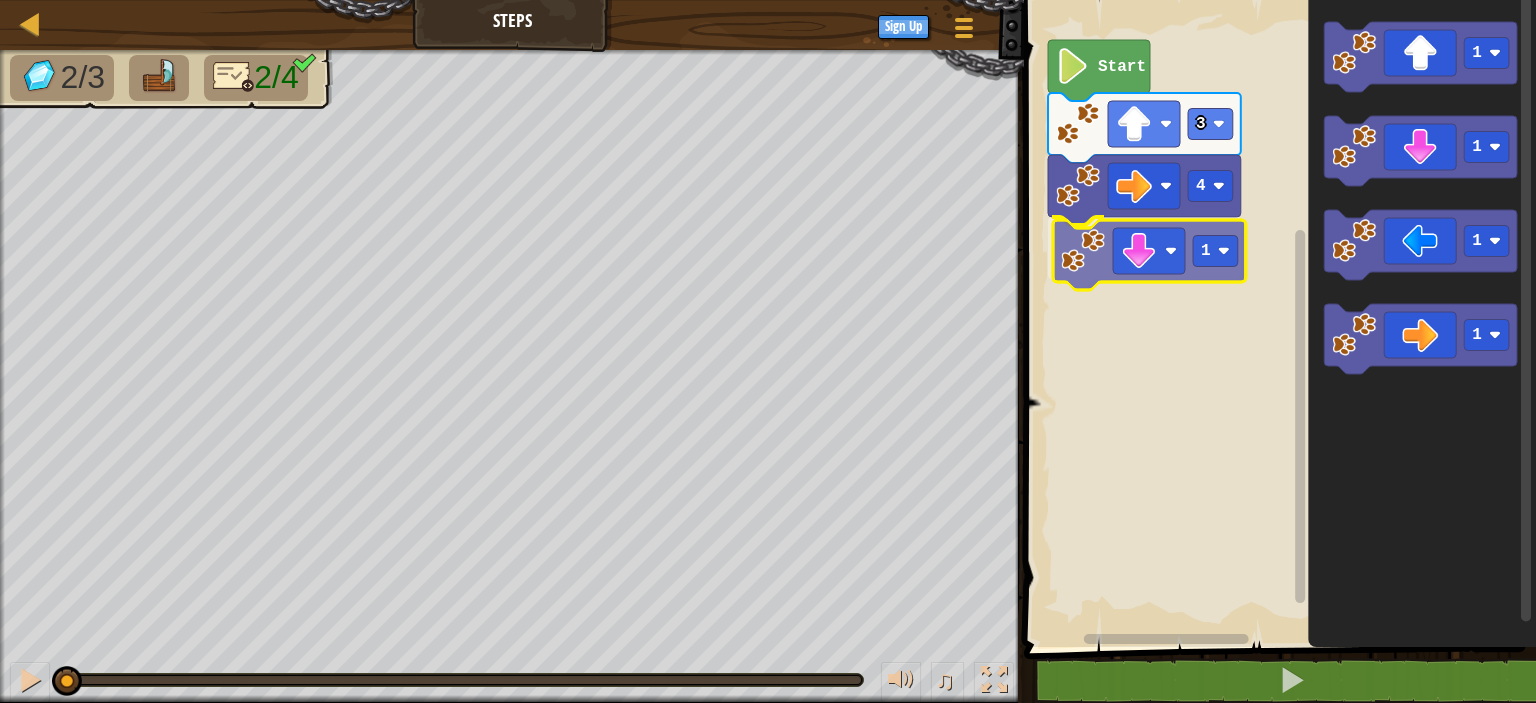 click on "4 1 3 Start 1 1 1 1 1" at bounding box center (1277, 318) 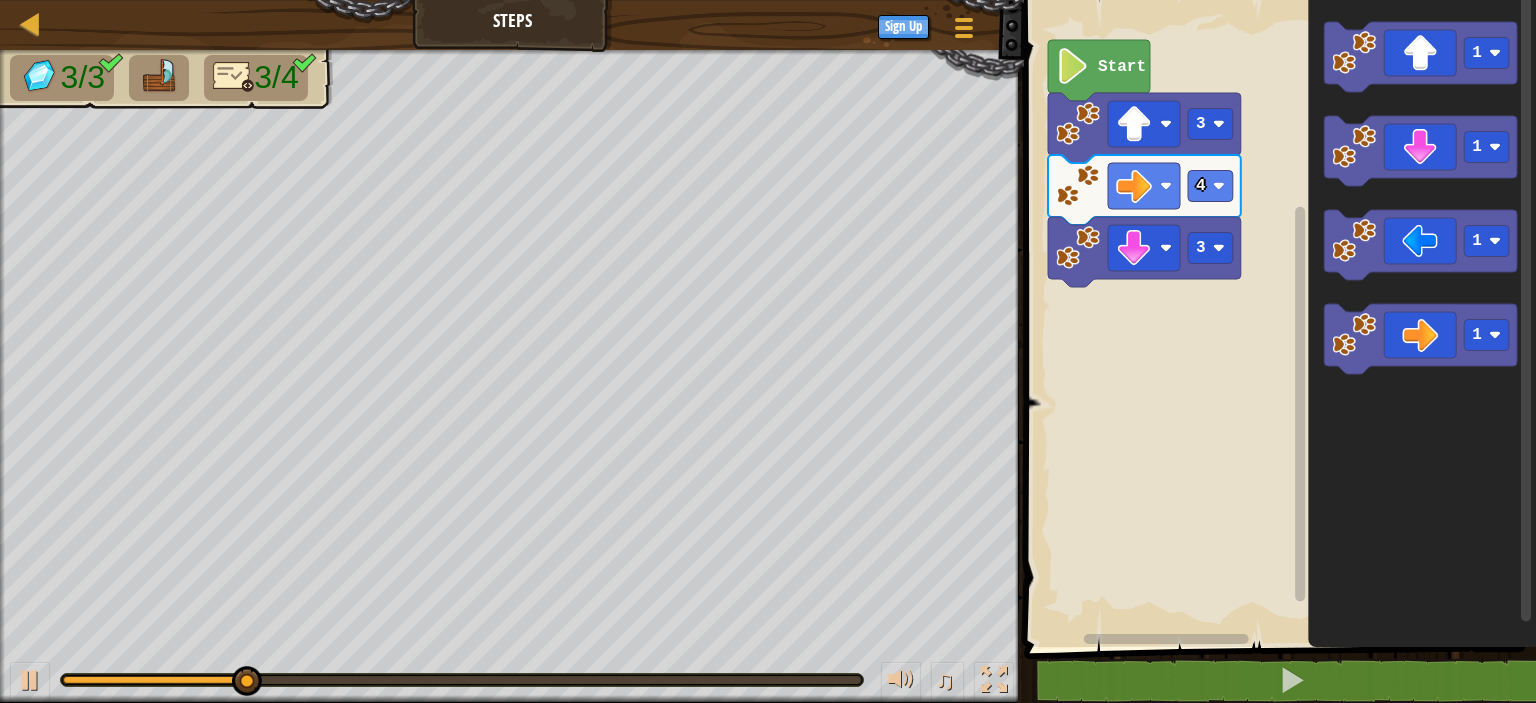 click on "Start 3 4 3 1 1 1 1" at bounding box center [1277, 318] 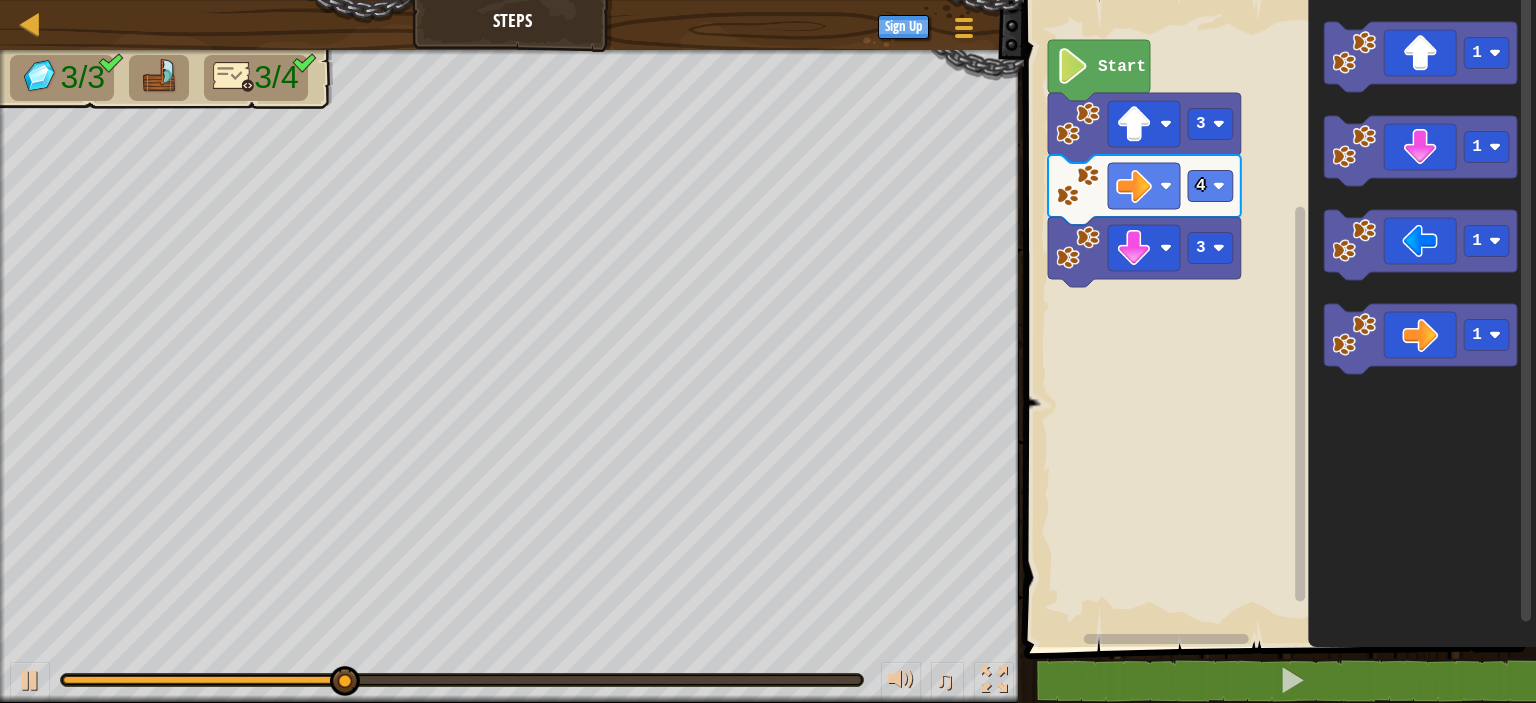 click on "Start 3 4 3 1 1 1 1" at bounding box center (1277, 318) 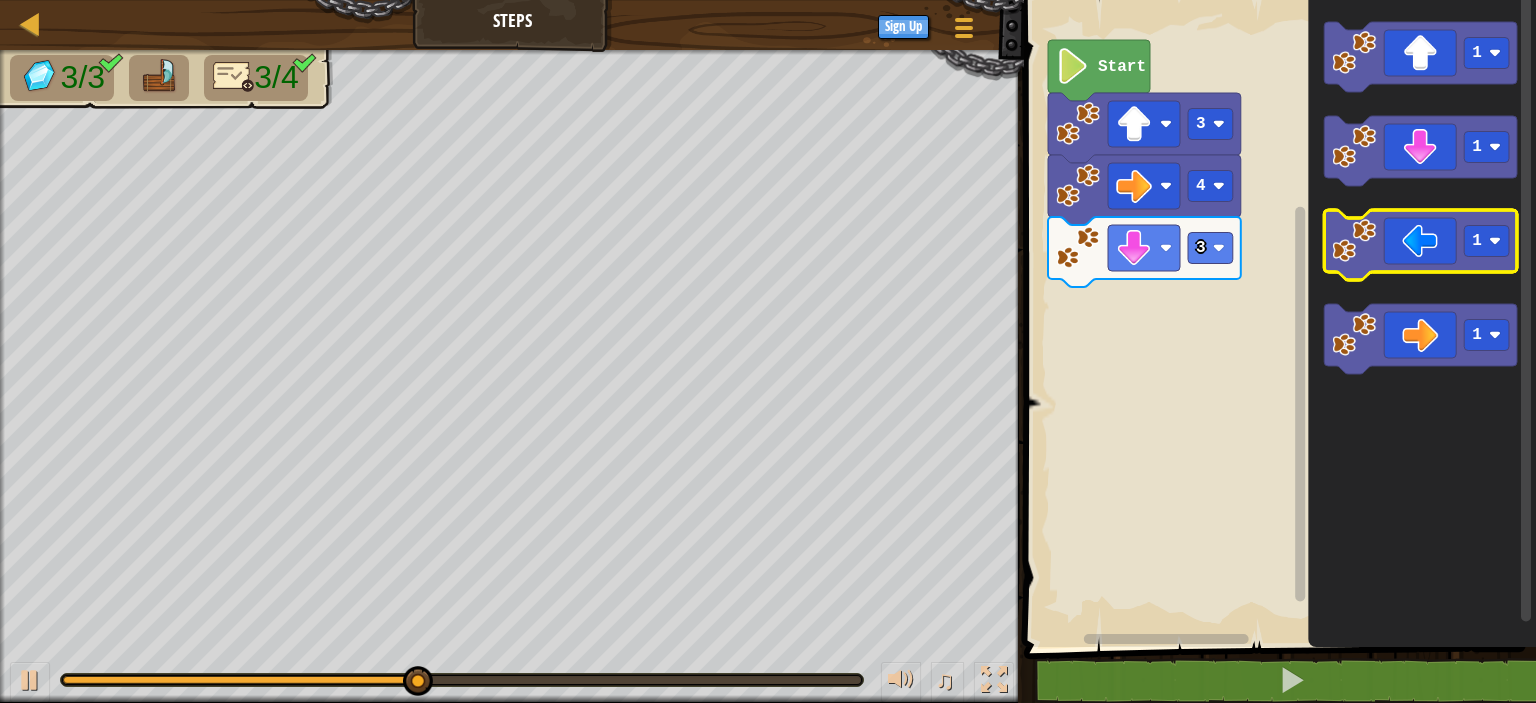 click 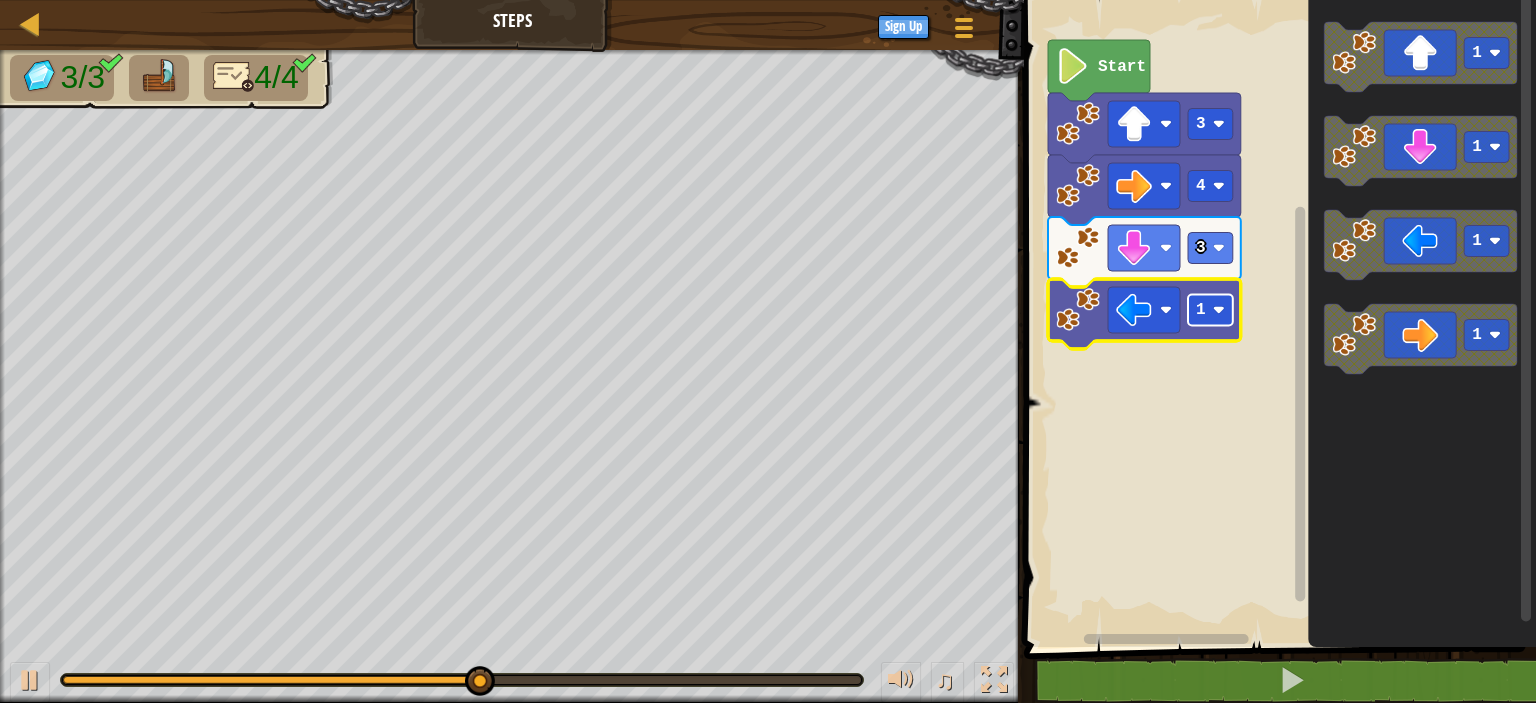click 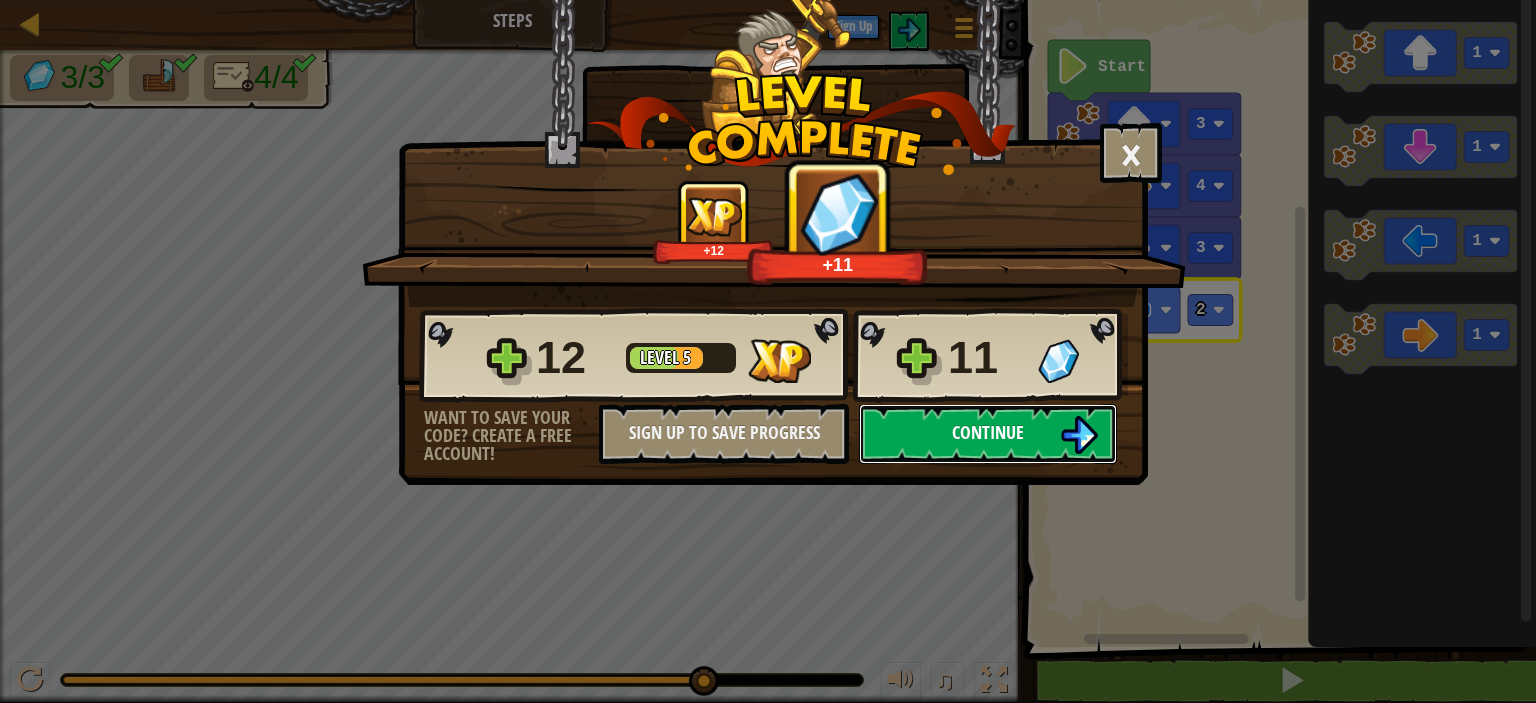 click on "Continue" at bounding box center (988, 432) 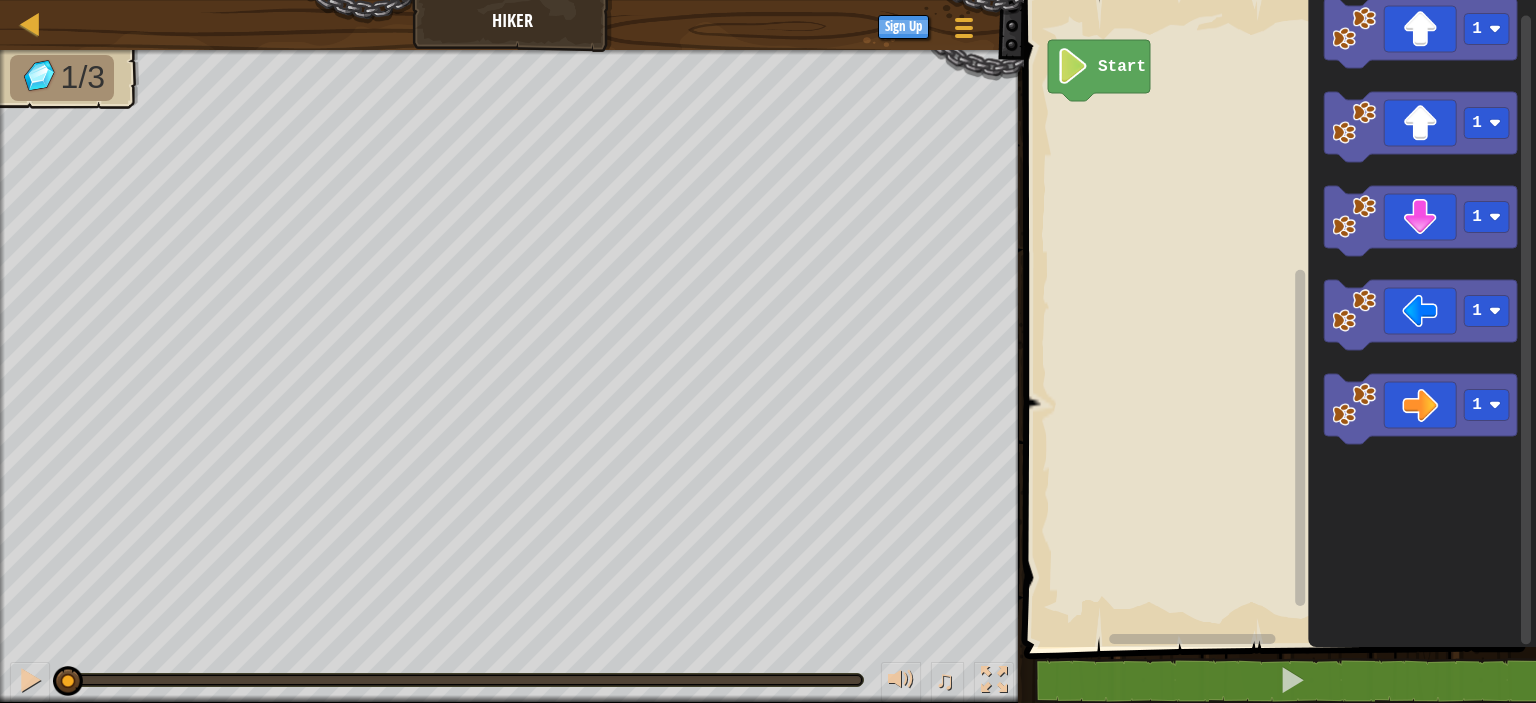 click on "Start 1 1 1 1 1" at bounding box center [1277, 318] 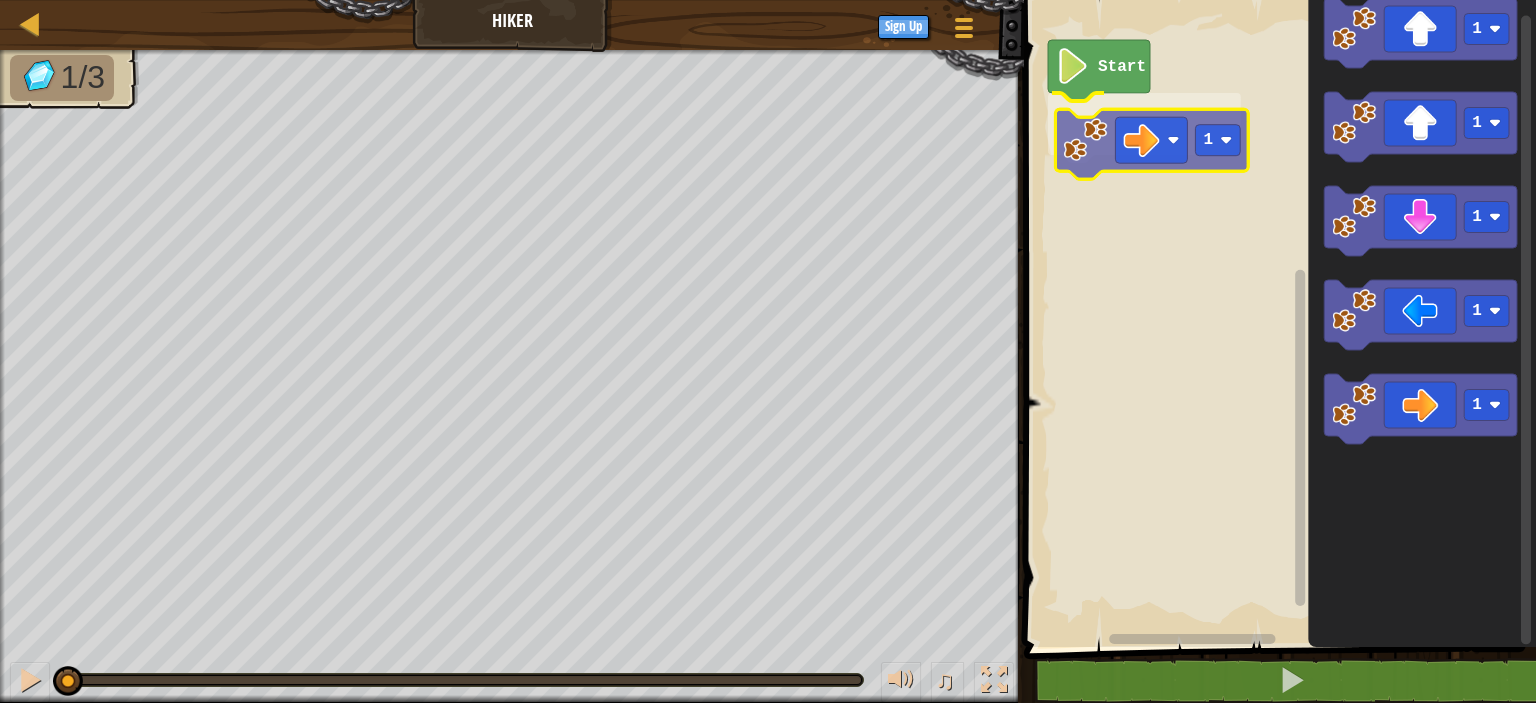click on "Start 1 1 1 1 1 1 1" at bounding box center [1277, 318] 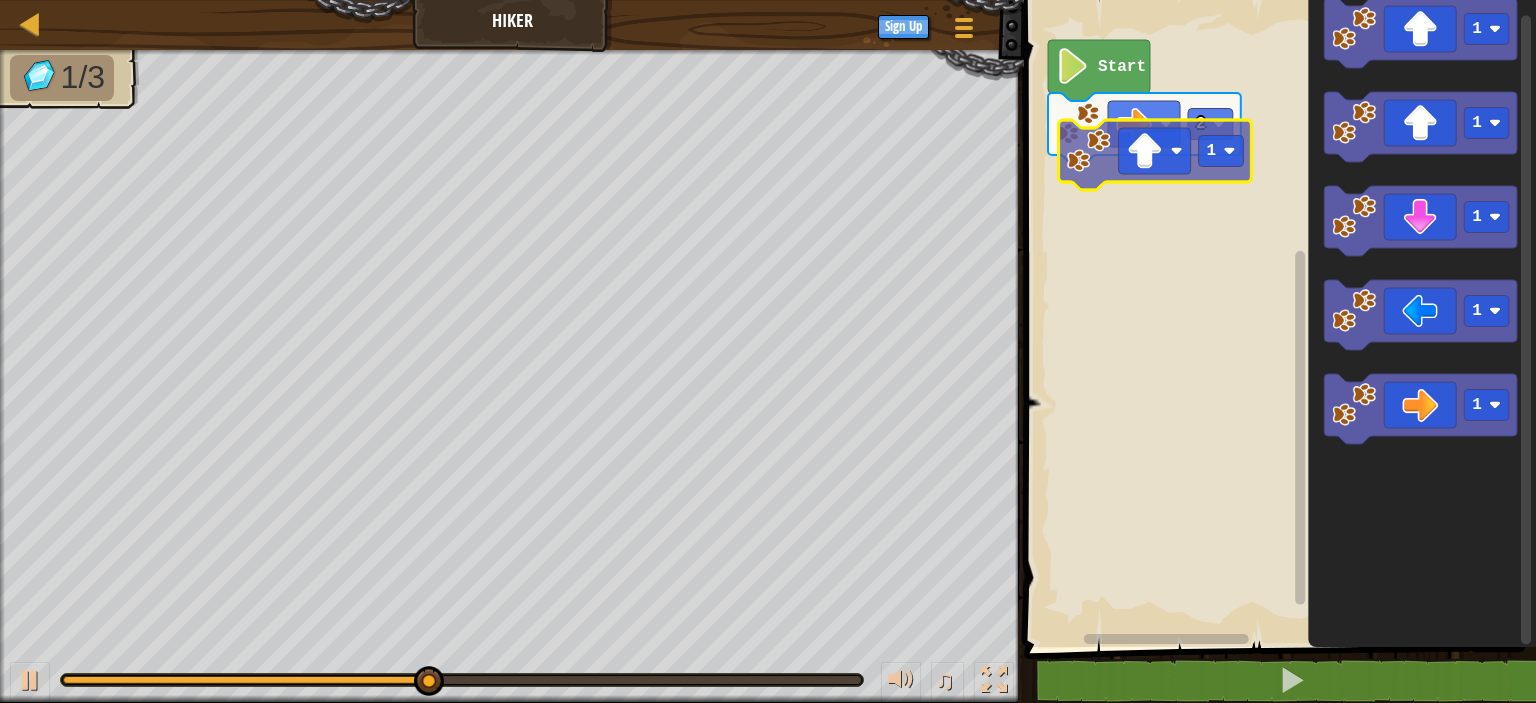 click on "Start 2 1 1 1 1 1 1" at bounding box center [1277, 318] 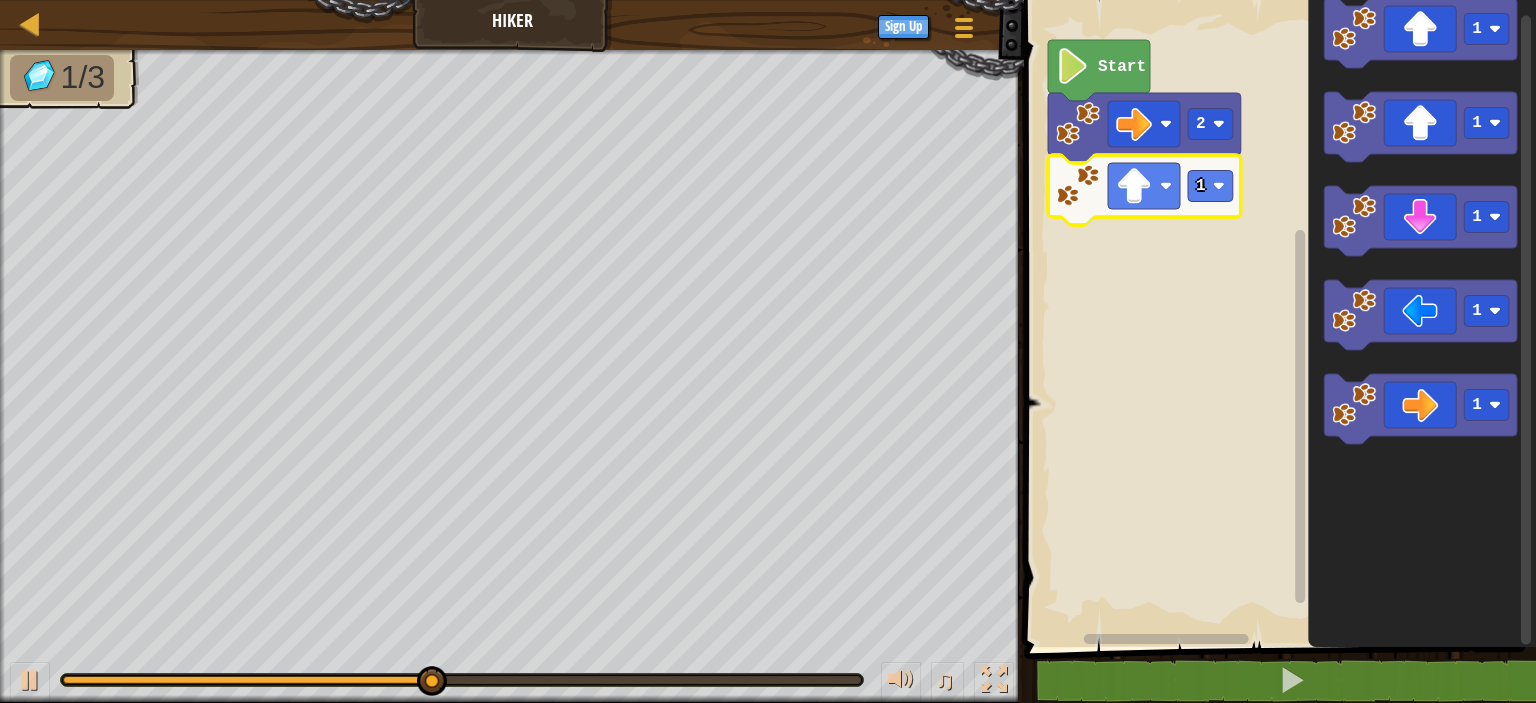 click 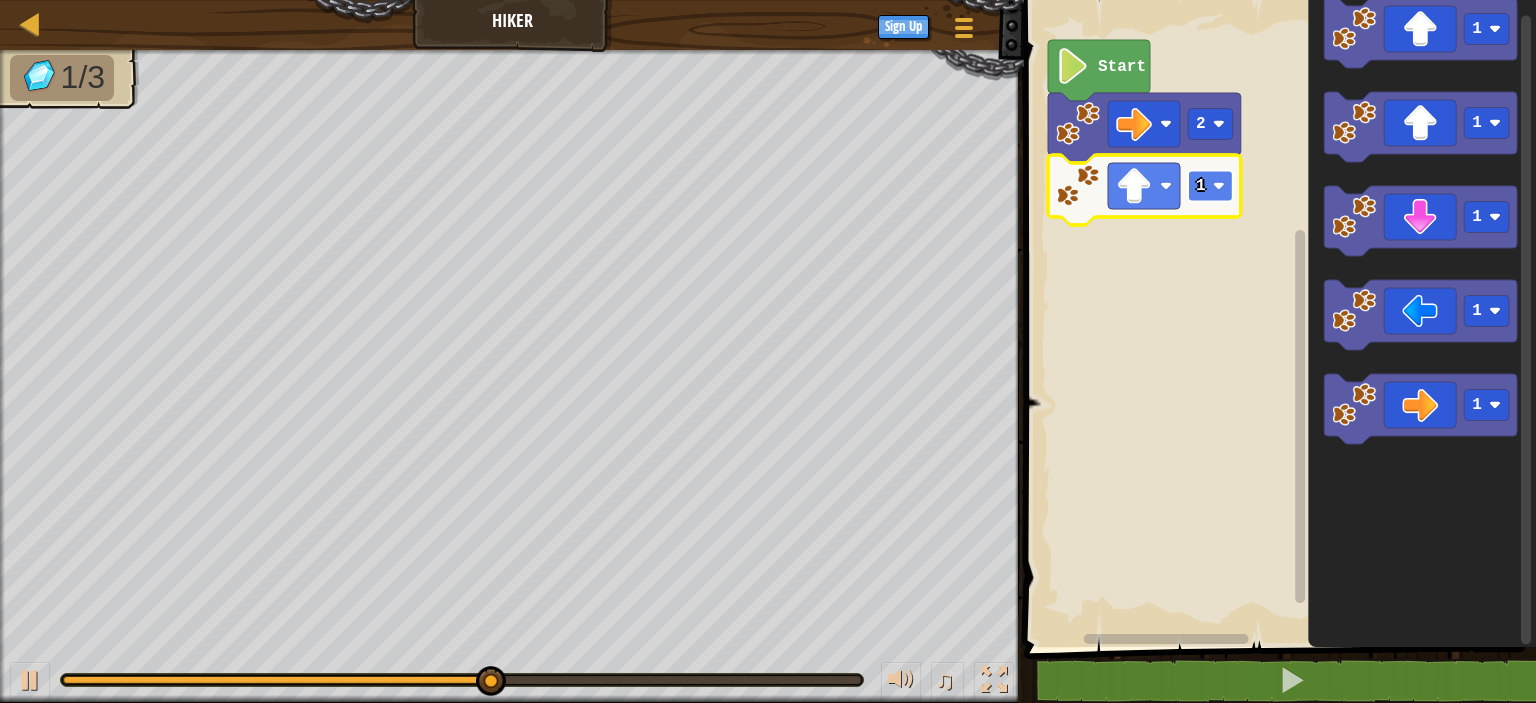 click 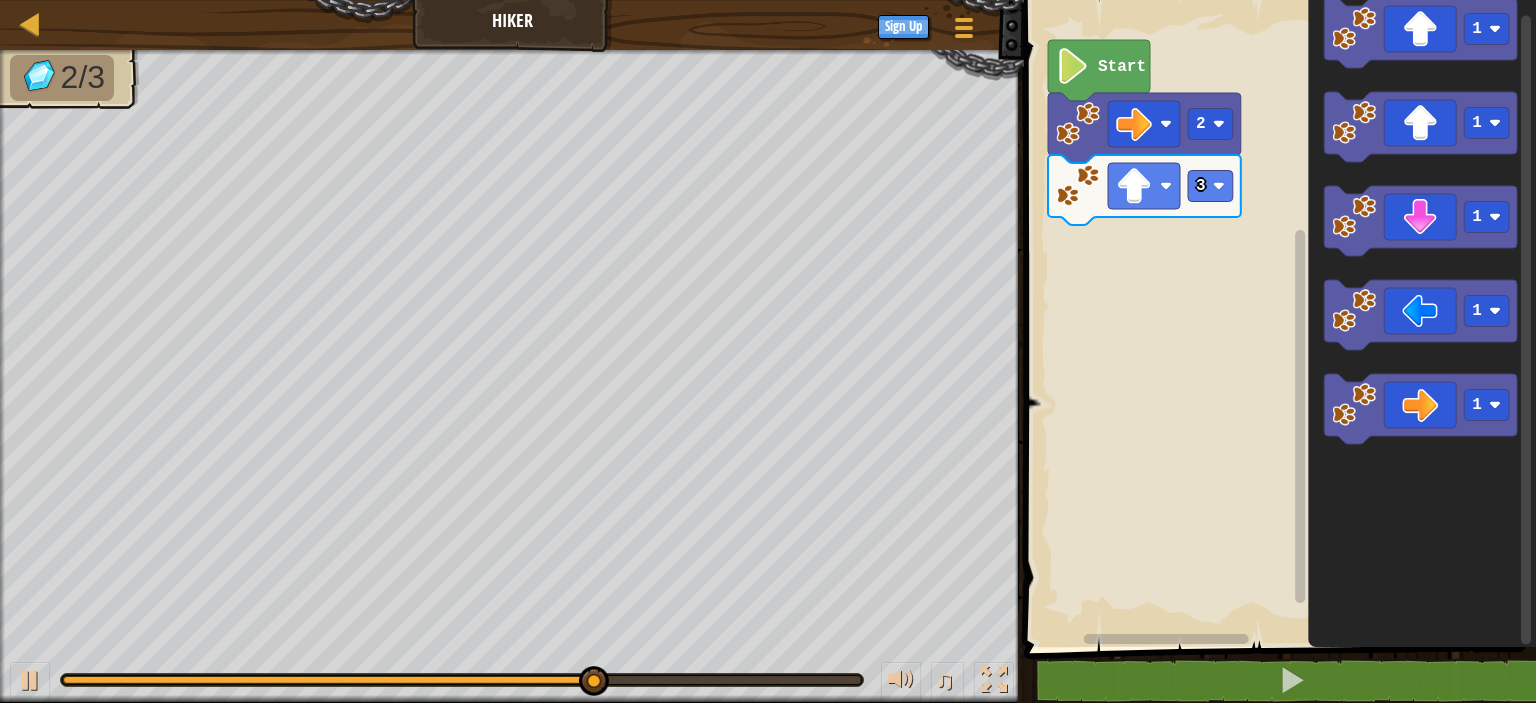 click on "Start 2 3 1 1 1 1 1" at bounding box center [1277, 318] 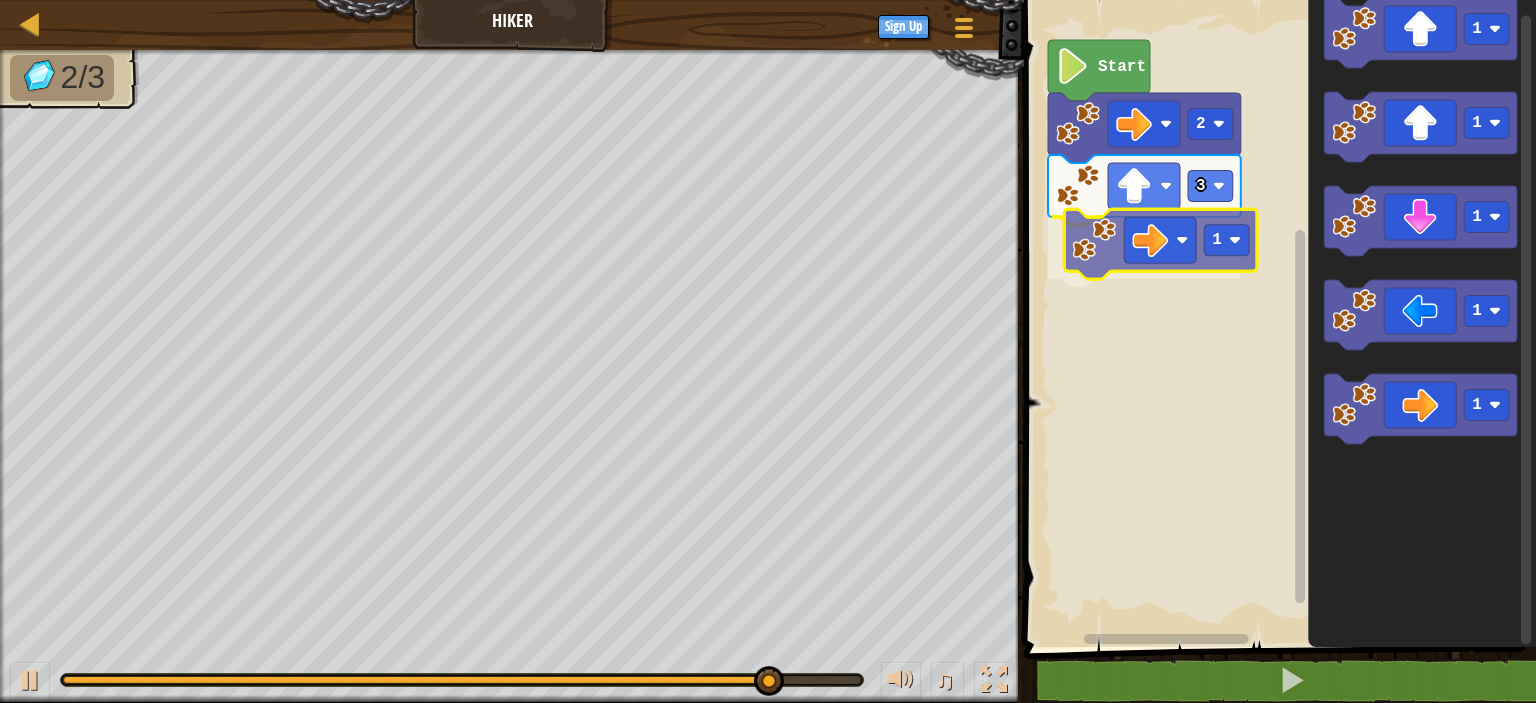 click on "Start 2 3 1 1 1 1 1 1 1" at bounding box center (1277, 318) 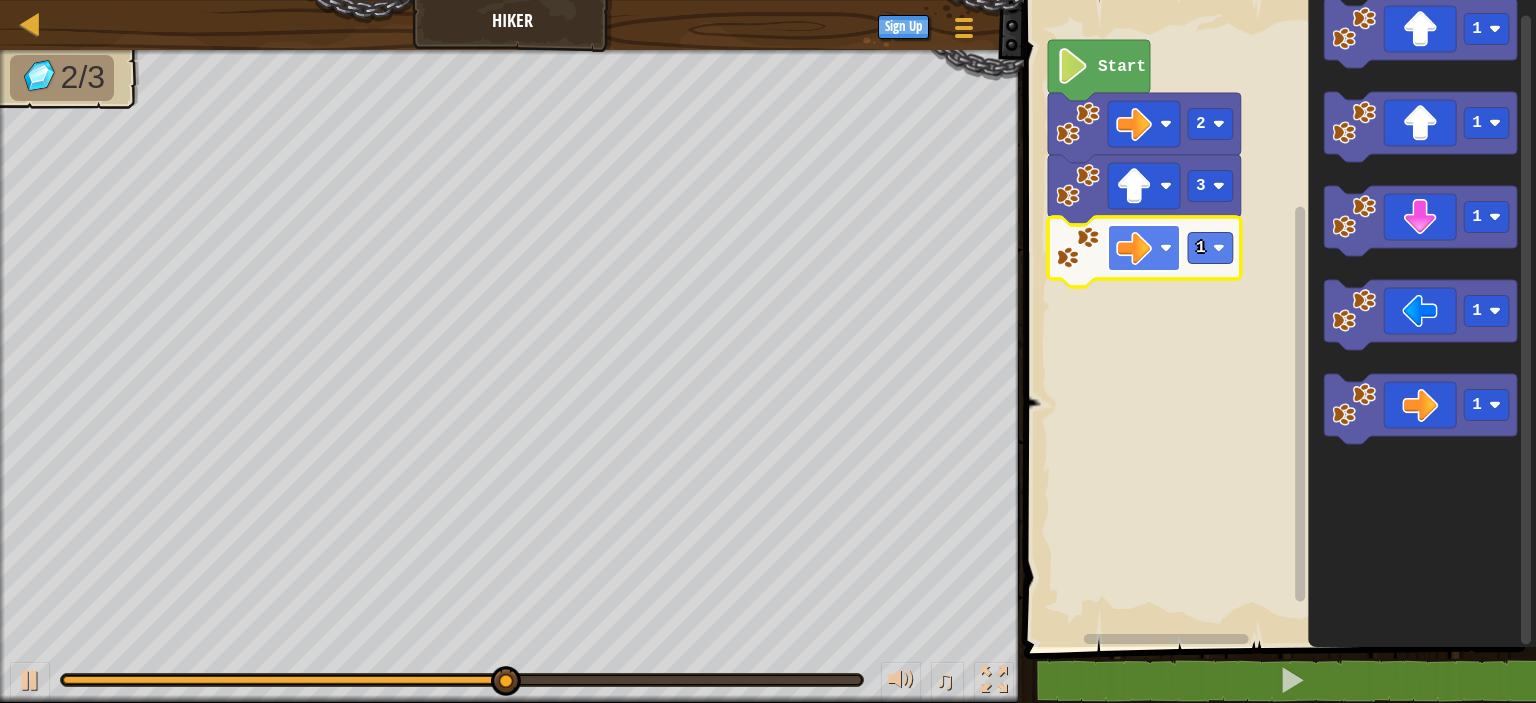 click 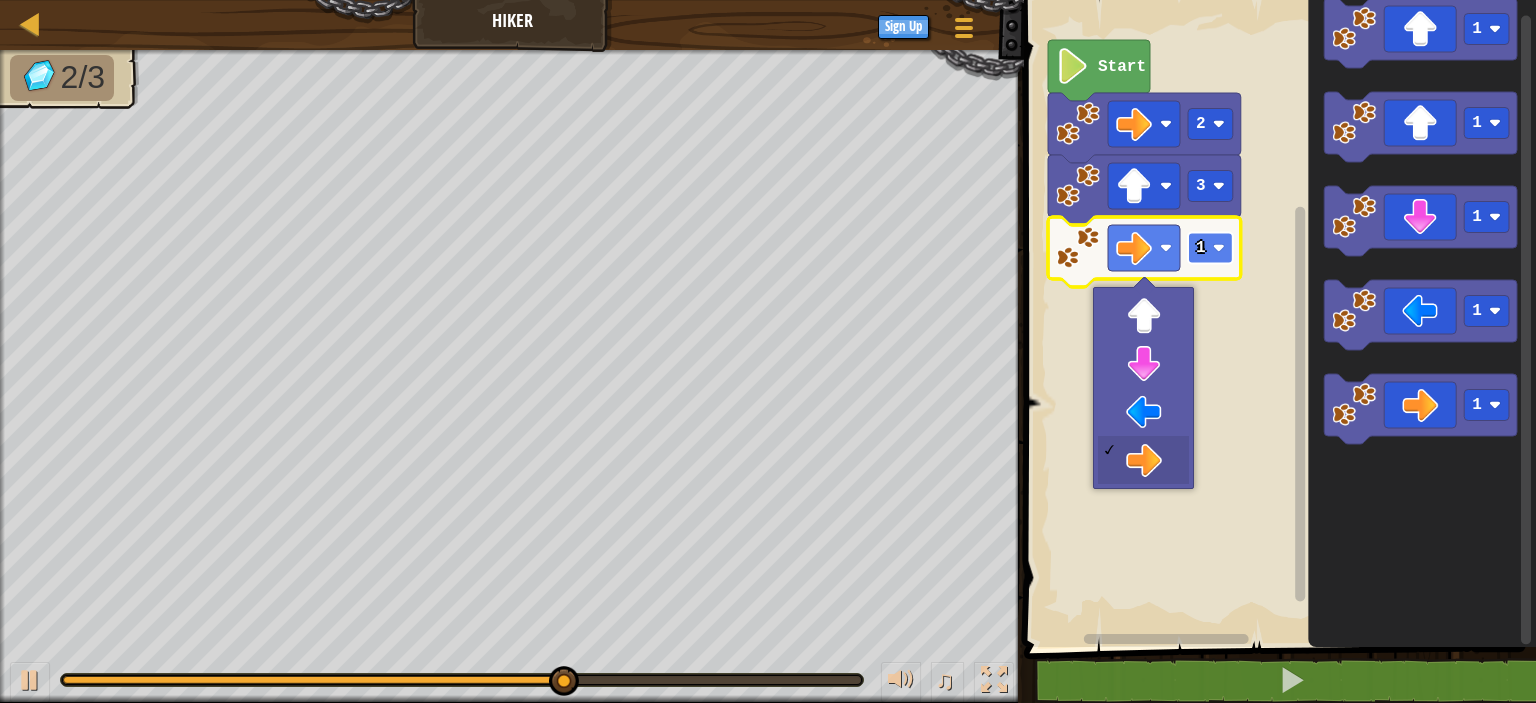 click on "1" 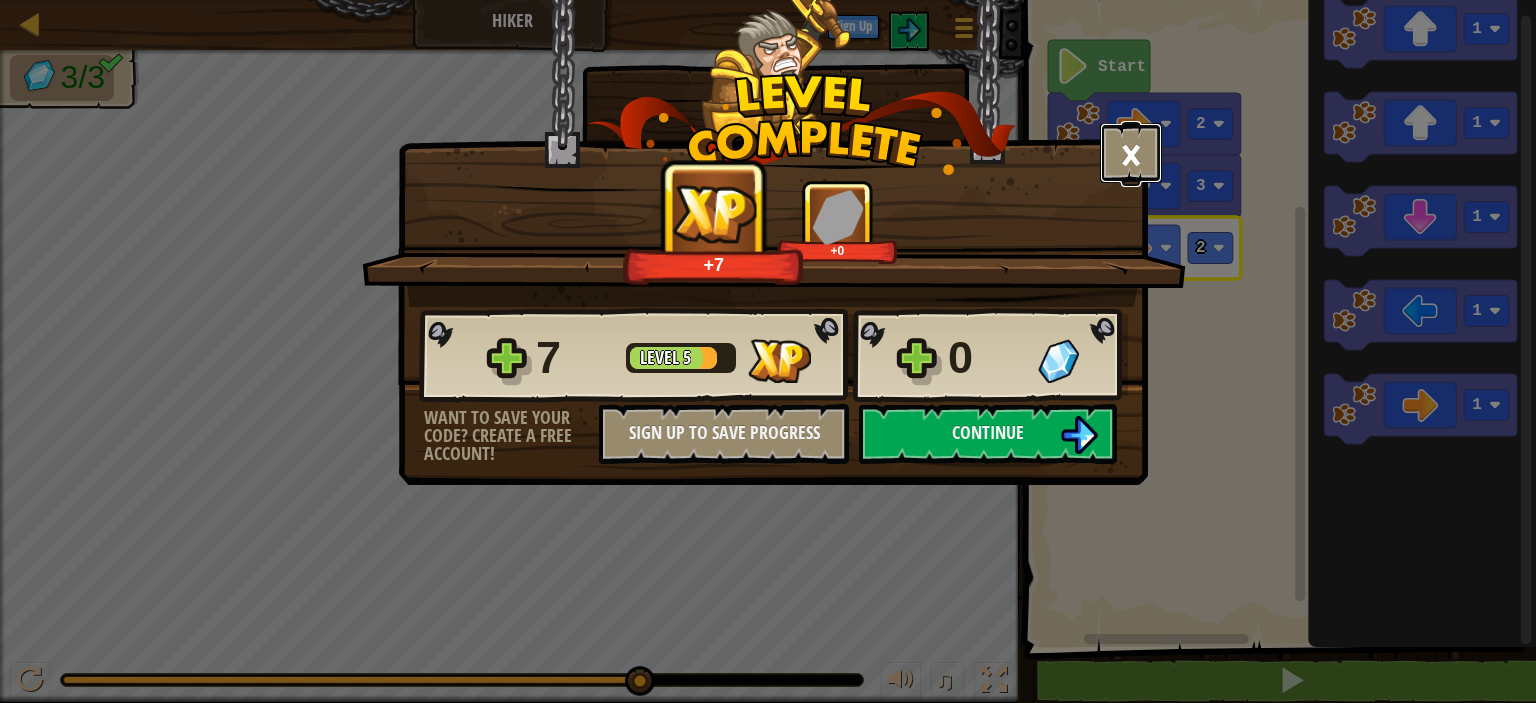 click on "×" at bounding box center (1131, 153) 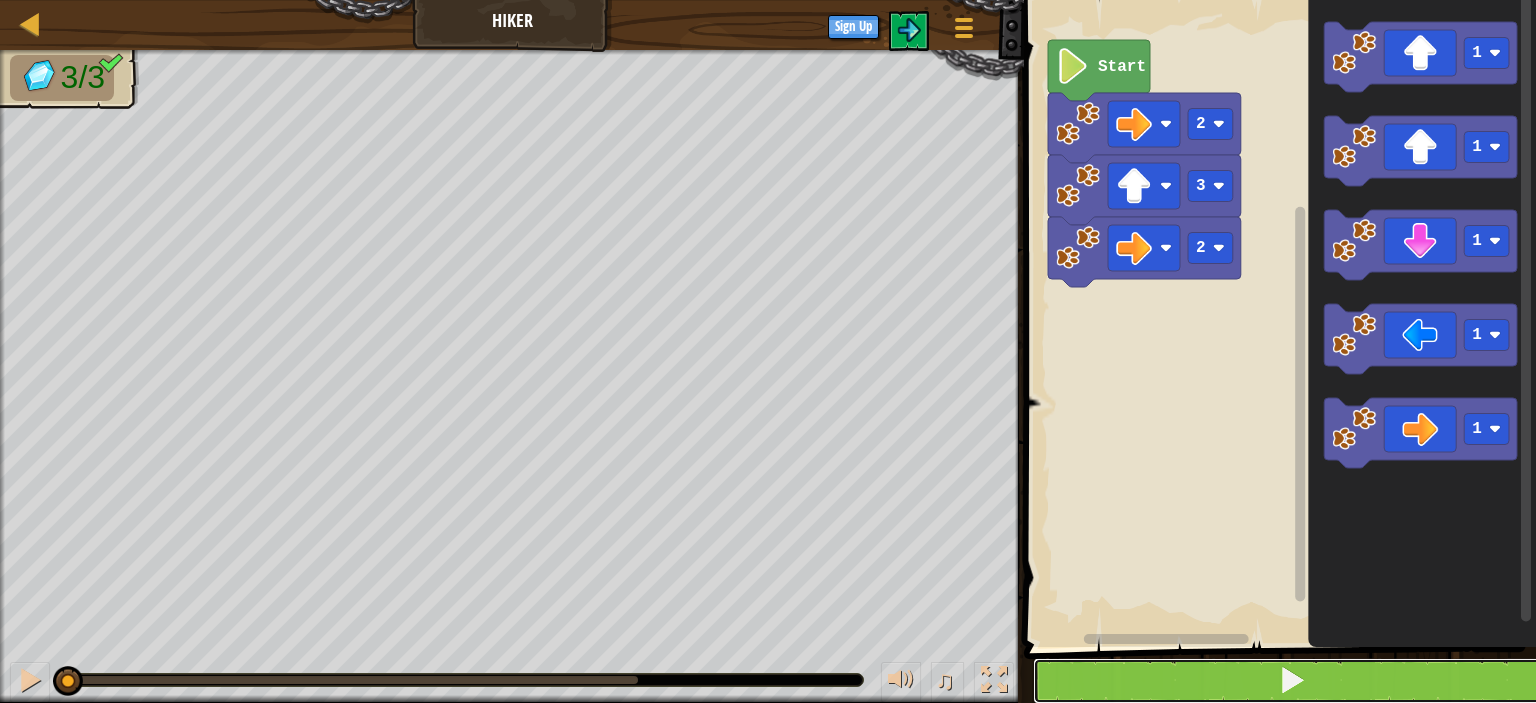 click at bounding box center (1292, 681) 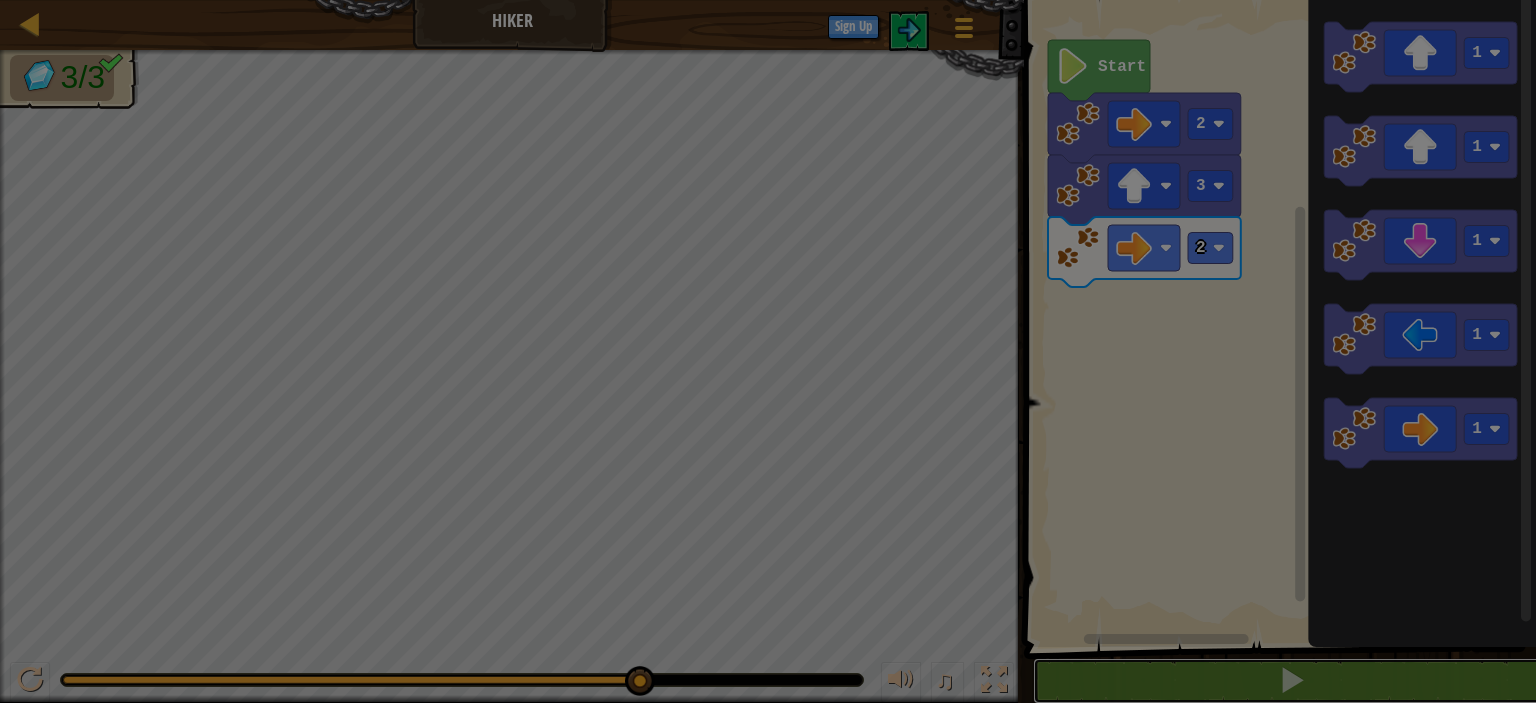 scroll, scrollTop: 0, scrollLeft: 0, axis: both 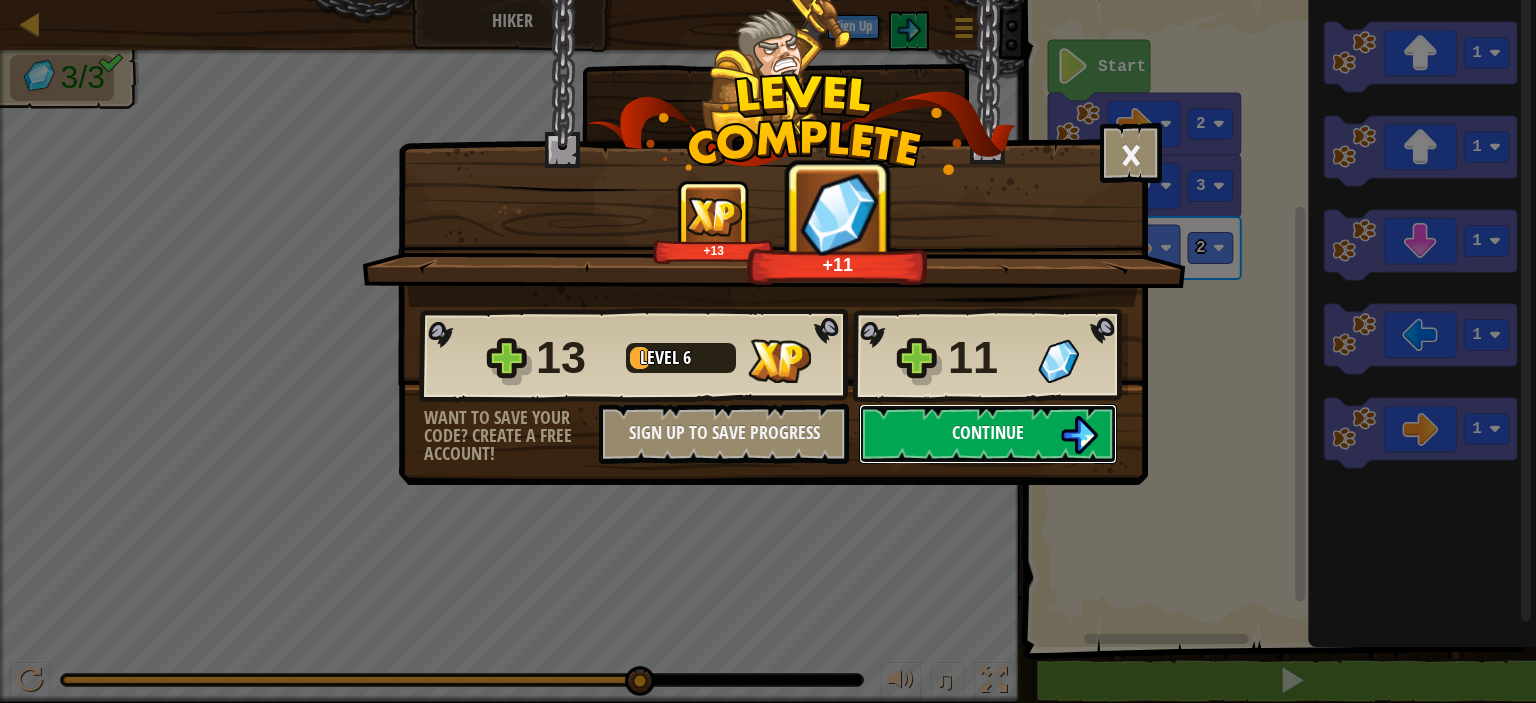 click on "Continue" at bounding box center [988, 432] 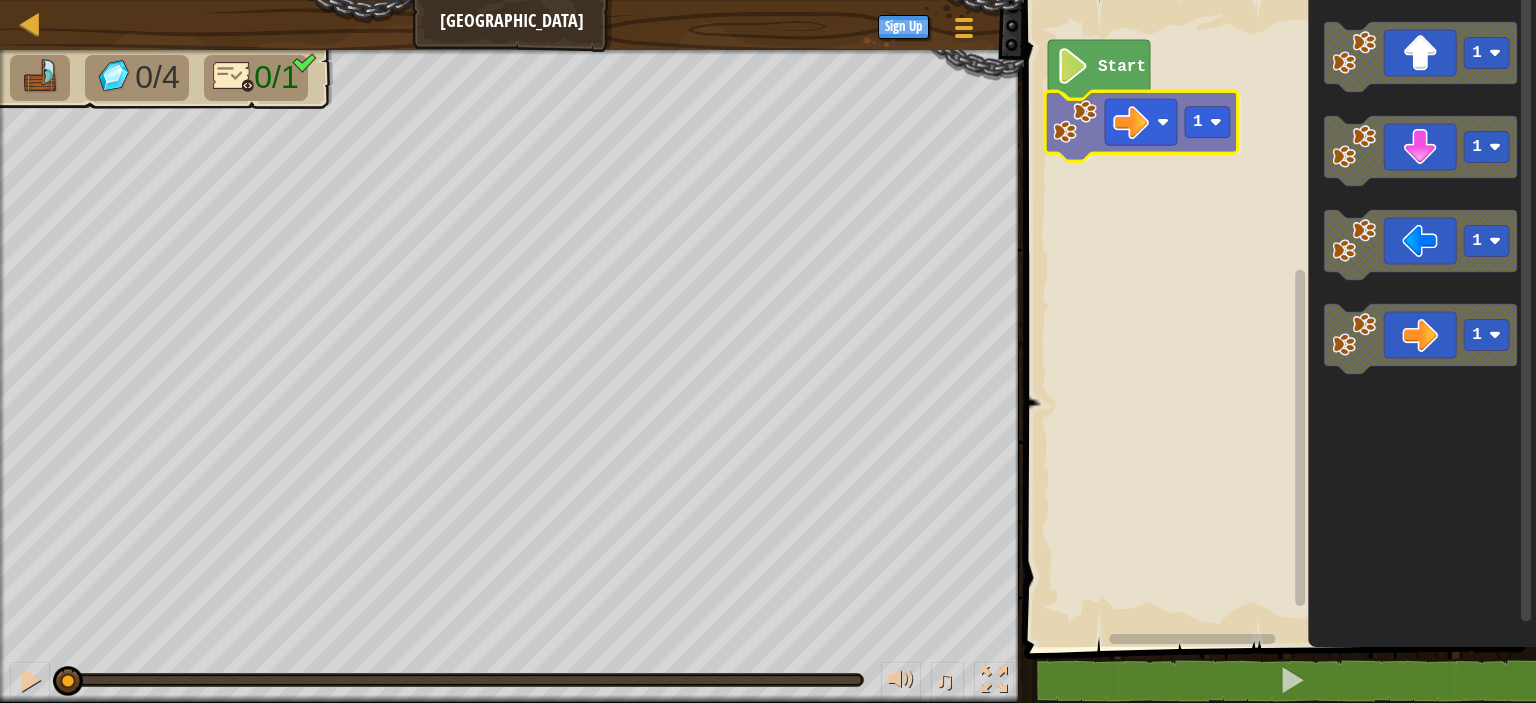 click on "Start 1 1 1 1 1 1" at bounding box center (1277, 318) 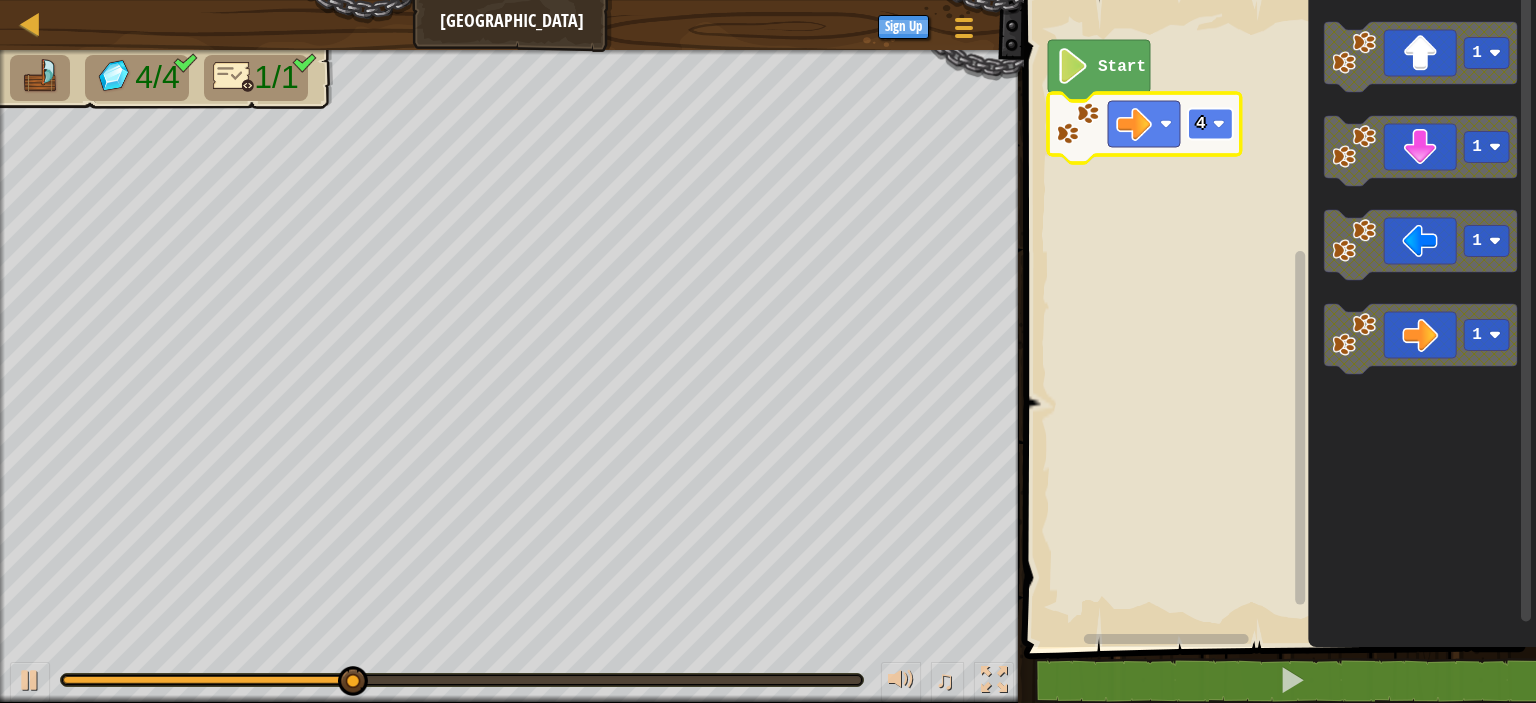click 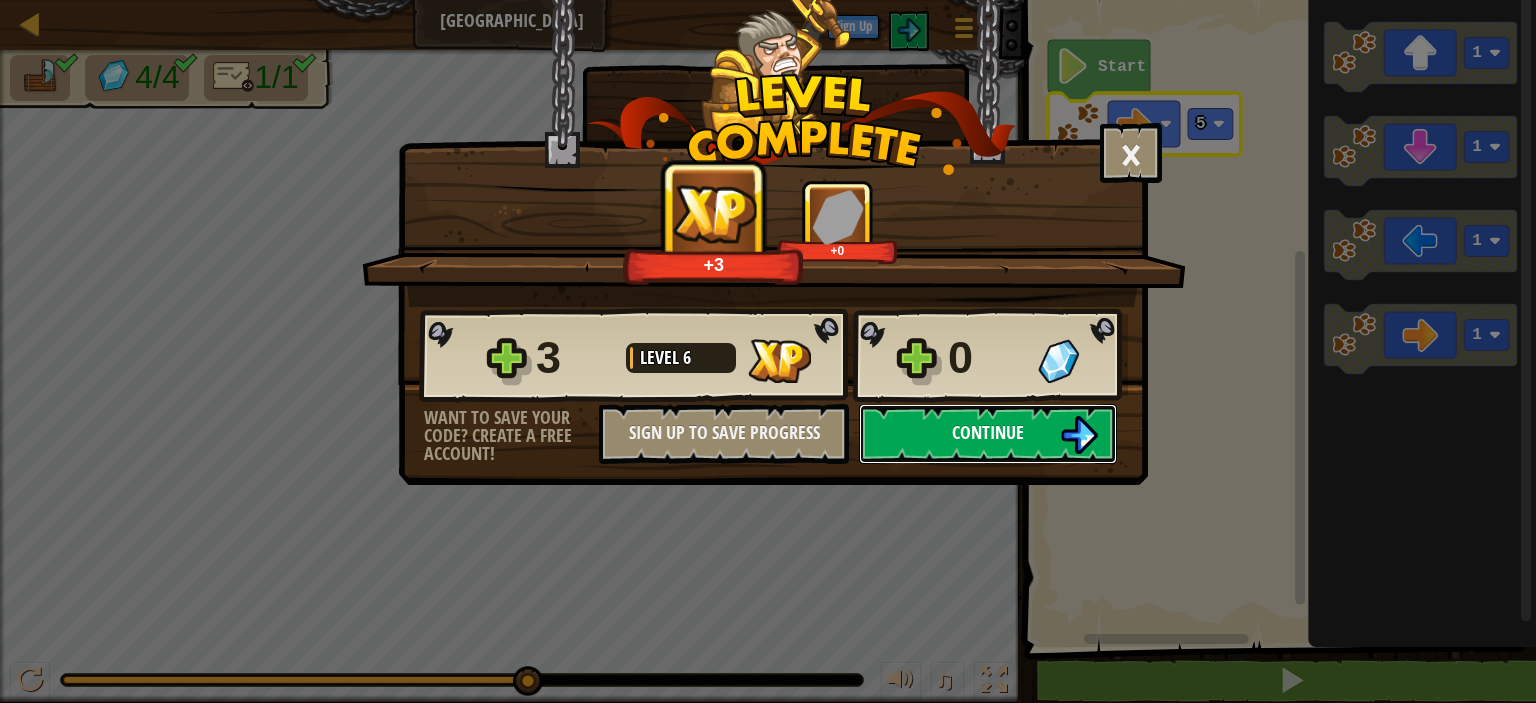 click on "Continue" at bounding box center (988, 434) 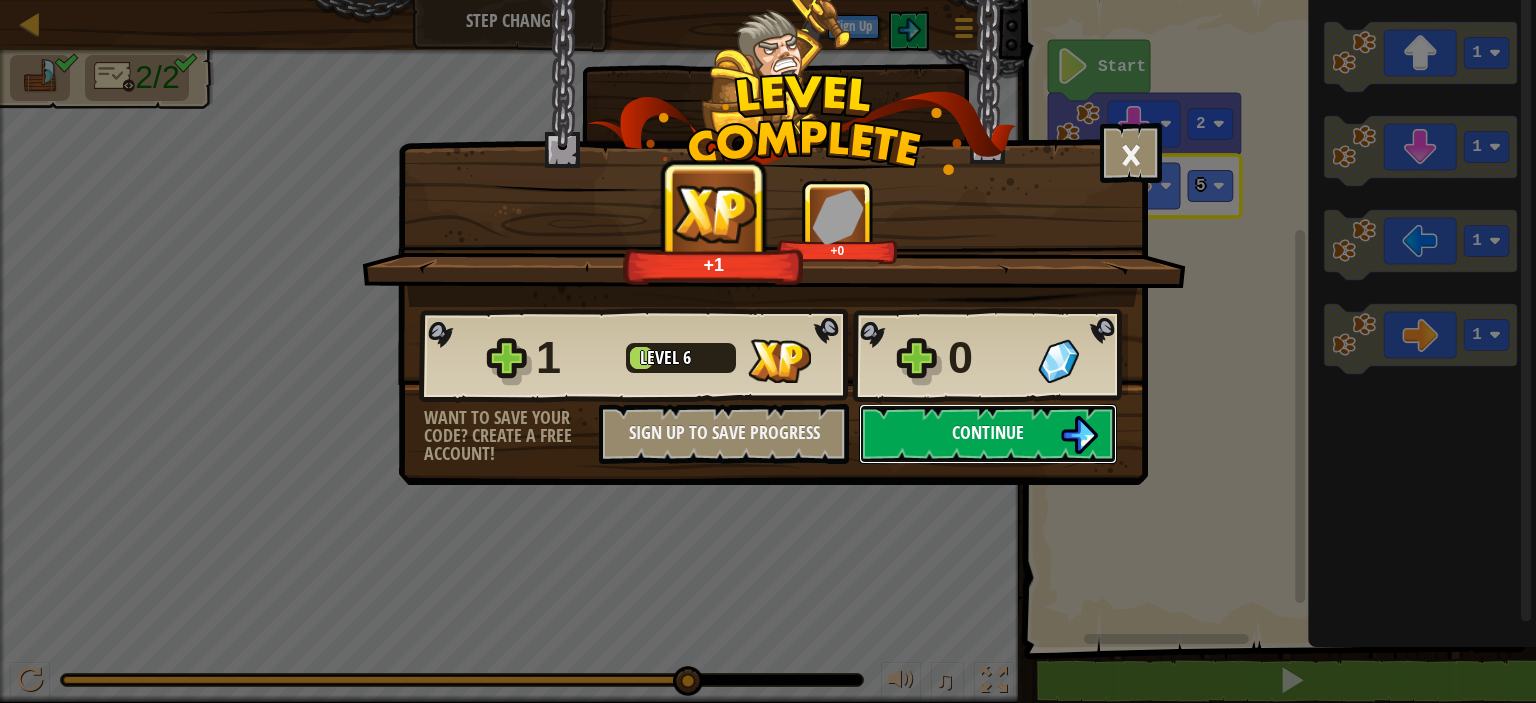 click on "Continue" at bounding box center (988, 434) 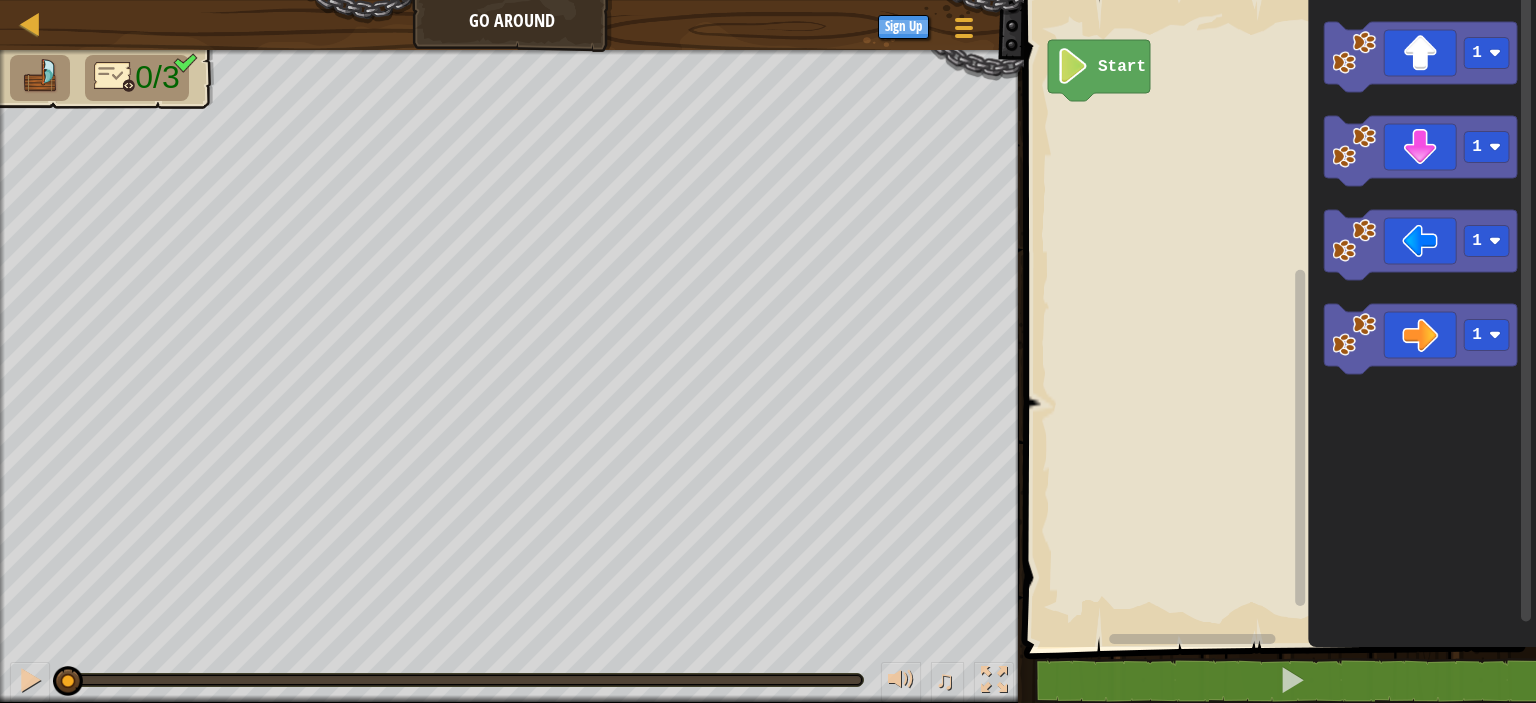 click on "Start 1 1 1 1" at bounding box center [1277, 318] 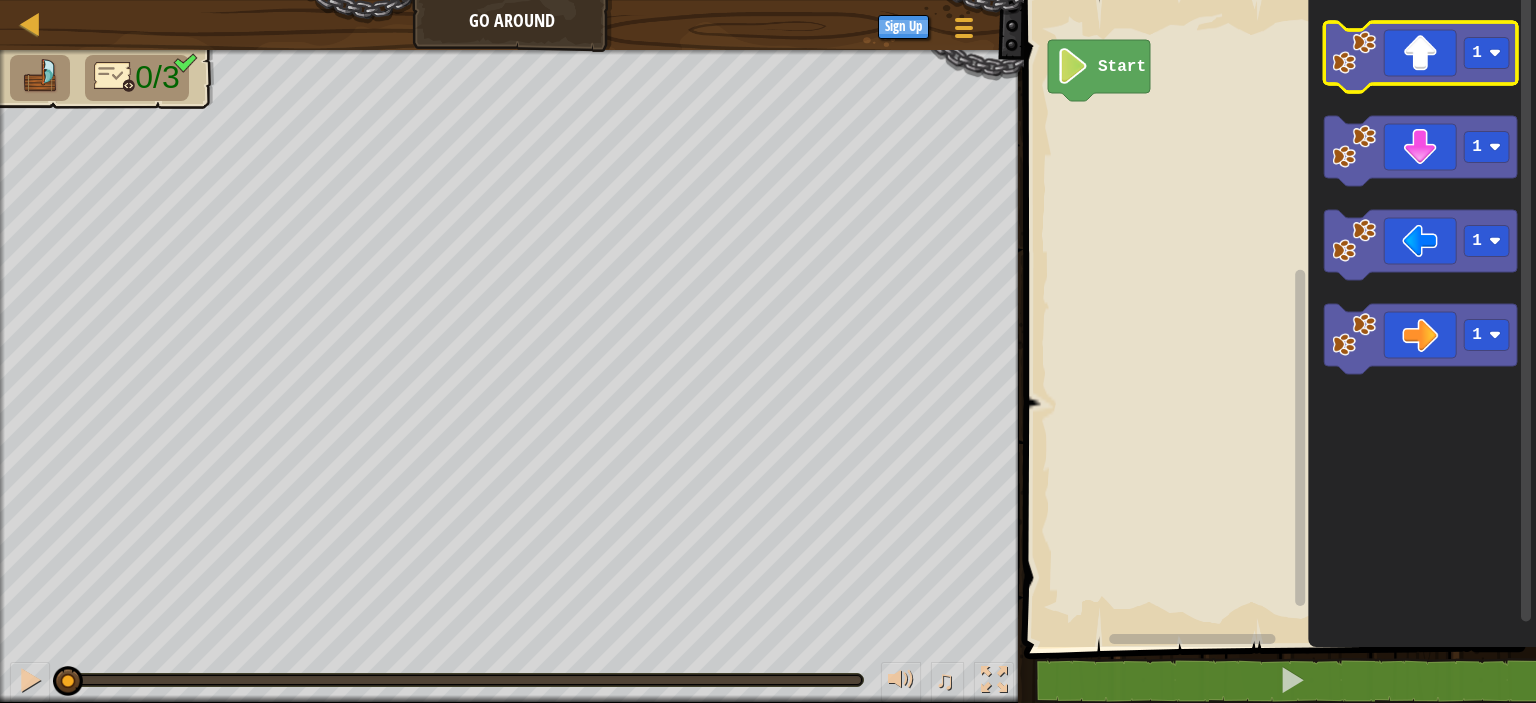 click 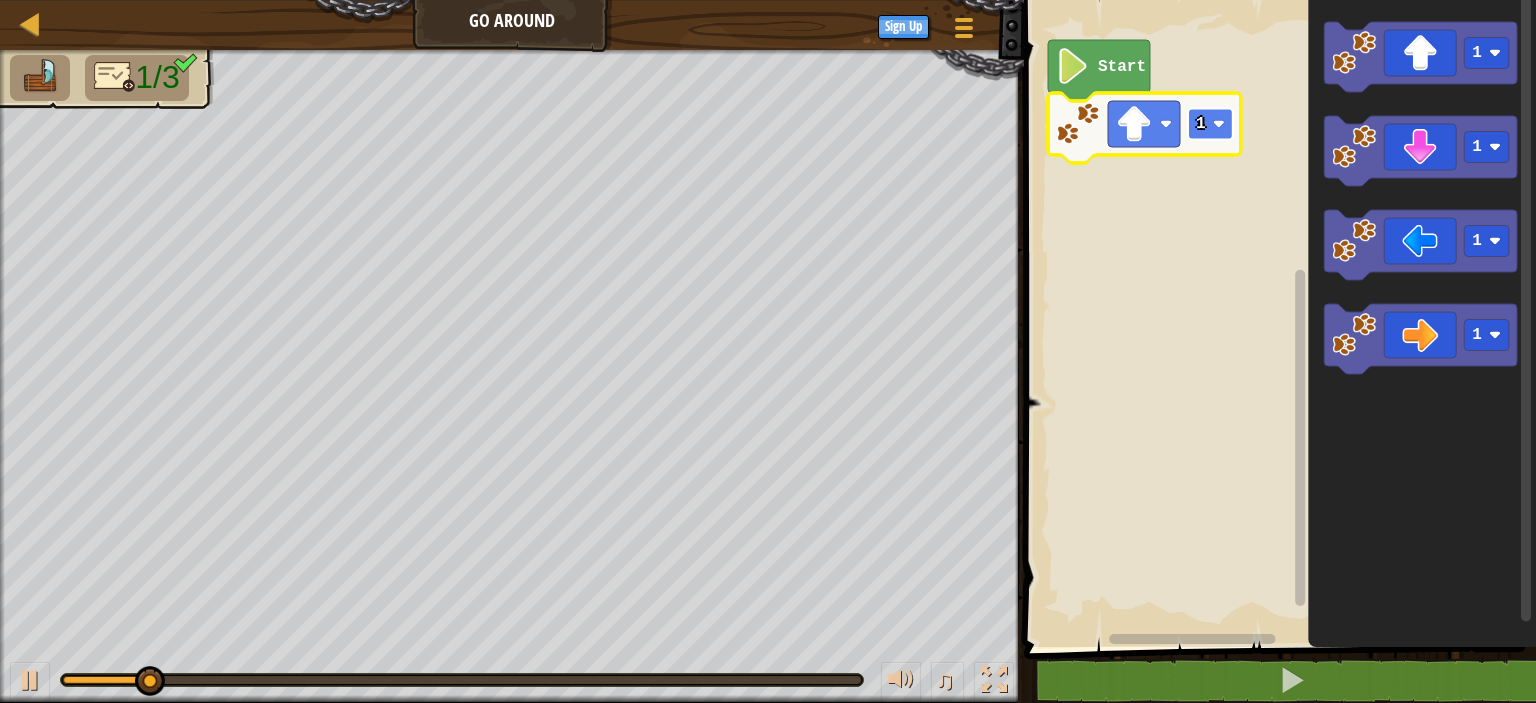 click 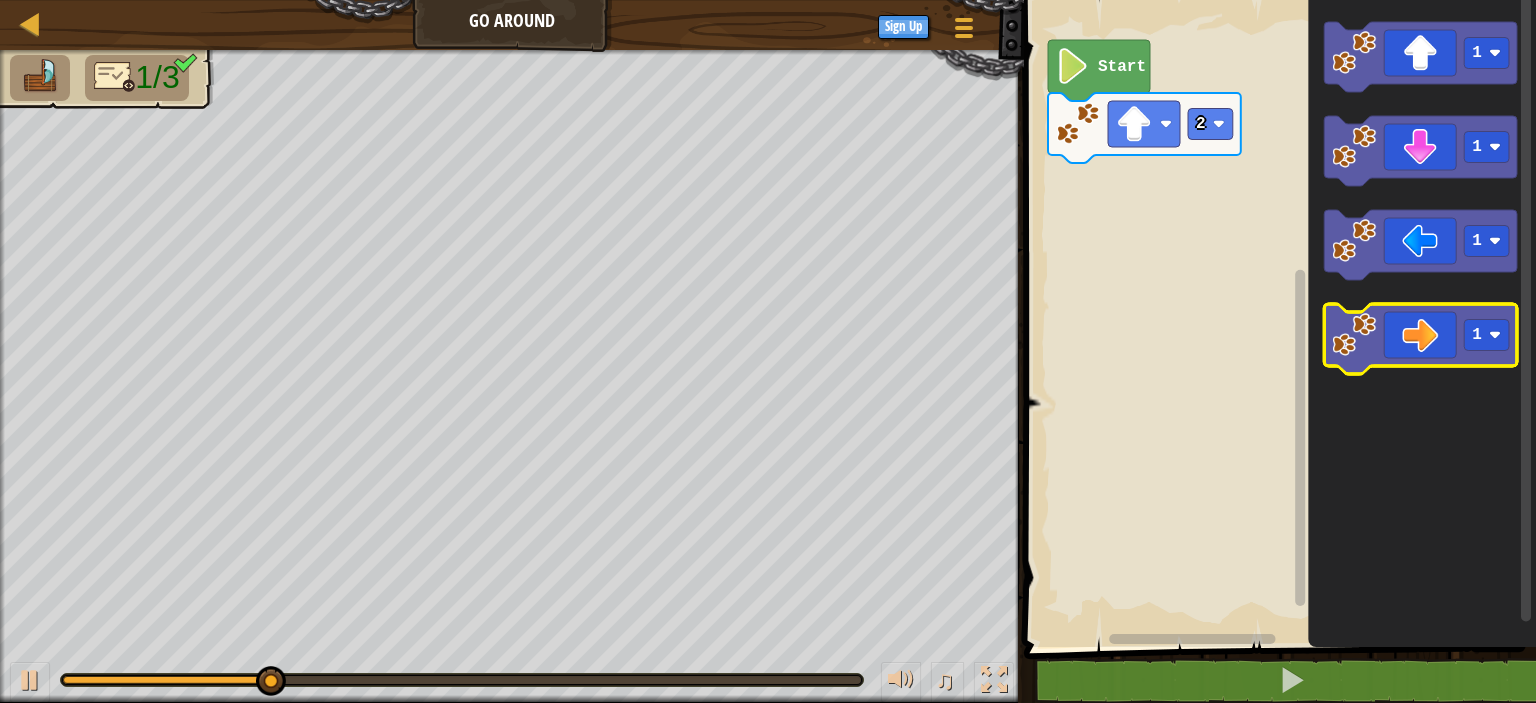 click 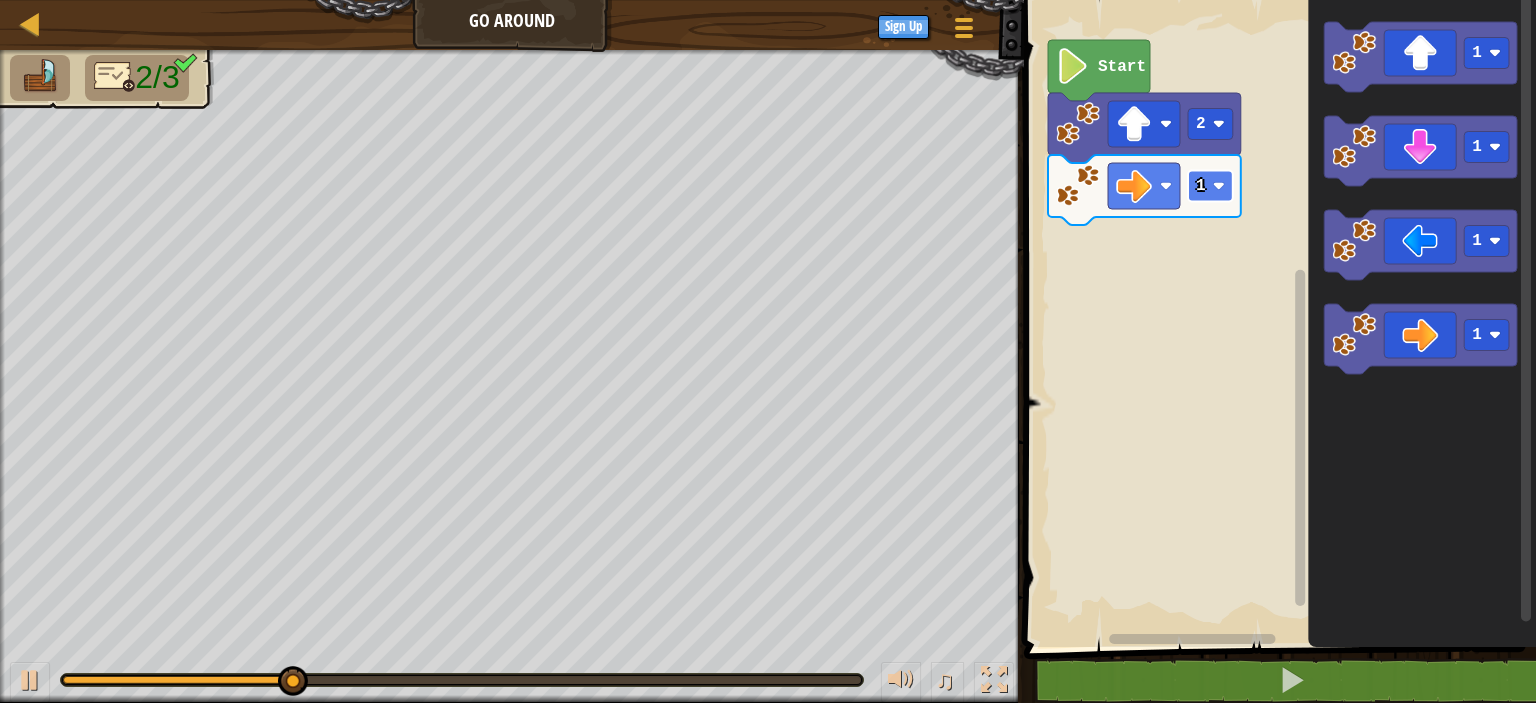 click on "1" 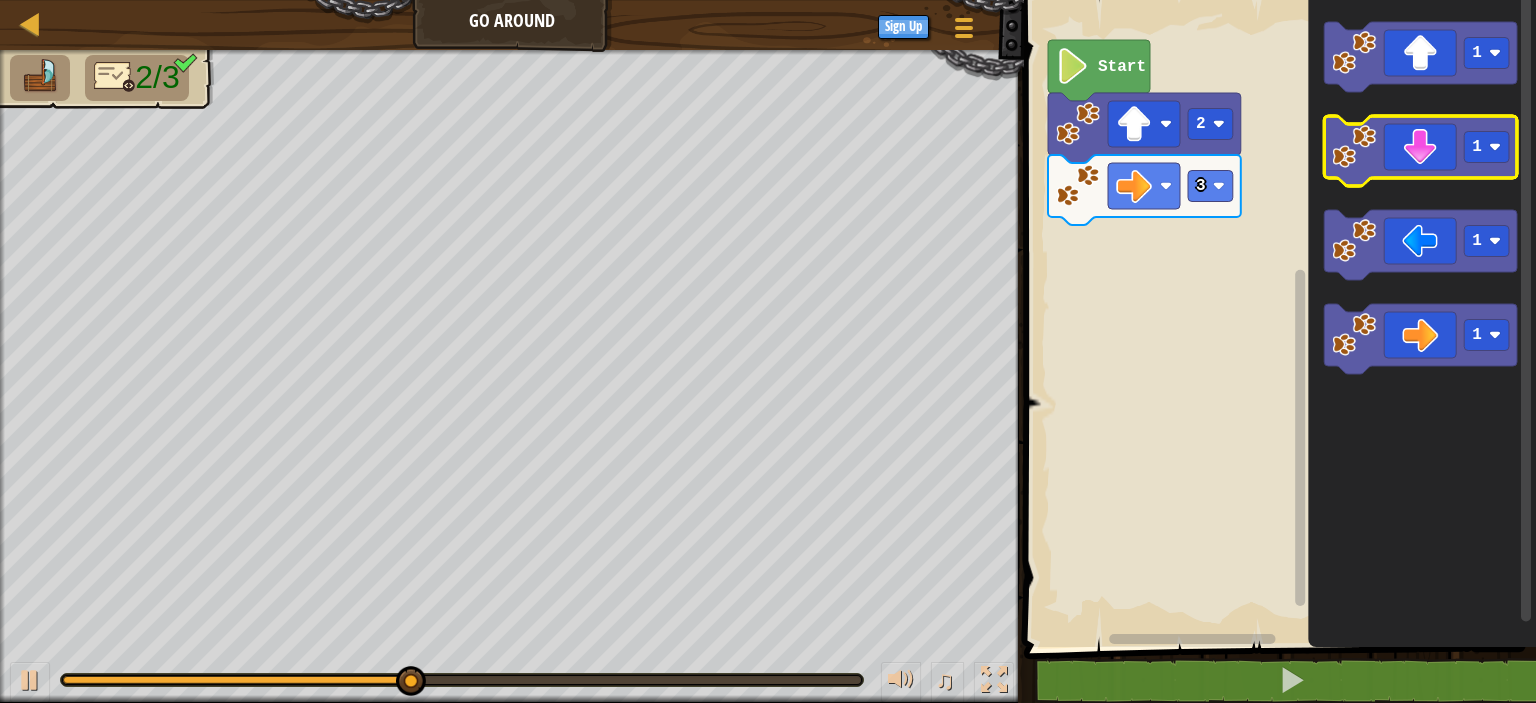 click 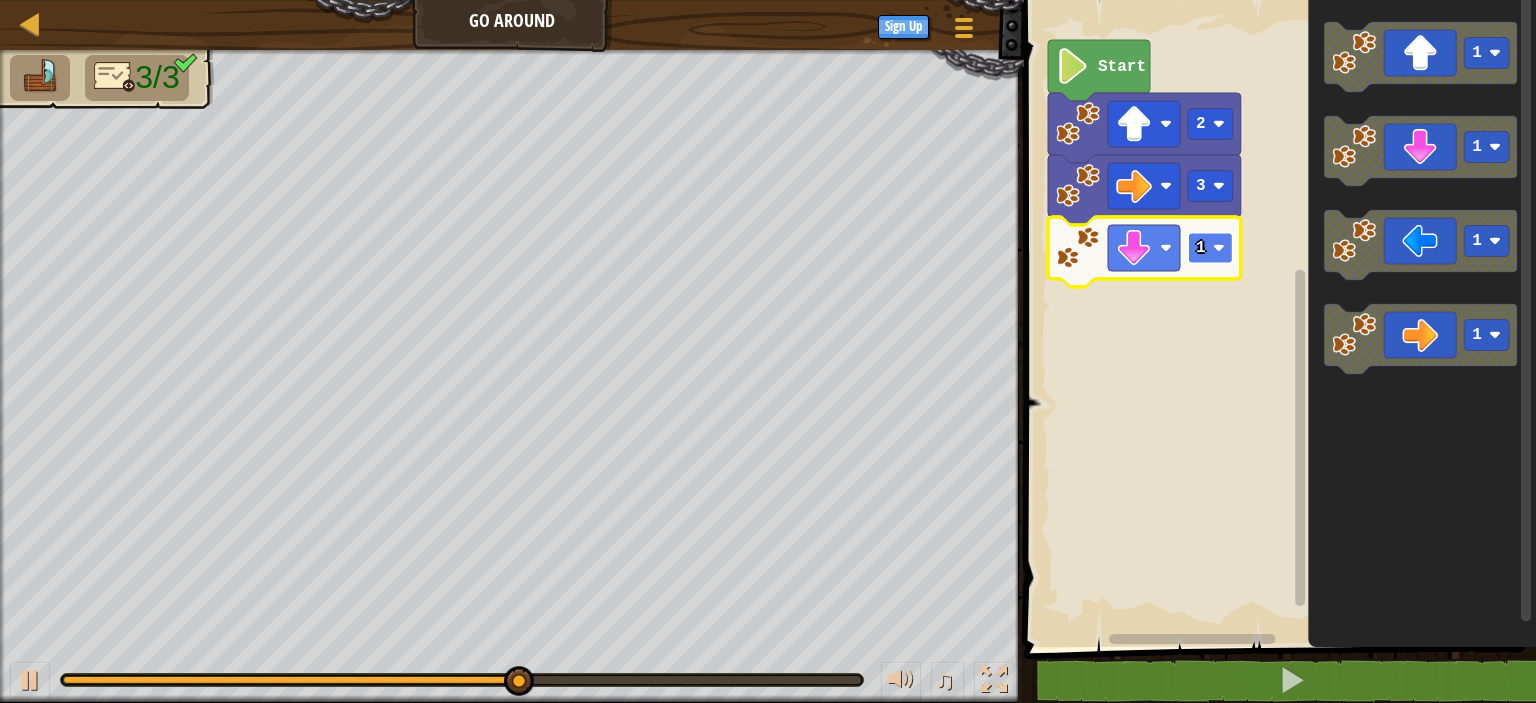 click 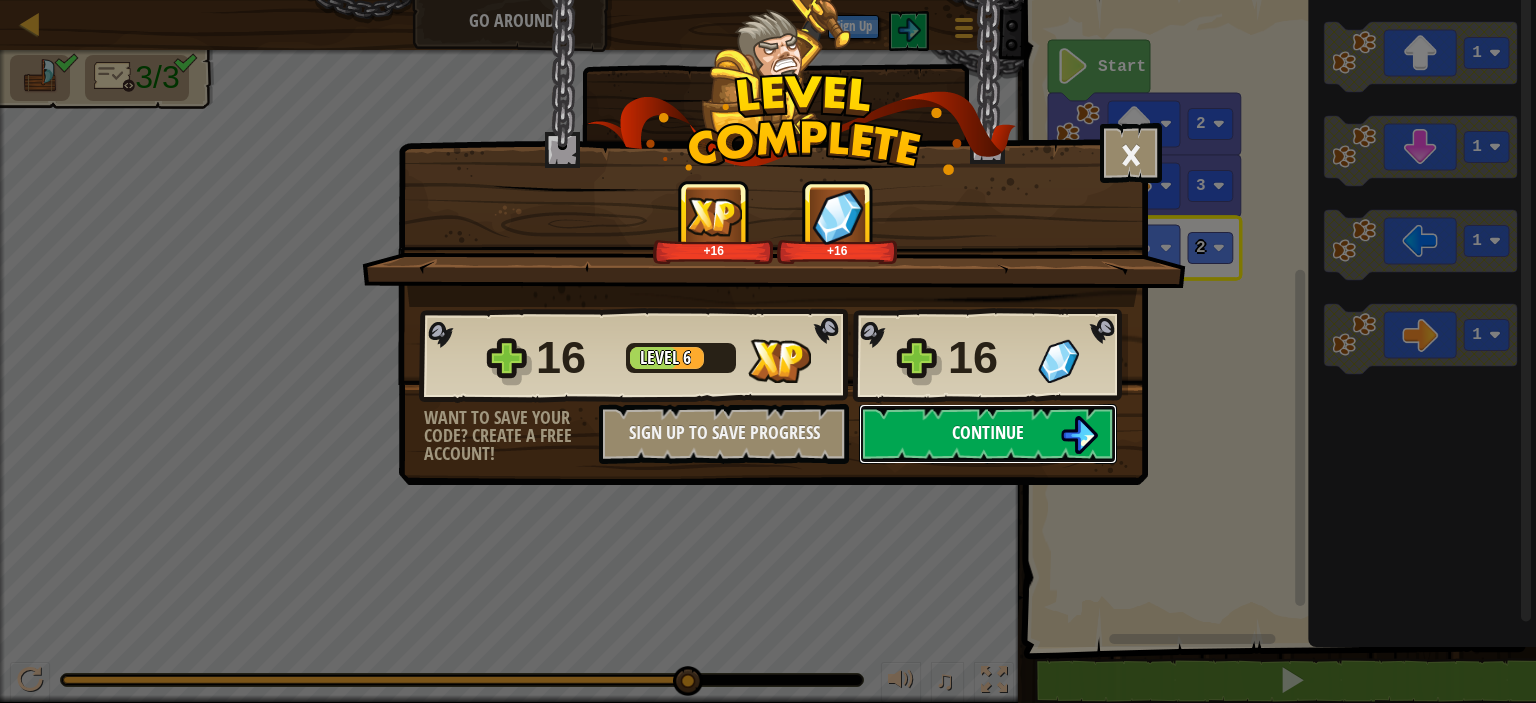click on "Continue" at bounding box center (988, 434) 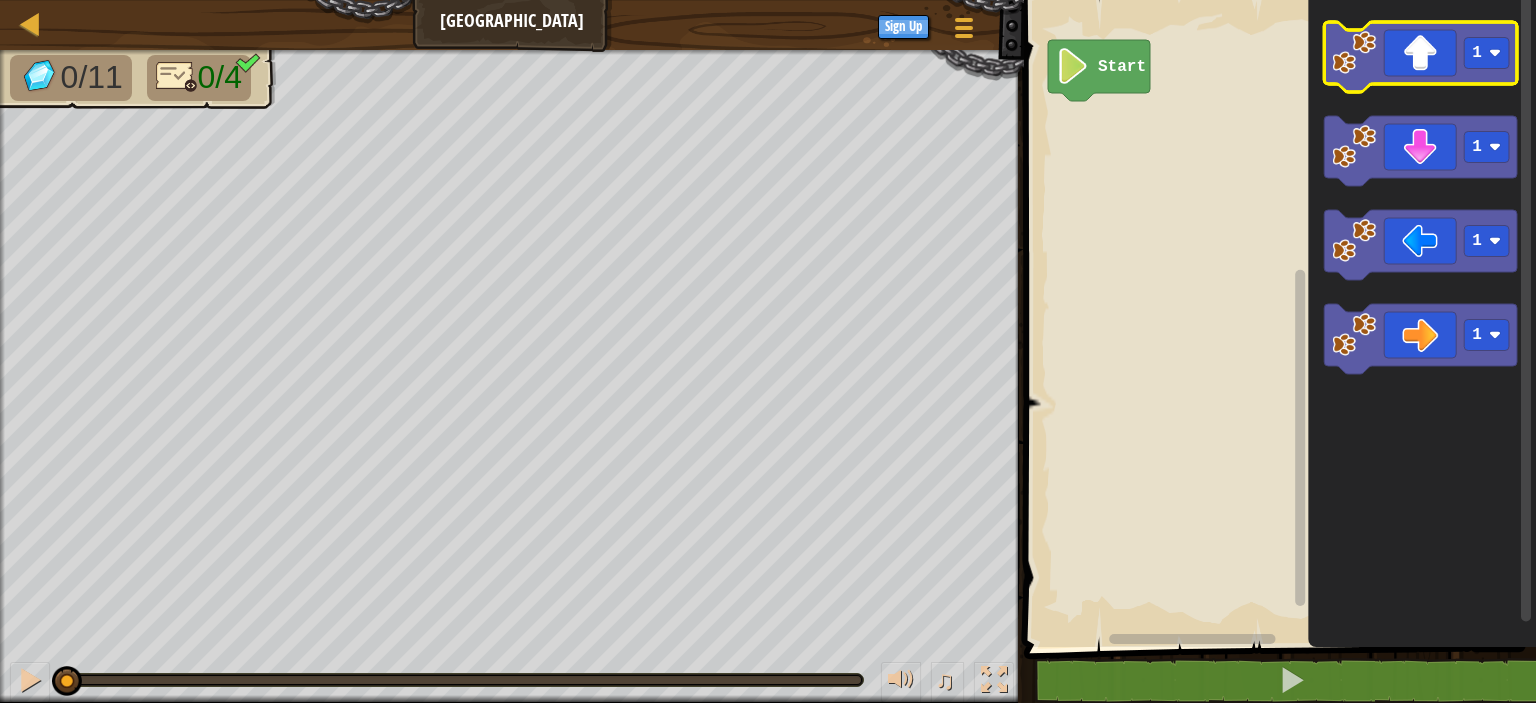 click on "1 1 1 1" 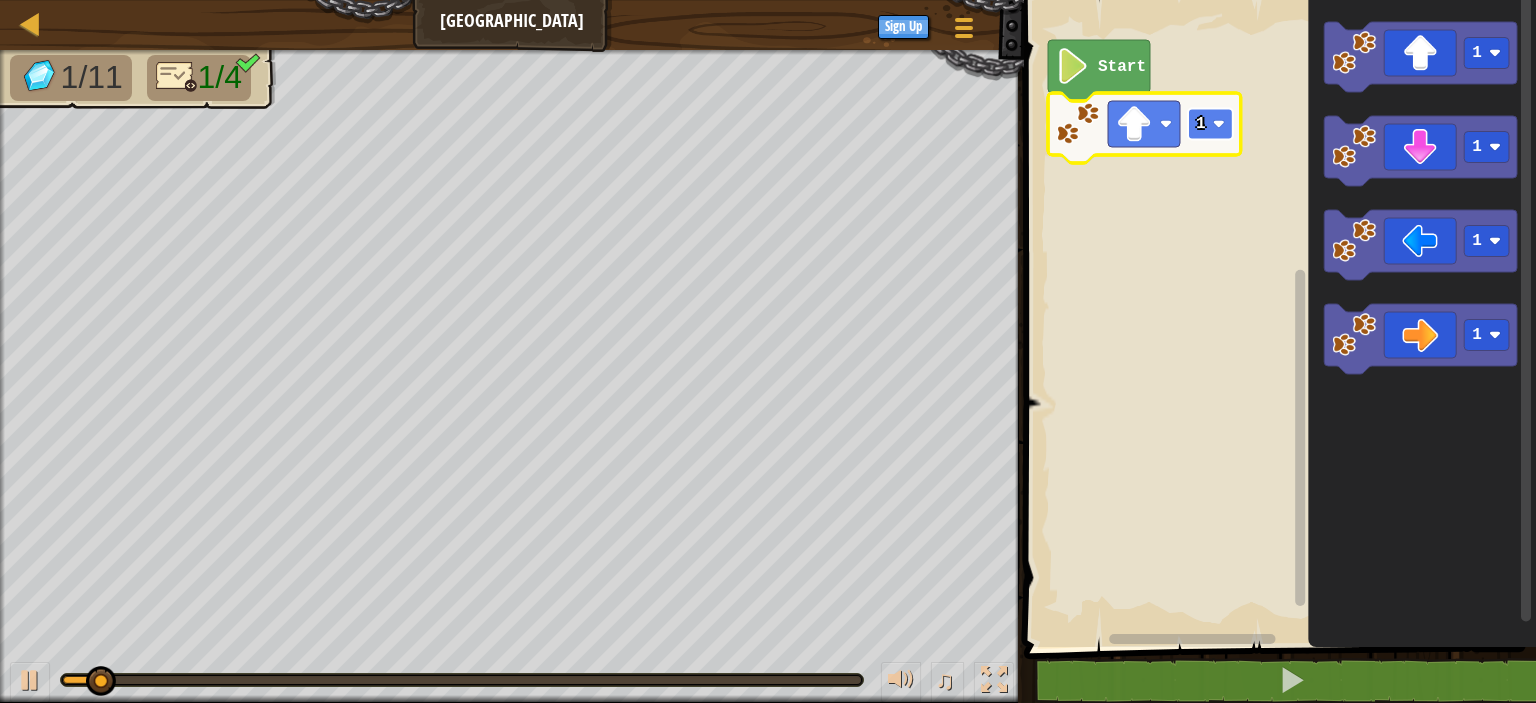 click 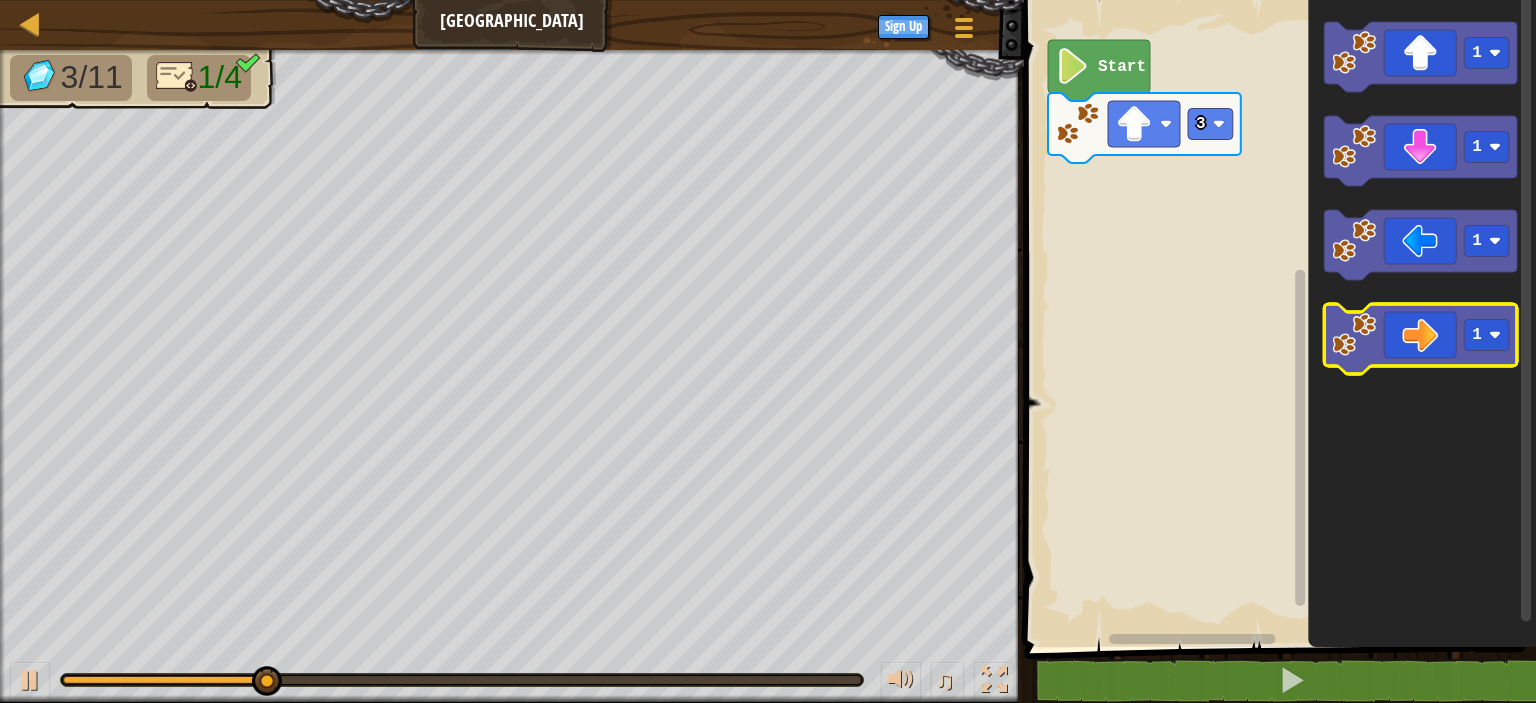 click 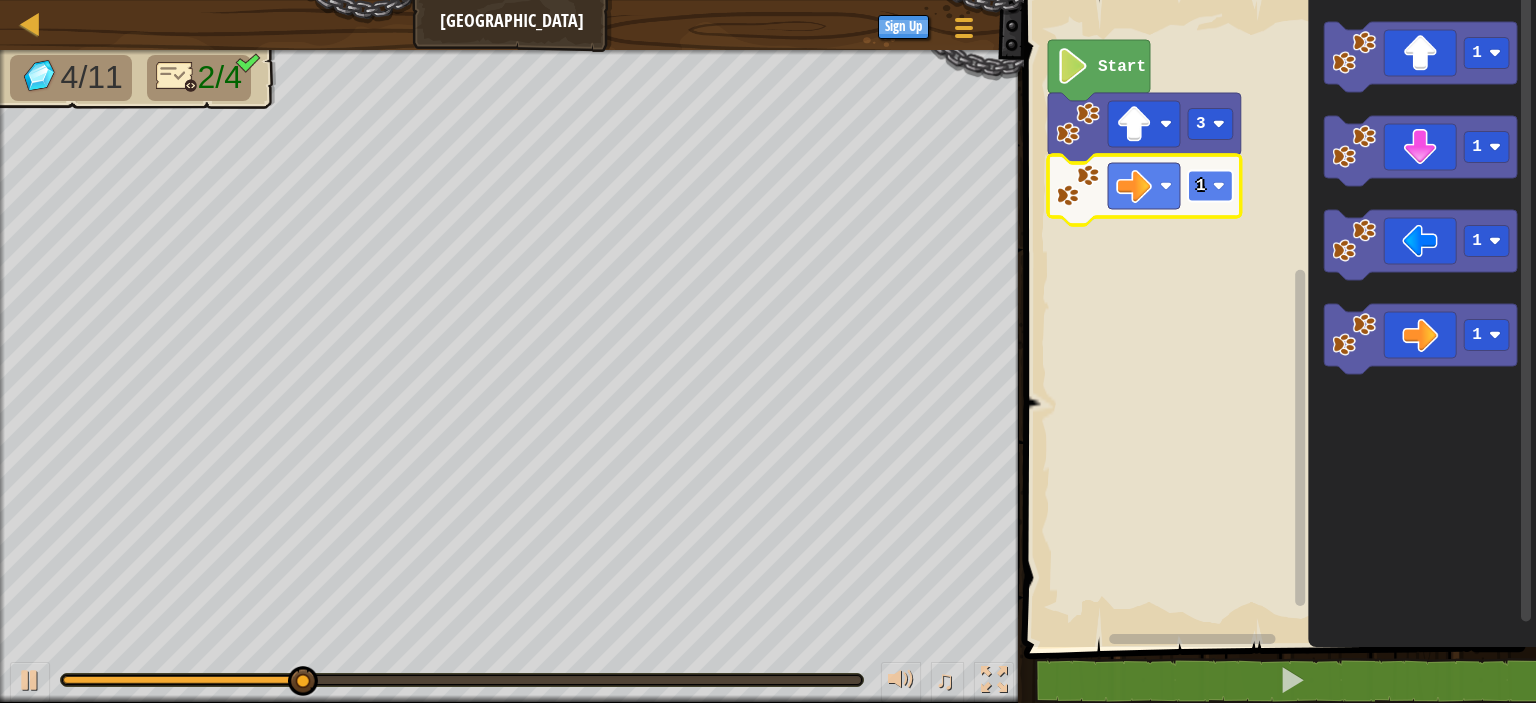 click 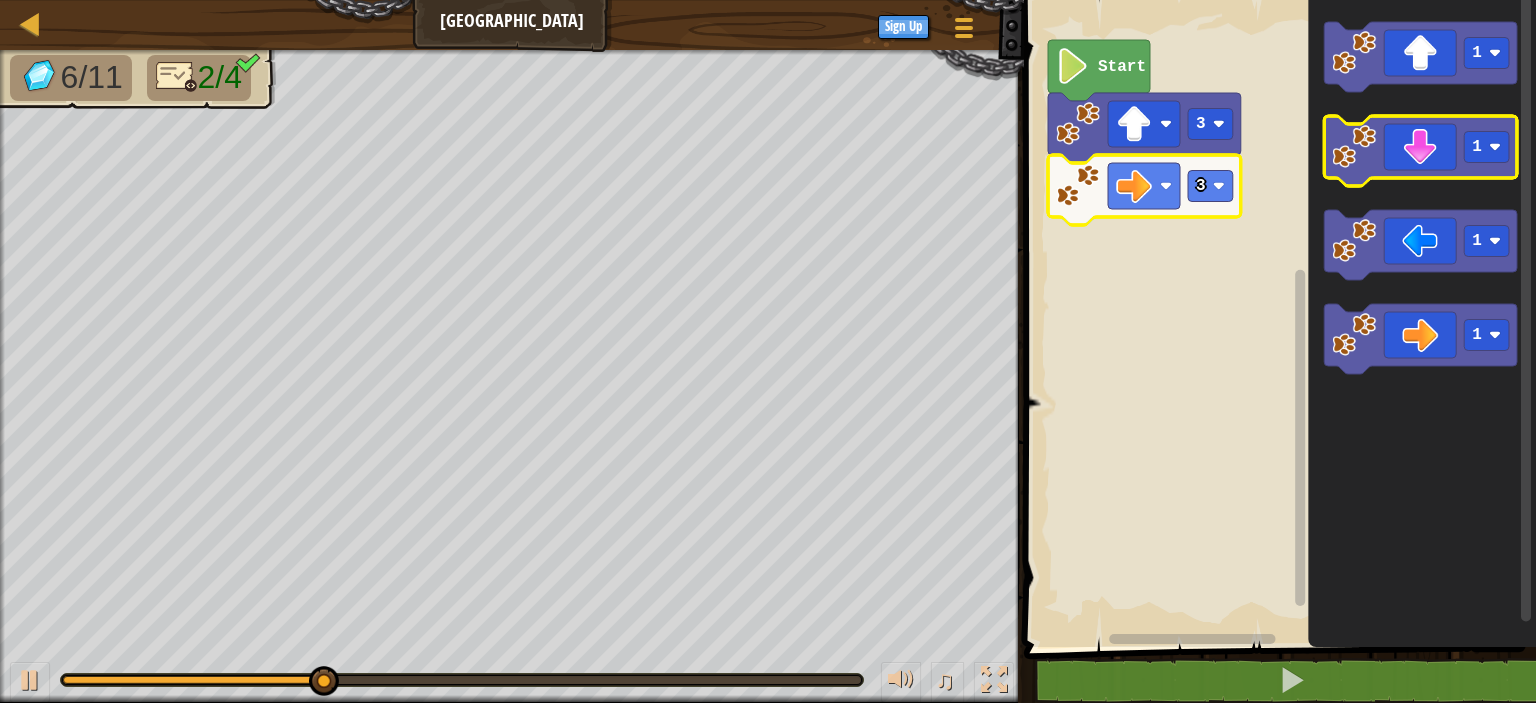 click 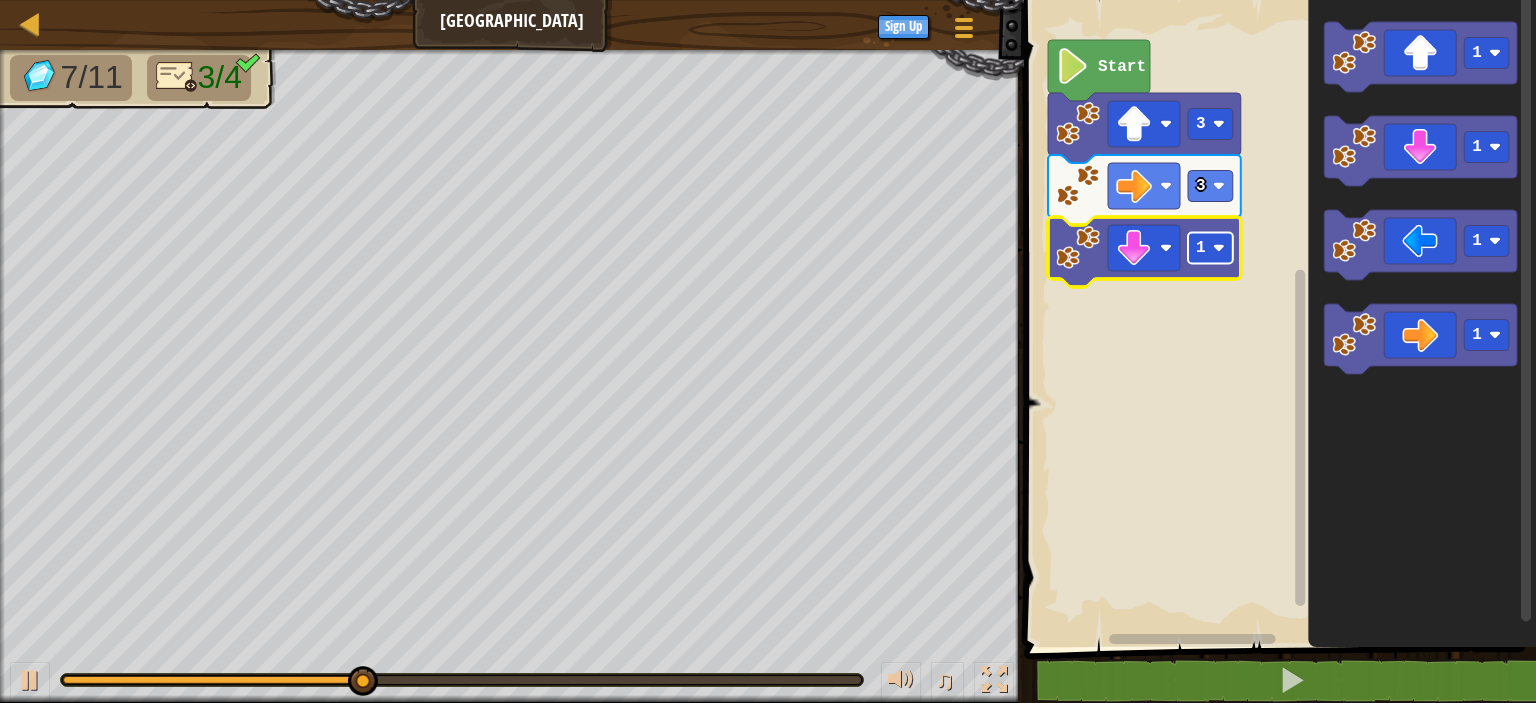 click 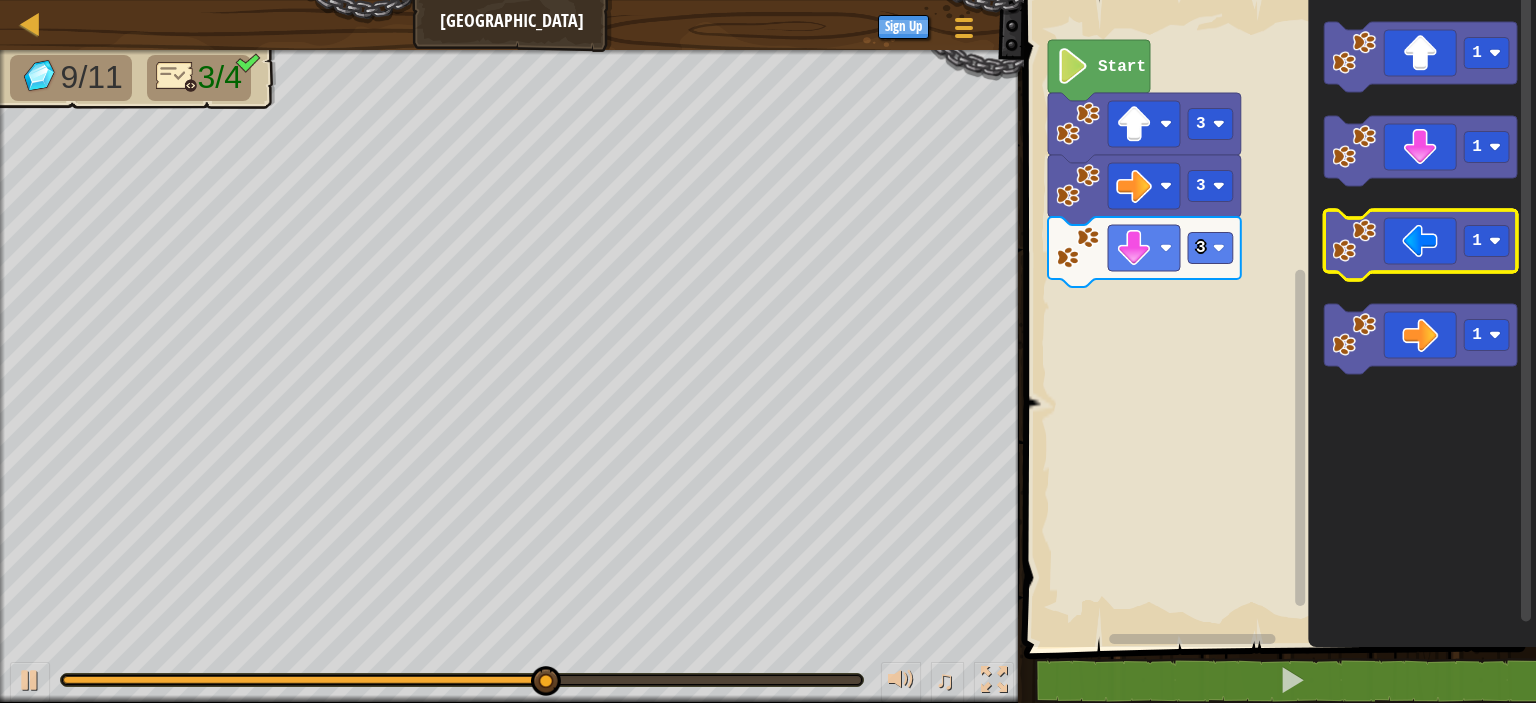 click 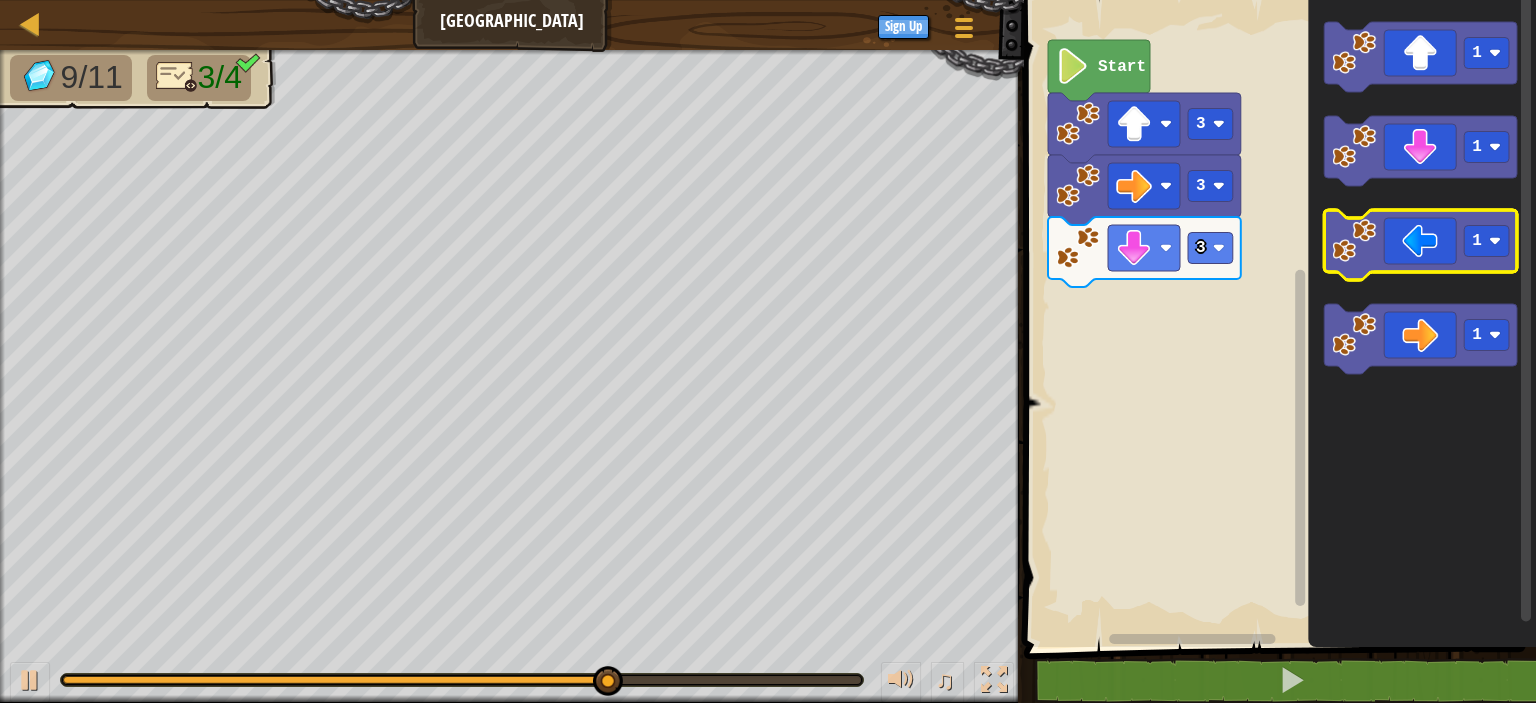 click 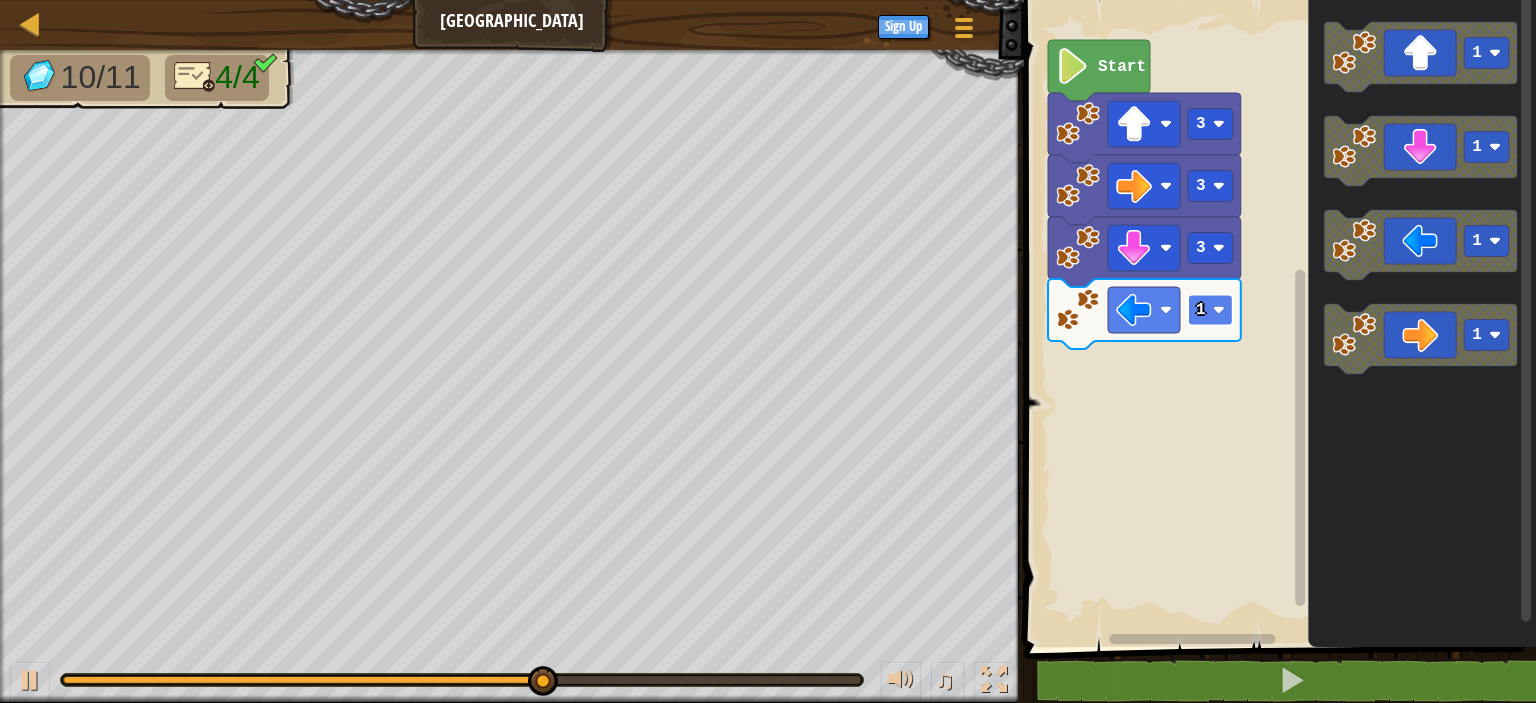 click 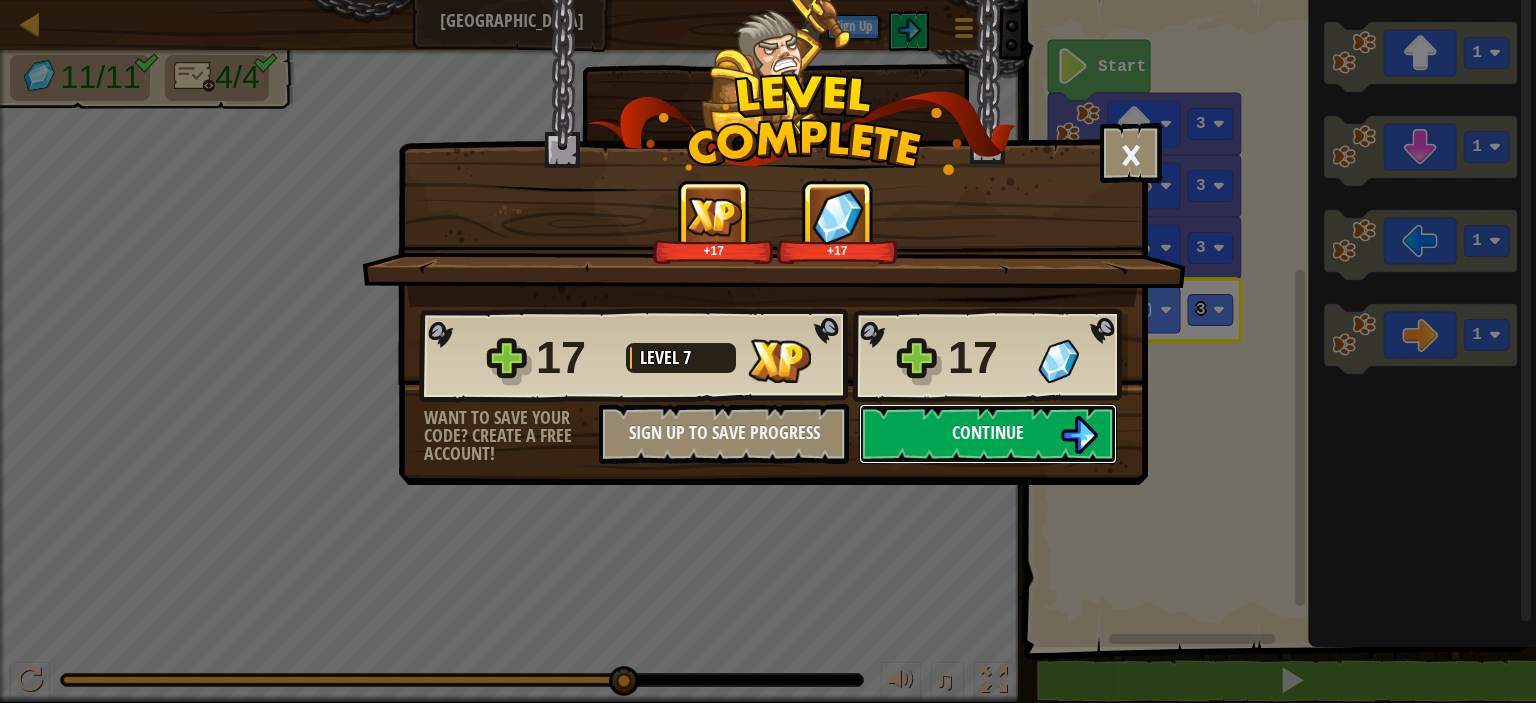click on "Continue" at bounding box center [988, 432] 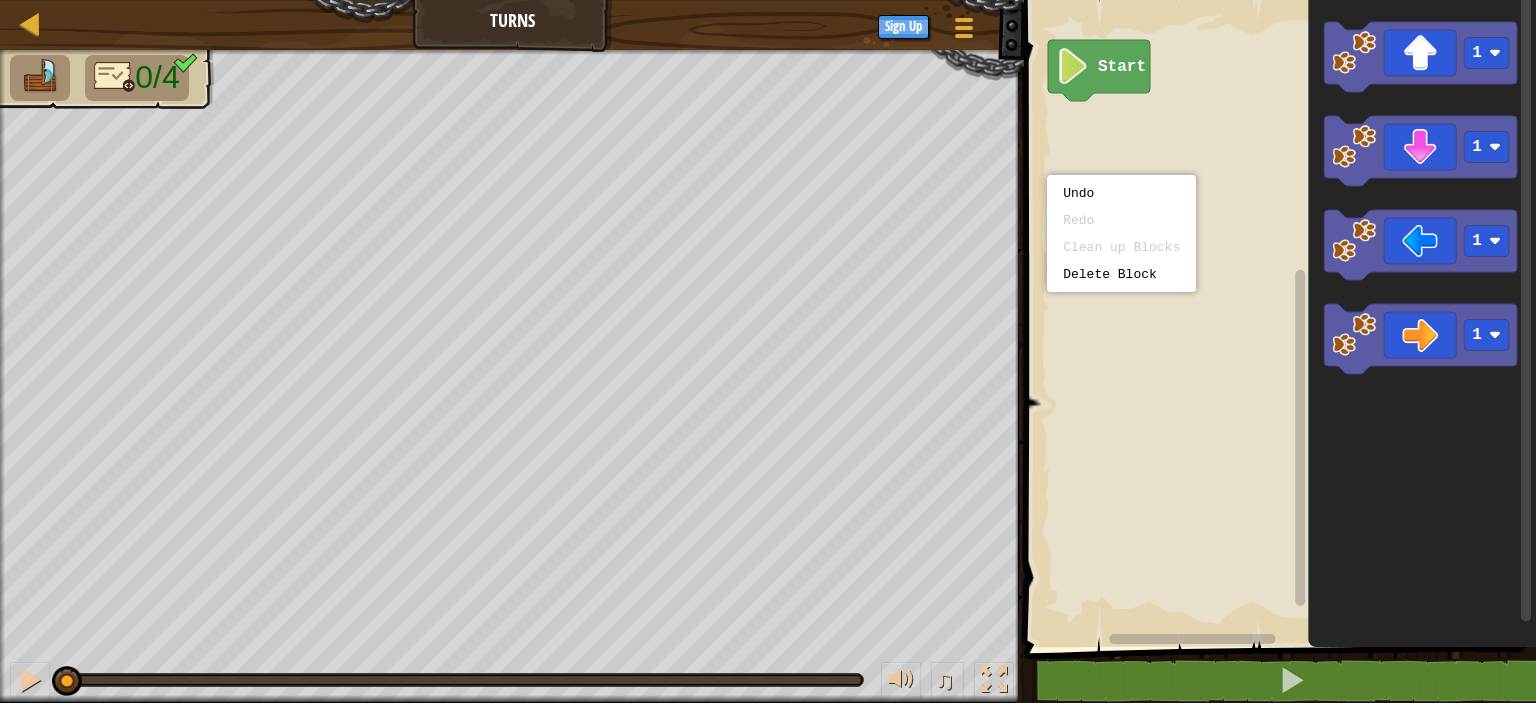 click 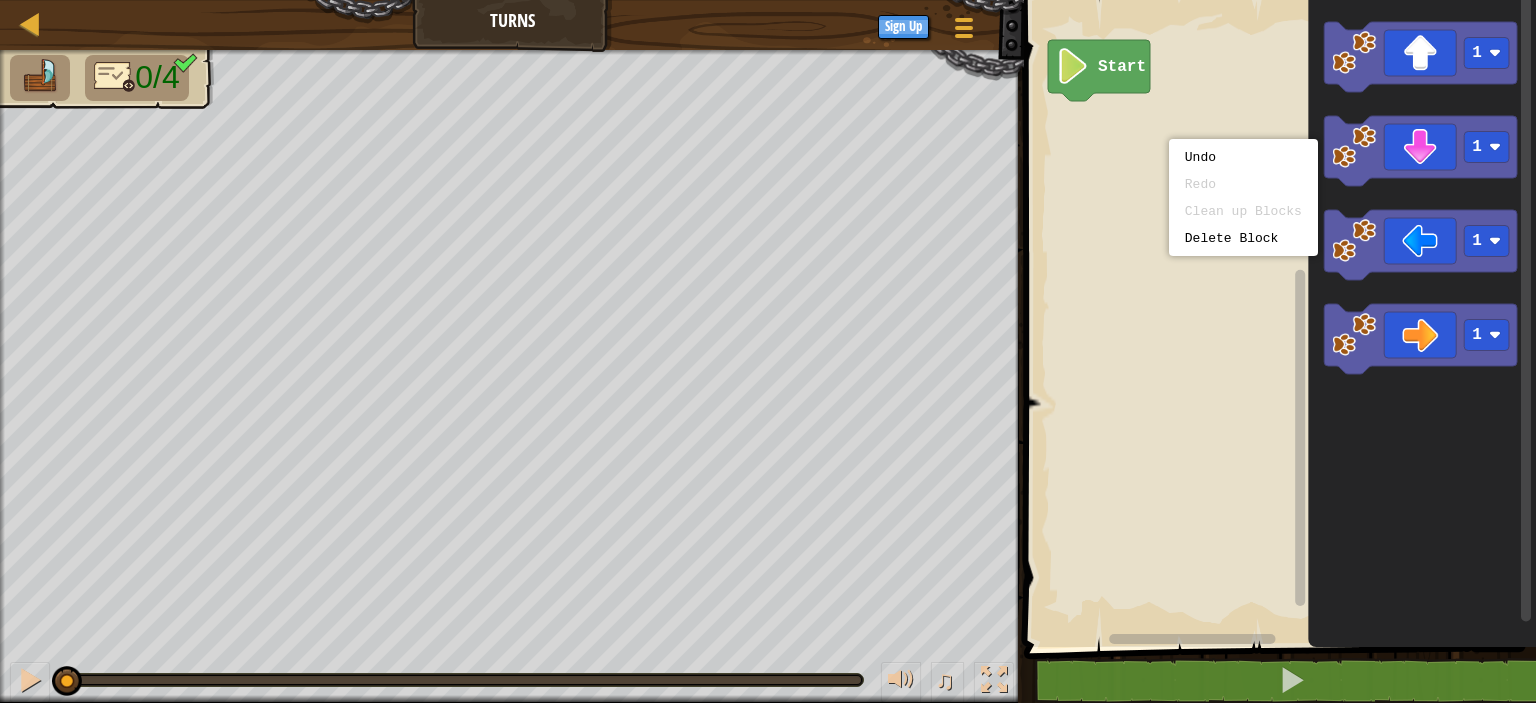 click 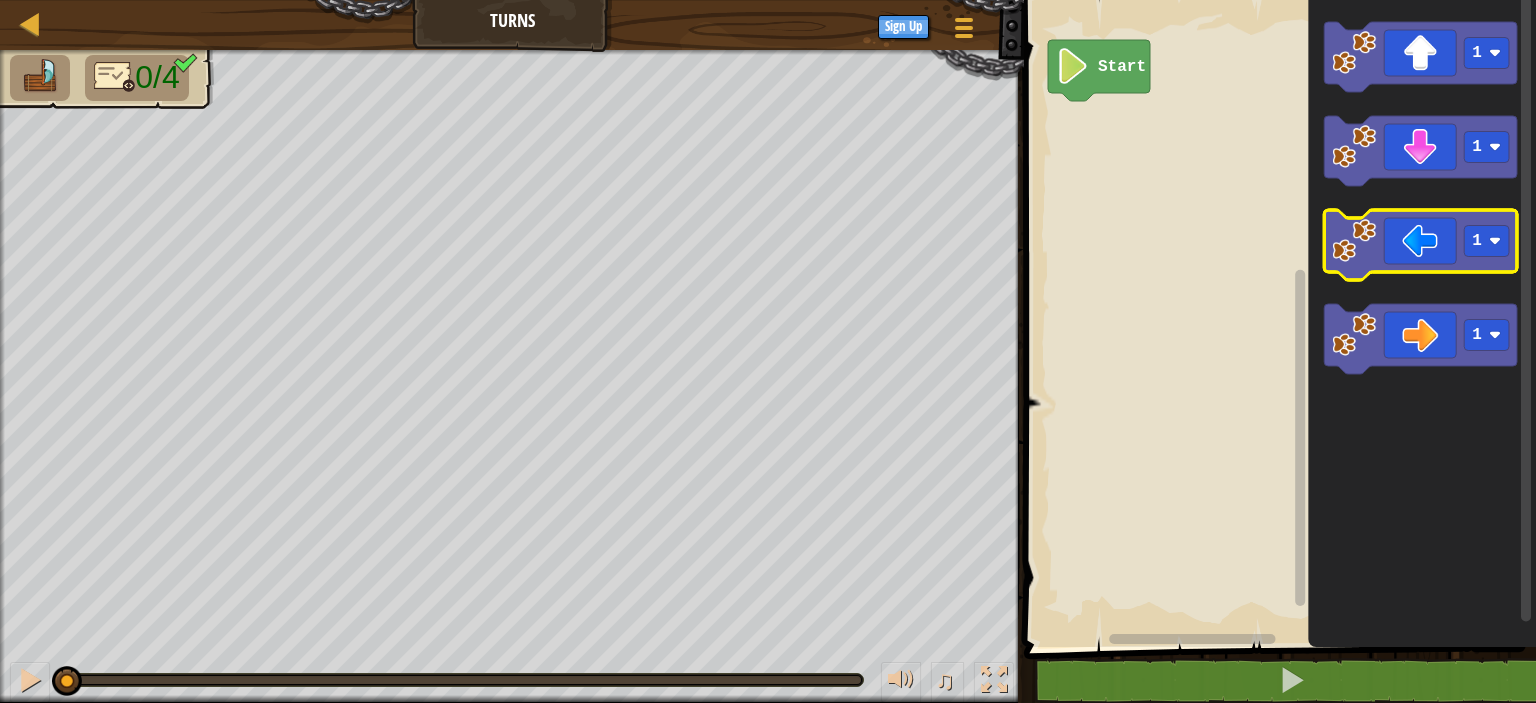 click 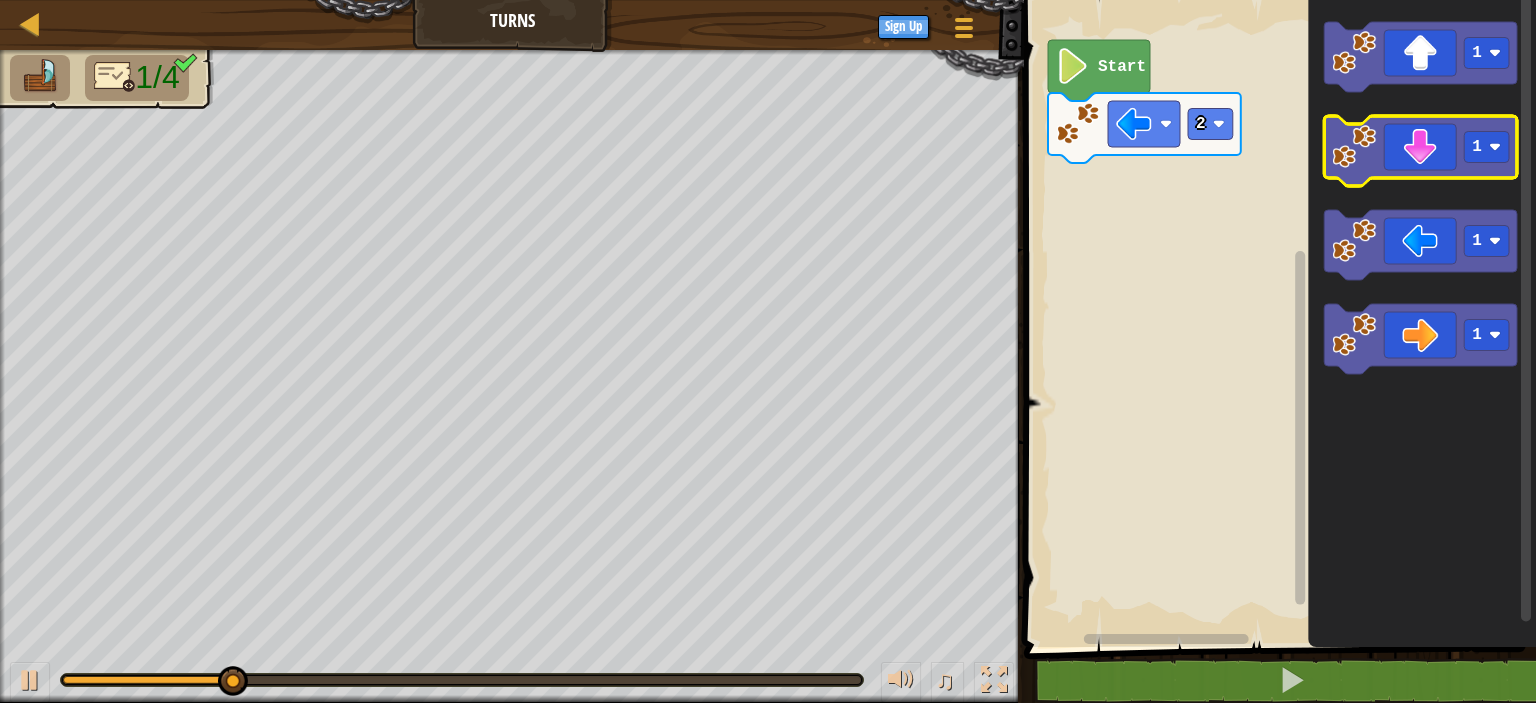 click 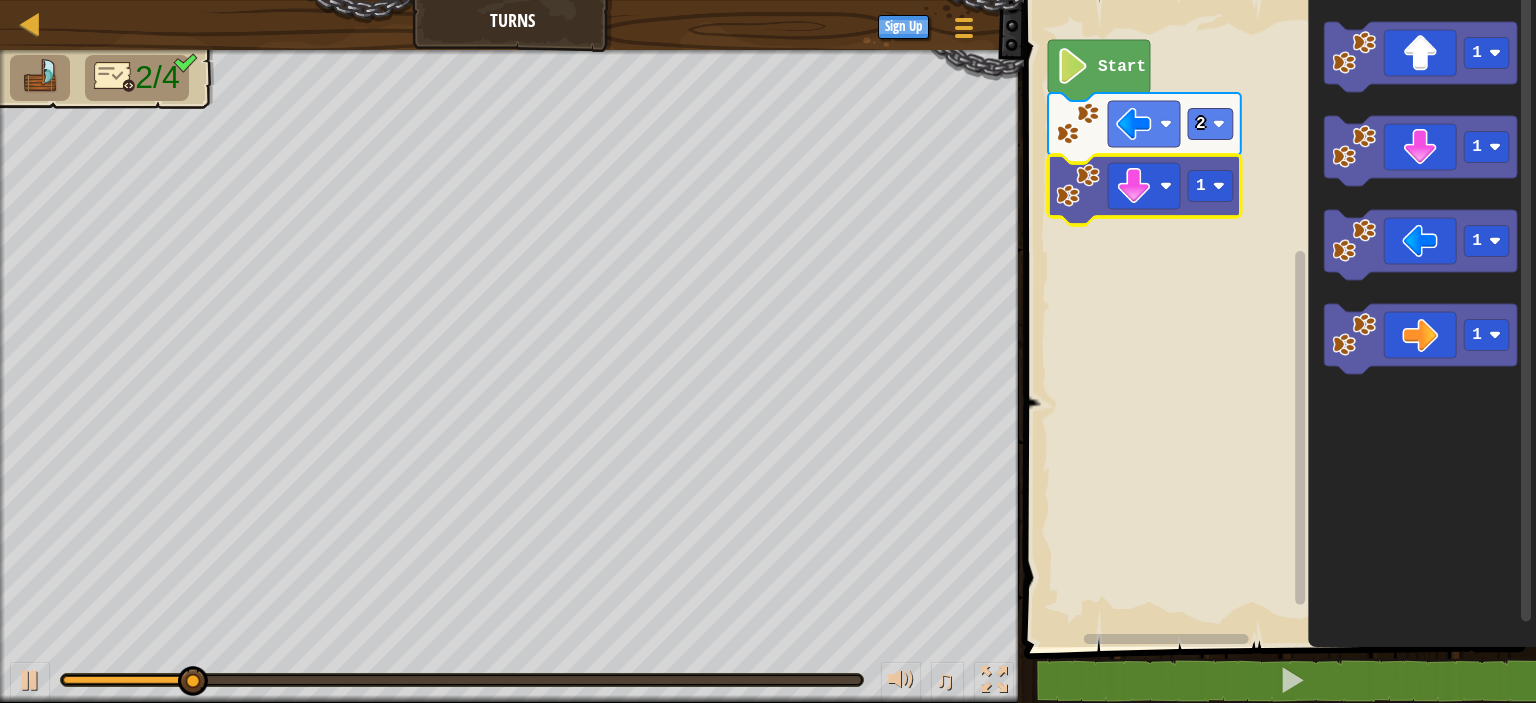 click 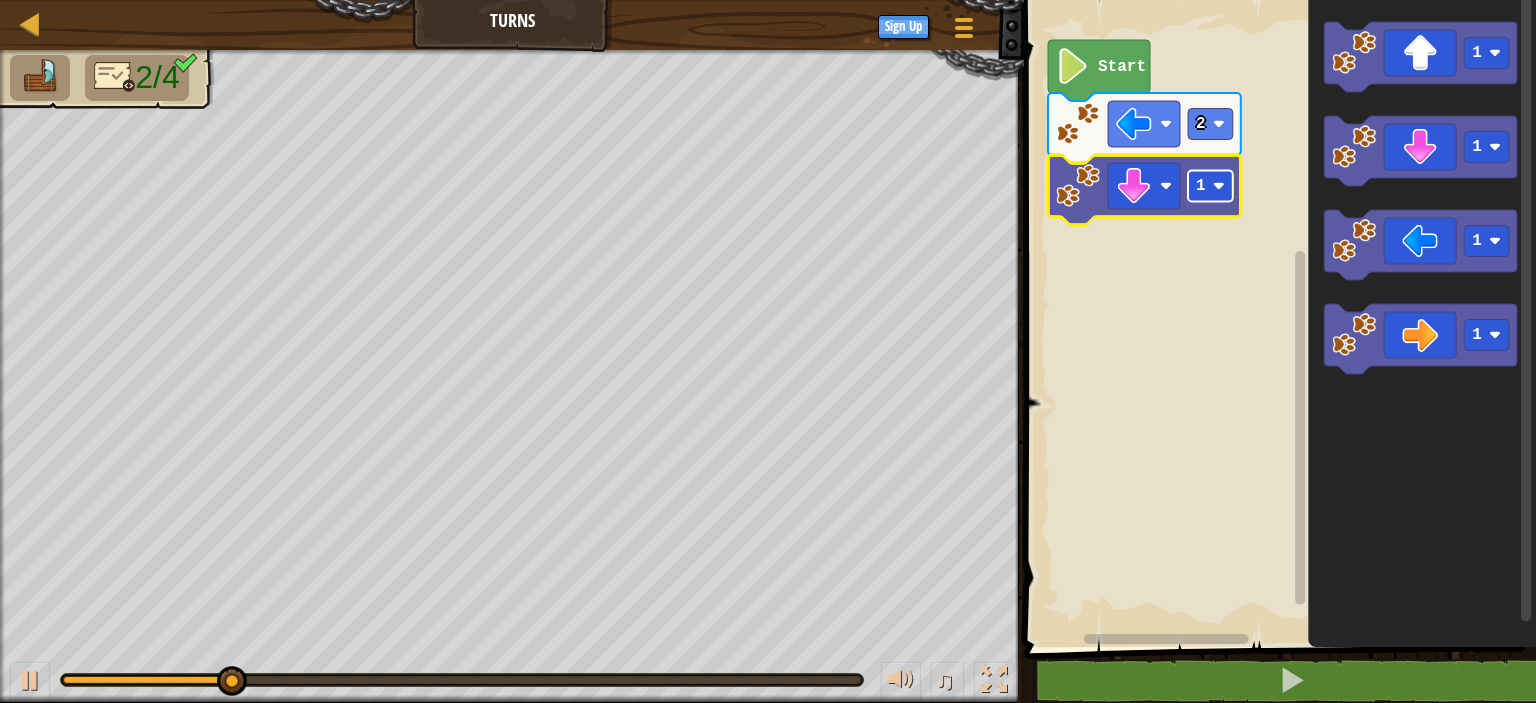 click 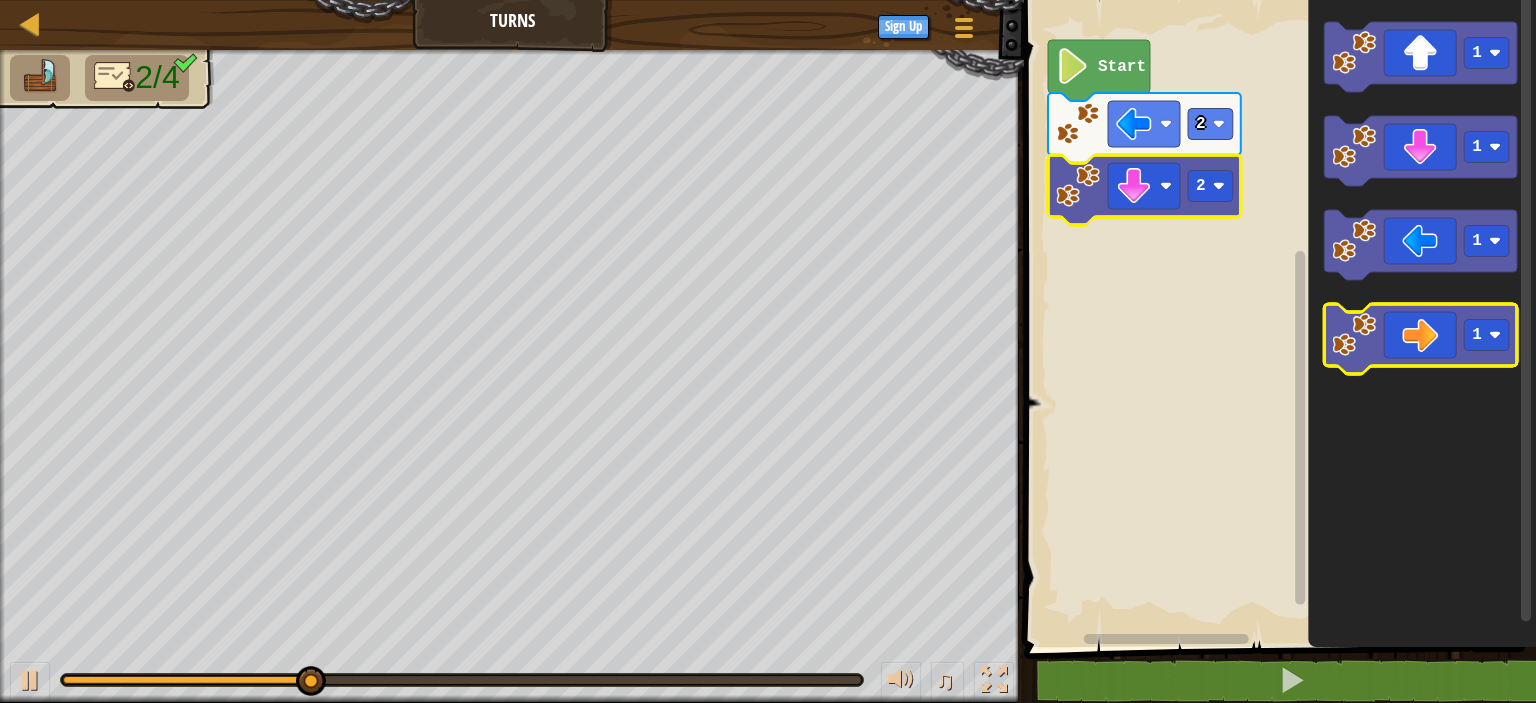 click 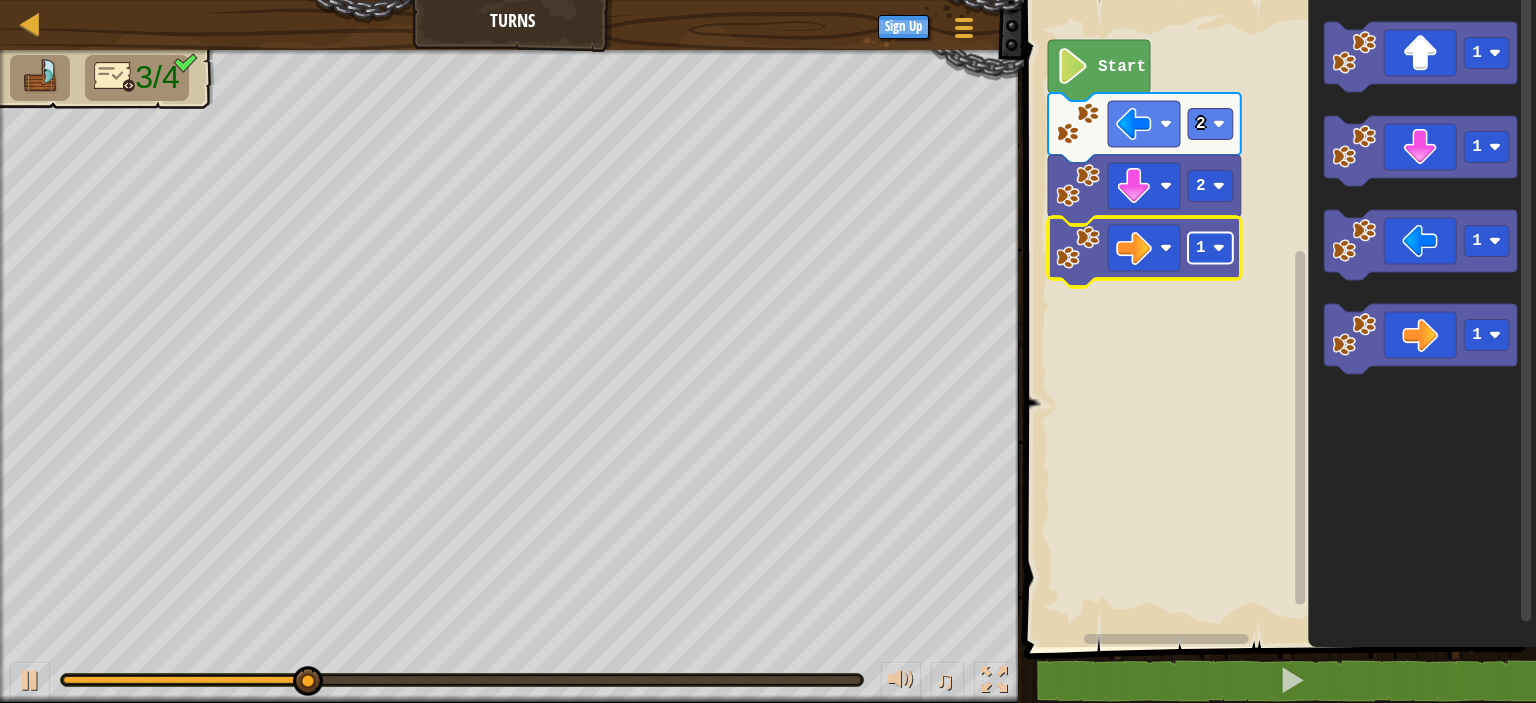 click on "1" 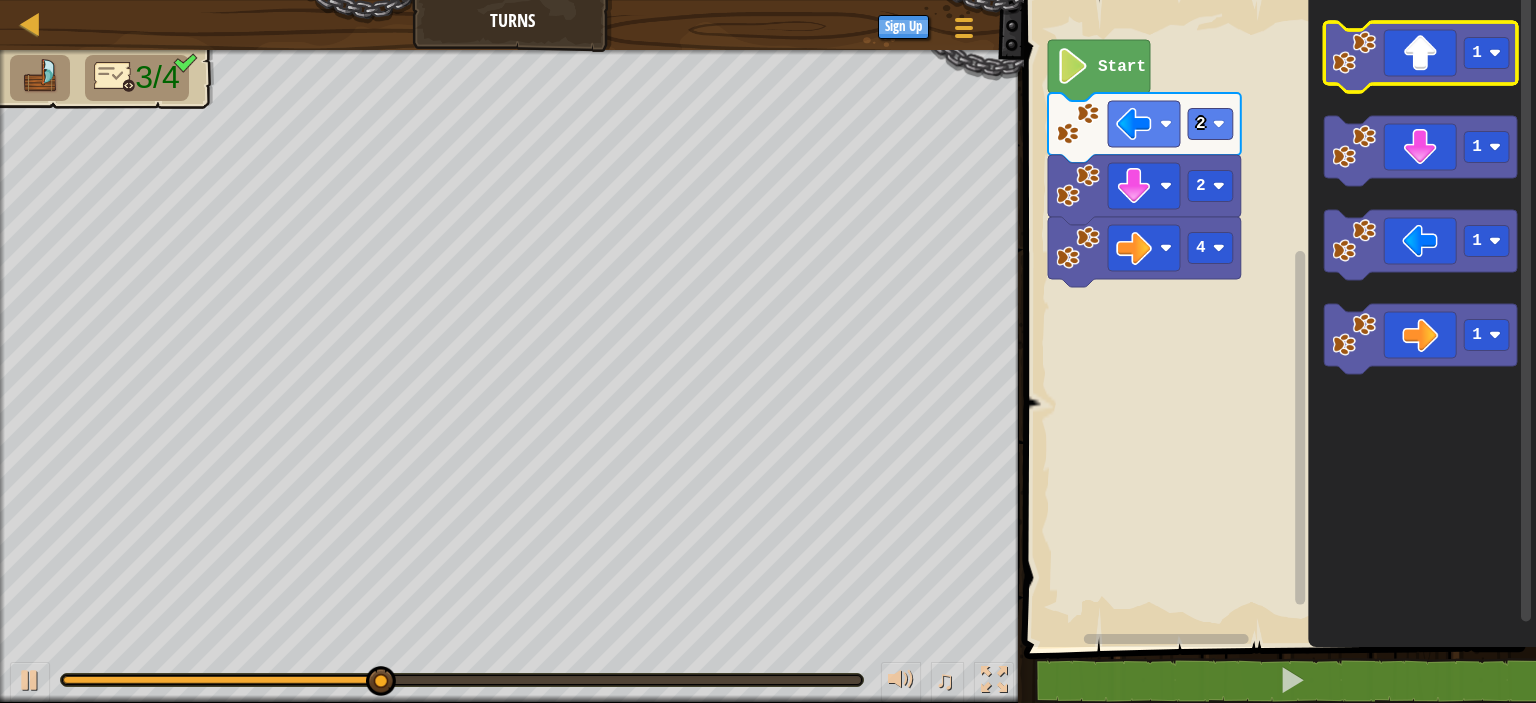 click 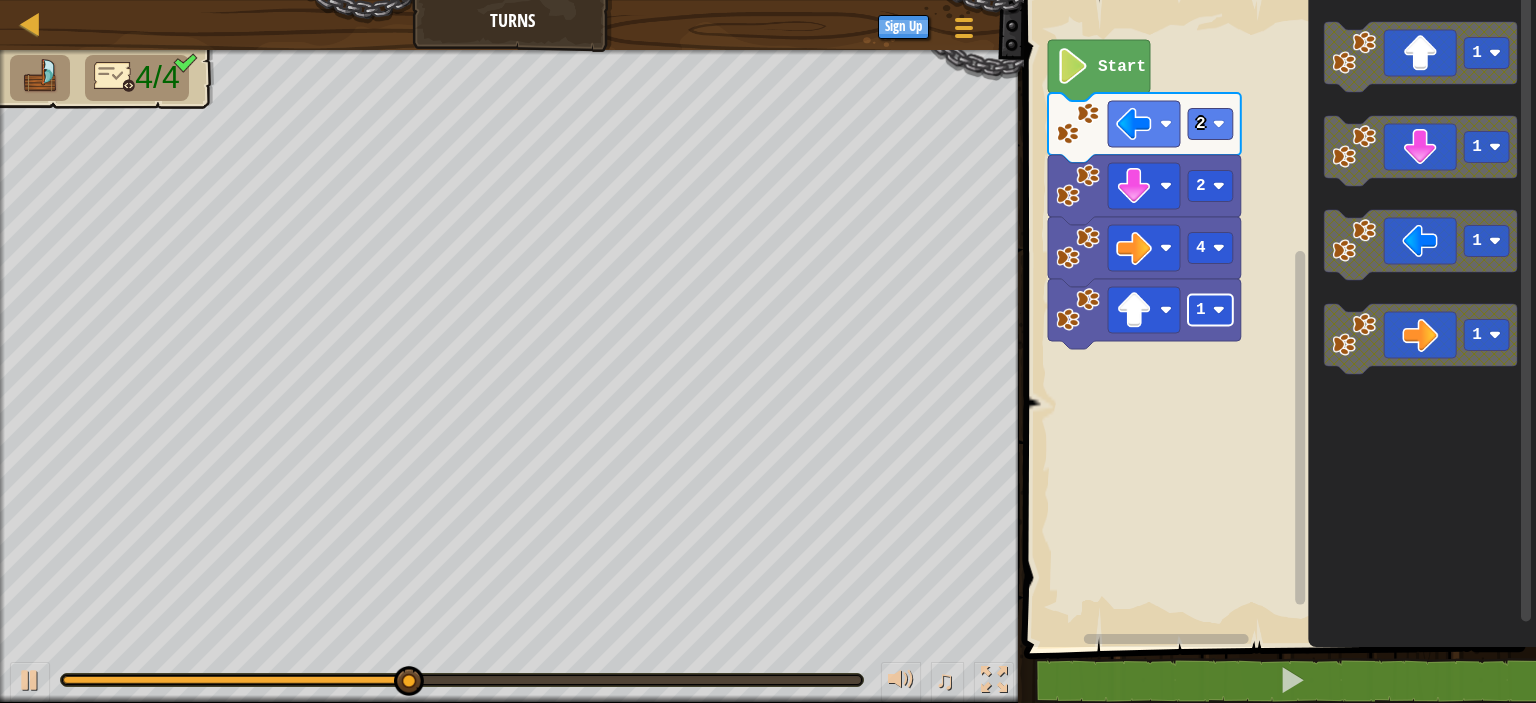 click 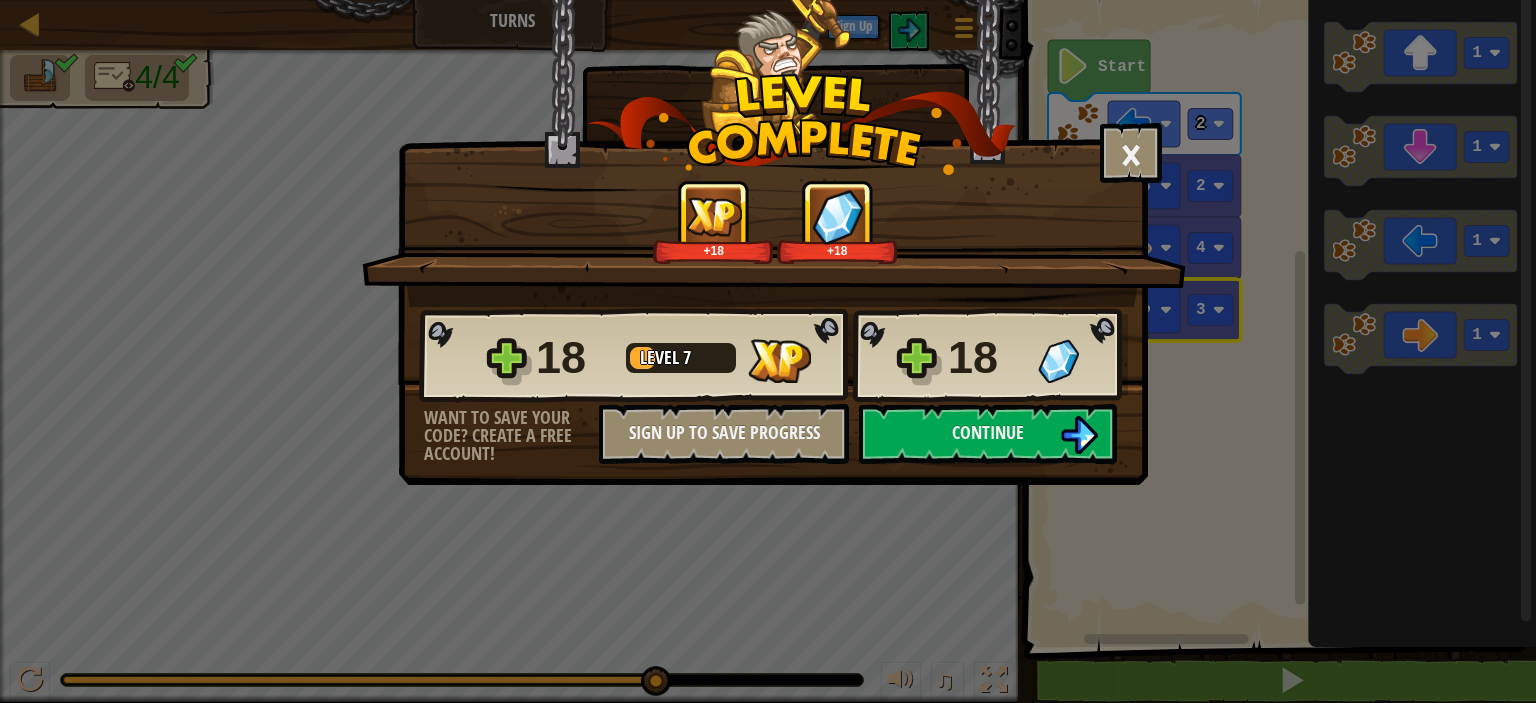 drag, startPoint x: 1222, startPoint y: 441, endPoint x: 1029, endPoint y: 495, distance: 200.41208 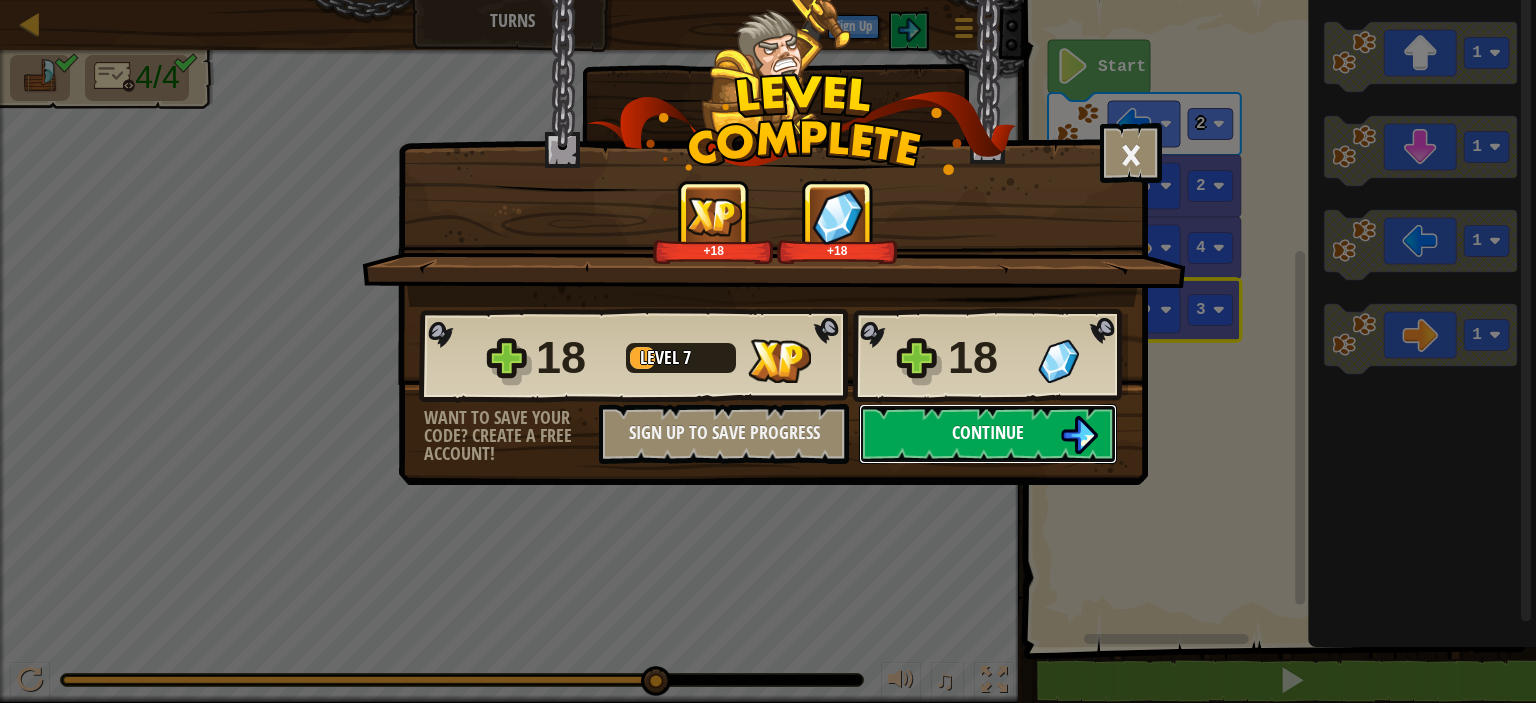 click on "Continue" at bounding box center (988, 432) 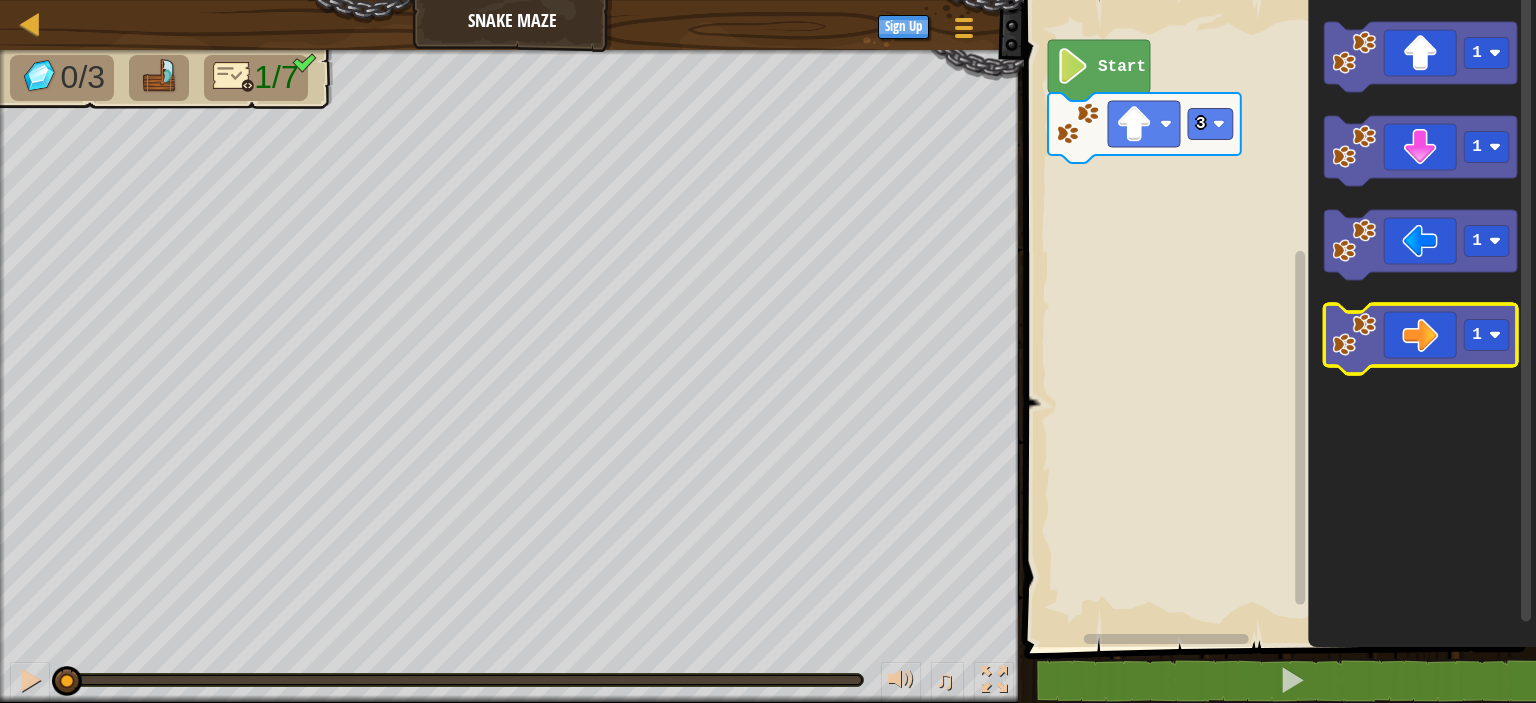 click 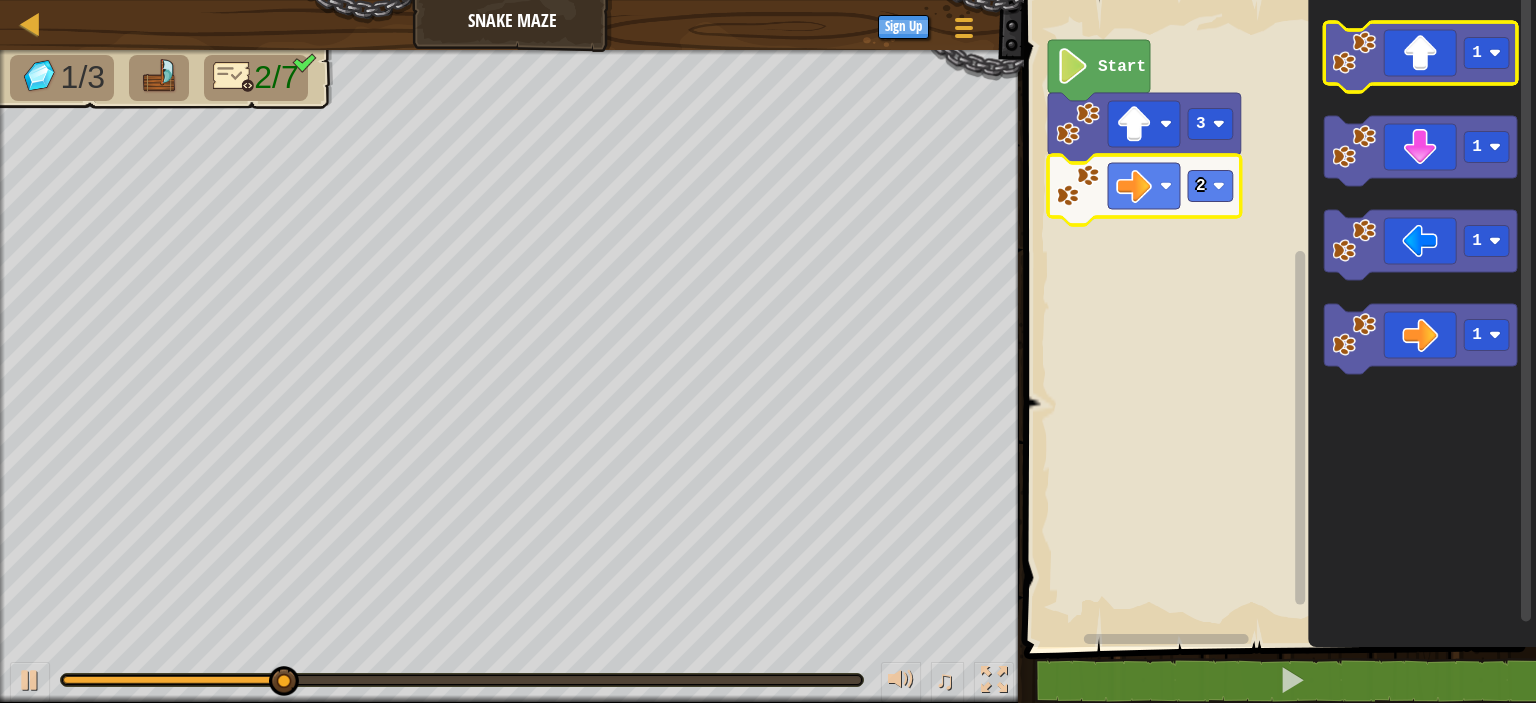 click 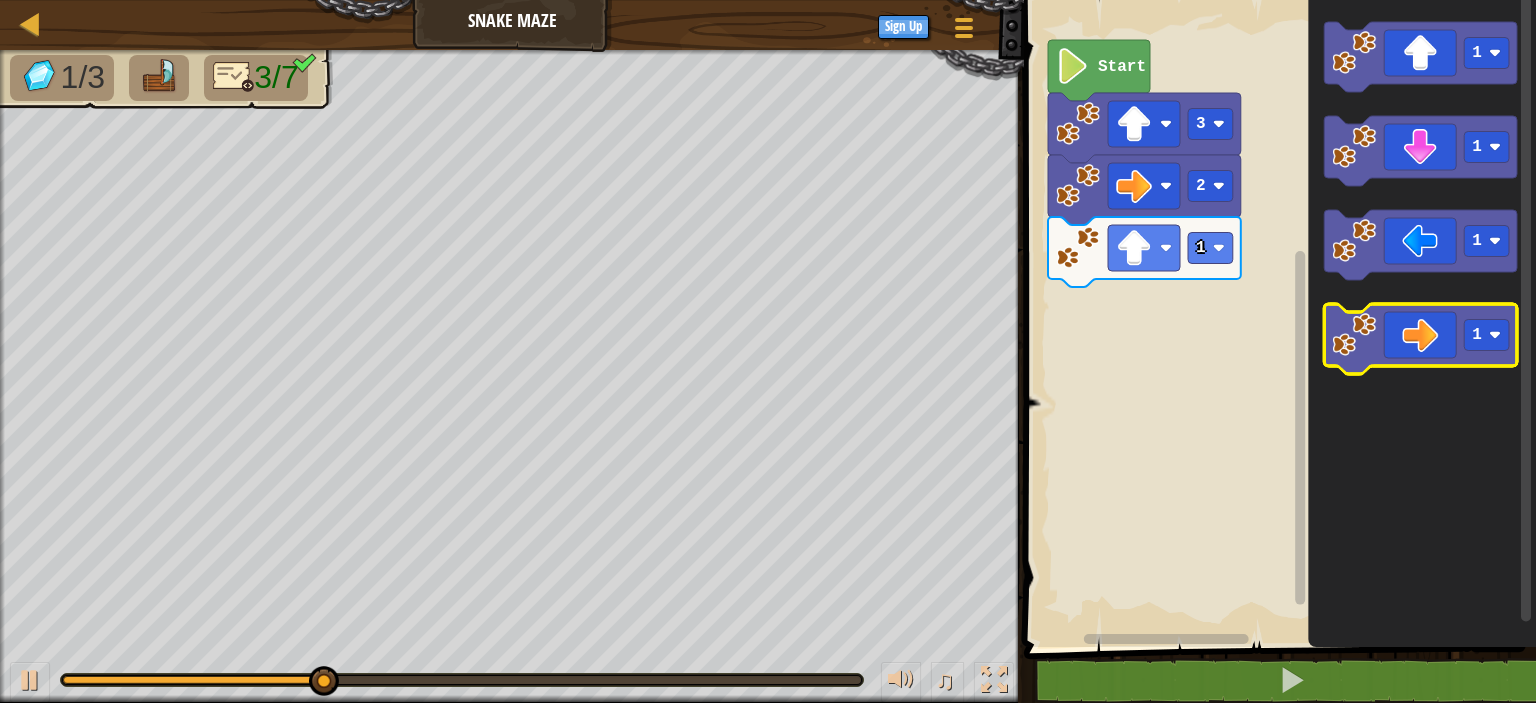 click 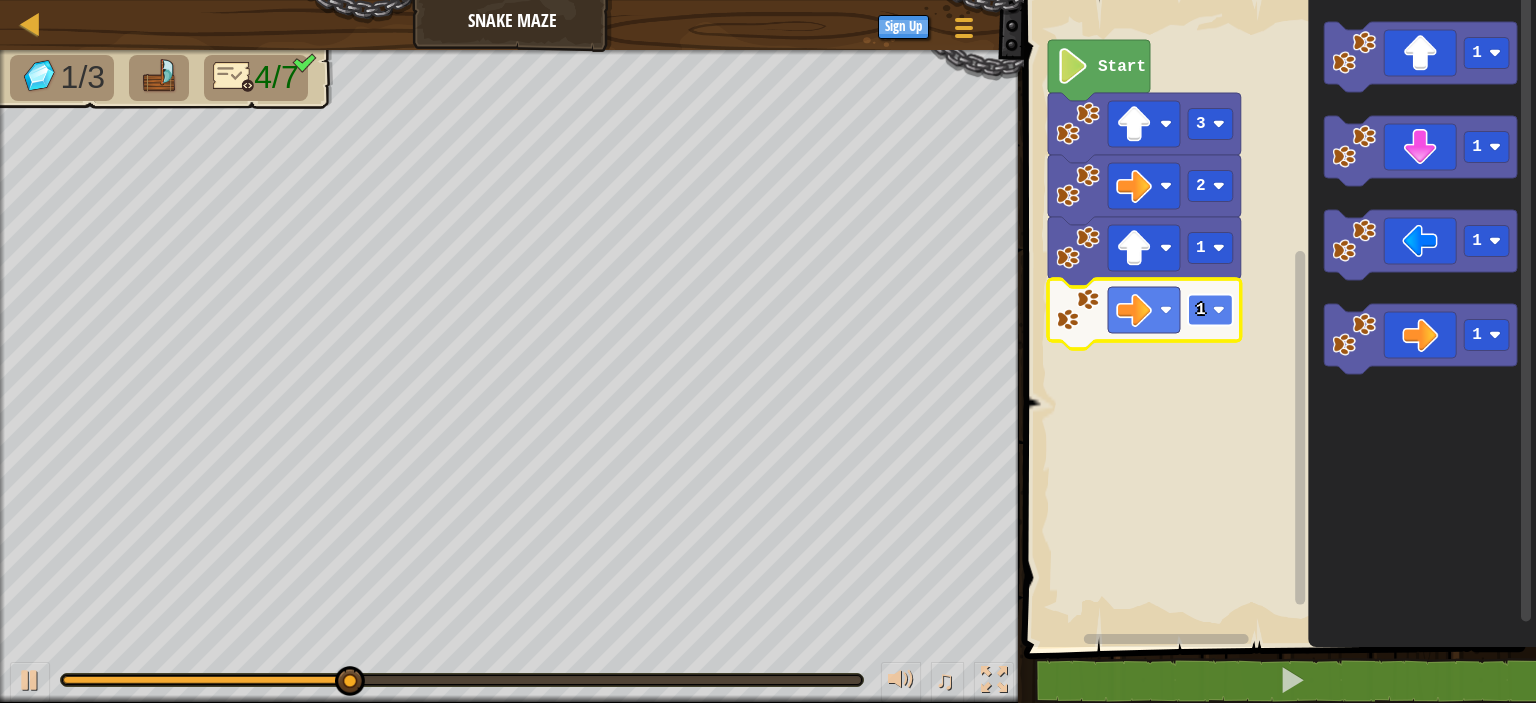 click on "1" 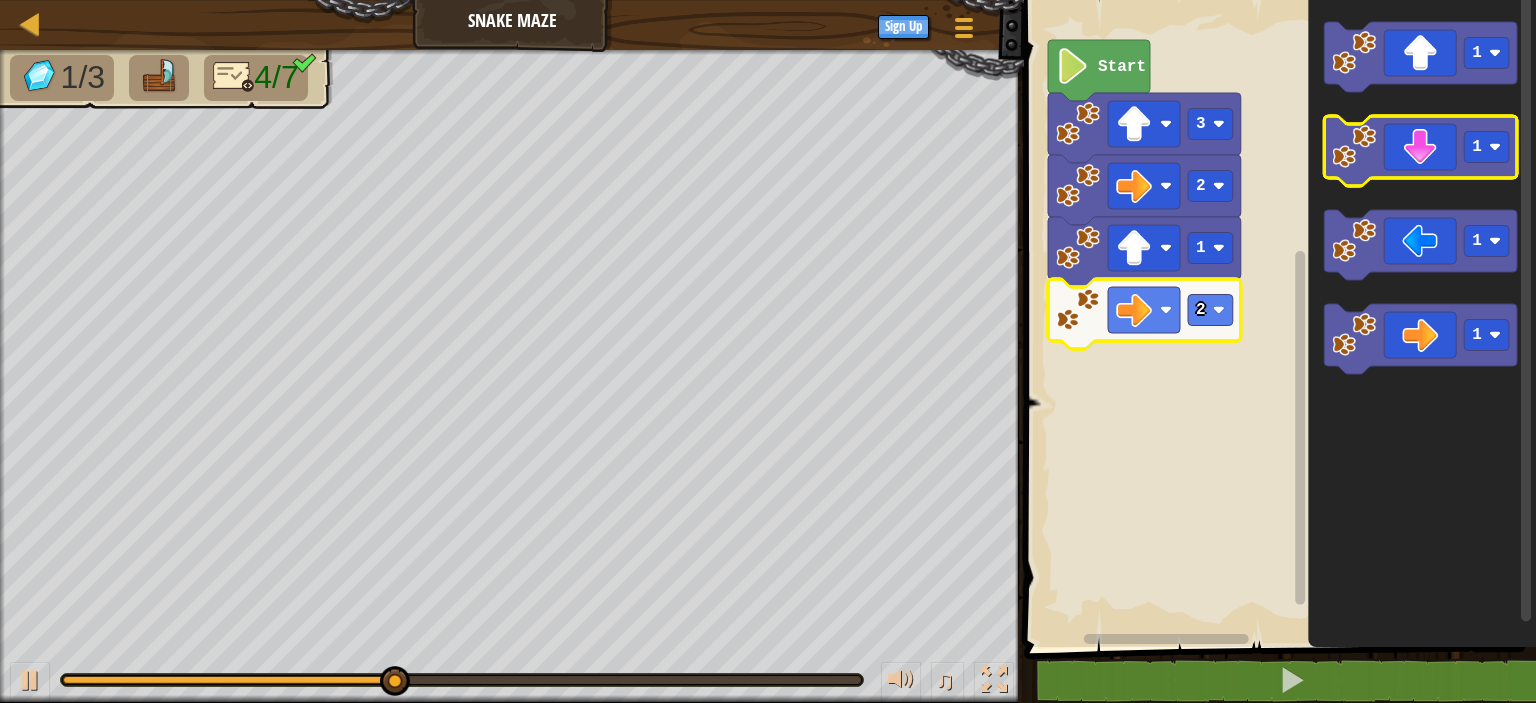 click 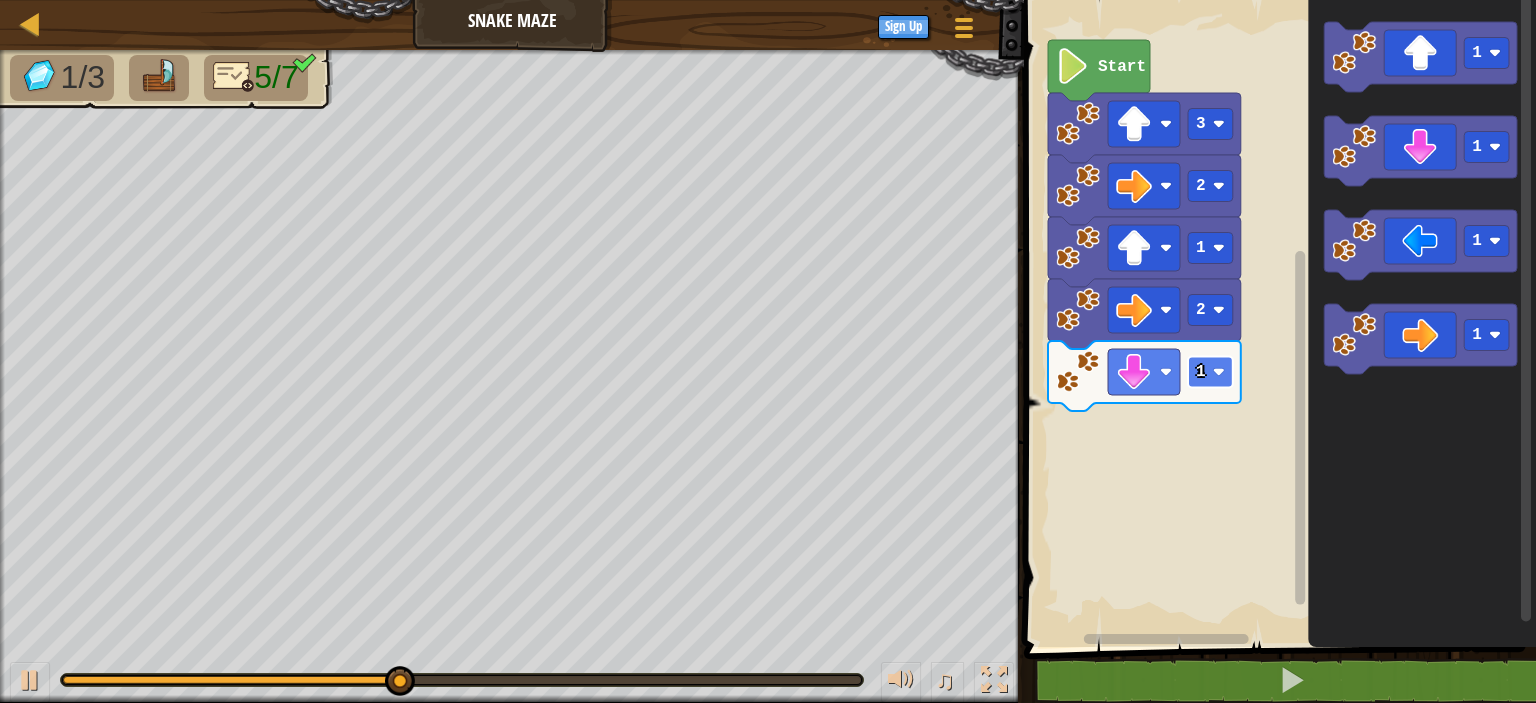 click on "1" 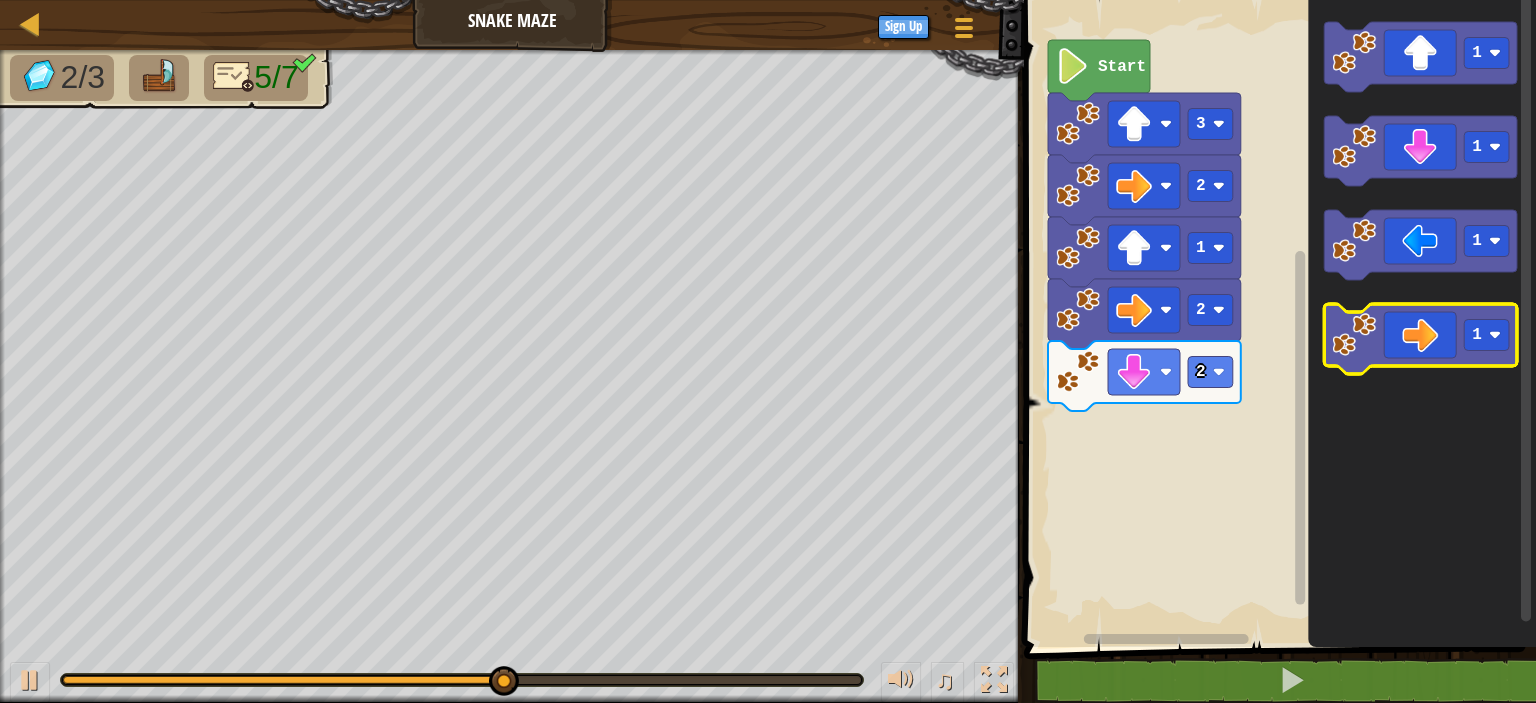 click 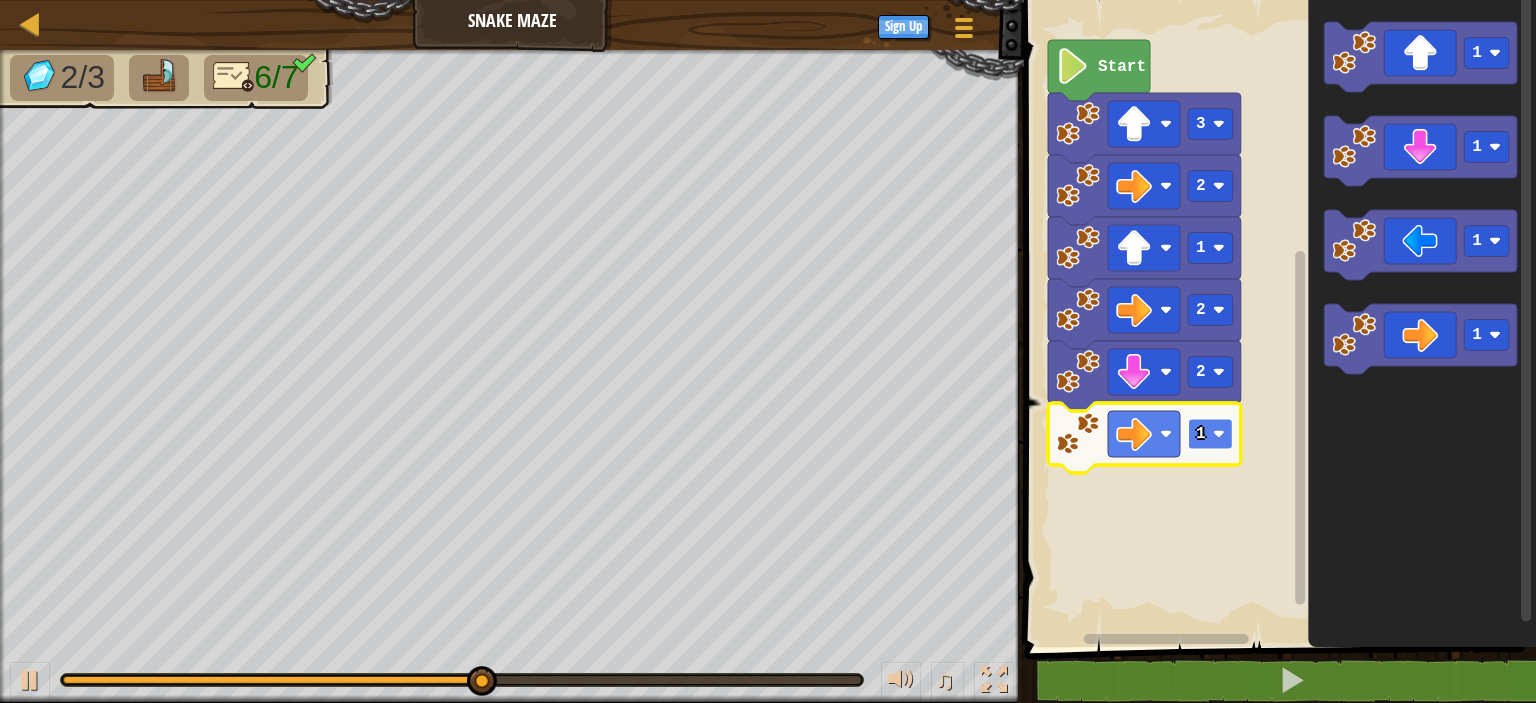 click 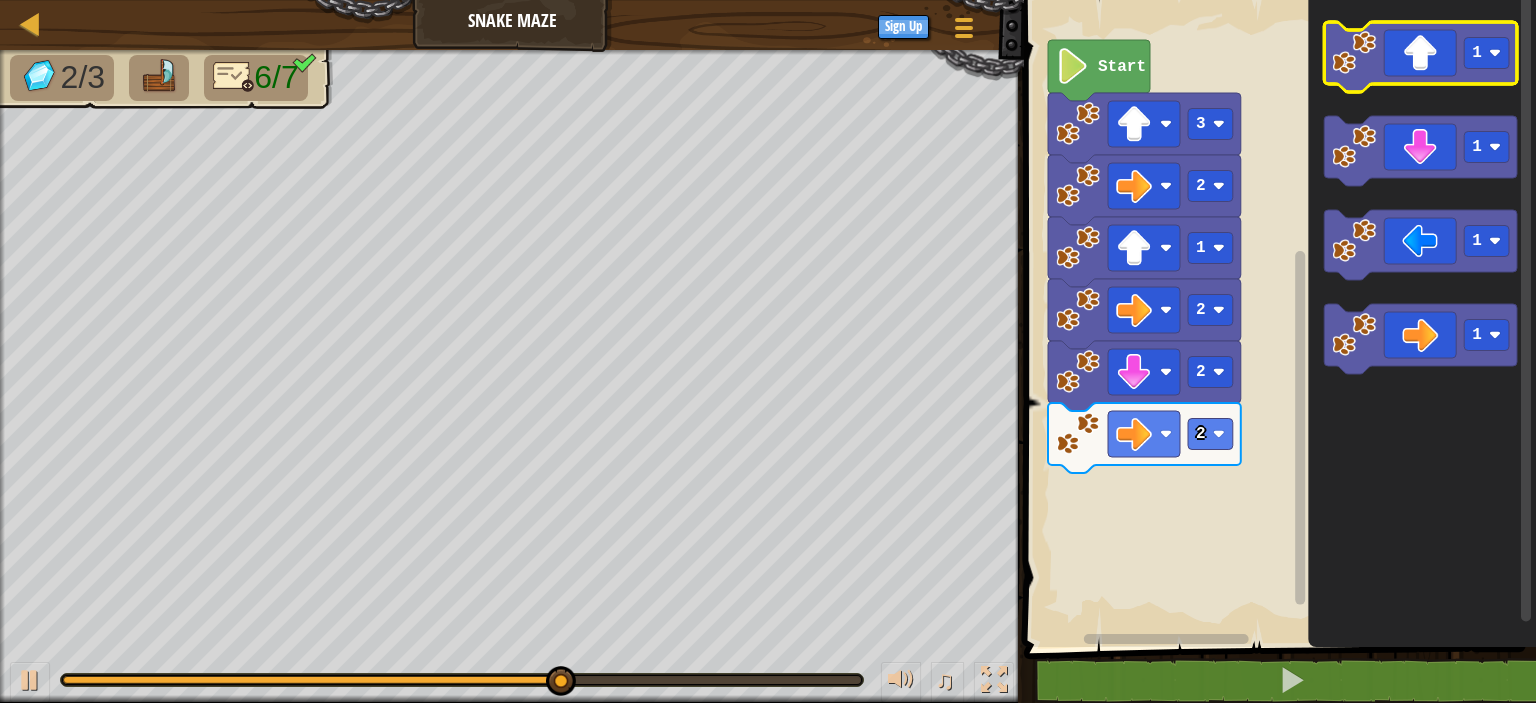 click 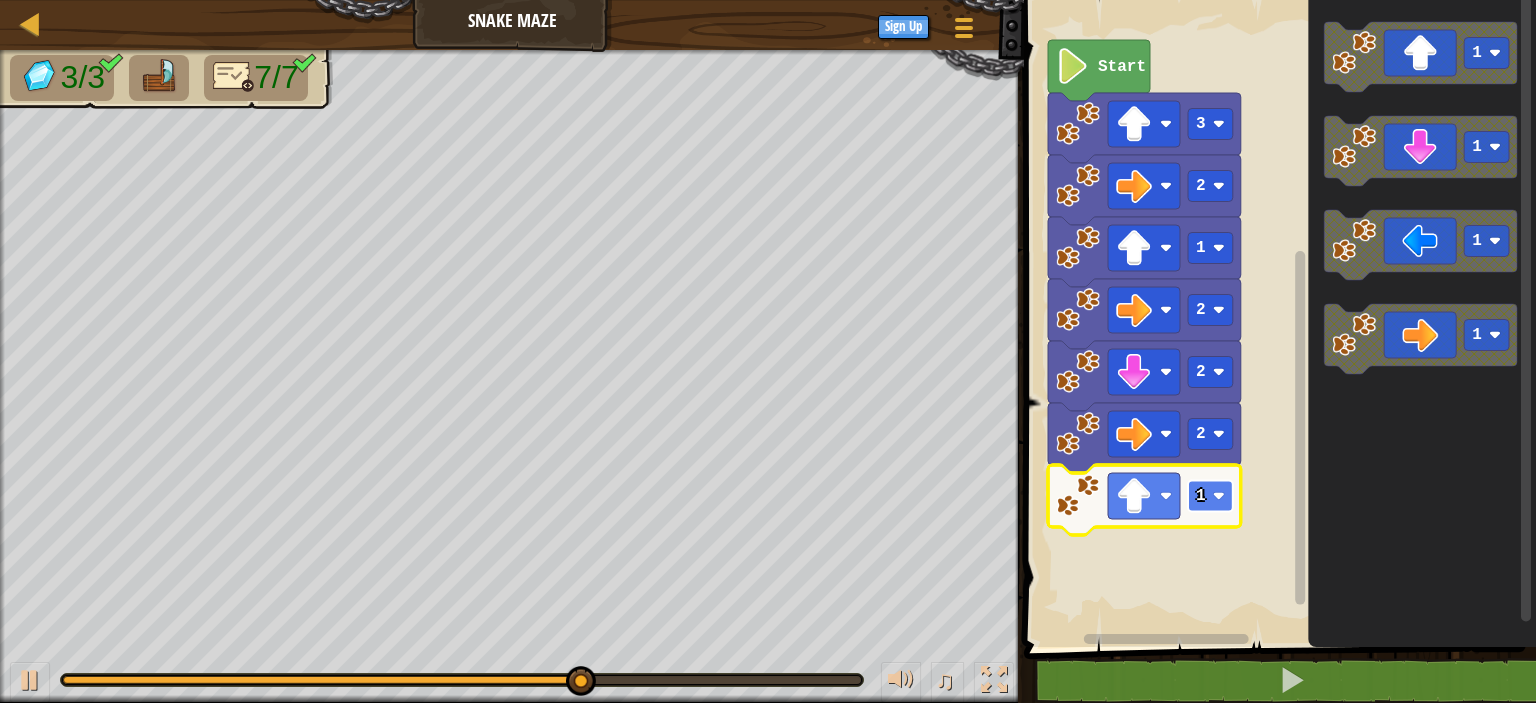 click 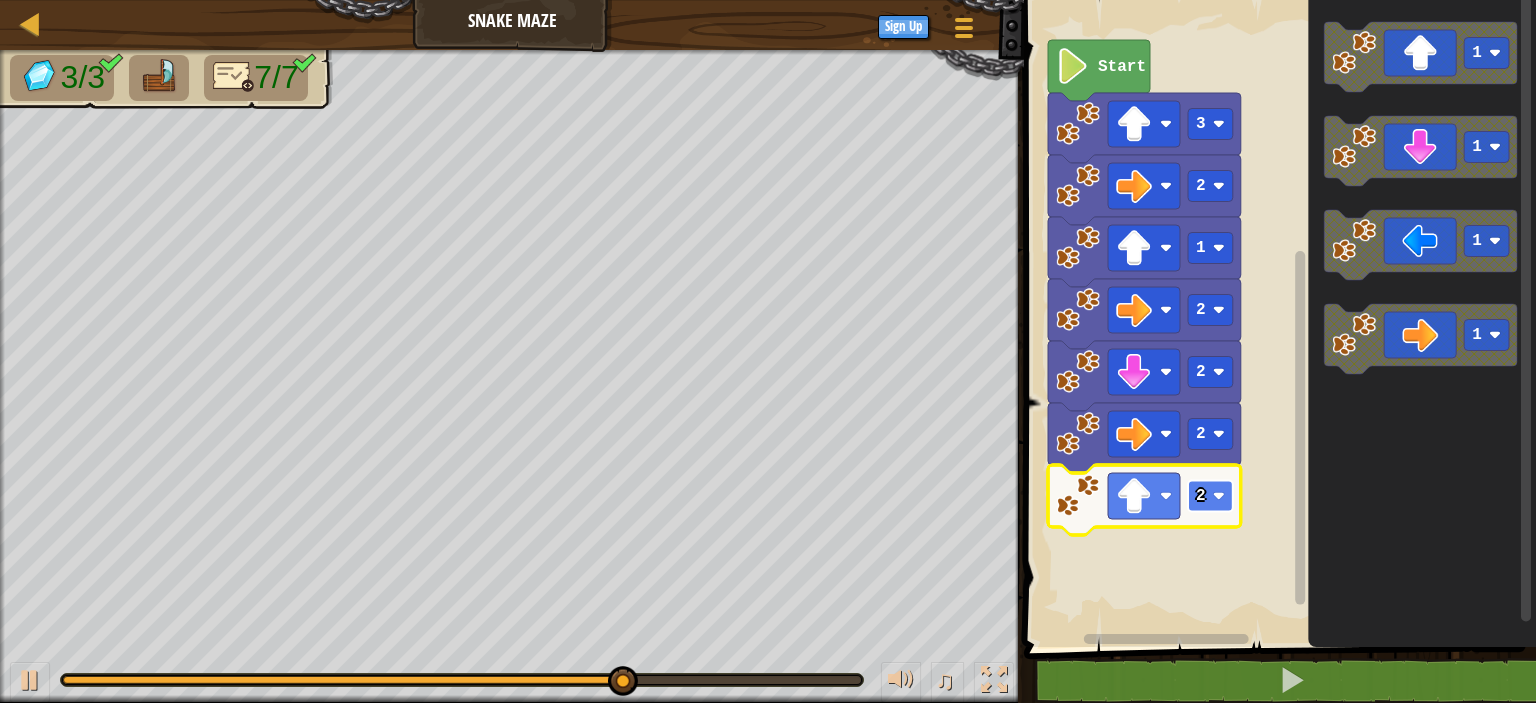 click 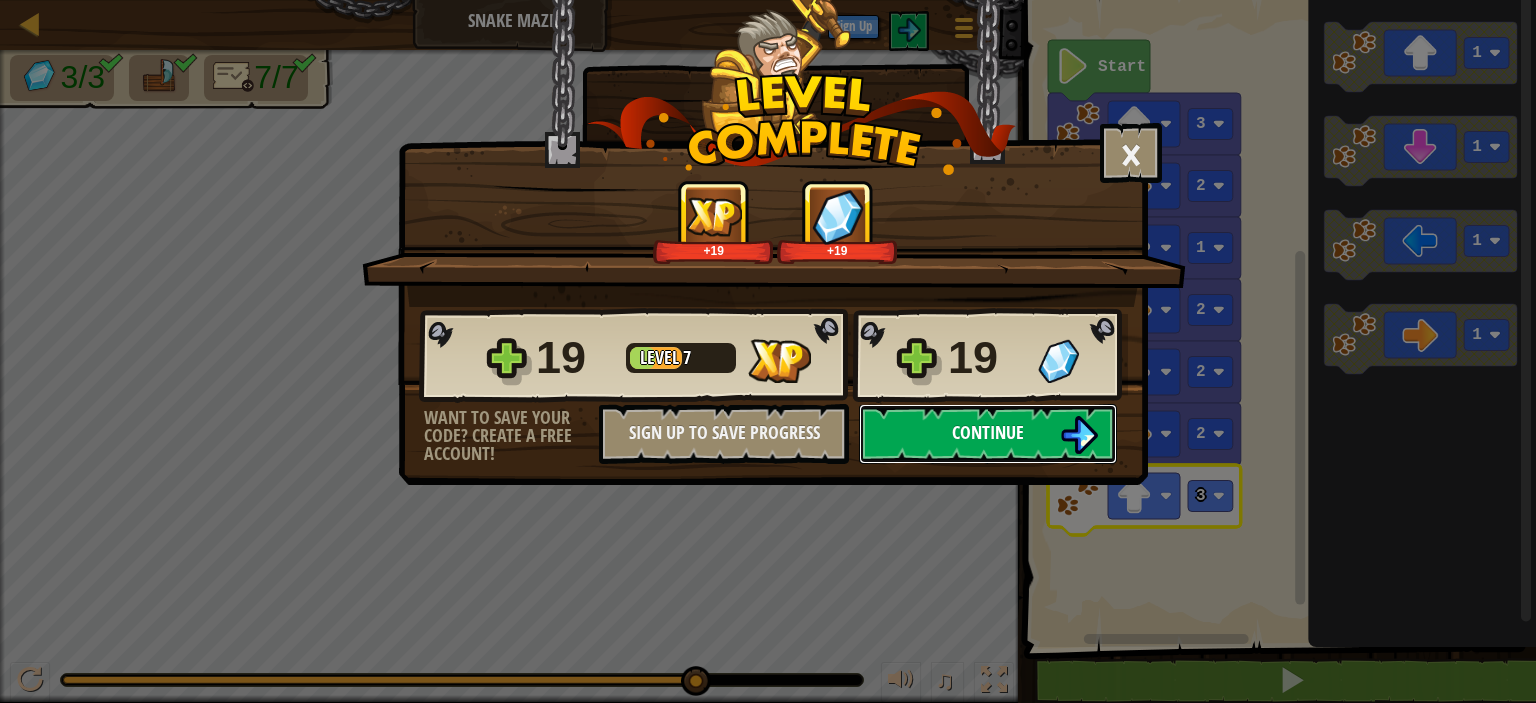 click on "Continue" at bounding box center (988, 432) 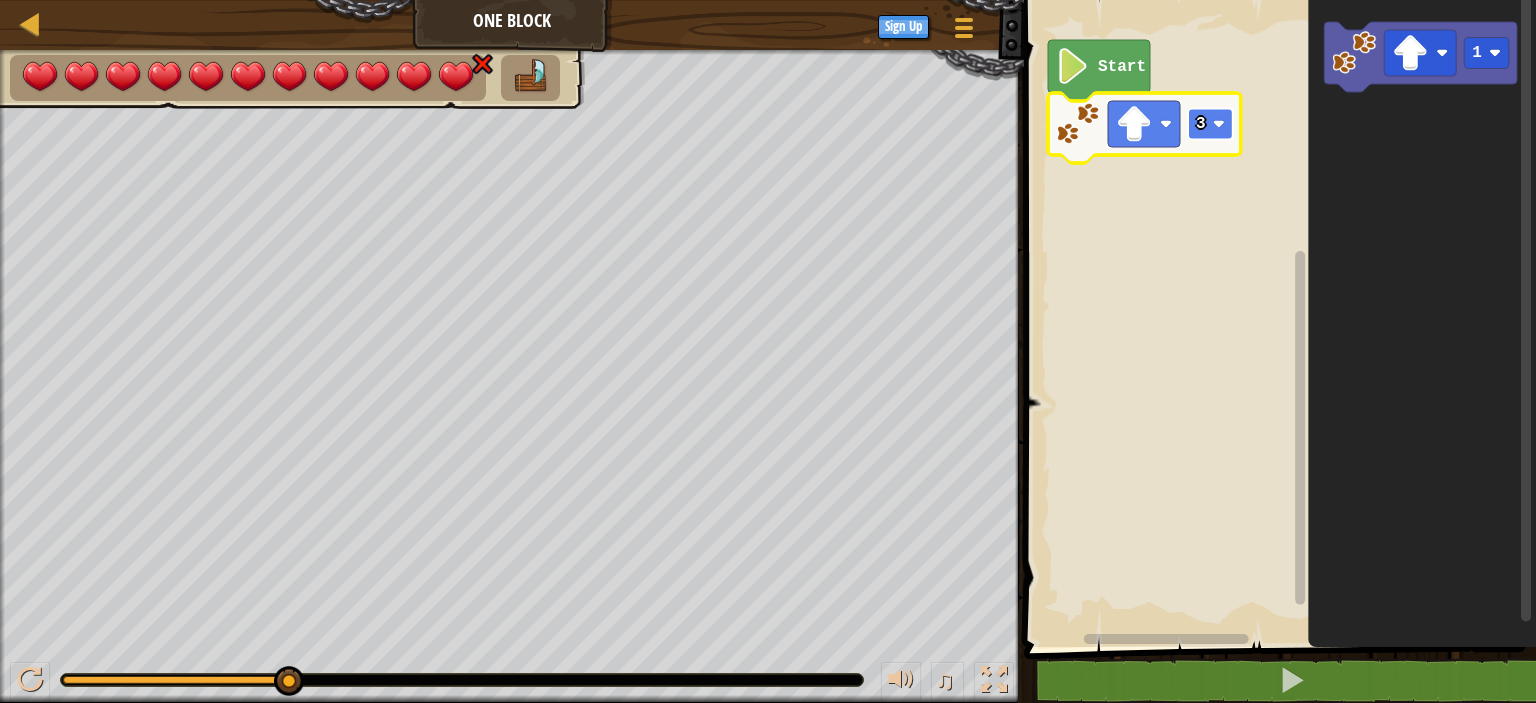 click 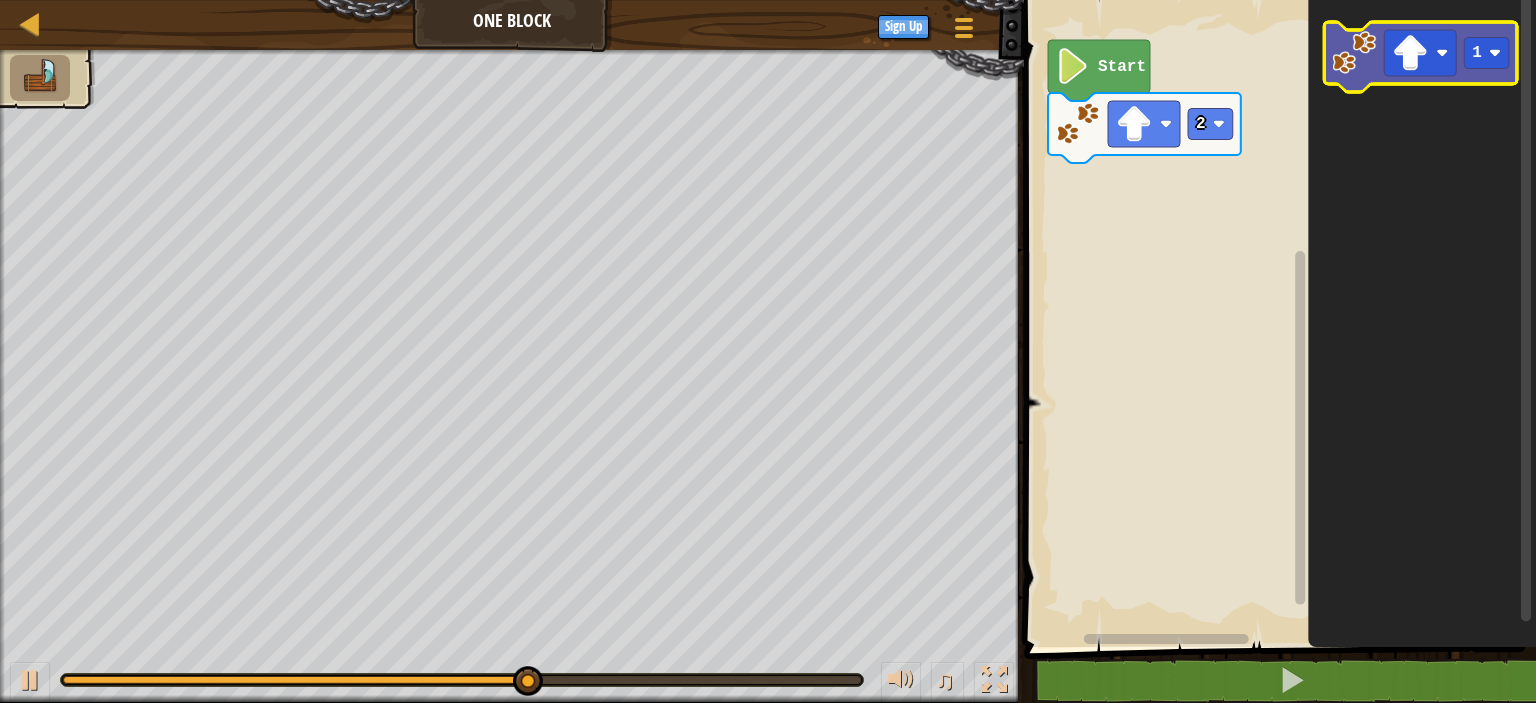 click 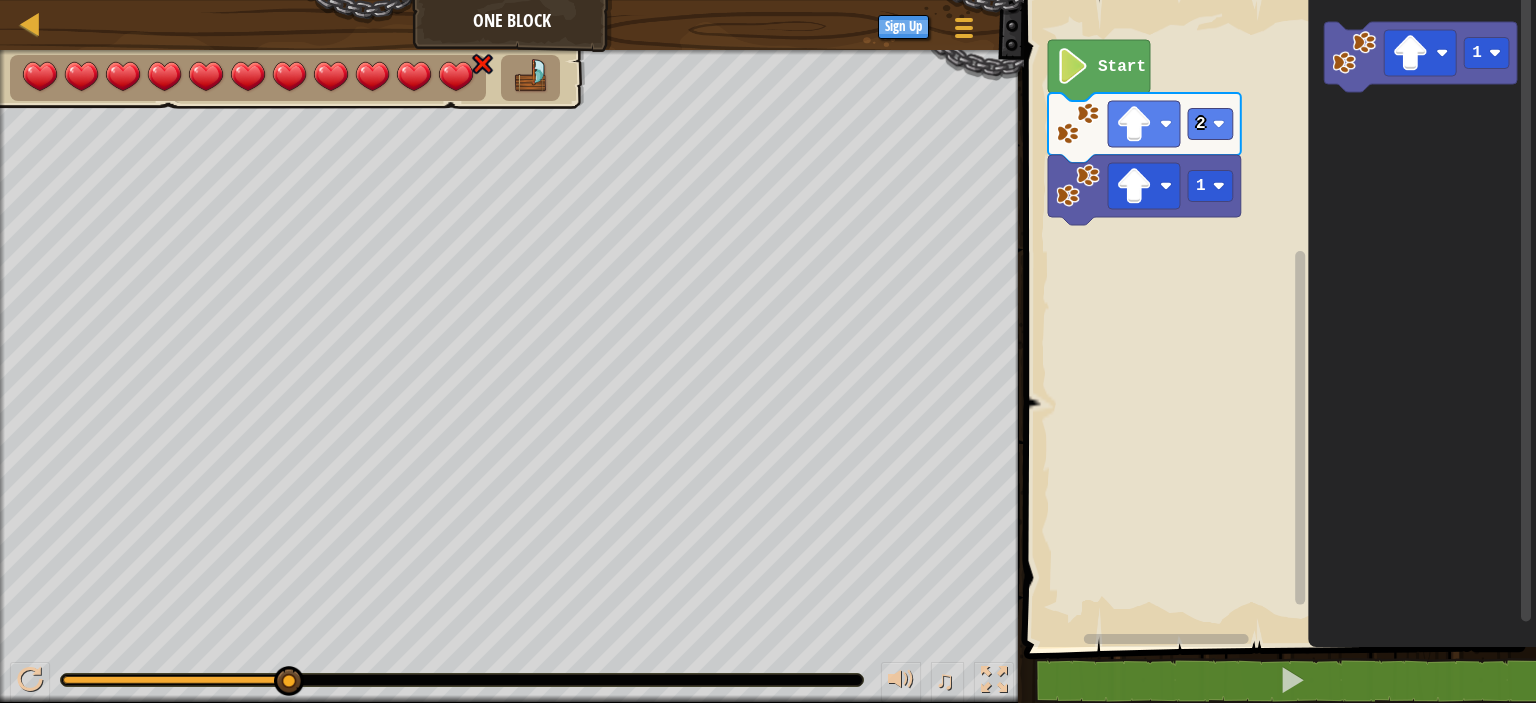 click on "Start 2 1 1" at bounding box center [1277, 318] 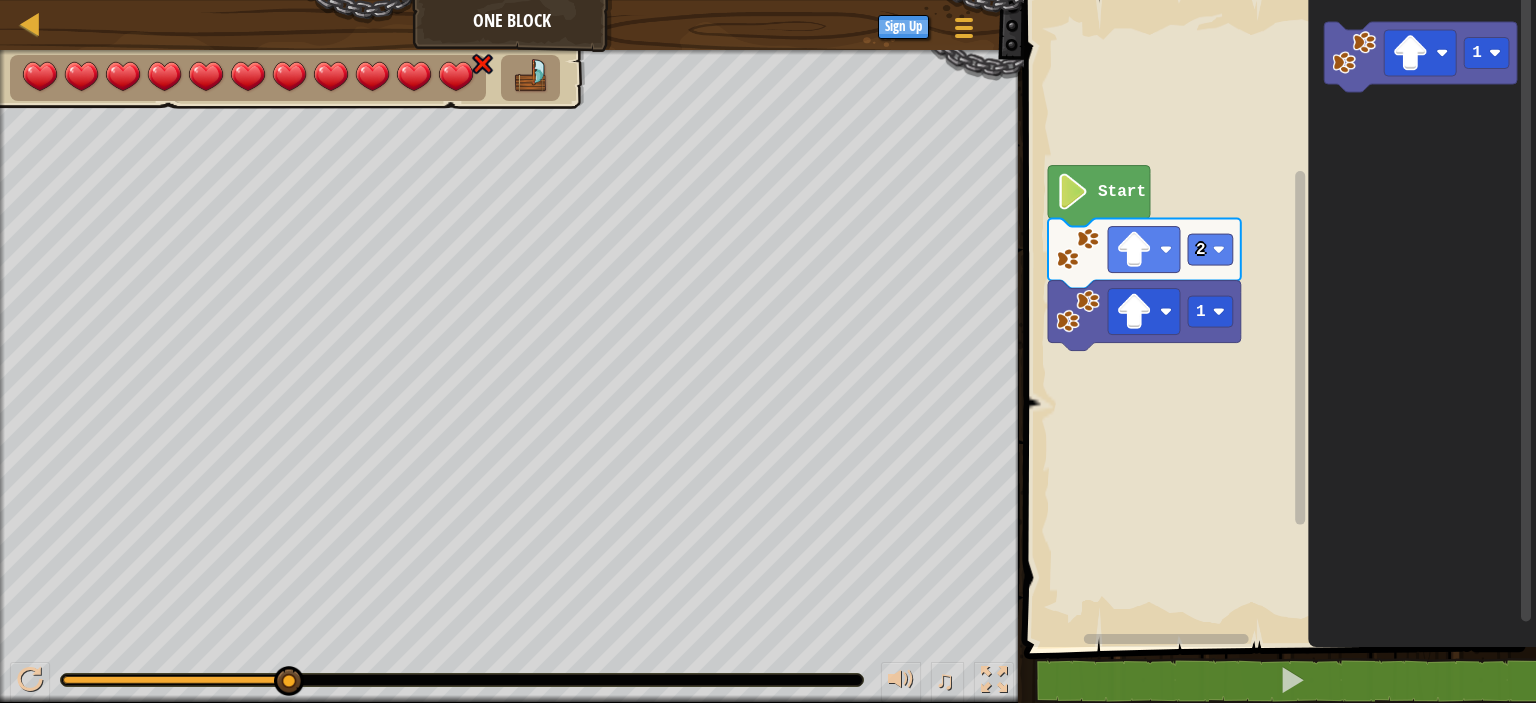 click on "Start 2 1 1" at bounding box center [1277, 318] 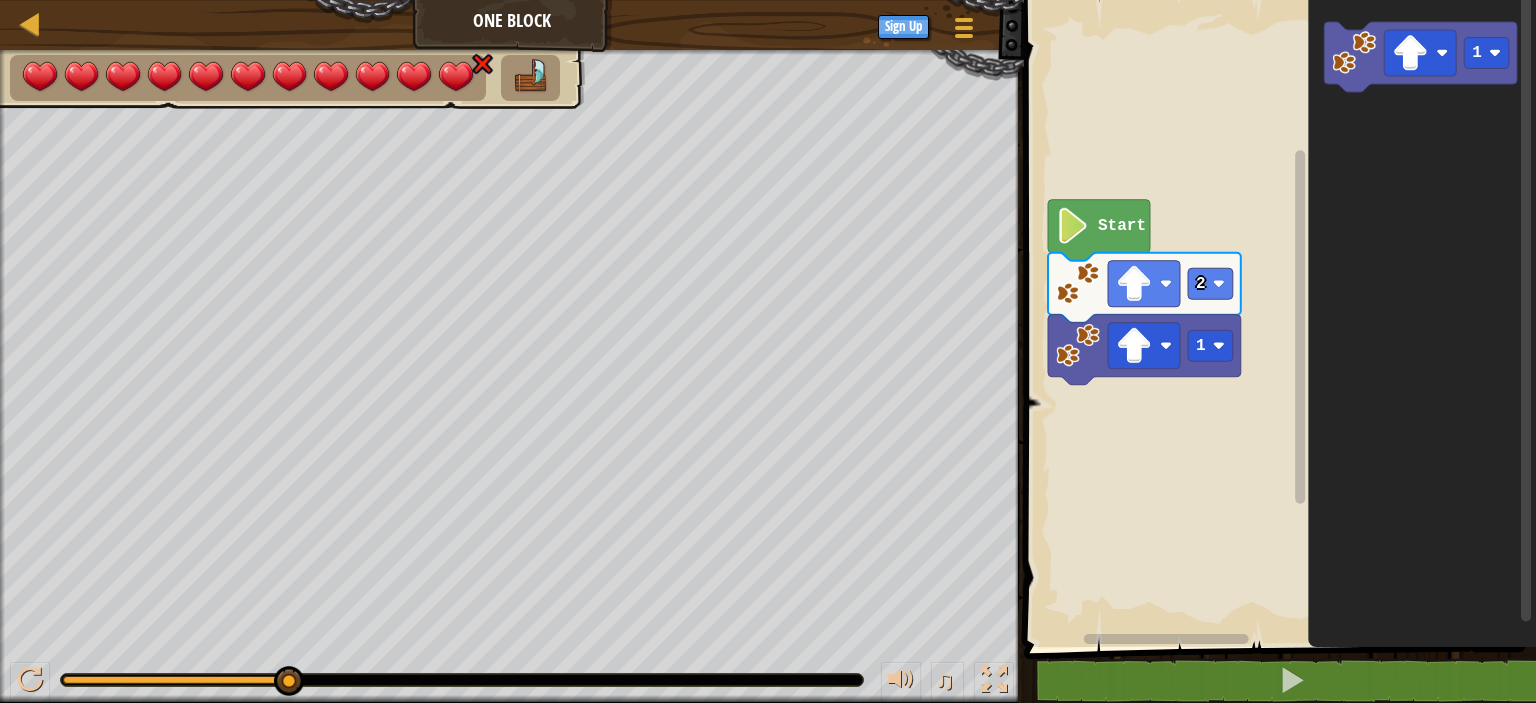 click on "Start 2 1 1" at bounding box center (1277, 318) 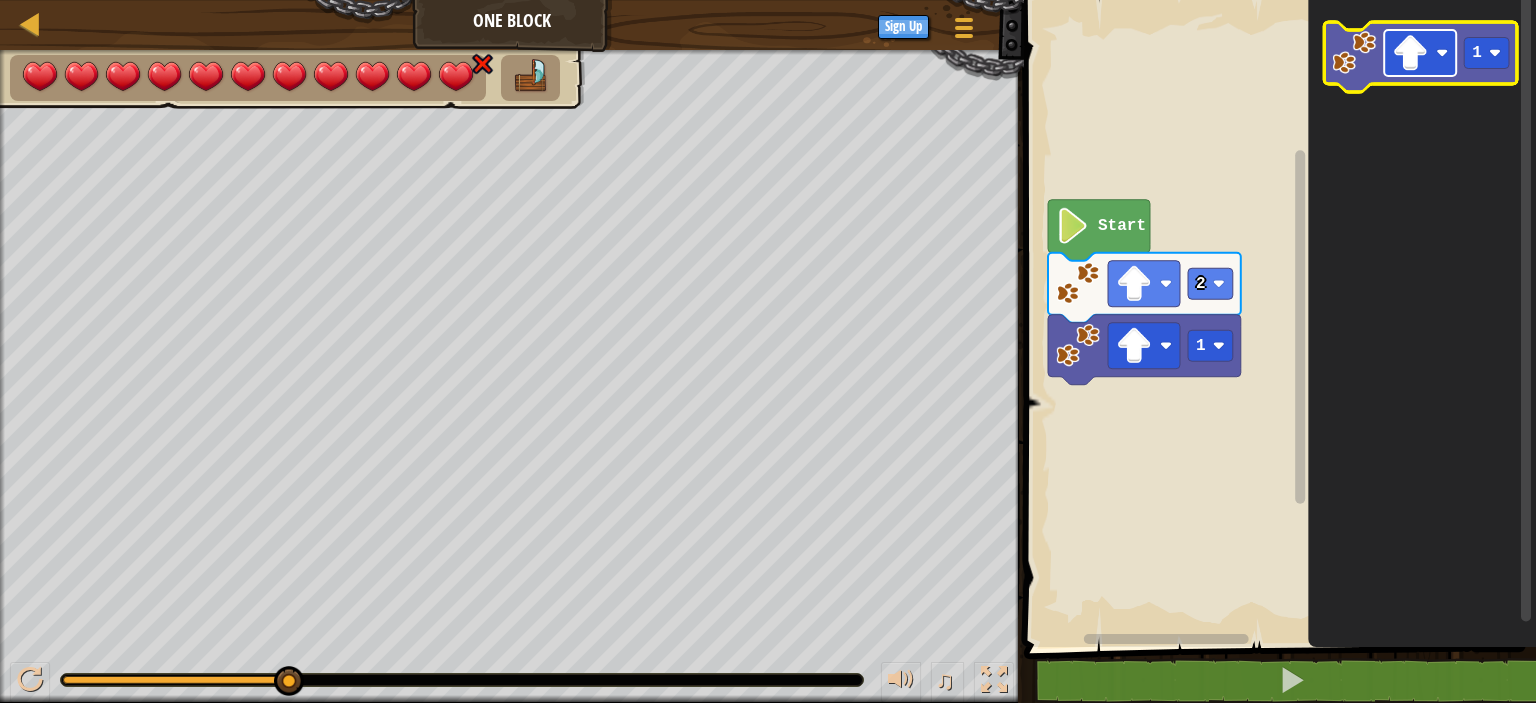 click 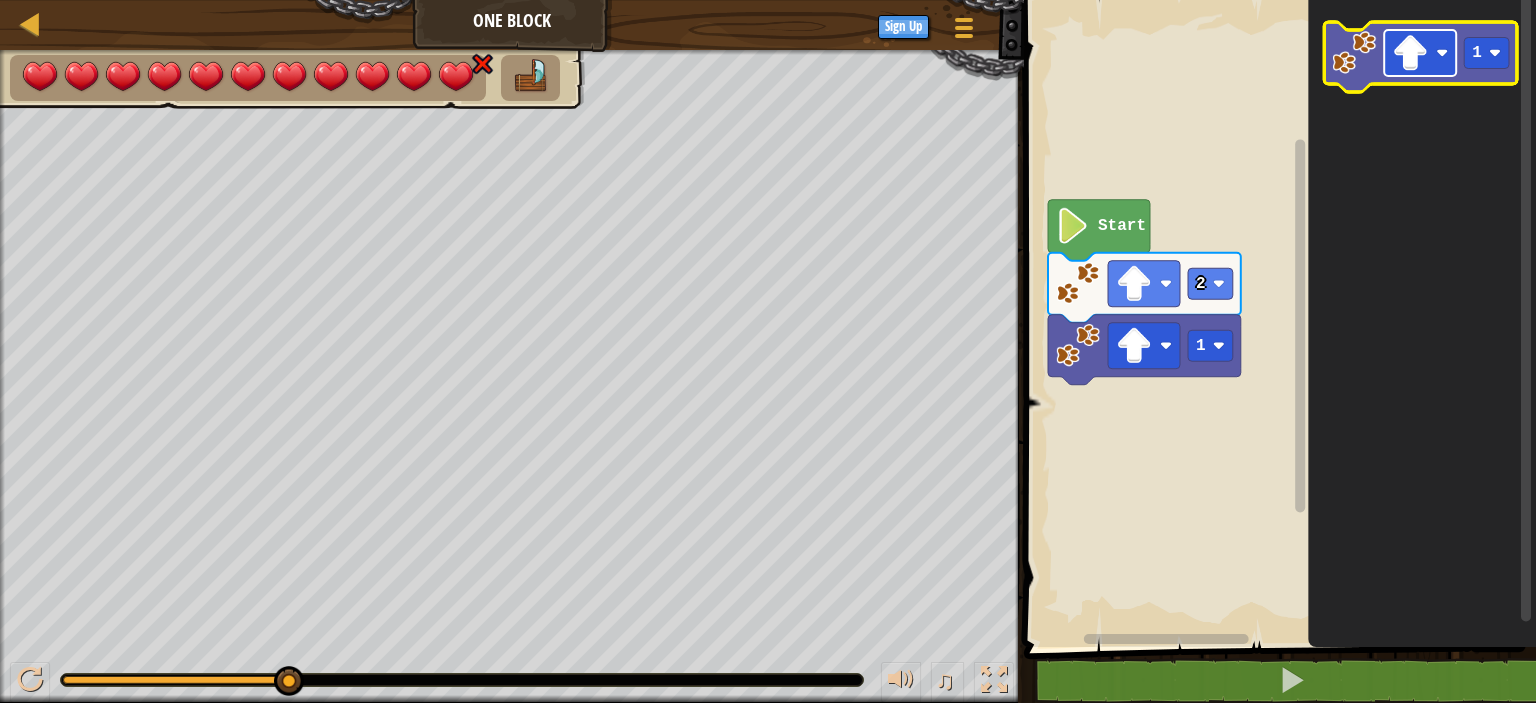 click 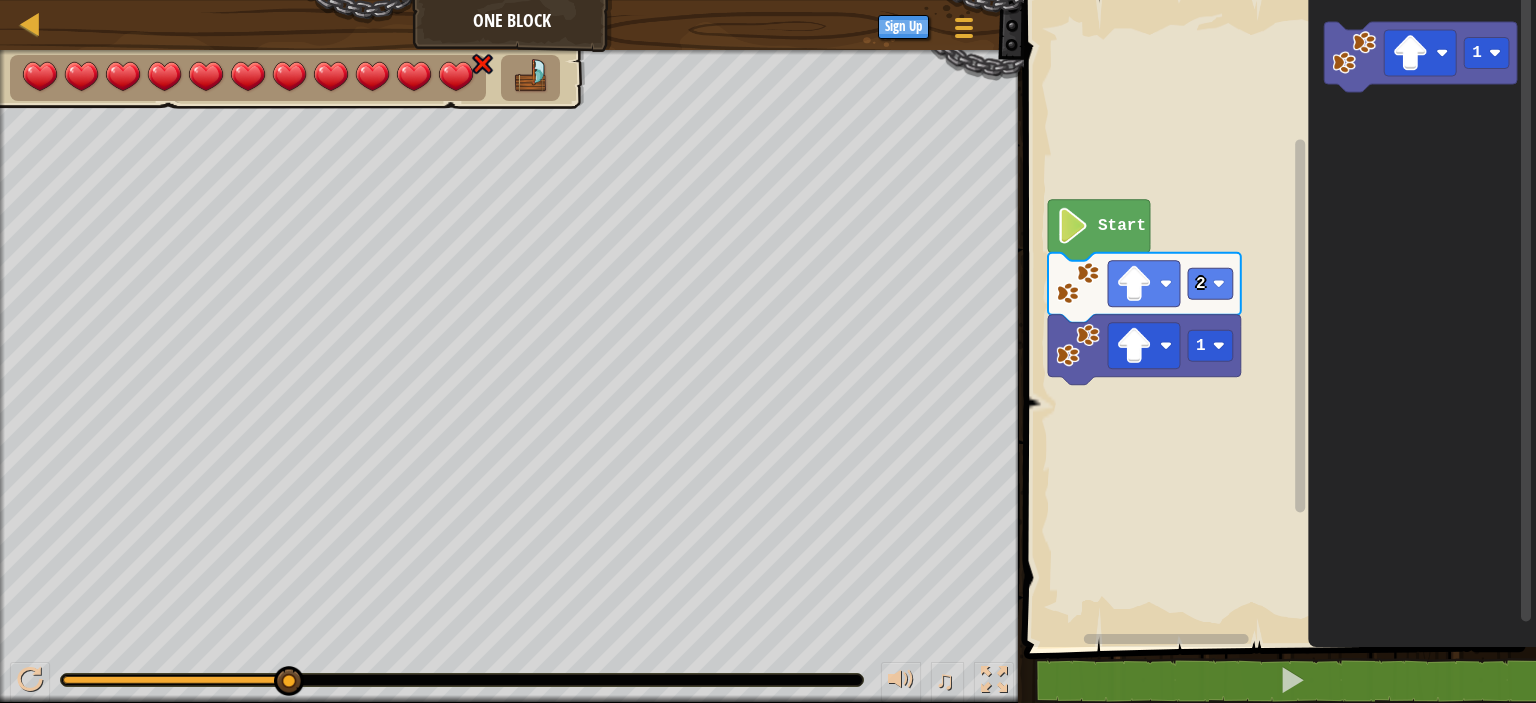 click 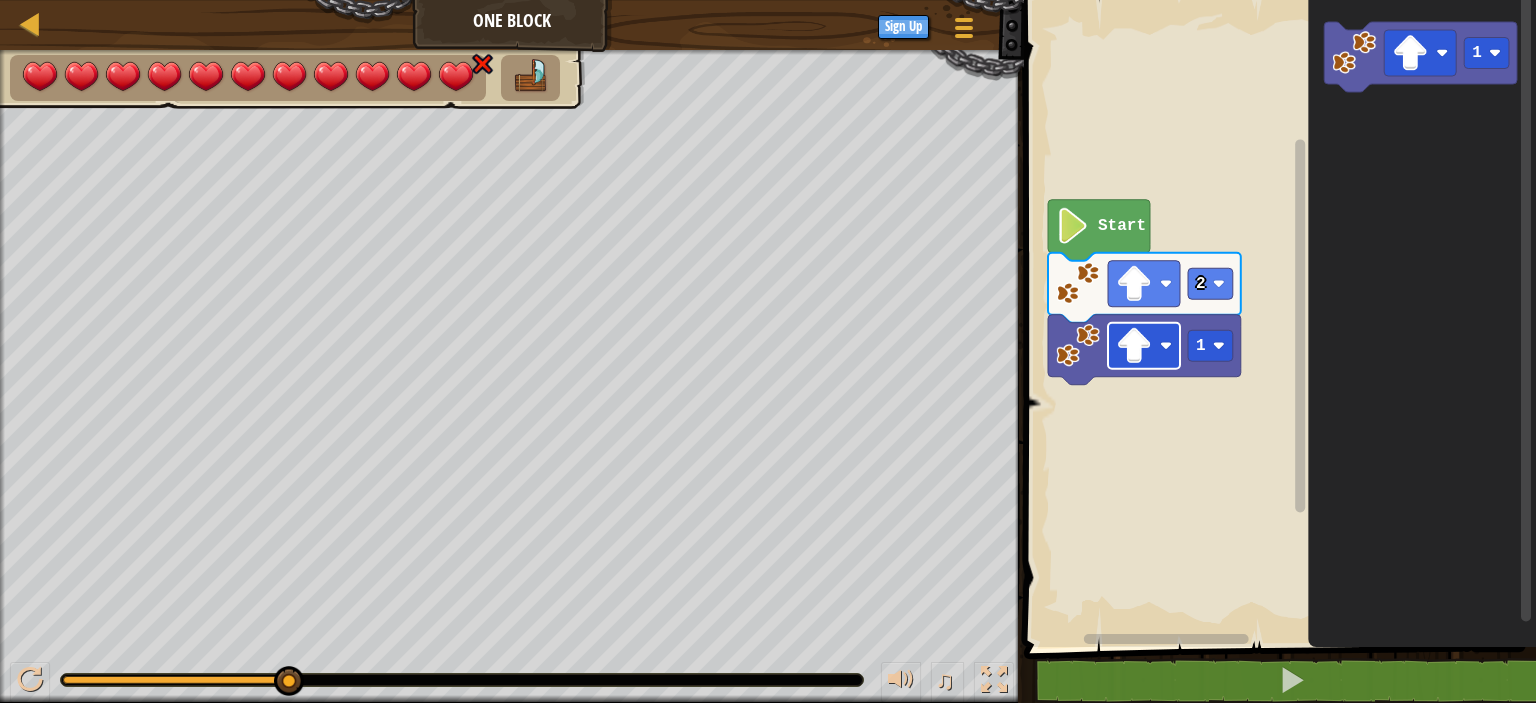 click 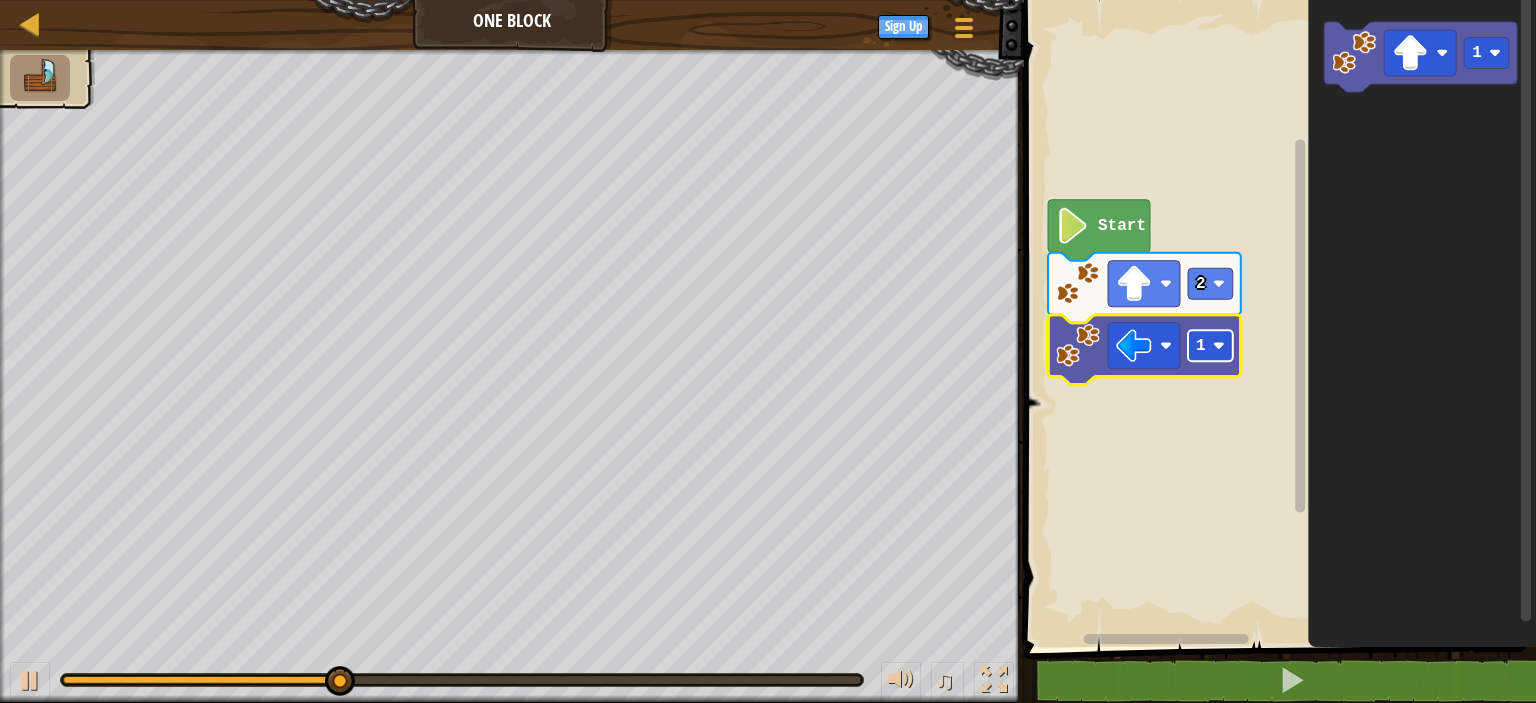 click 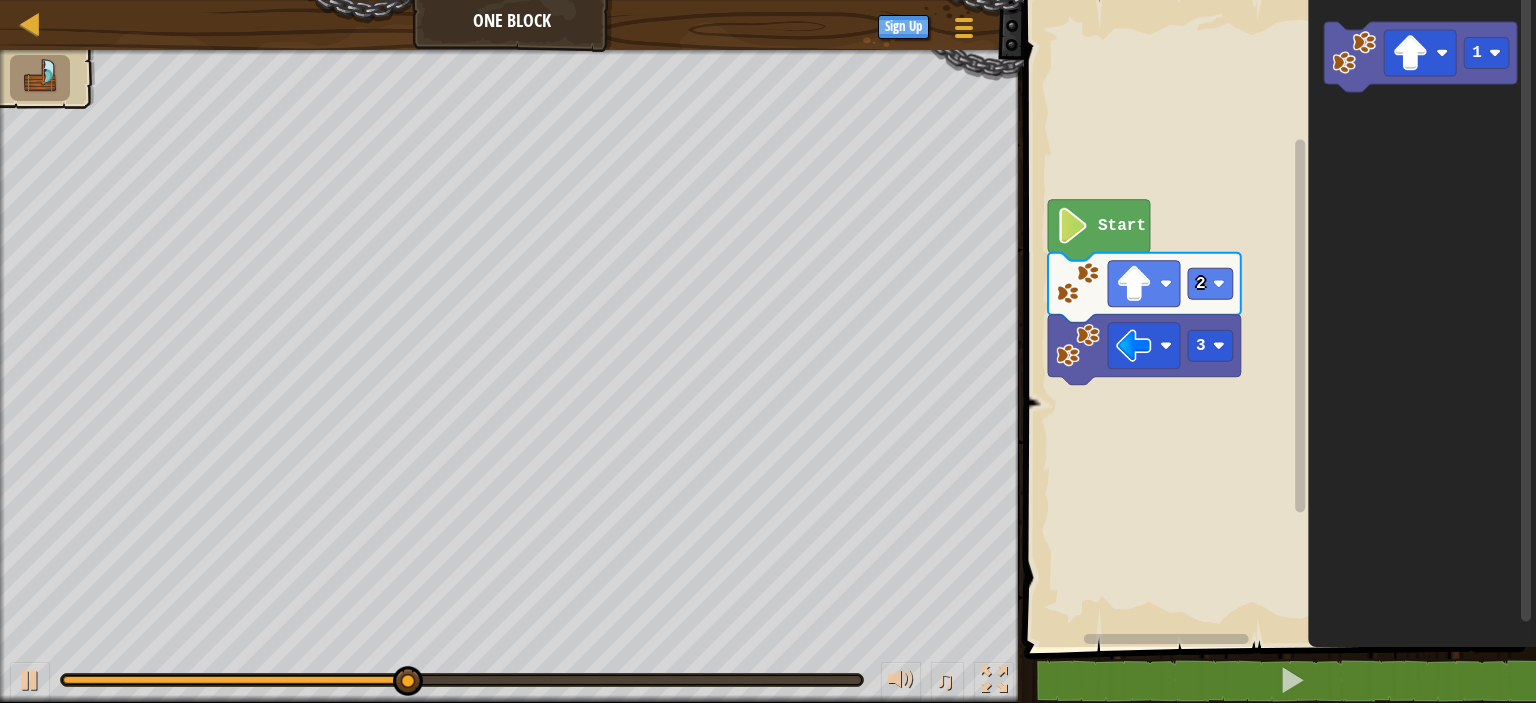 click on "1" 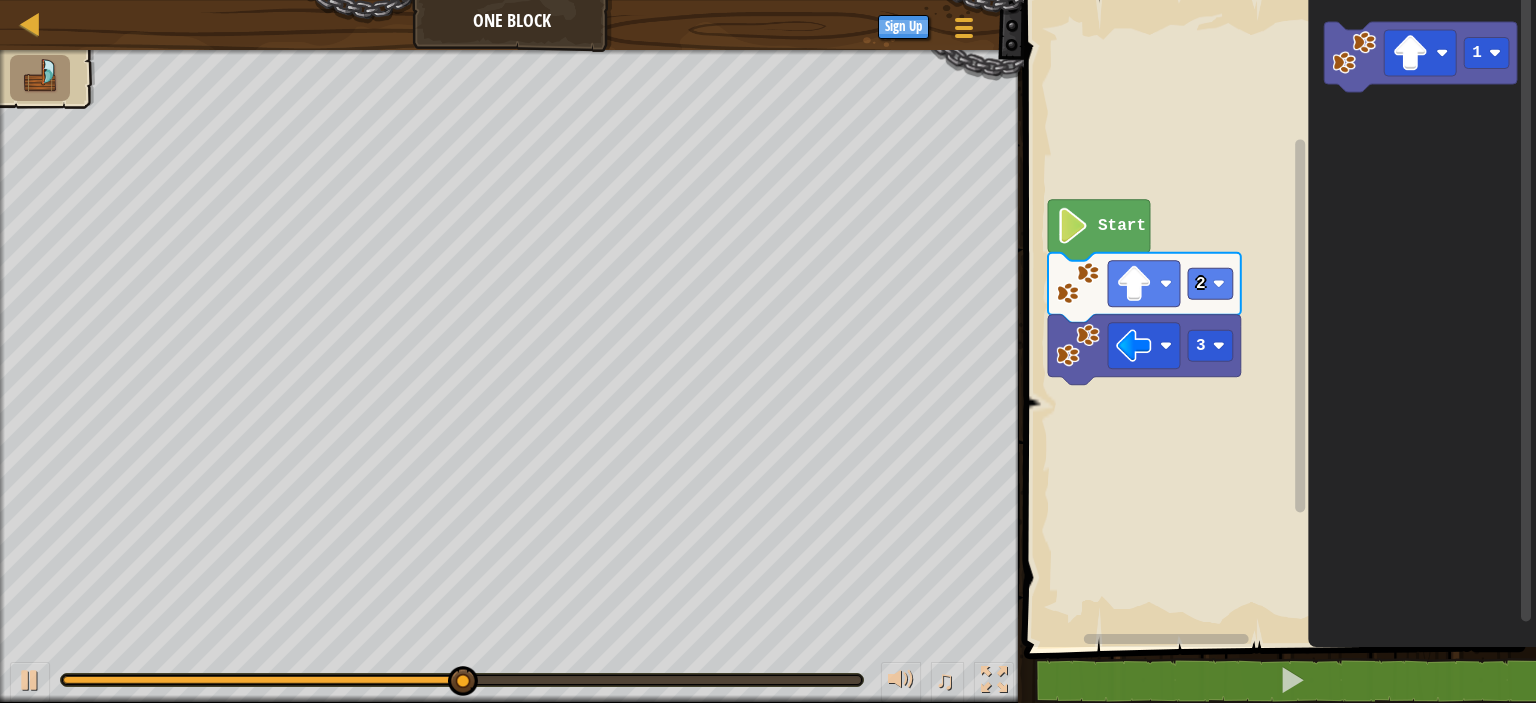 click on "1" 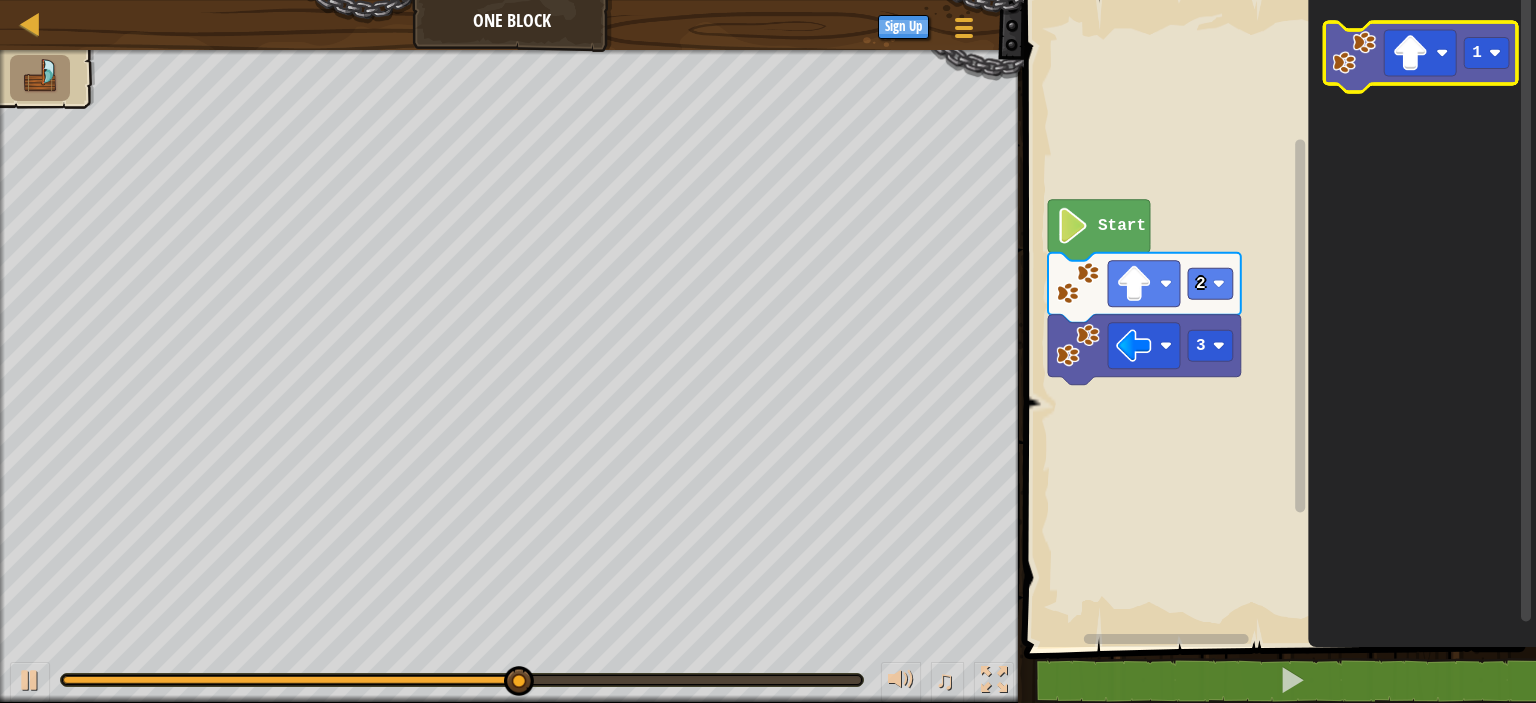 click 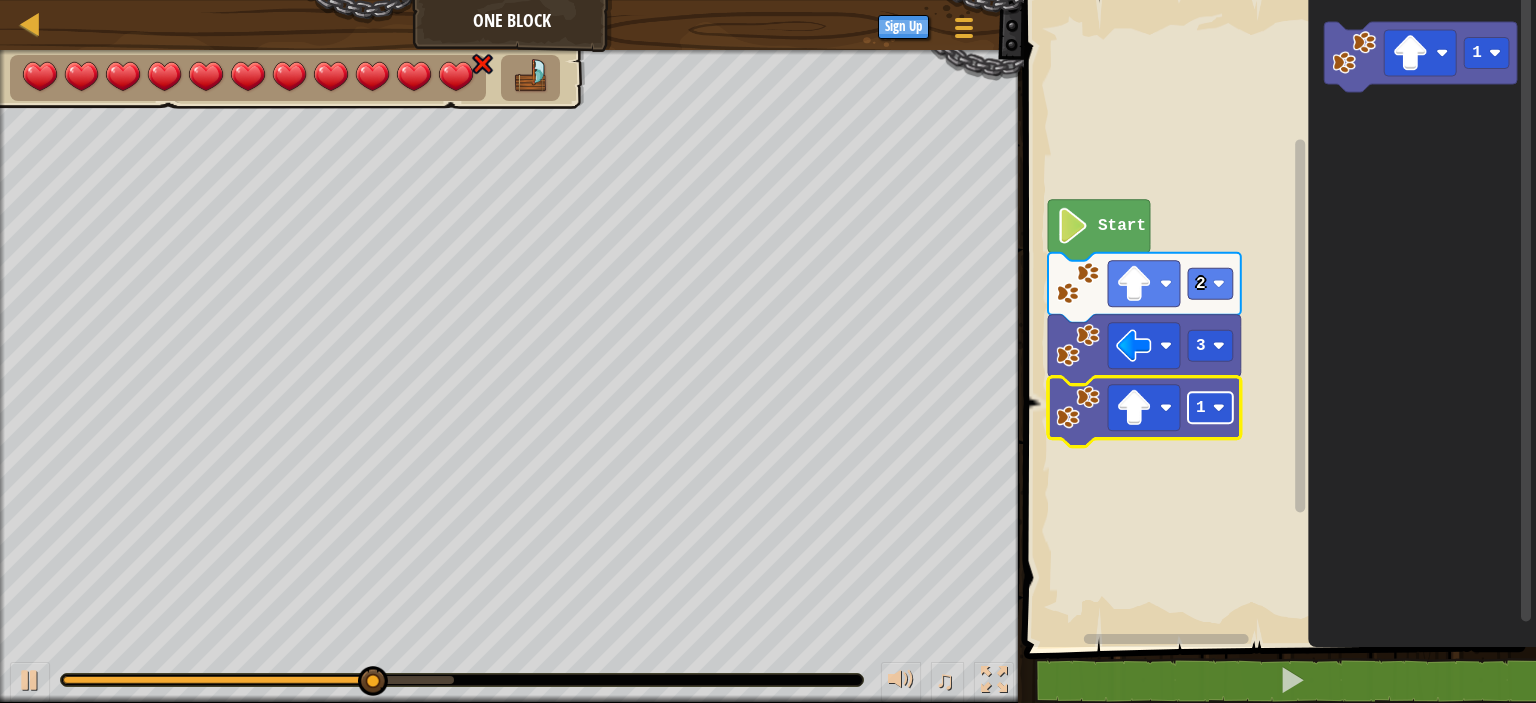 click on "1" 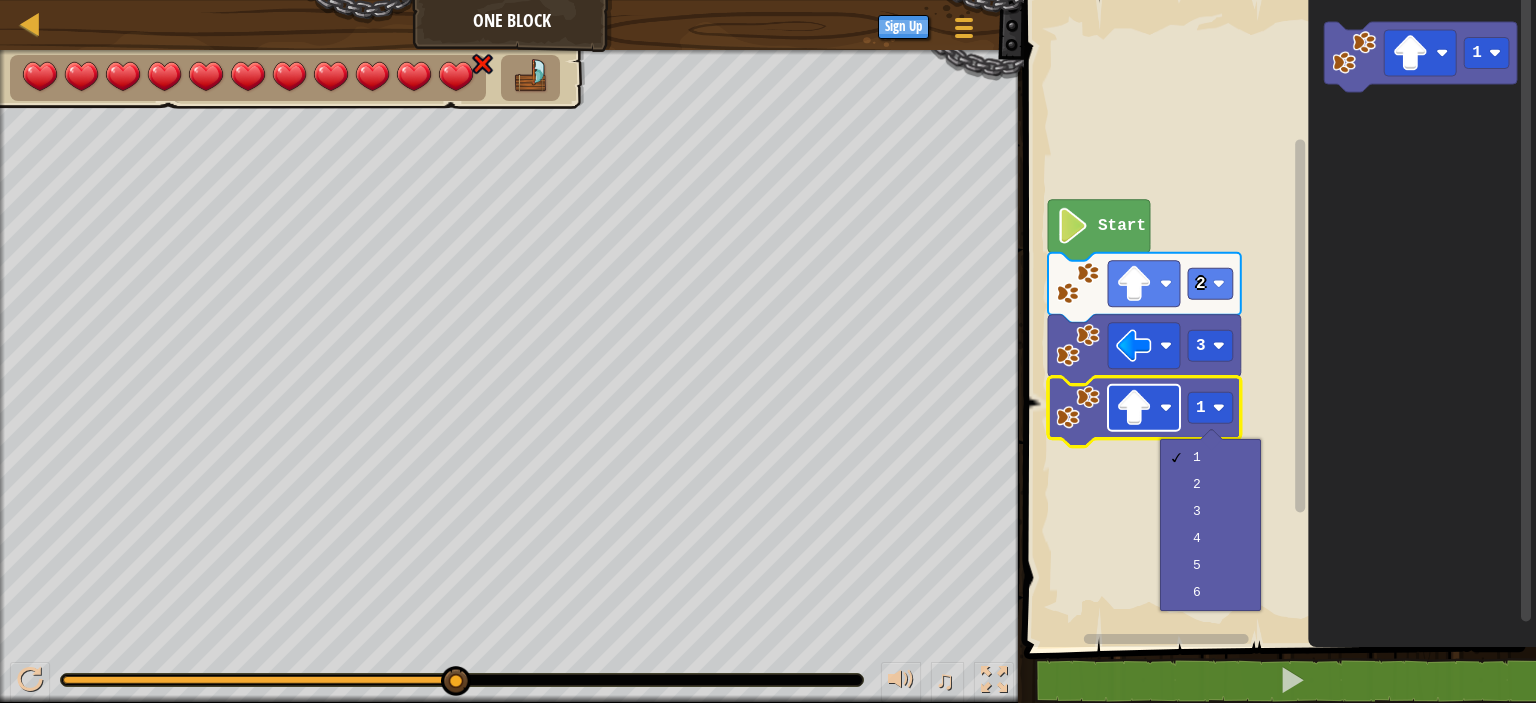 click 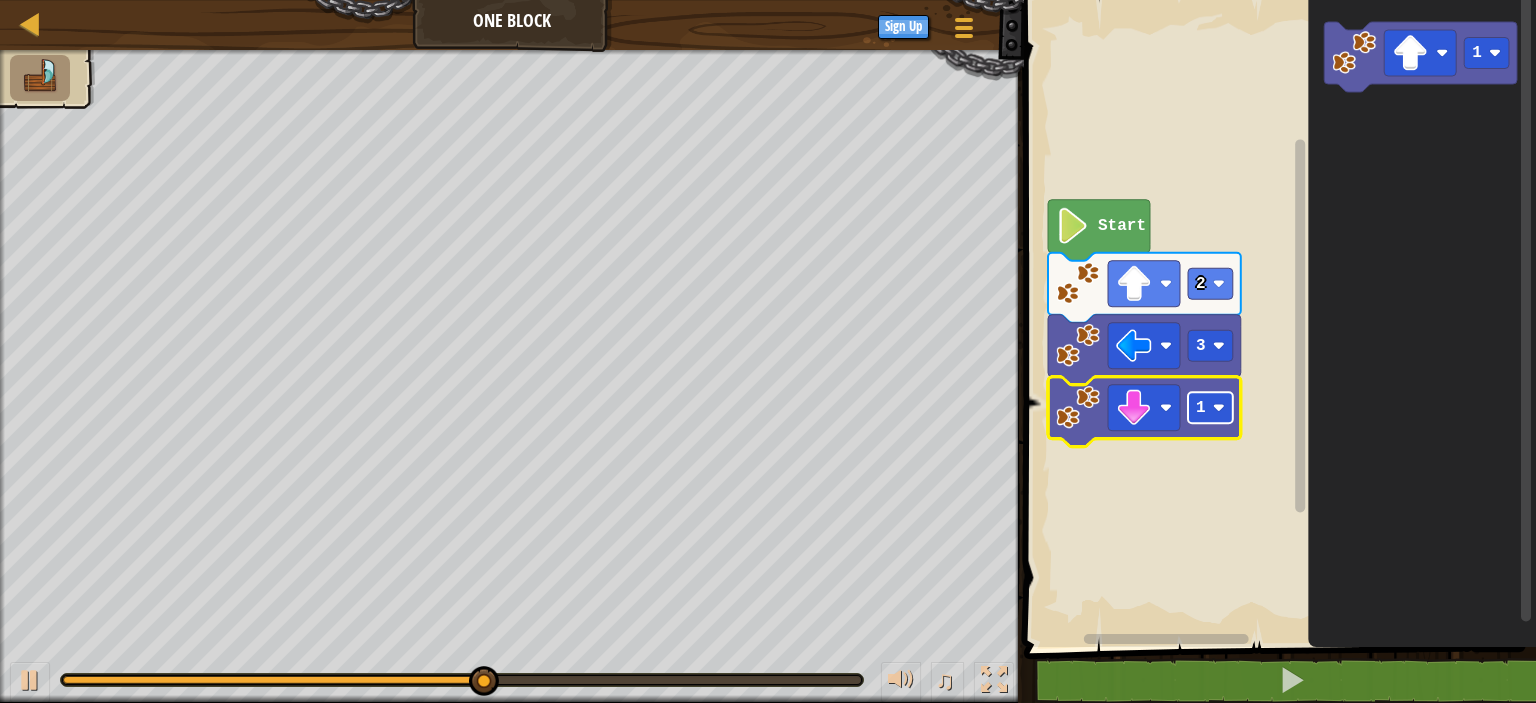 click 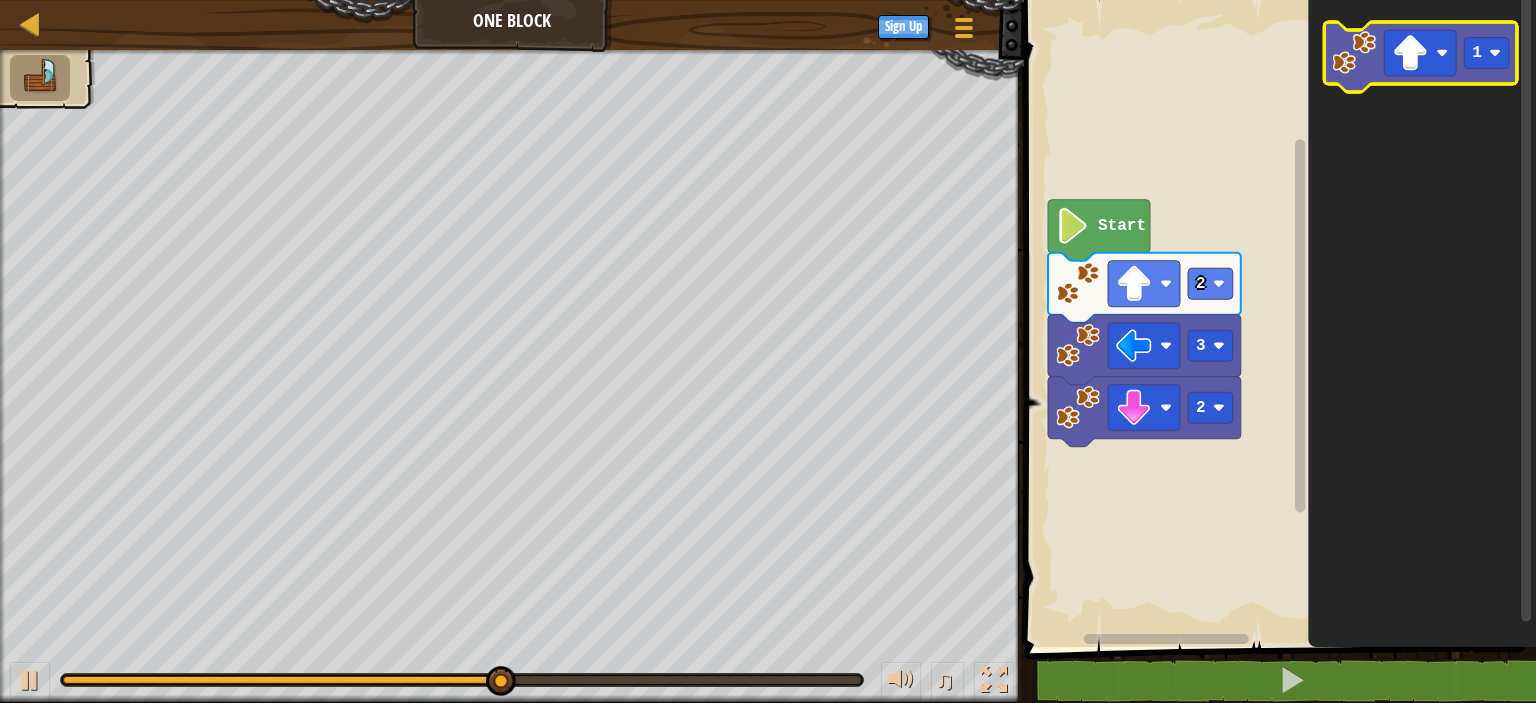 click 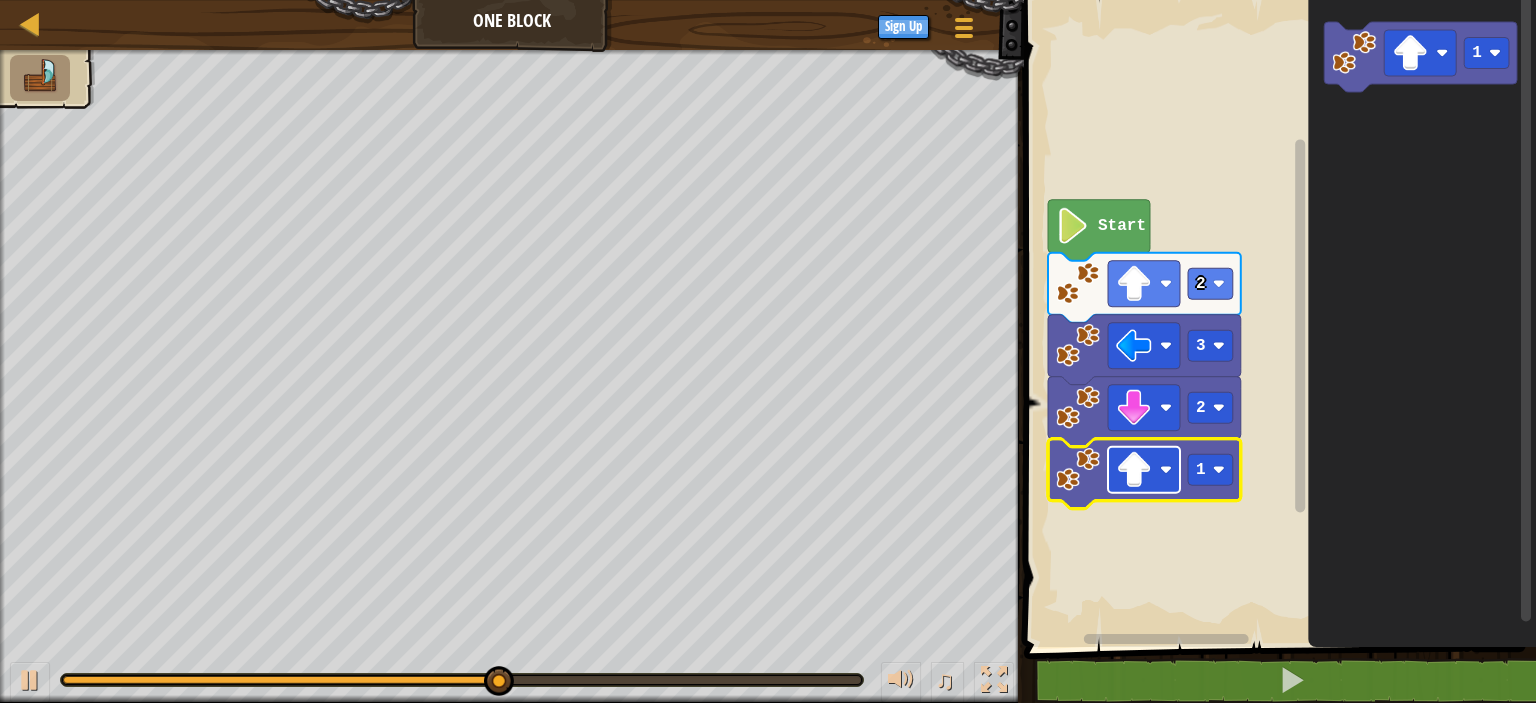 click 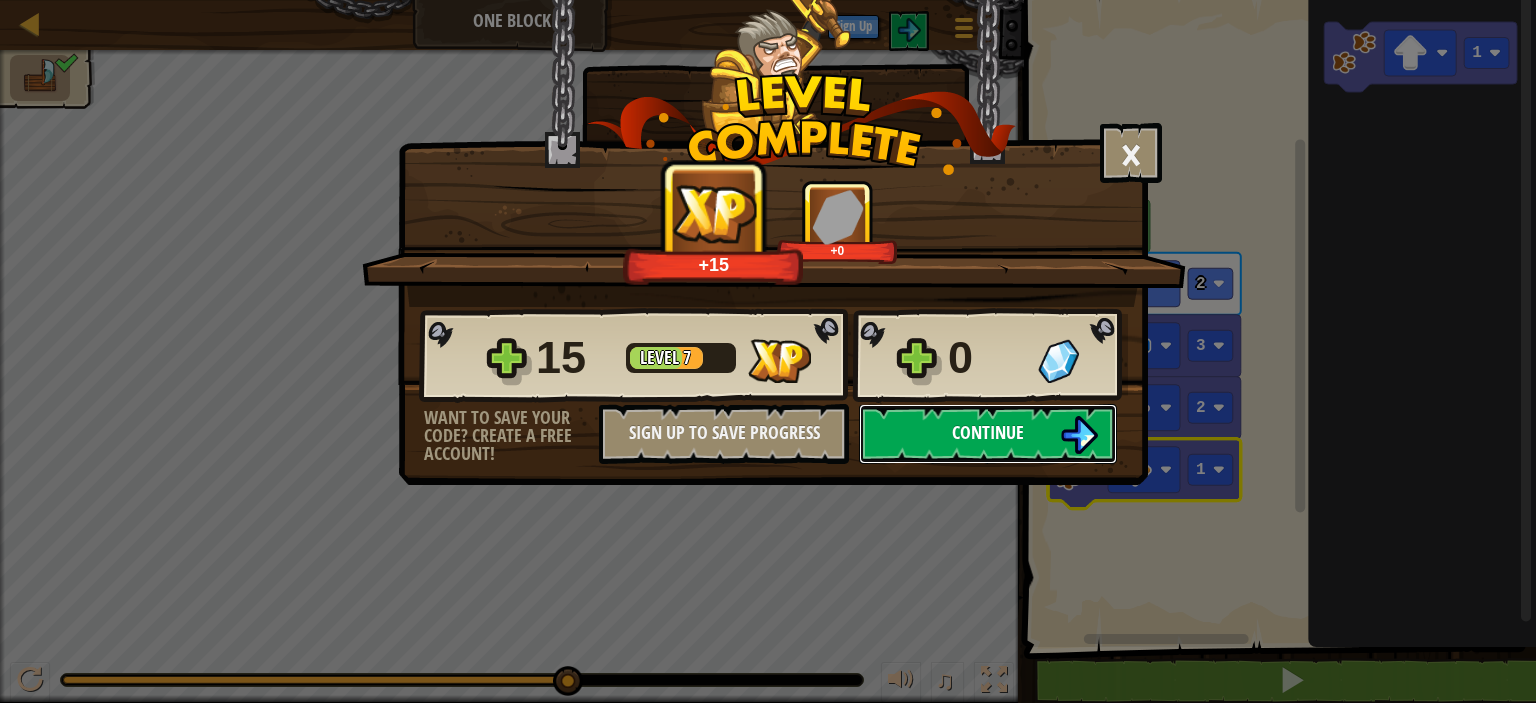 click at bounding box center [1079, 435] 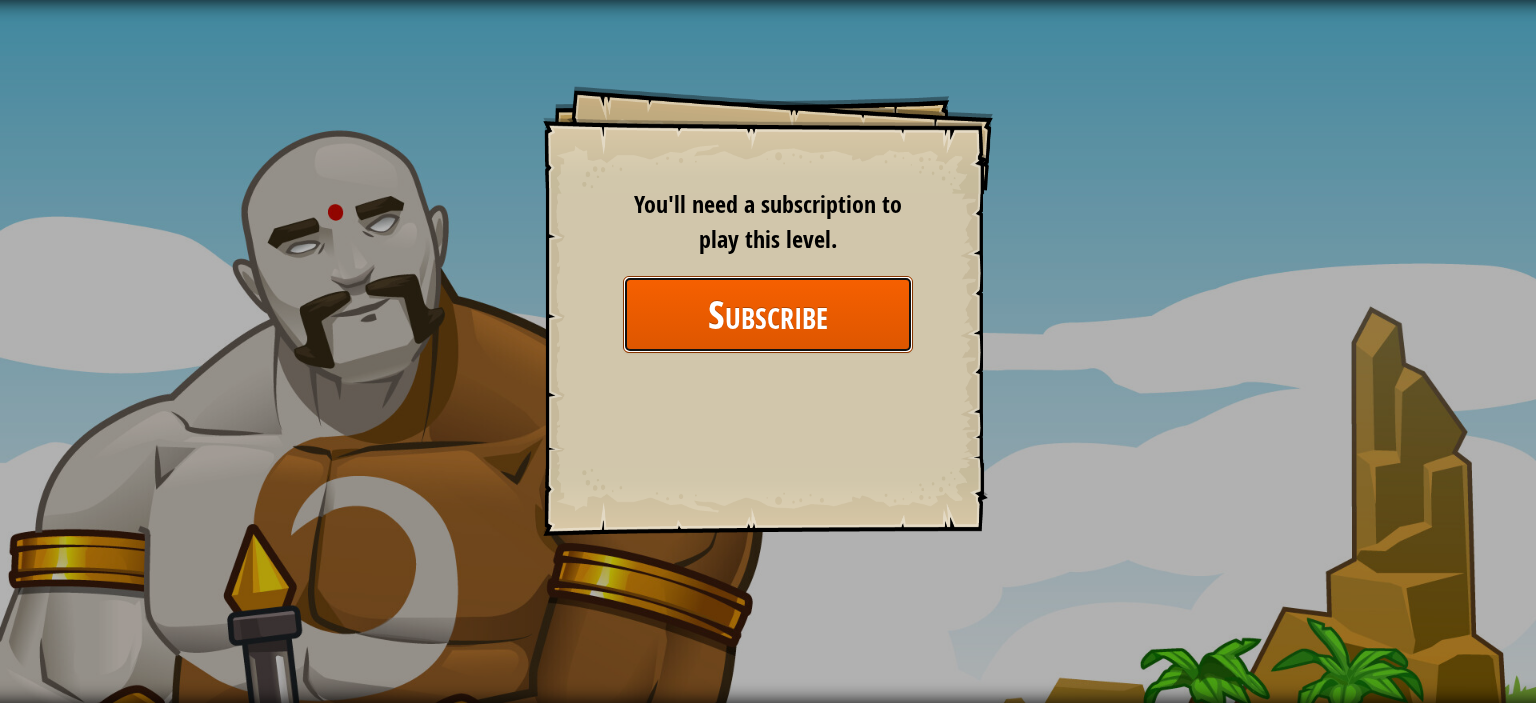 click on "Subscribe" at bounding box center [768, 314] 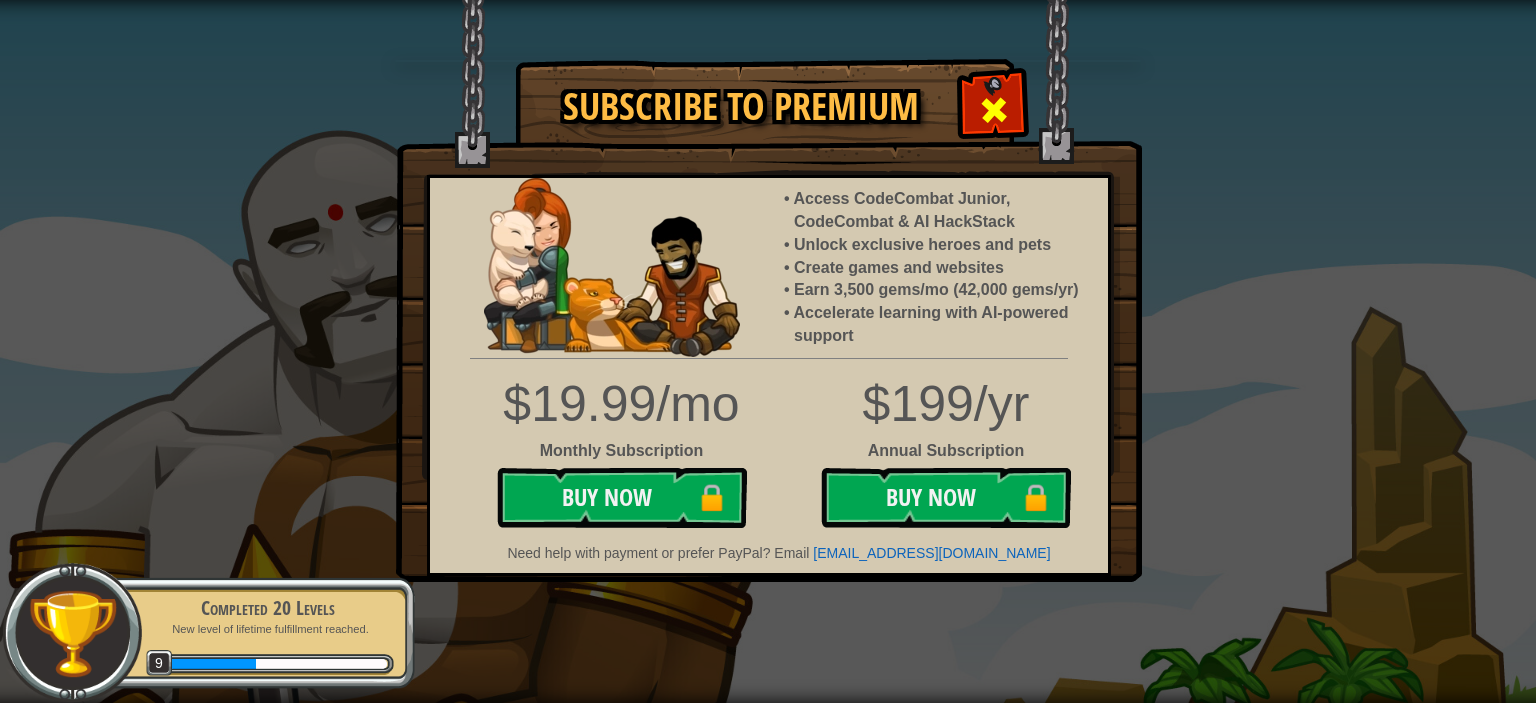 click at bounding box center (993, 107) 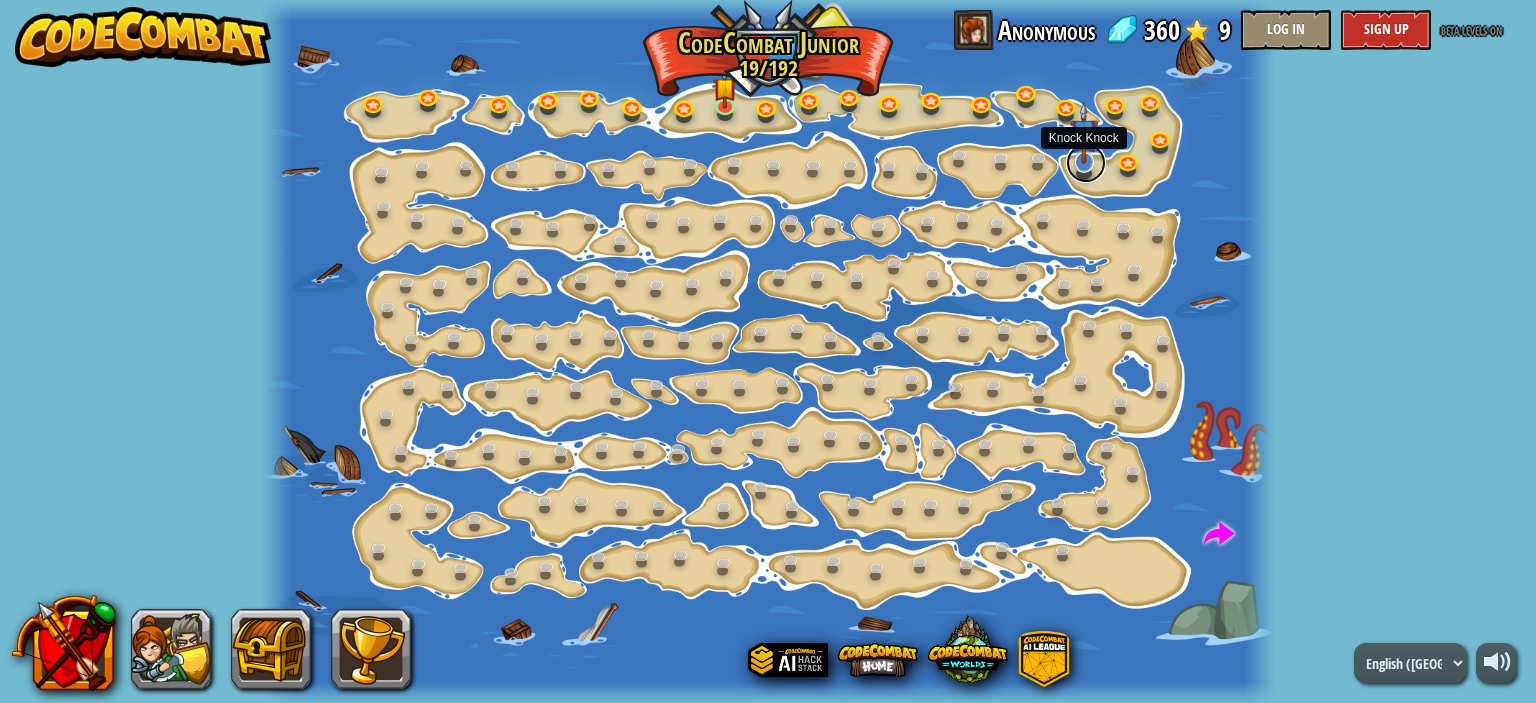 click at bounding box center [1086, 163] 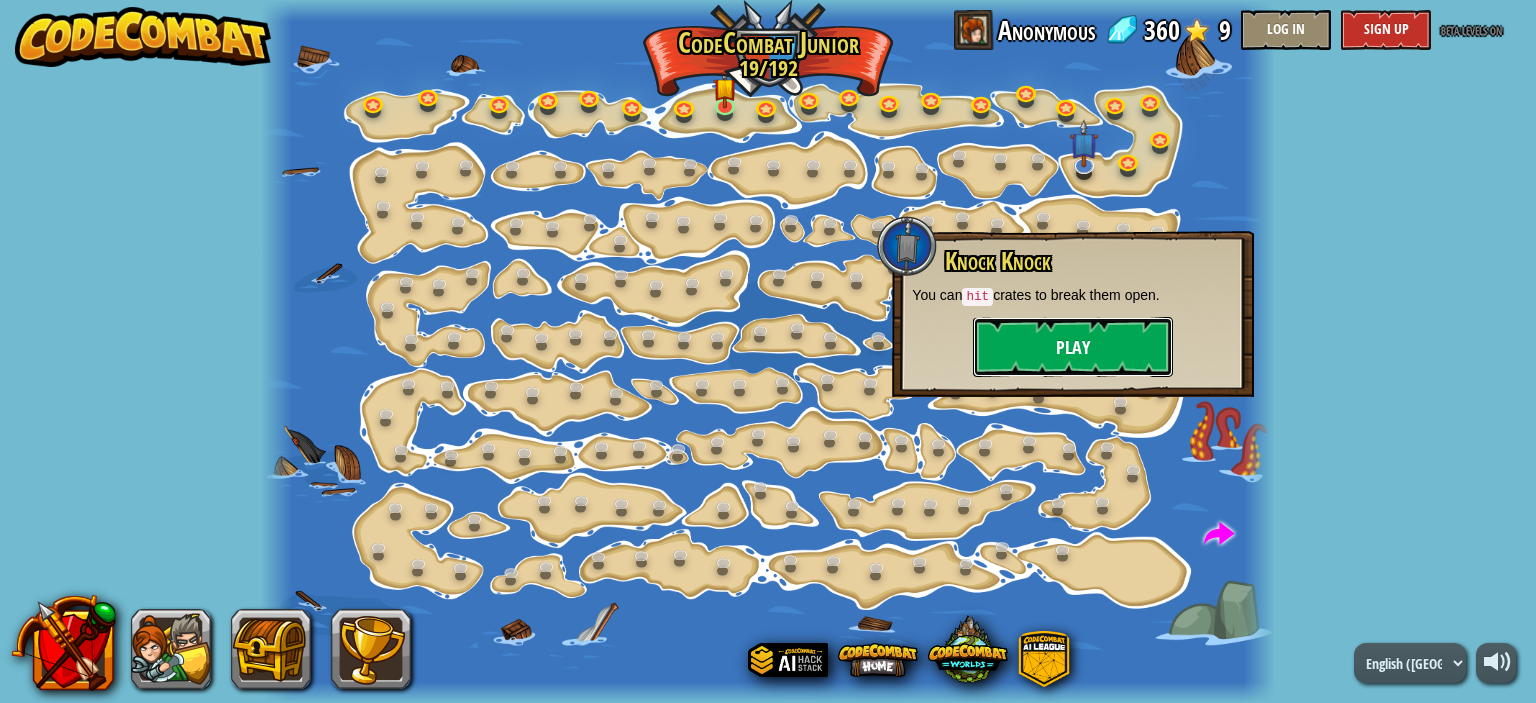 click on "Play" at bounding box center (1073, 347) 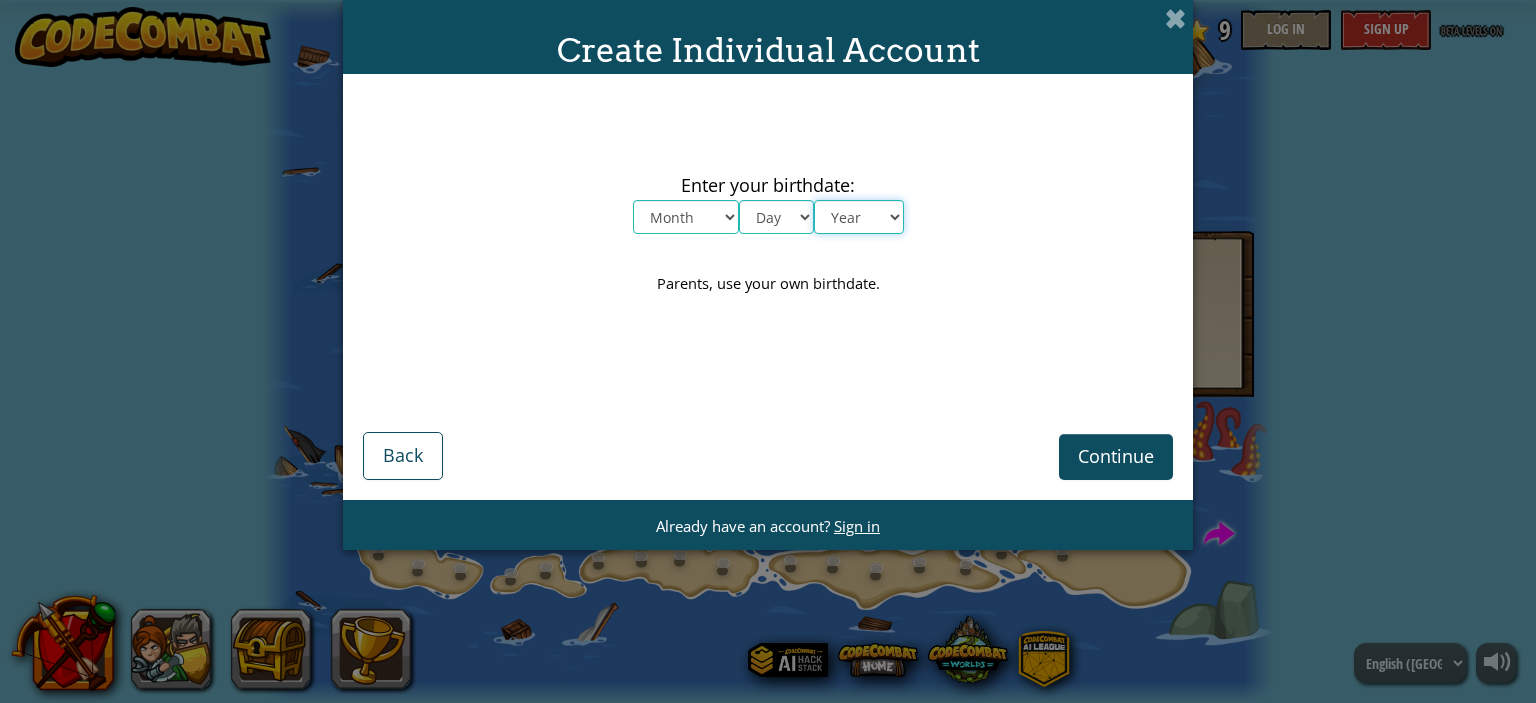 click on "Year [DATE] 2024 2023 2022 2021 2020 2019 2018 2017 2016 2015 2014 2013 2012 2011 2010 2009 2008 2007 2006 2005 2004 2003 2002 2001 2000 1999 1998 1997 1996 1995 1994 1993 1992 1991 1990 1989 1988 1987 1986 1985 1984 1983 1982 1981 1980 1979 1978 1977 1976 1975 1974 1973 1972 1971 1970 1969 1968 1967 1966 1965 1964 1963 1962 1961 1960 1959 1958 1957 1956 1955 1954 1953 1952 1951 1950 1949 1948 1947 1946 1945 1944 1943 1942 1941 1940 1939 1938 1937 1936 1935 1934 1933 1932 1931 1930 1929 1928 1927 1926" at bounding box center [859, 217] 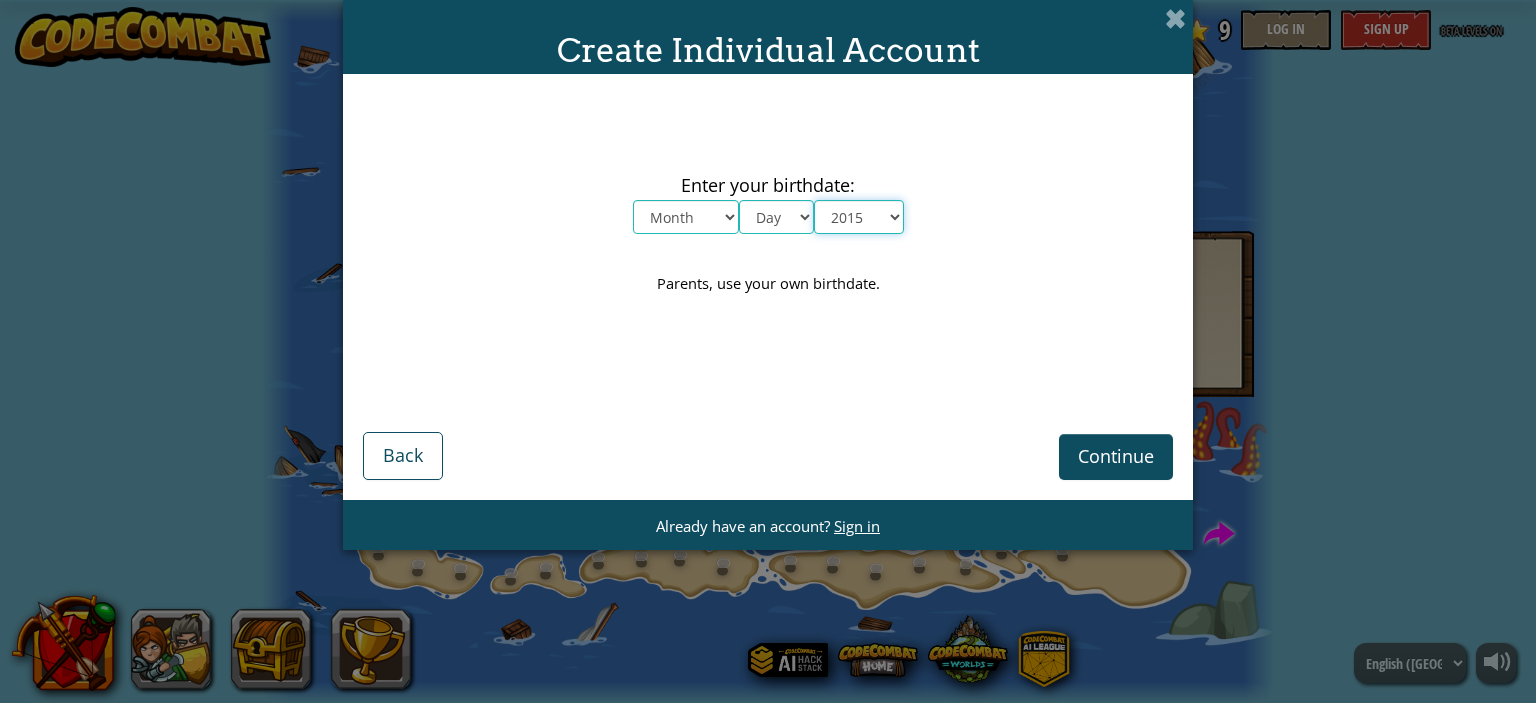 click on "Year [DATE] 2024 2023 2022 2021 2020 2019 2018 2017 2016 2015 2014 2013 2012 2011 2010 2009 2008 2007 2006 2005 2004 2003 2002 2001 2000 1999 1998 1997 1996 1995 1994 1993 1992 1991 1990 1989 1988 1987 1986 1985 1984 1983 1982 1981 1980 1979 1978 1977 1976 1975 1974 1973 1972 1971 1970 1969 1968 1967 1966 1965 1964 1963 1962 1961 1960 1959 1958 1957 1956 1955 1954 1953 1952 1951 1950 1949 1948 1947 1946 1945 1944 1943 1942 1941 1940 1939 1938 1937 1936 1935 1934 1933 1932 1931 1930 1929 1928 1927 1926" at bounding box center [859, 217] 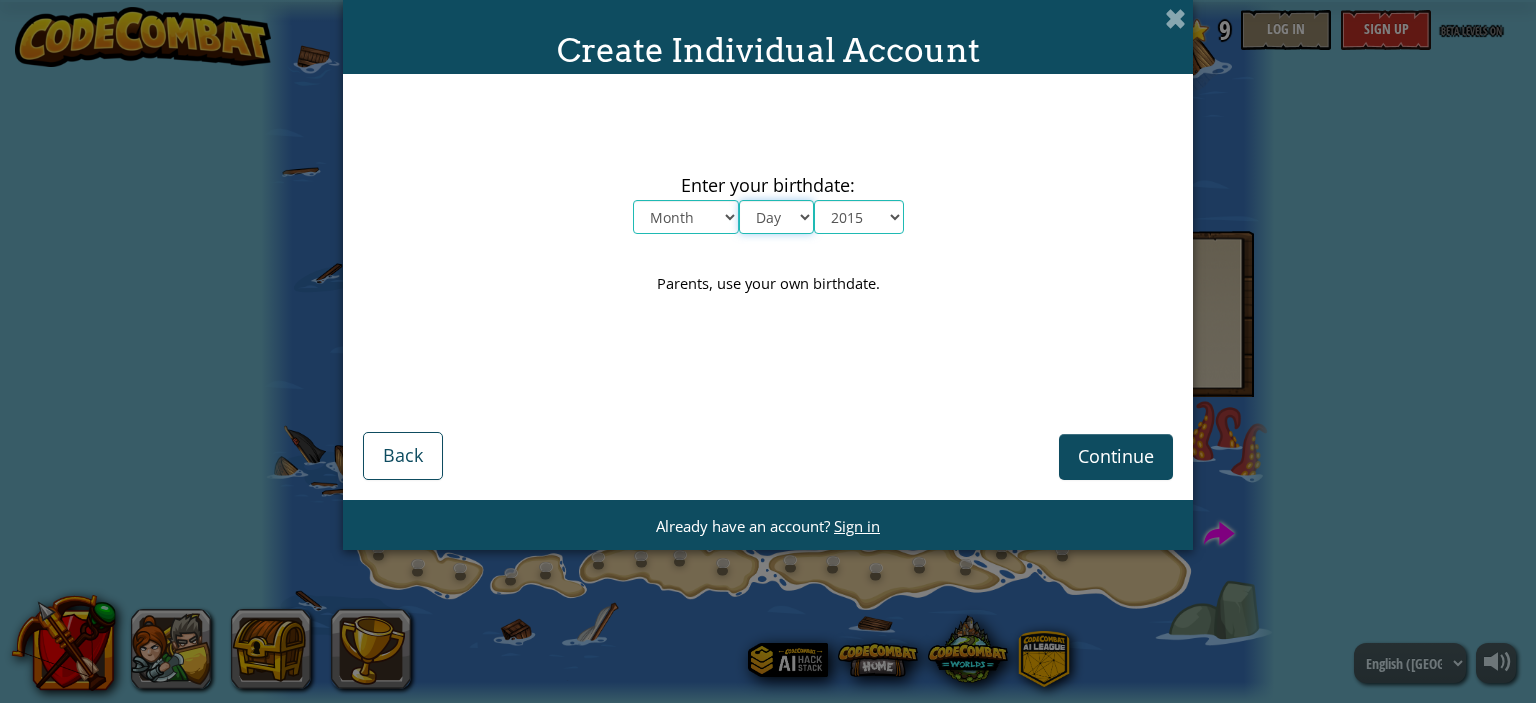click on "Day 1 2 3 4 5 6 7 8 9 10 11 12 13 14 15 16 17 18 19 20 21 22 23 24 25 26 27 28 29 30 31" at bounding box center (776, 217) 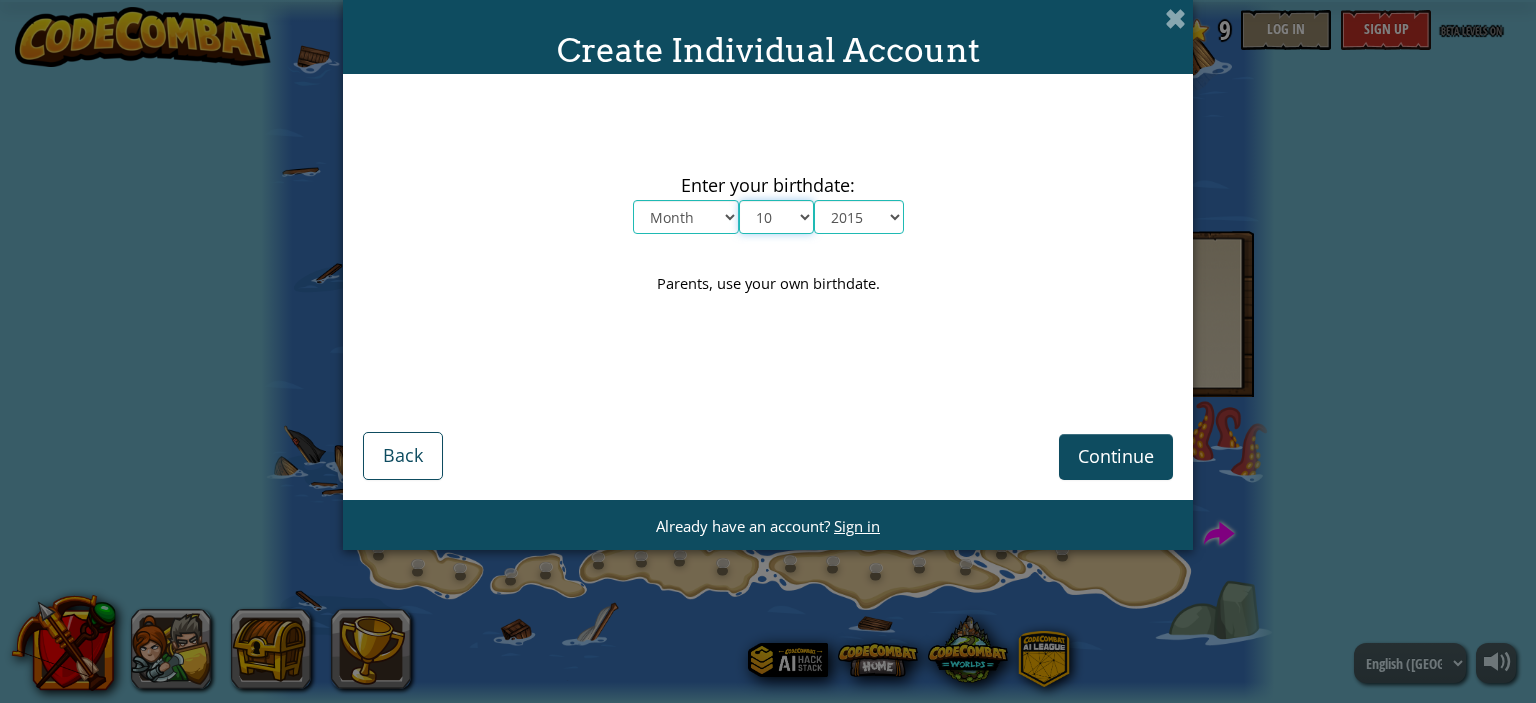 click on "Day 1 2 3 4 5 6 7 8 9 10 11 12 13 14 15 16 17 18 19 20 21 22 23 24 25 26 27 28 29 30 31" at bounding box center [776, 217] 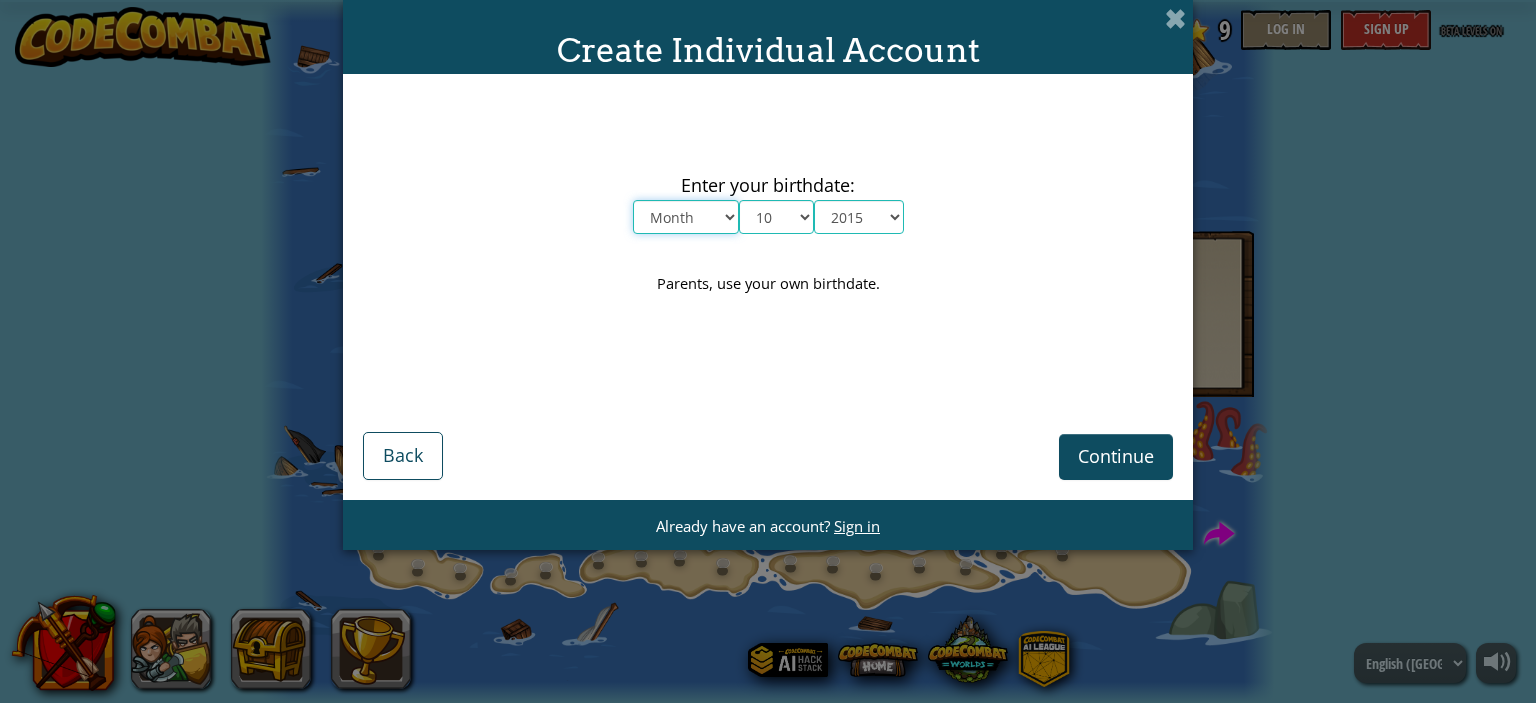 click on "Month January February March April May June July August September October November December" at bounding box center [686, 217] 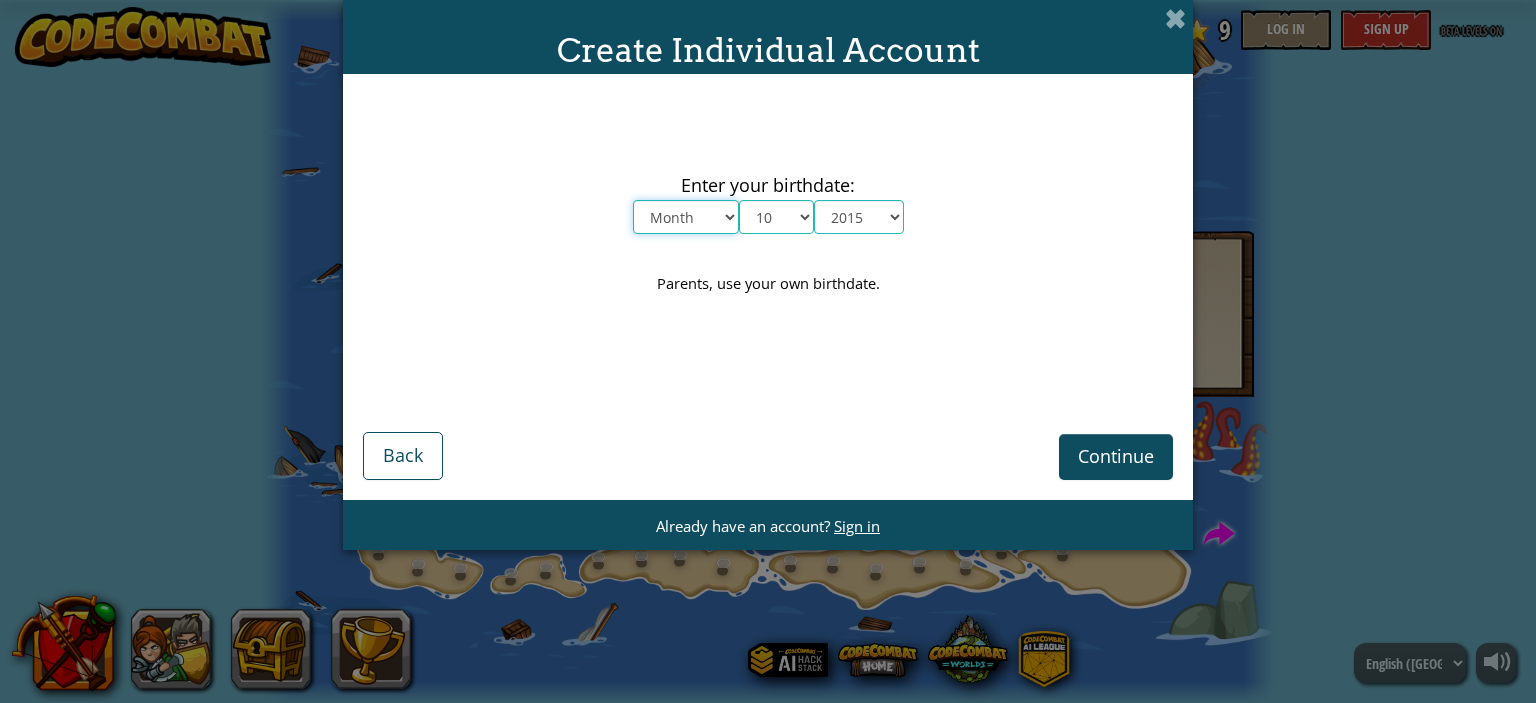 select on "8" 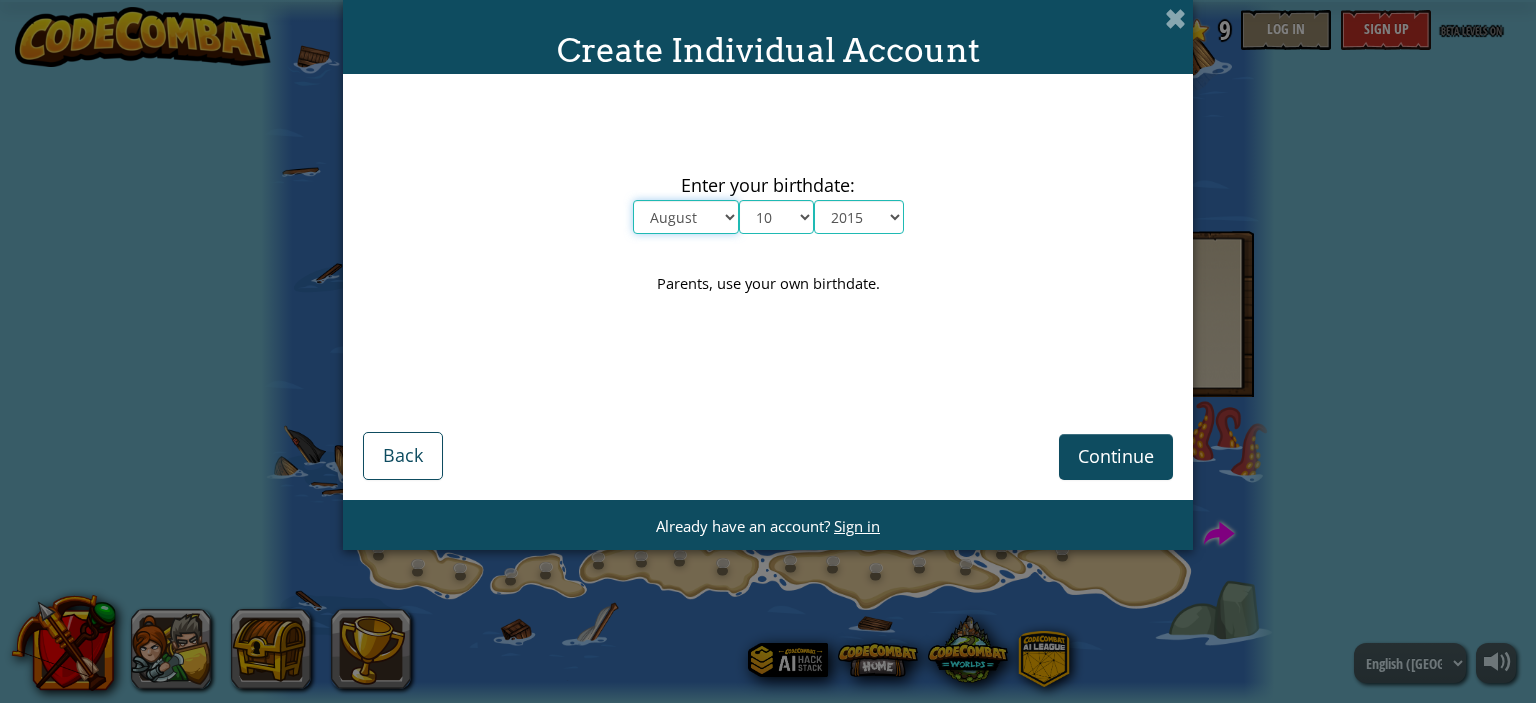 click on "Month January February March April May June July August September October November December" at bounding box center (686, 217) 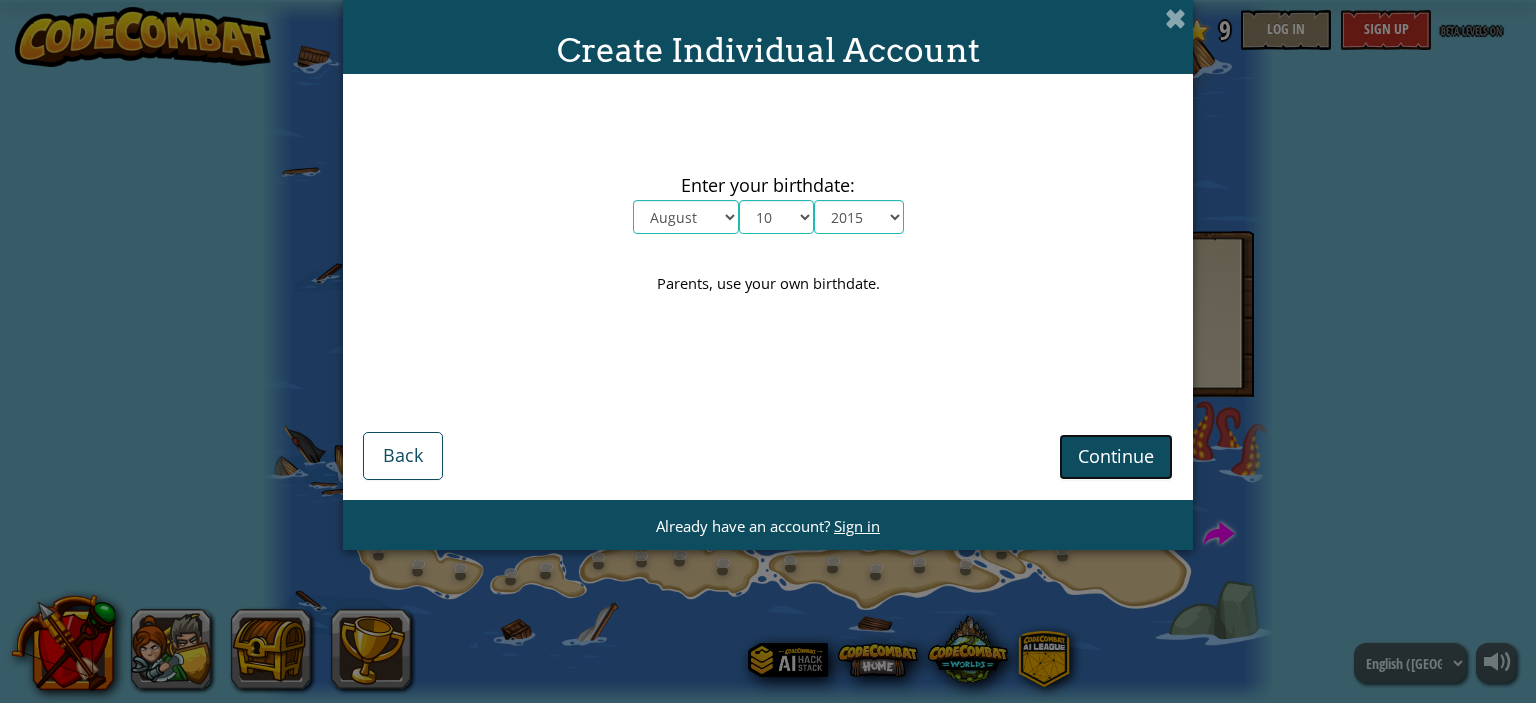 click on "Continue" at bounding box center (1116, 457) 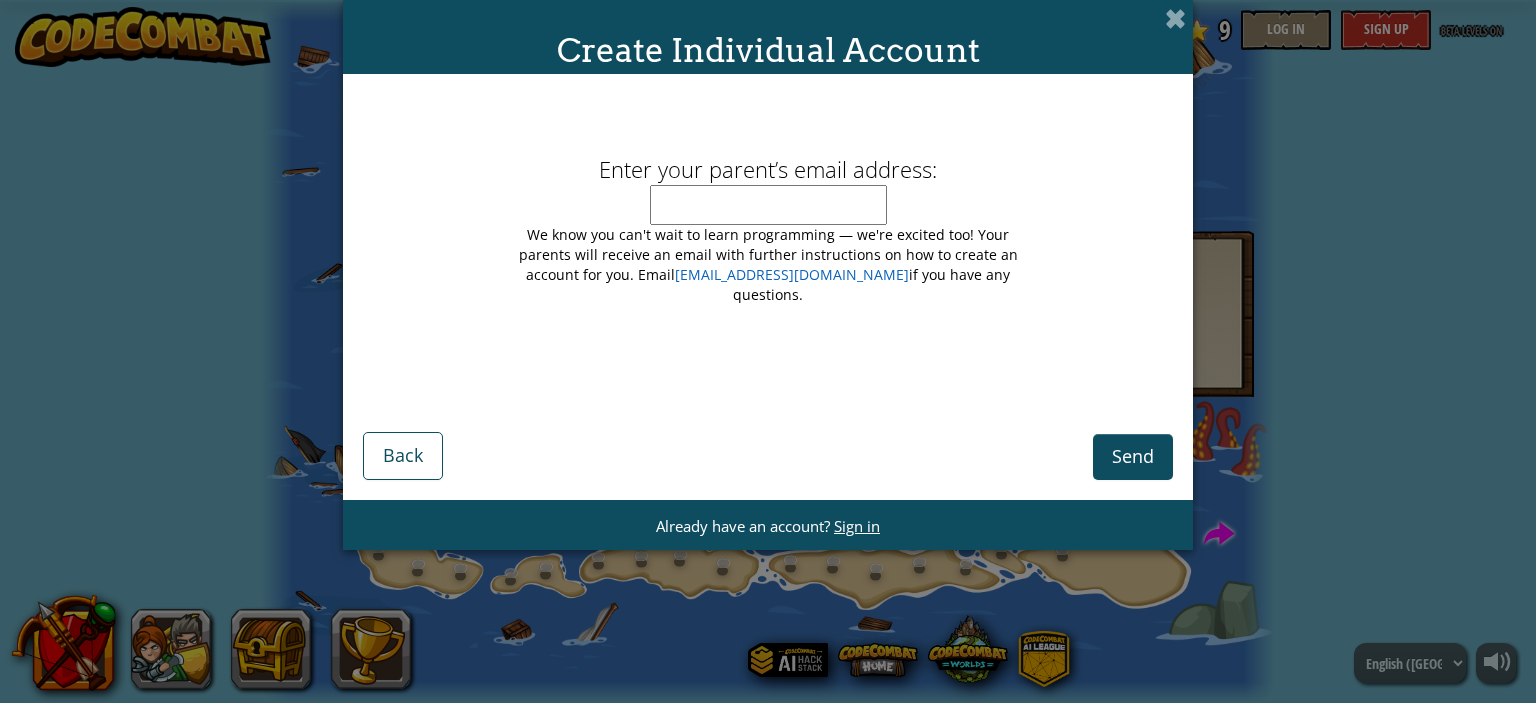 drag, startPoint x: 768, startPoint y: 212, endPoint x: 869, endPoint y: 219, distance: 101.24229 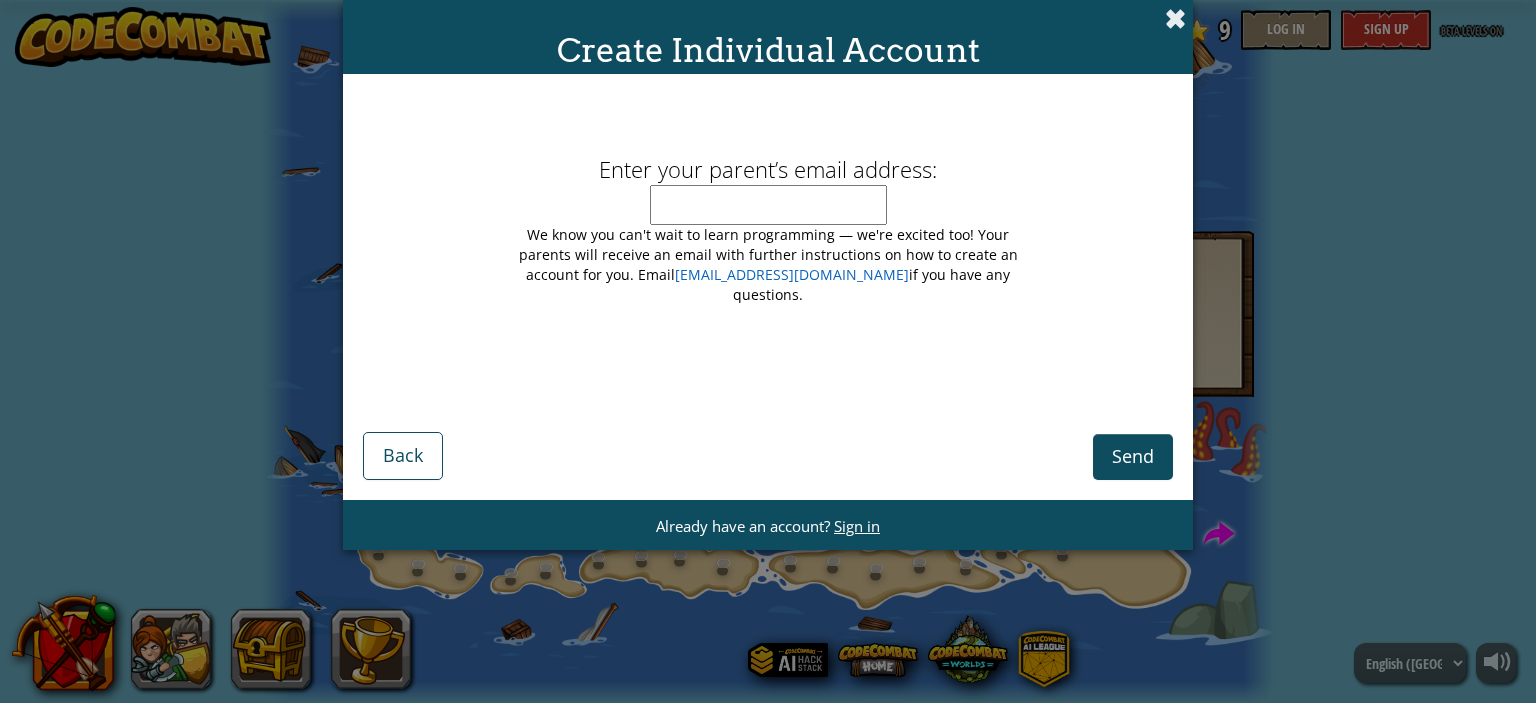 click at bounding box center (1175, 18) 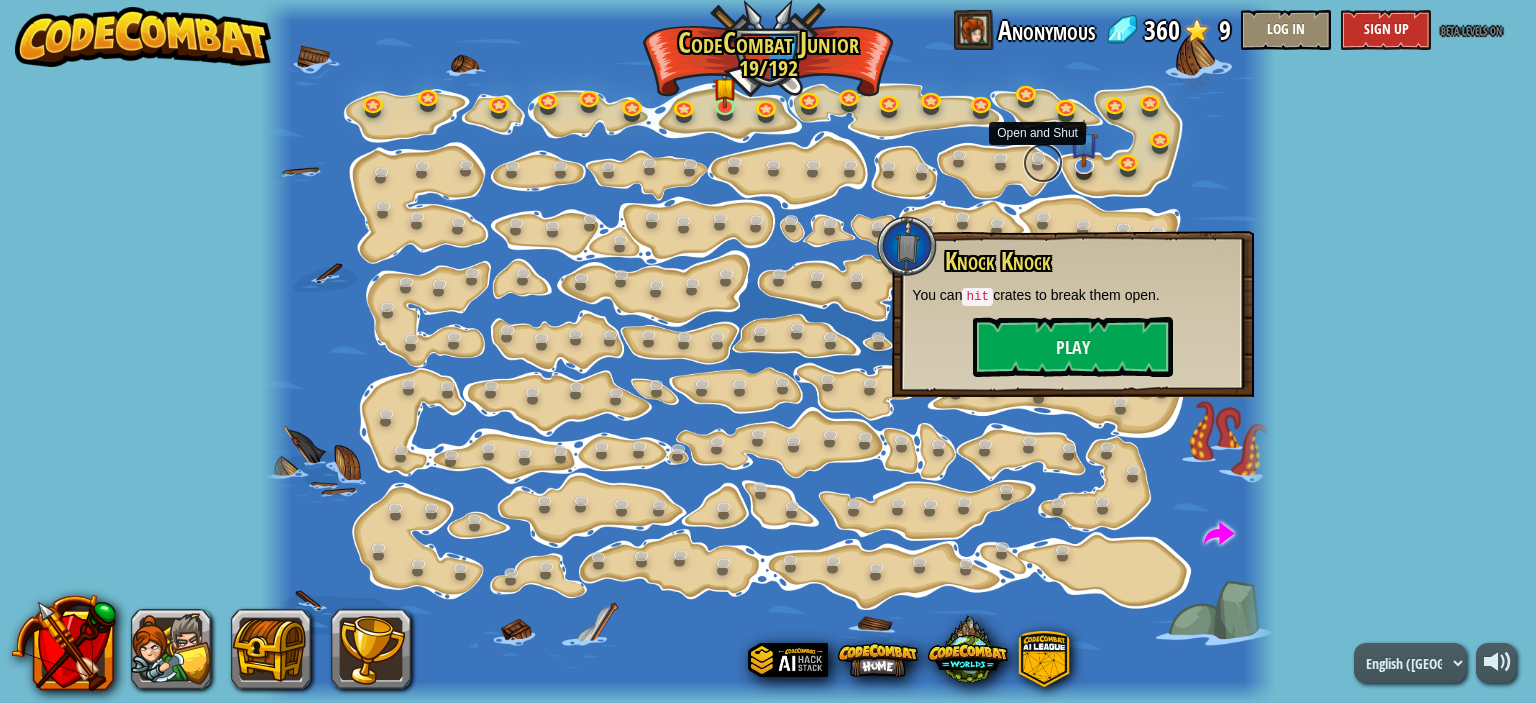 click at bounding box center (1043, 163) 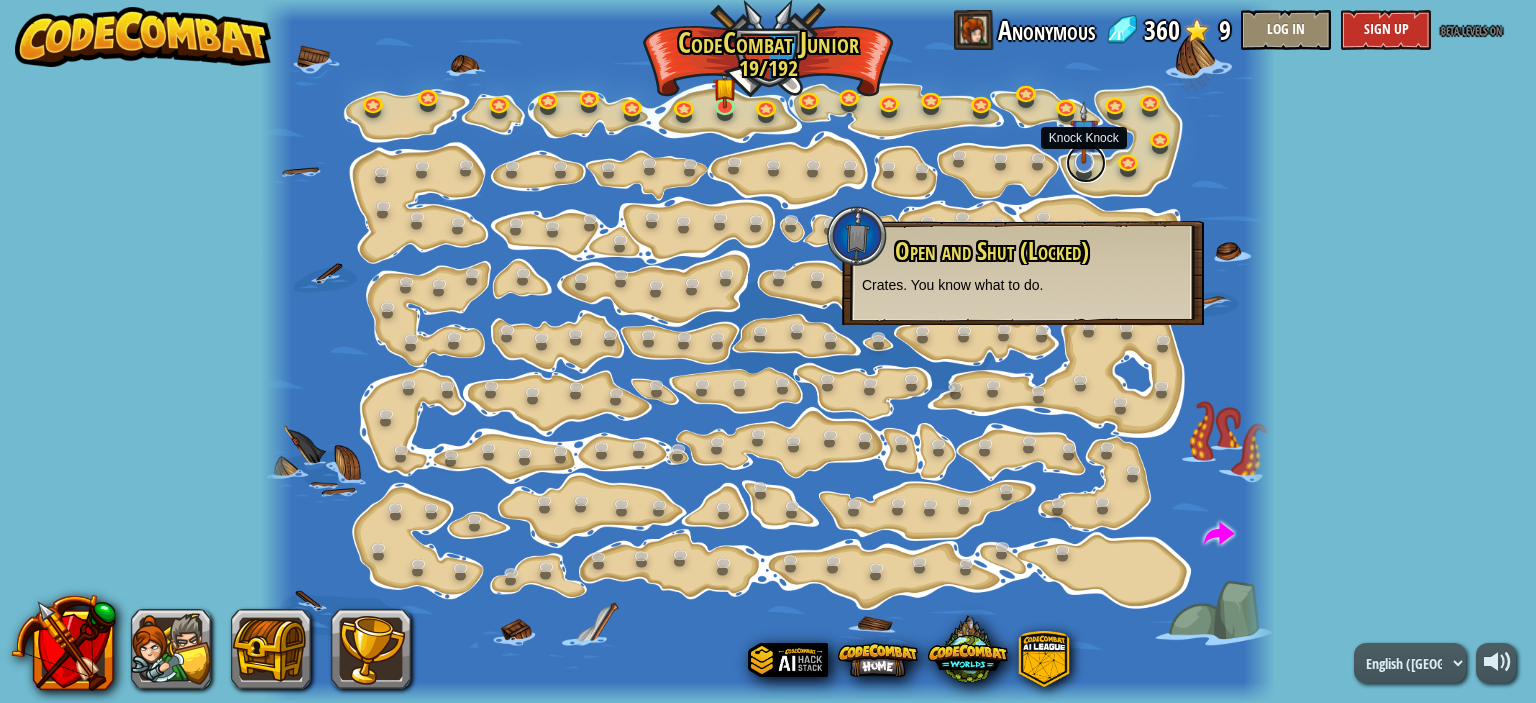 click at bounding box center [1086, 163] 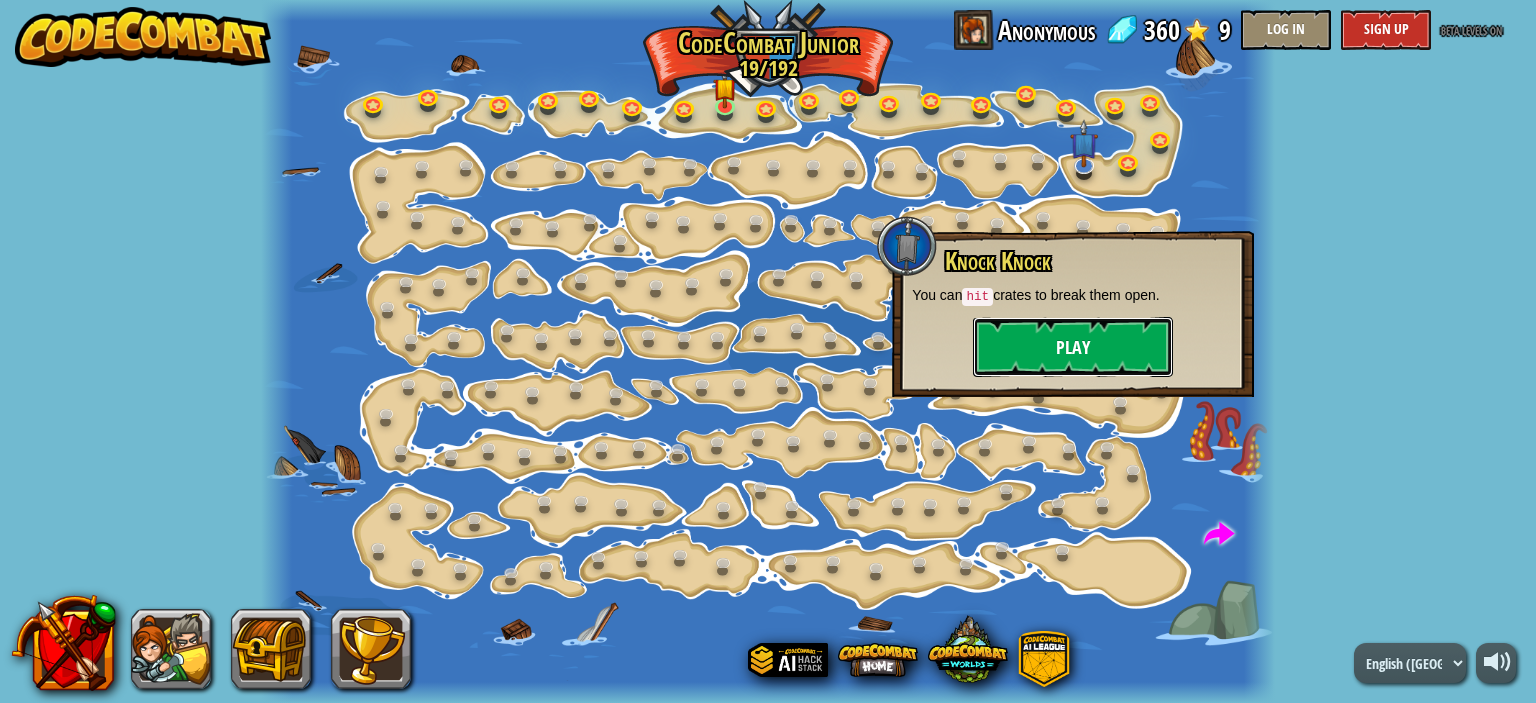 click on "Play" at bounding box center (1073, 347) 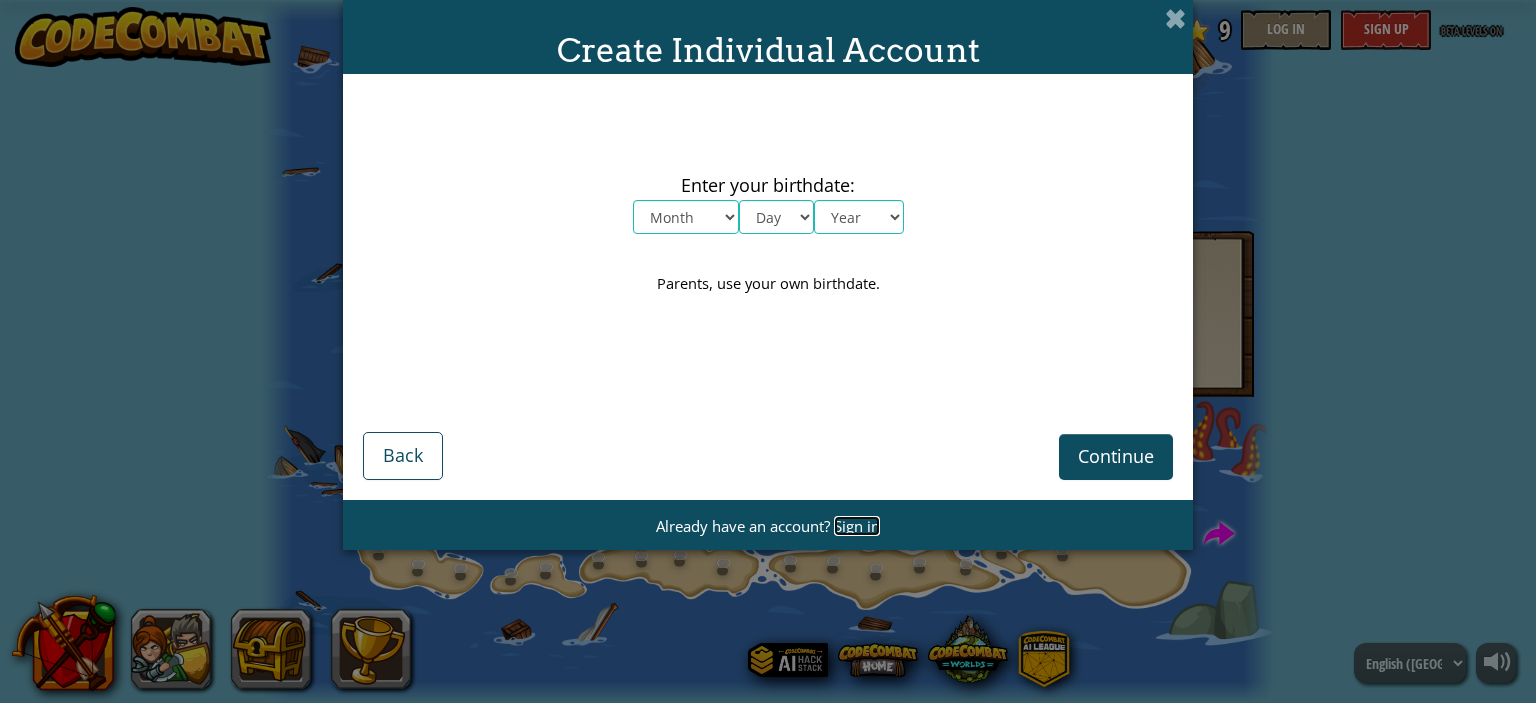 click on "Sign in" at bounding box center (857, 526) 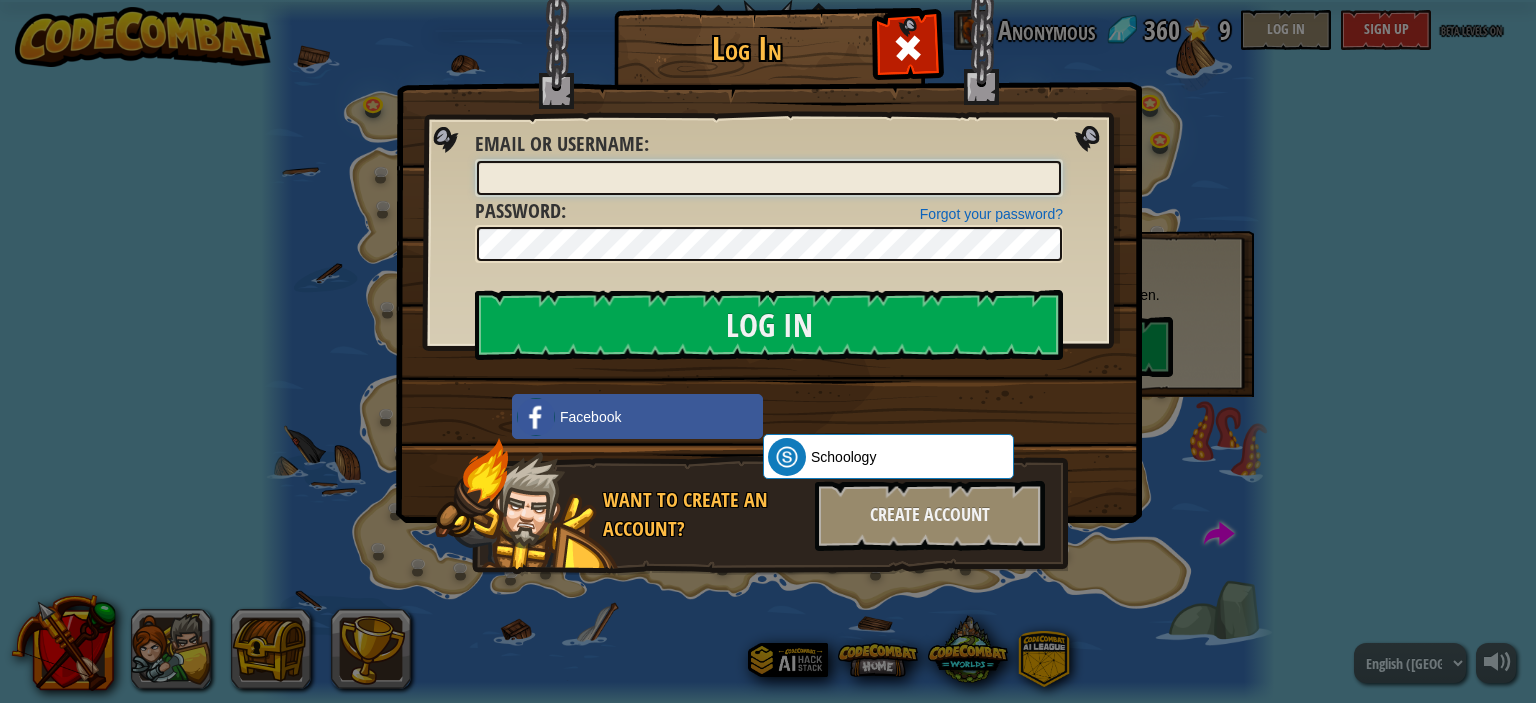 click on "Email or Username :" at bounding box center (769, 178) 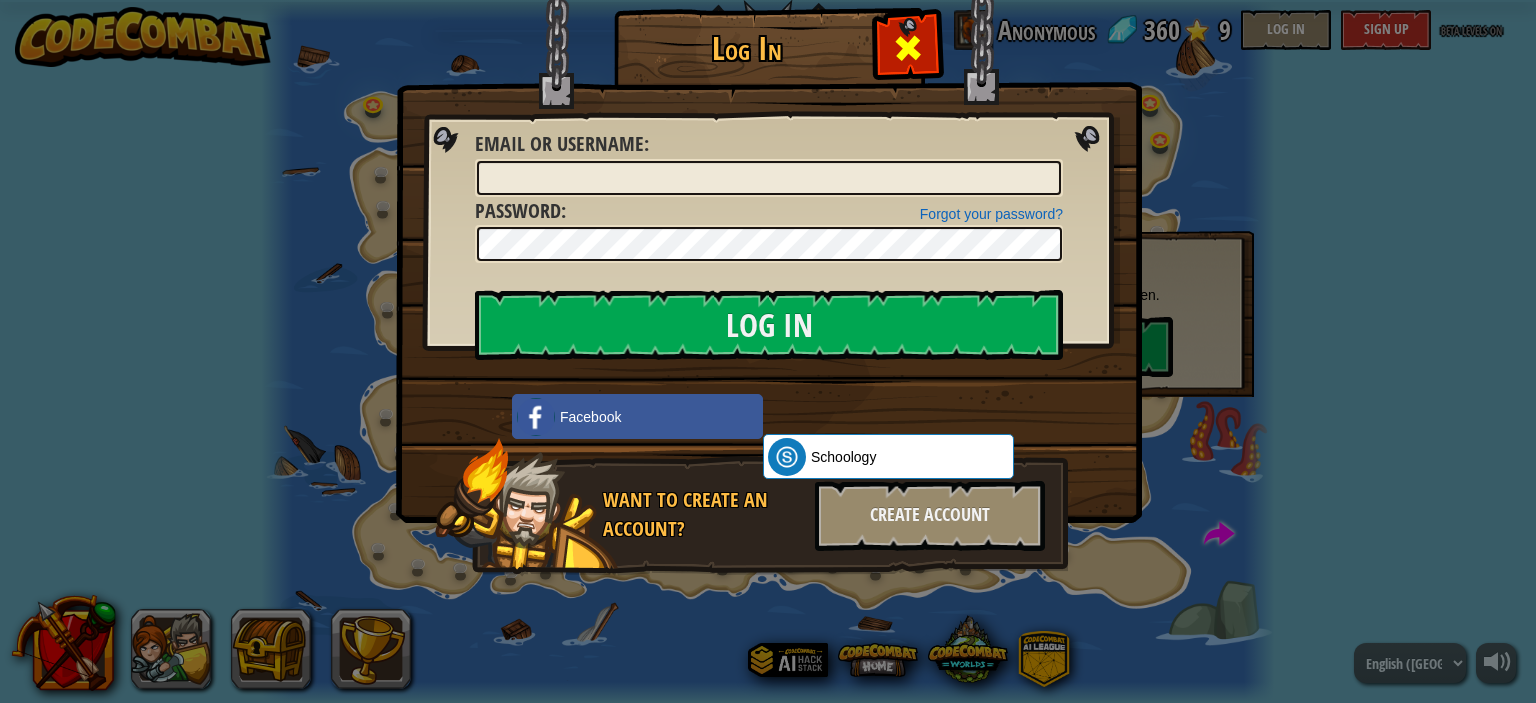 click at bounding box center [907, 45] 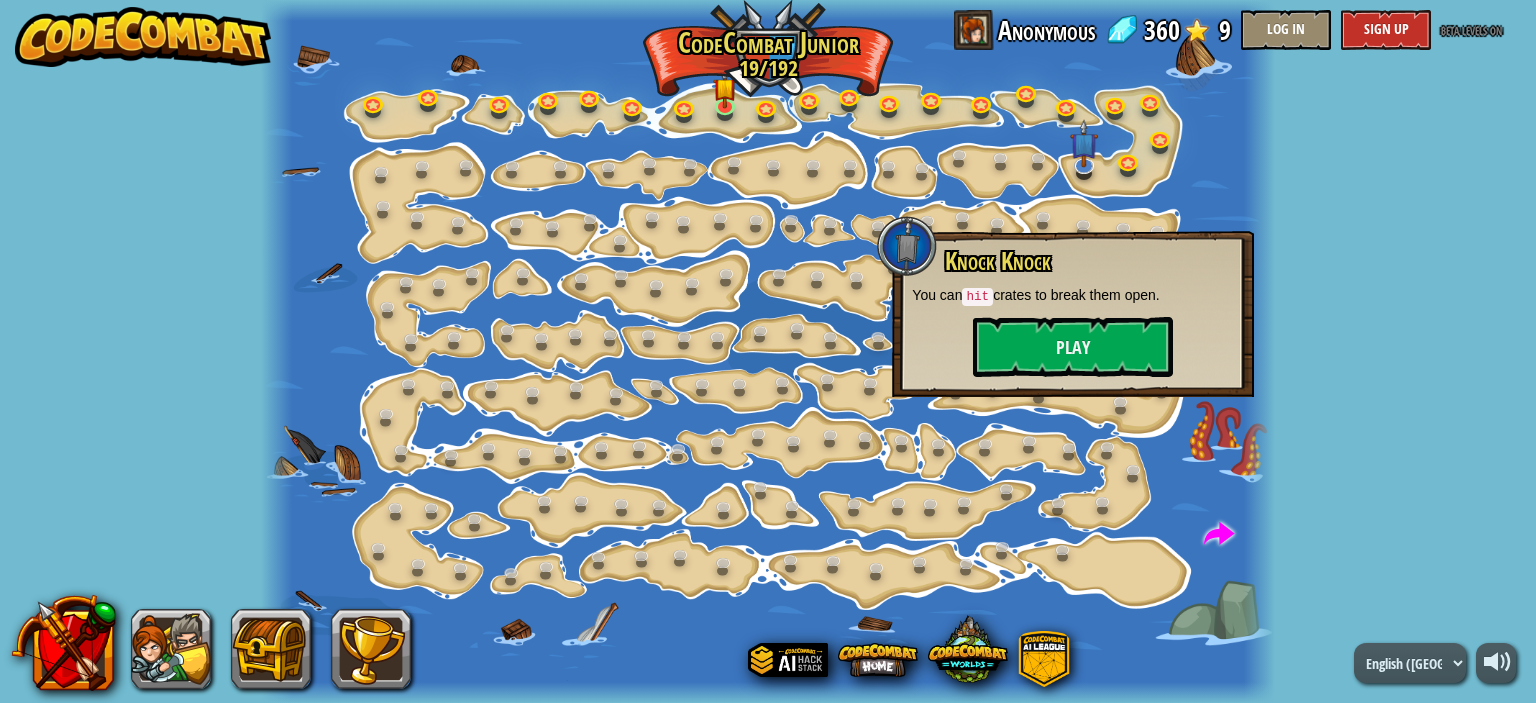 drag, startPoint x: 523, startPoint y: 540, endPoint x: 507, endPoint y: 642, distance: 103.24728 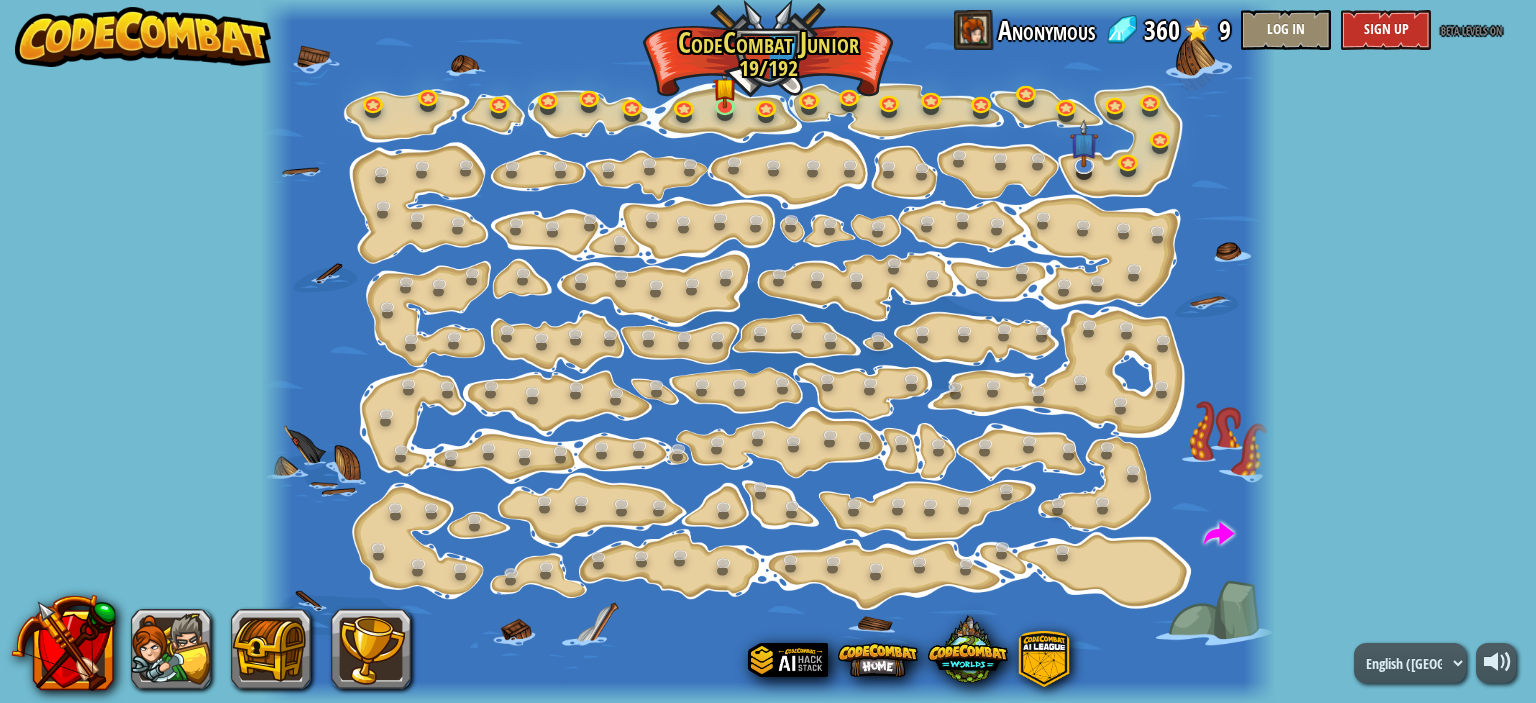 drag, startPoint x: 565, startPoint y: 621, endPoint x: 549, endPoint y: 534, distance: 88.45903 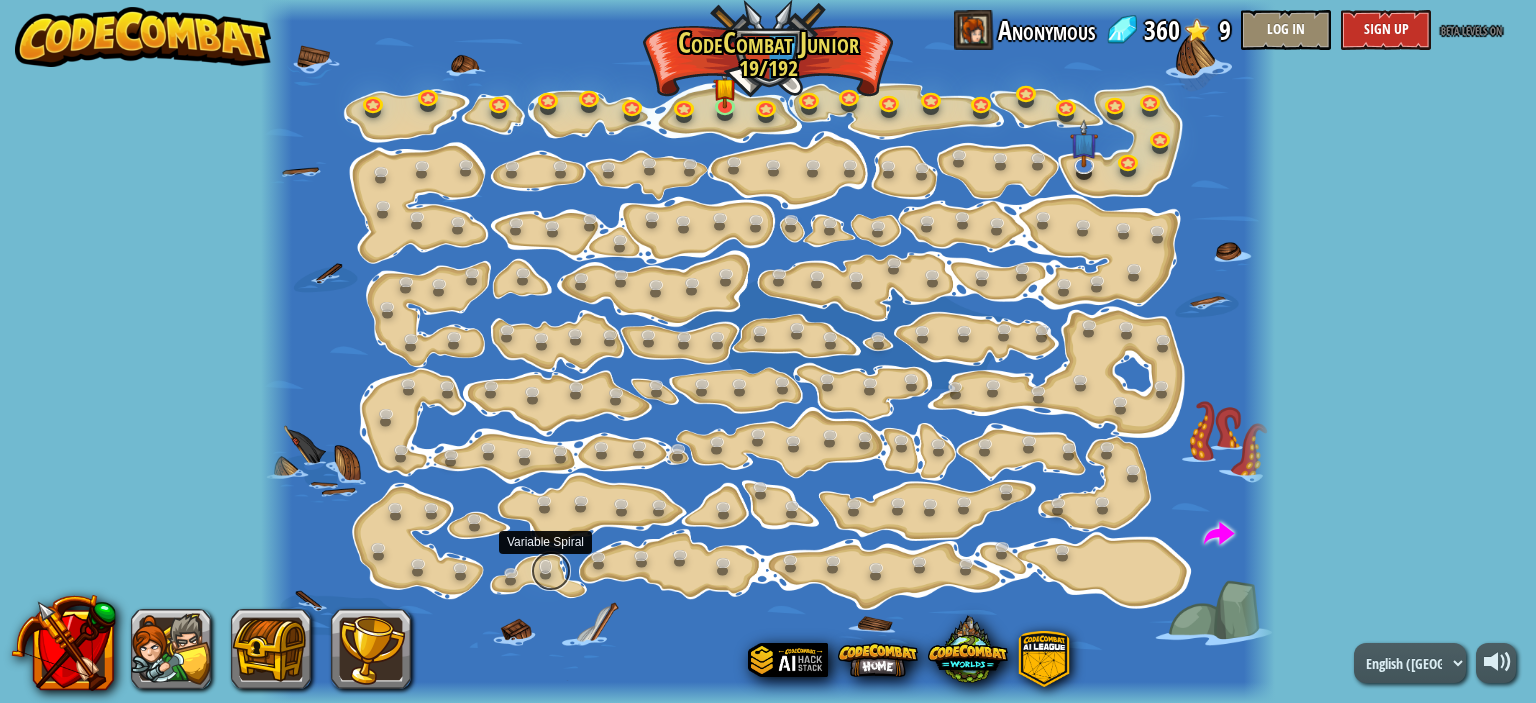click at bounding box center (551, 571) 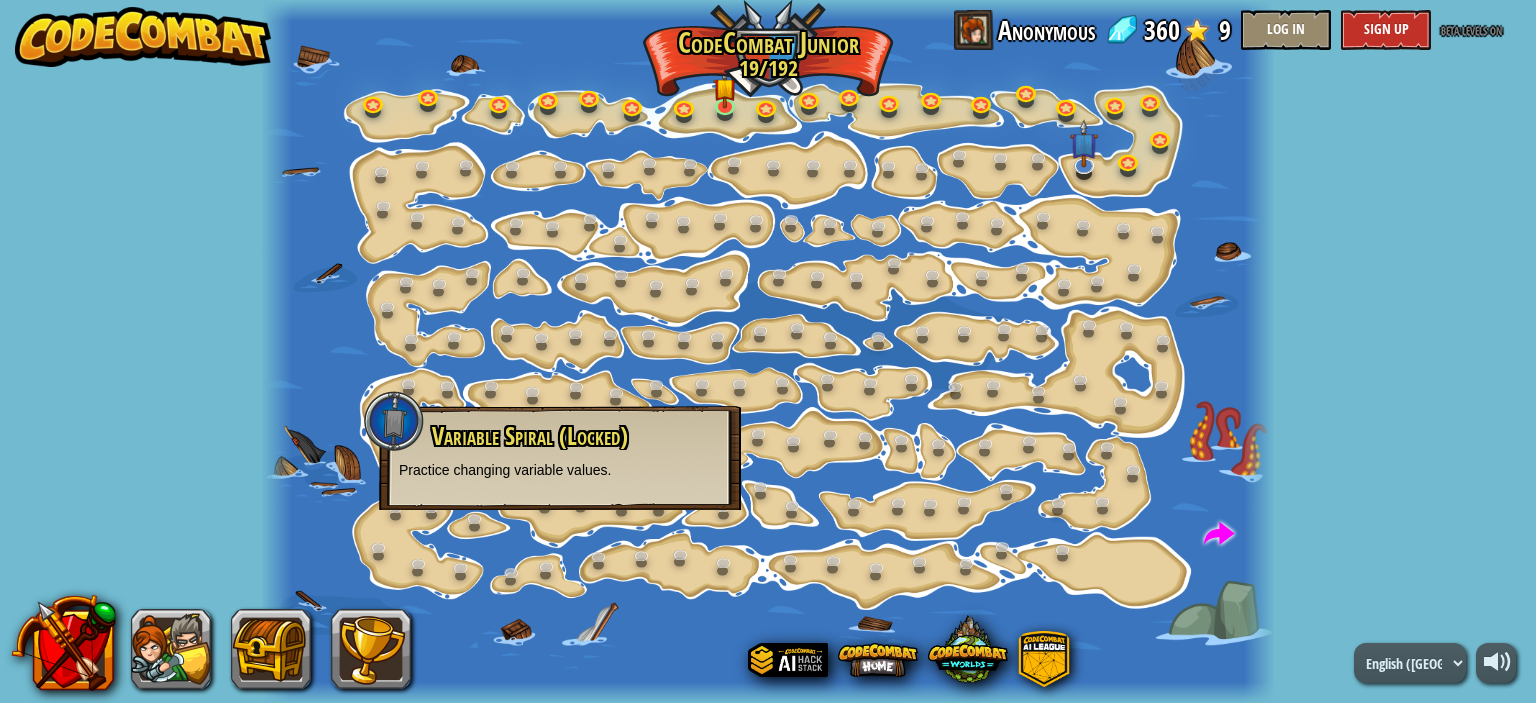 click at bounding box center (767, 351) 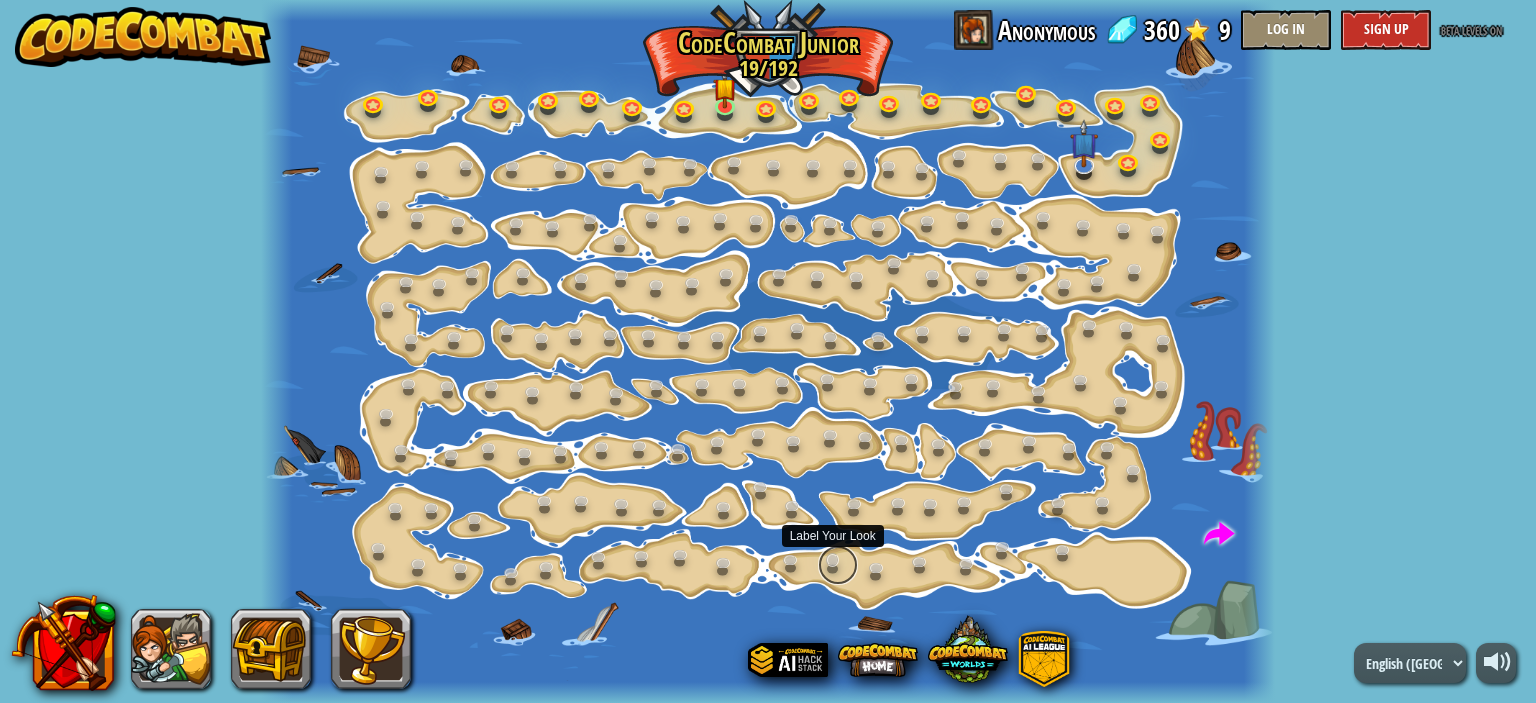 click at bounding box center (838, 565) 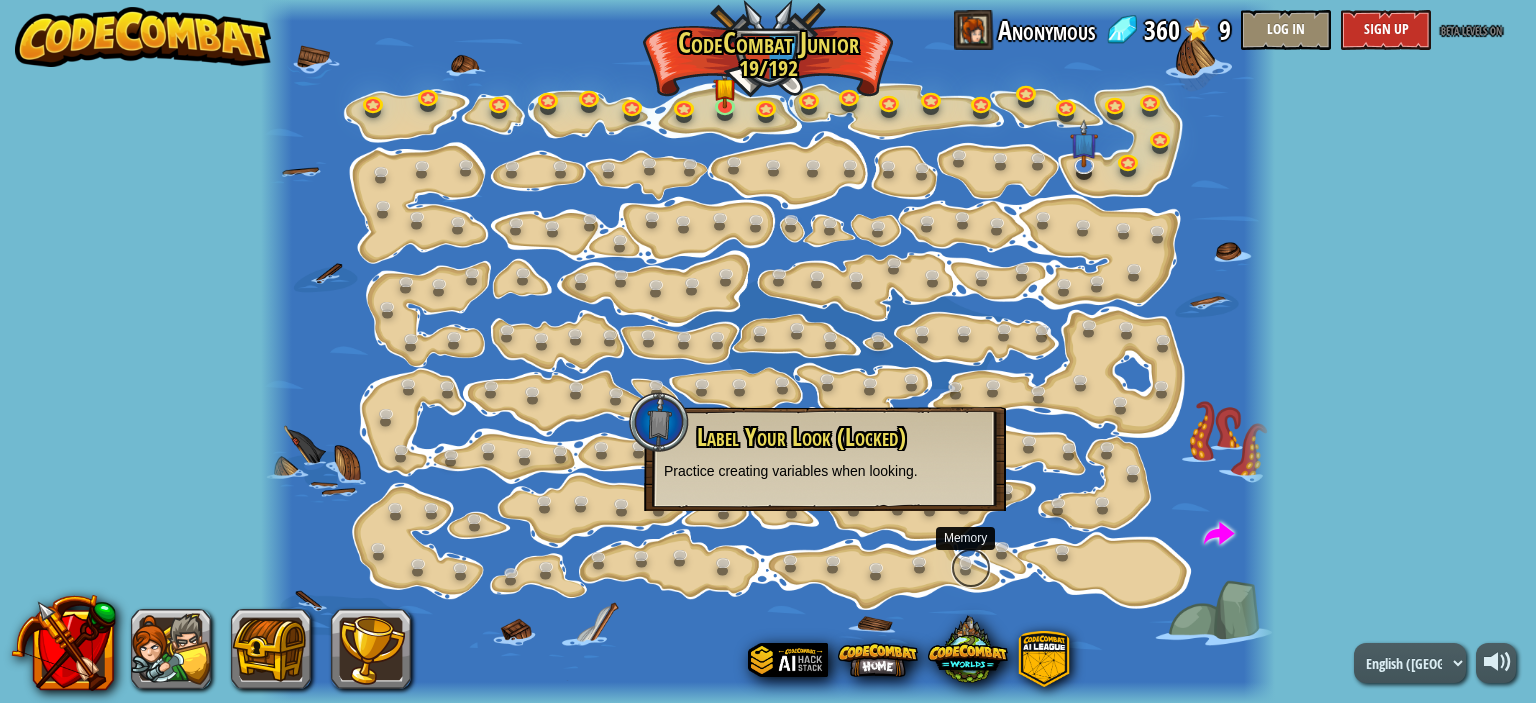 click at bounding box center (971, 568) 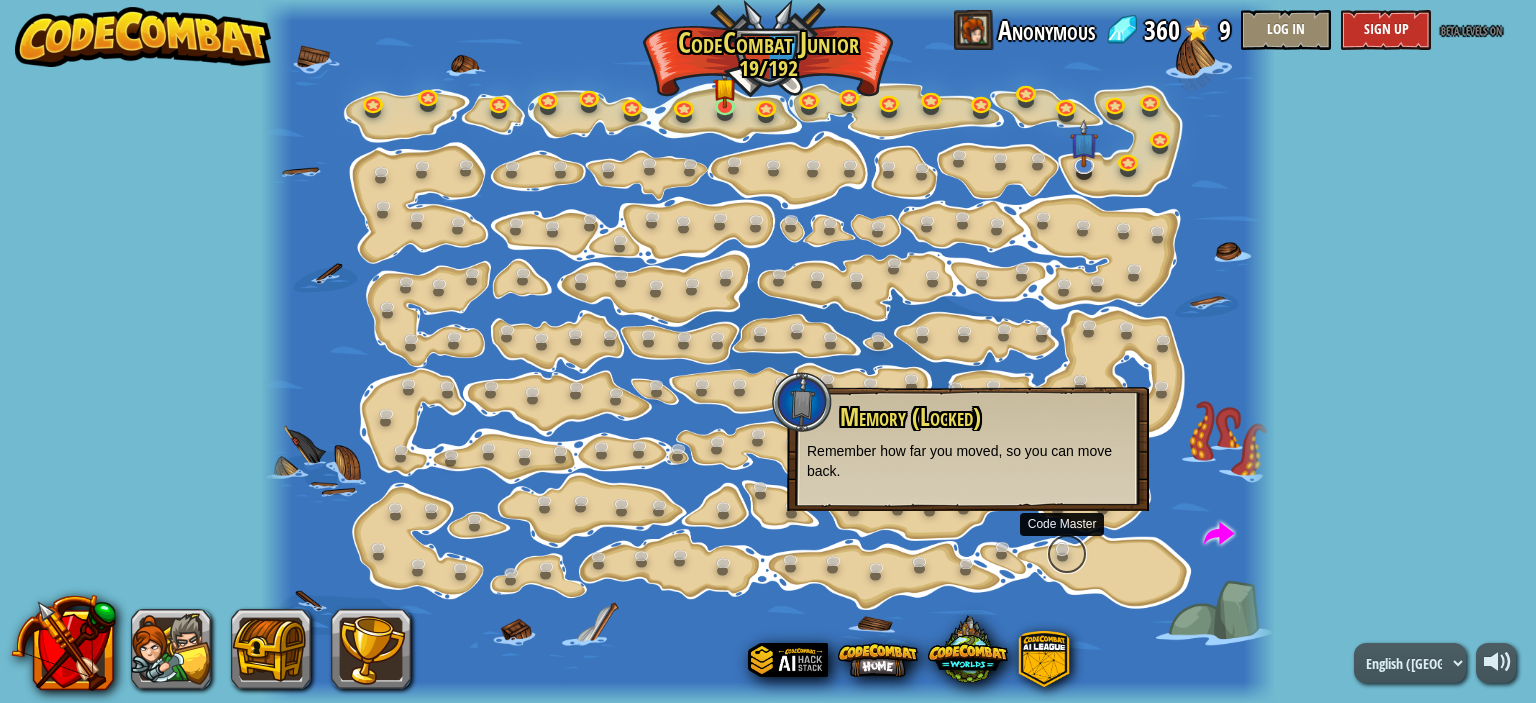 click at bounding box center (1067, 554) 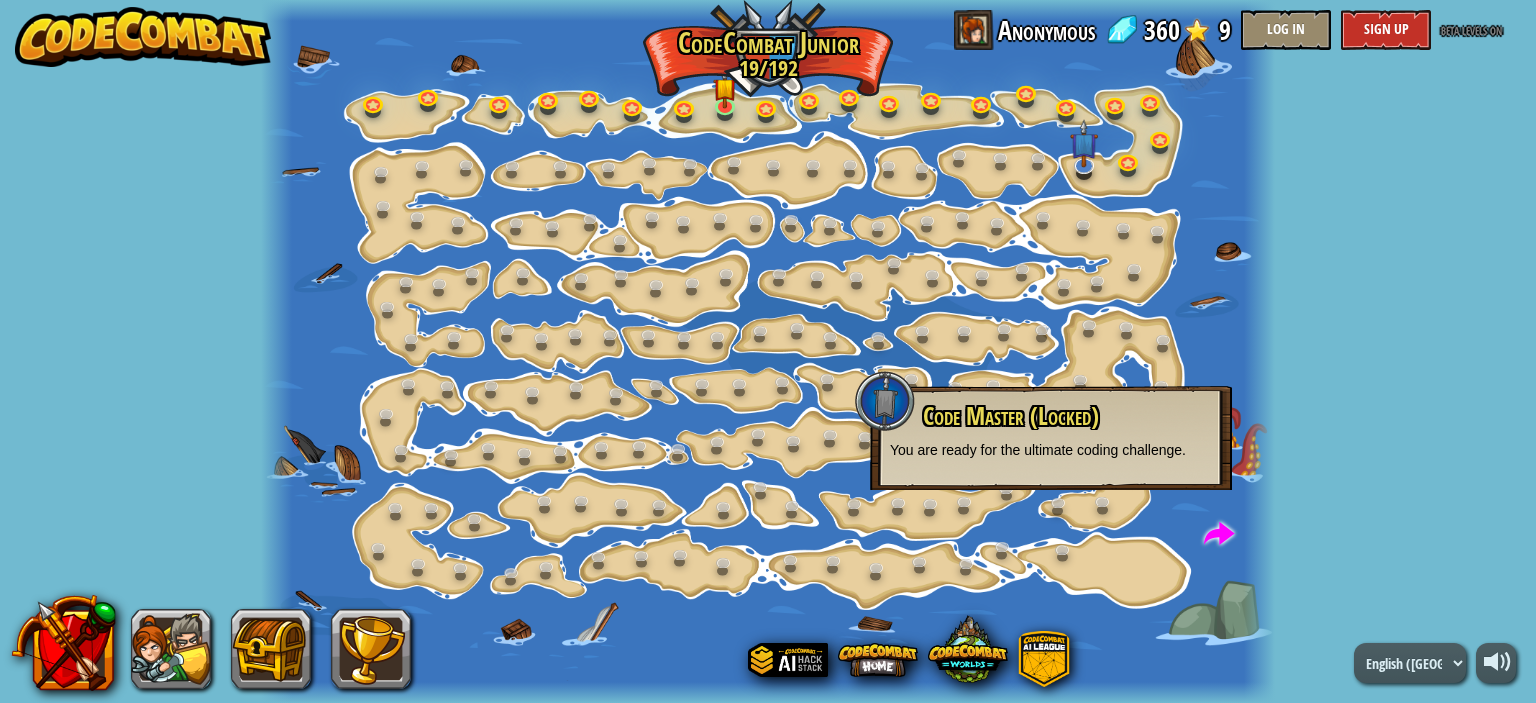 click at bounding box center (767, 351) 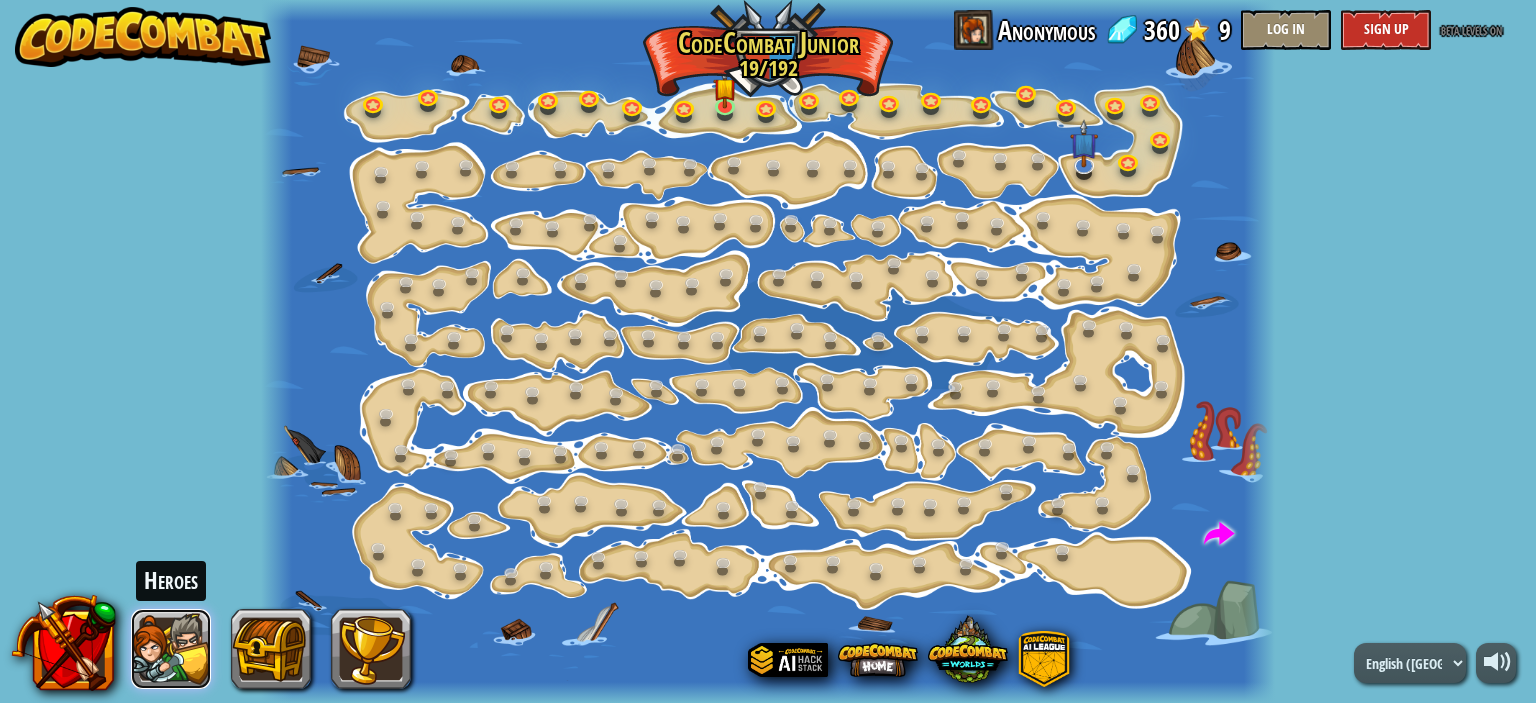 click at bounding box center (171, 649) 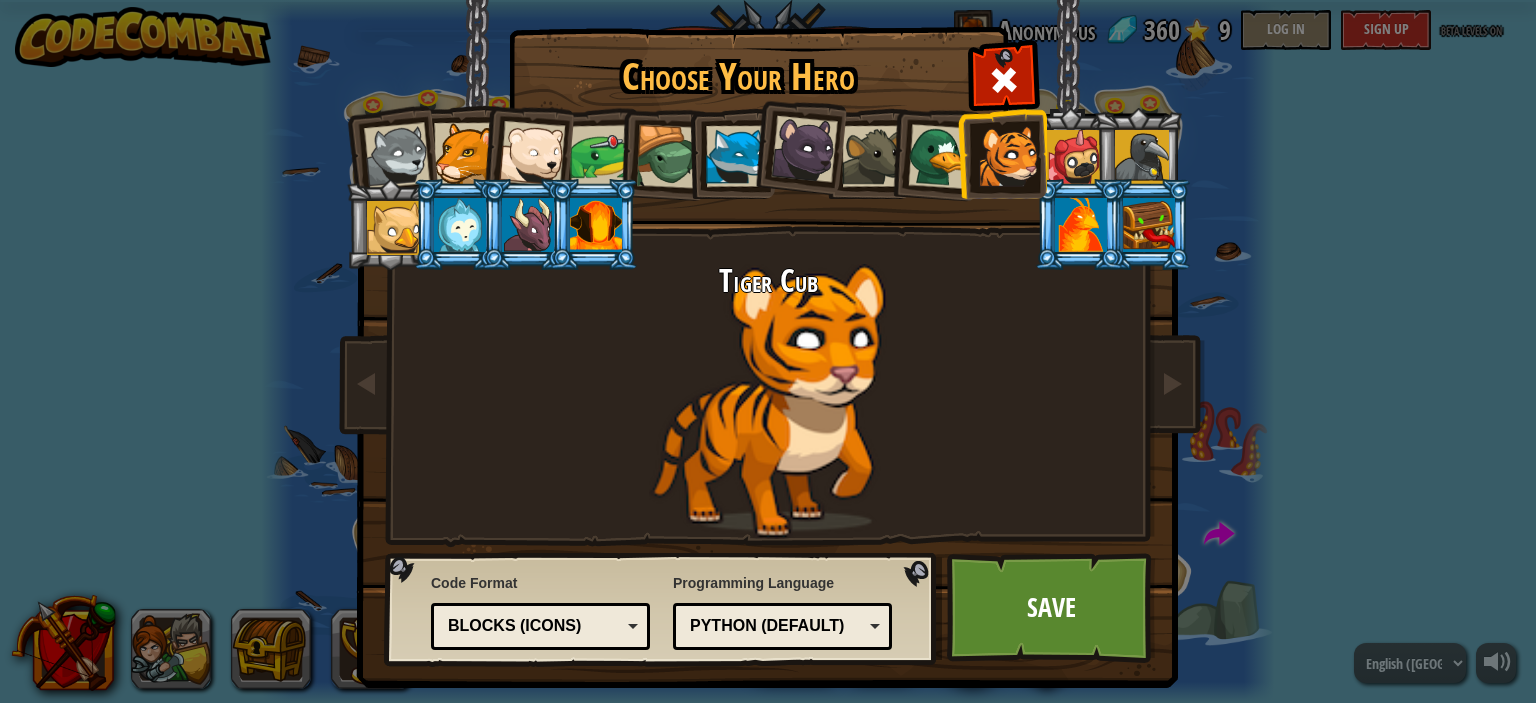 click at bounding box center [394, 228] 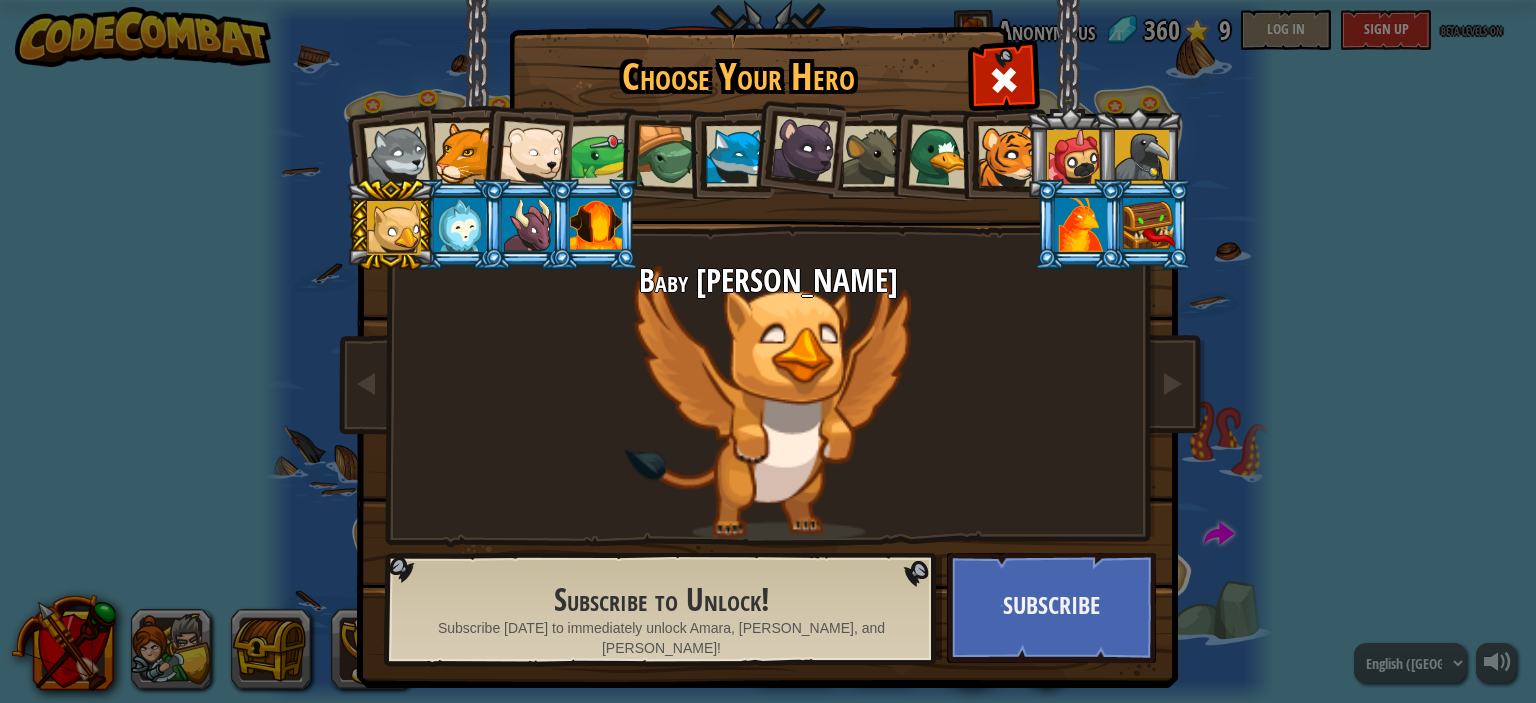click at bounding box center (1149, 225) 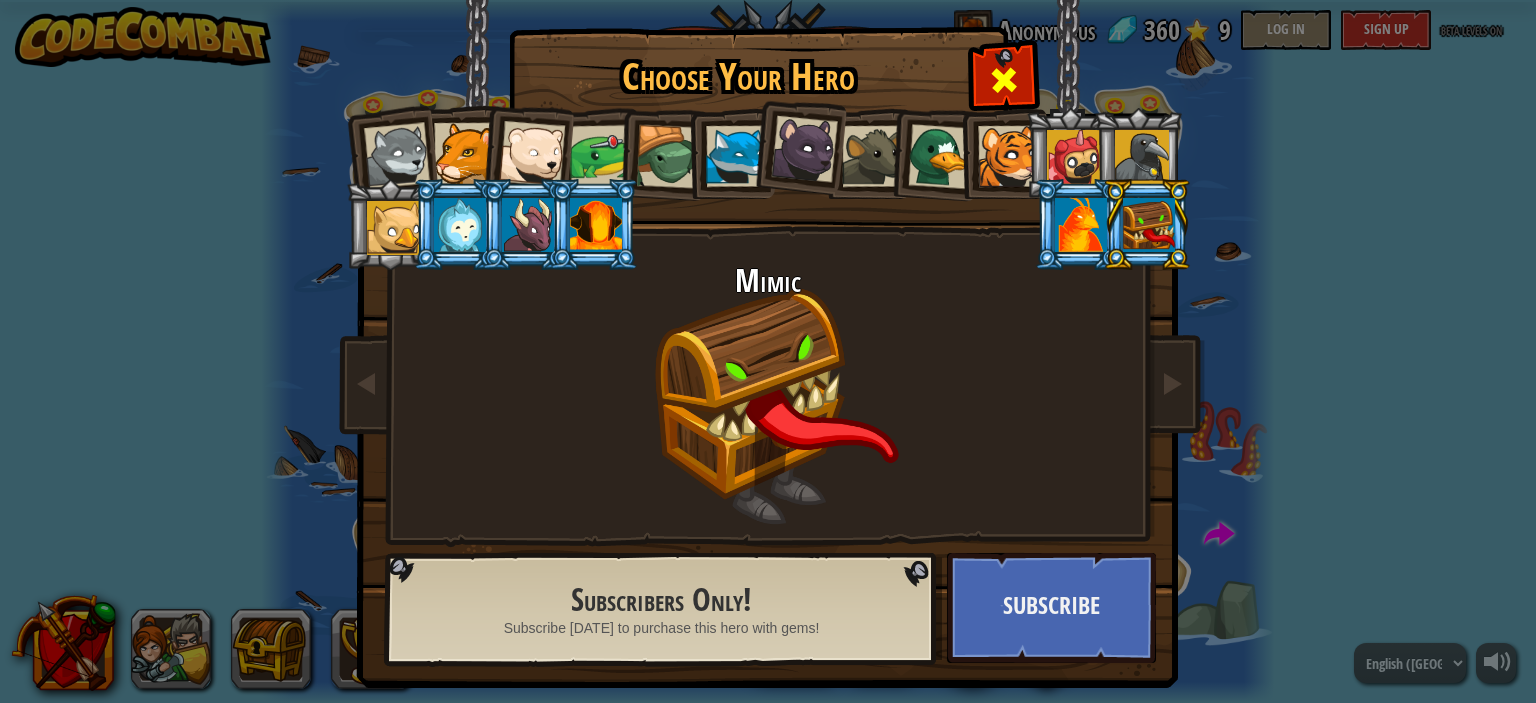 click at bounding box center (1004, 80) 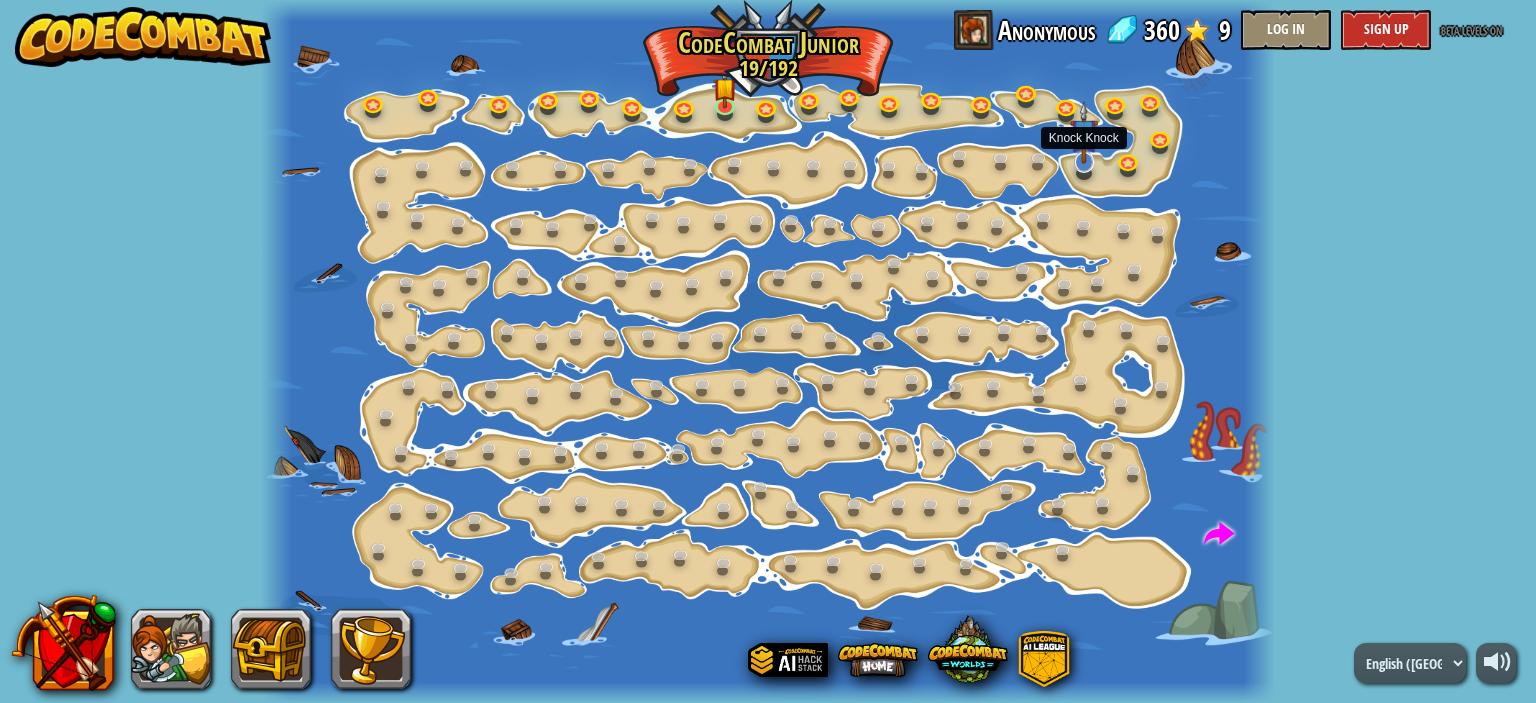 click at bounding box center [1084, 132] 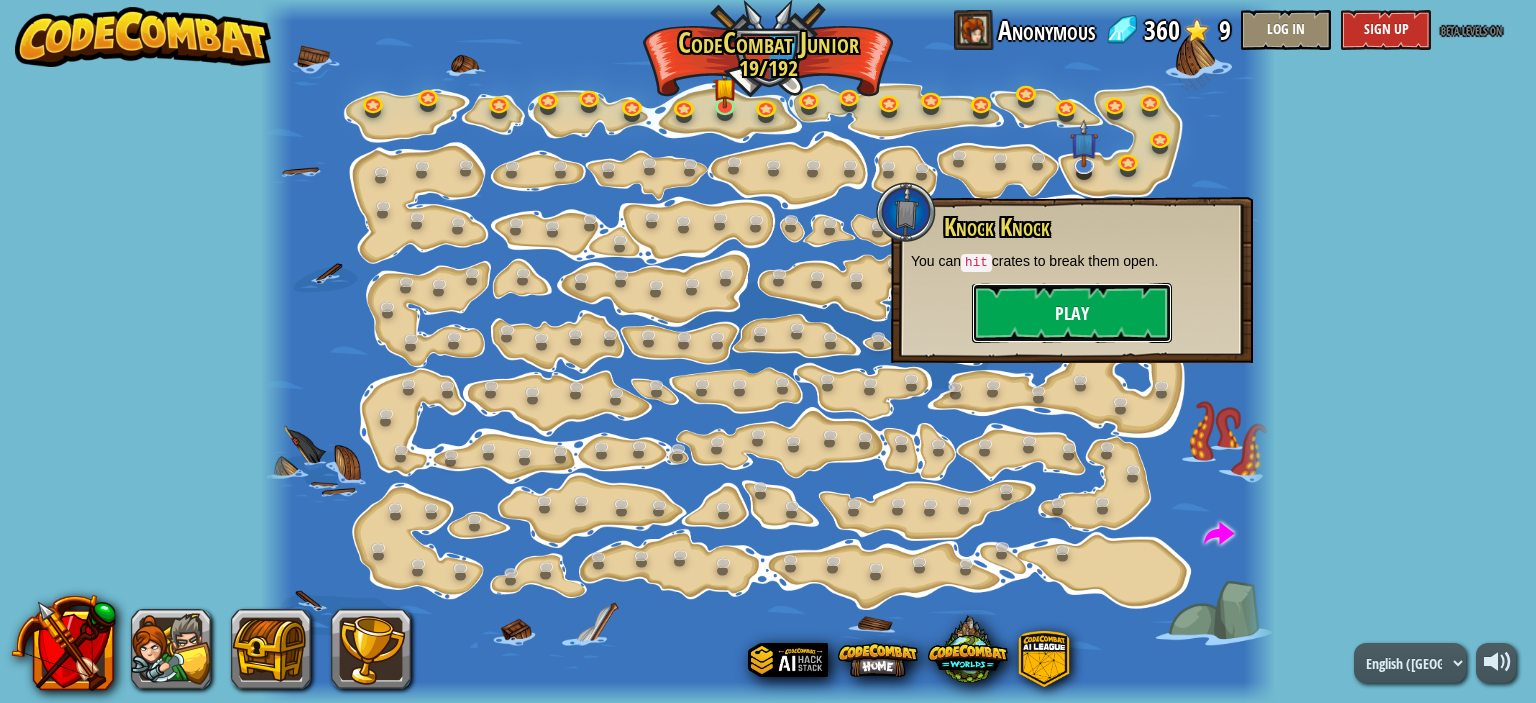 click on "Play" at bounding box center [1072, 313] 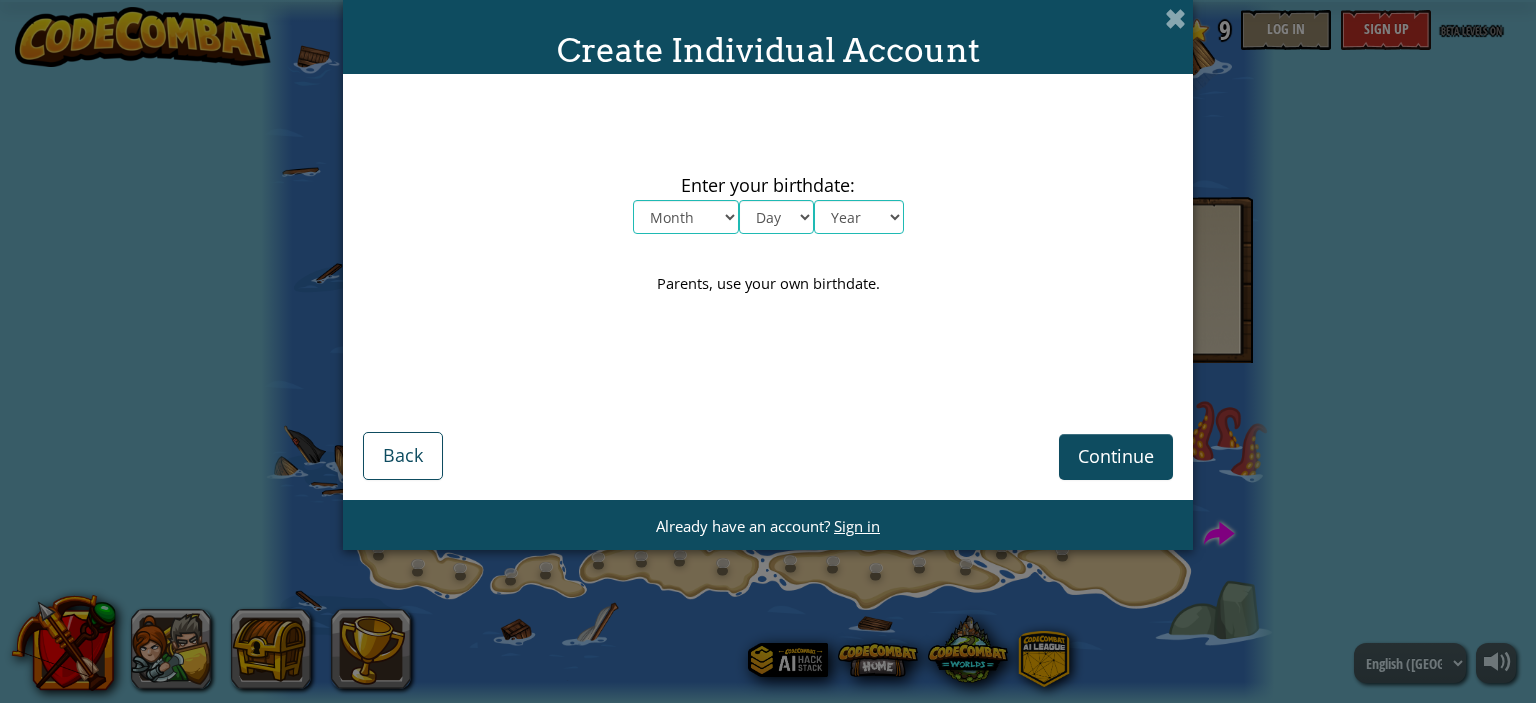 drag, startPoint x: 1015, startPoint y: 314, endPoint x: 1485, endPoint y: 237, distance: 476.2657 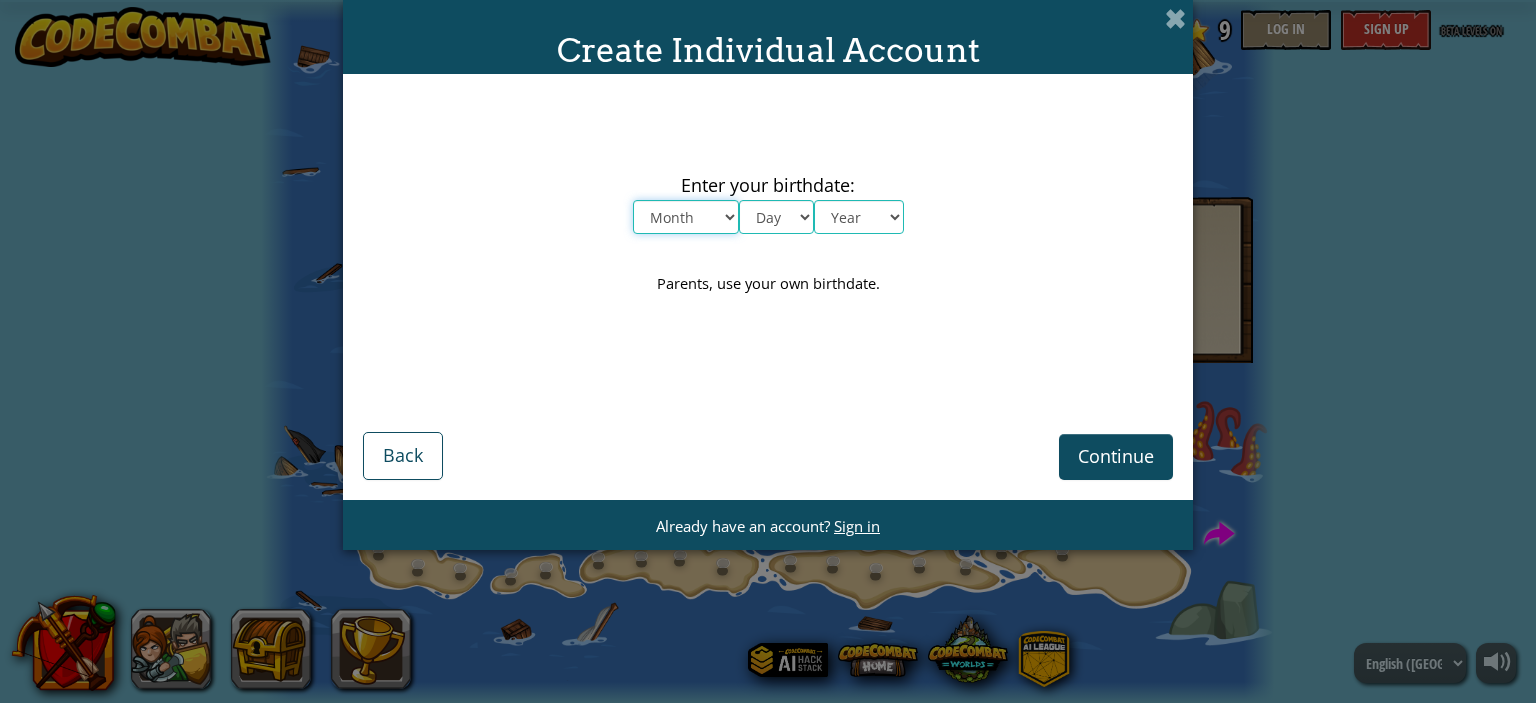 click on "Month January February March April May June July August September October November December" at bounding box center (686, 217) 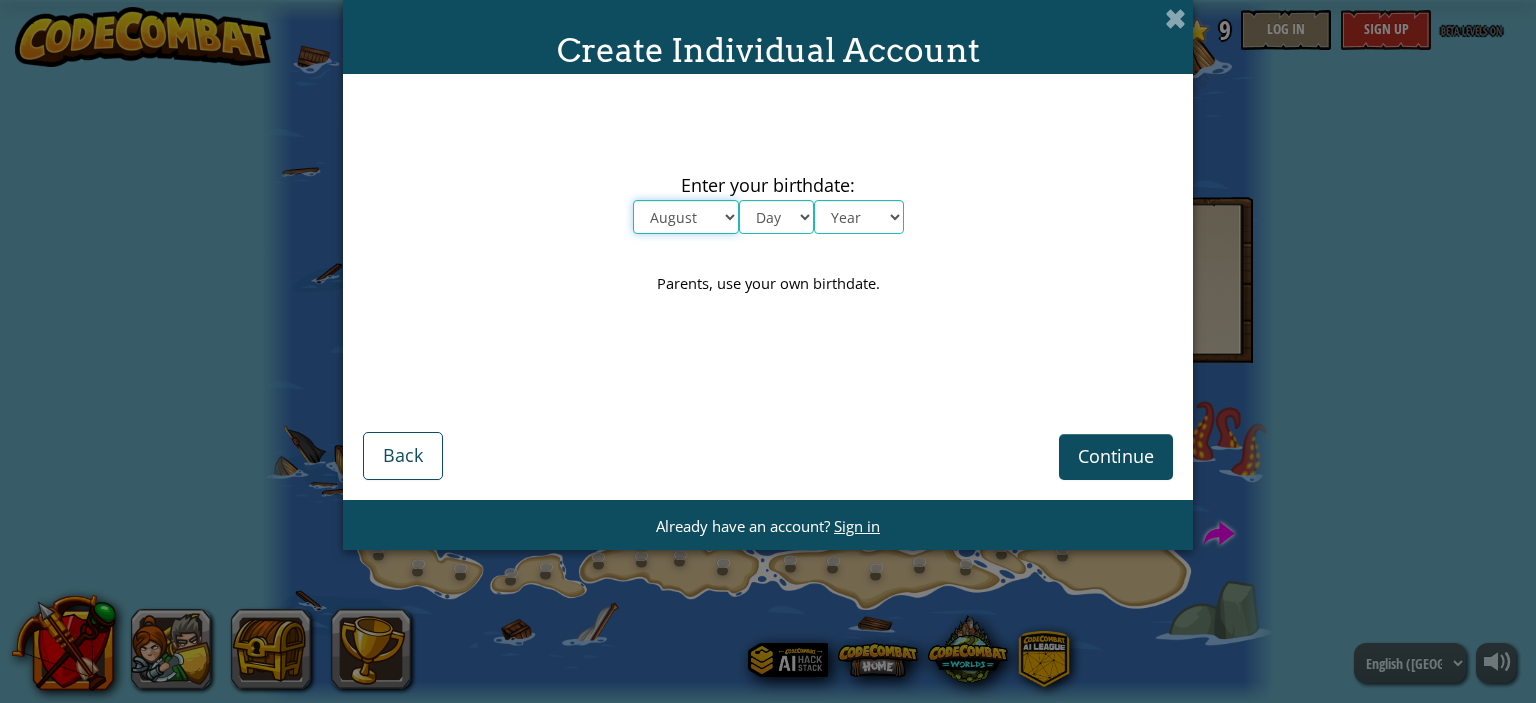 click on "Month January February March April May June July August September October November December" at bounding box center (686, 217) 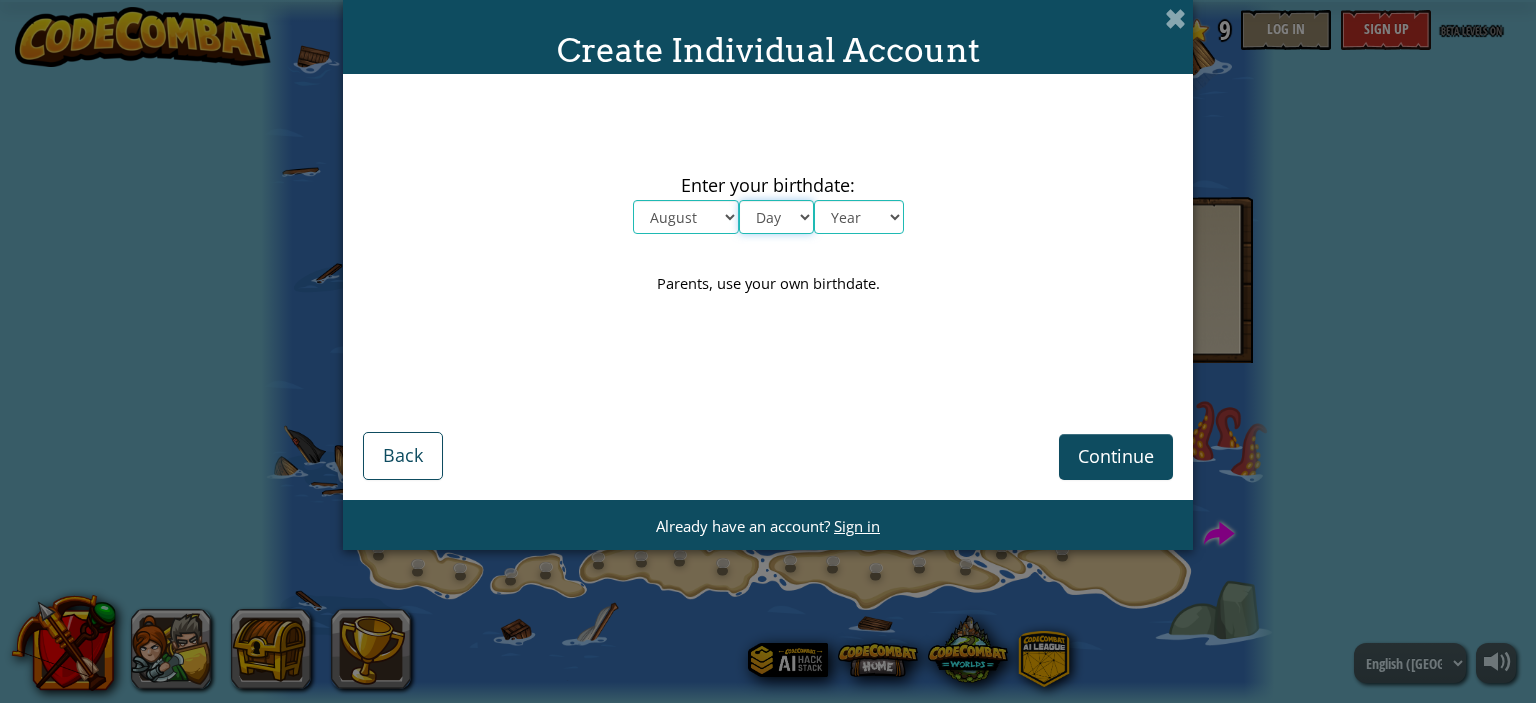 click on "Day 1 2 3 4 5 6 7 8 9 10 11 12 13 14 15 16 17 18 19 20 21 22 23 24 25 26 27 28 29 30 31" at bounding box center [776, 217] 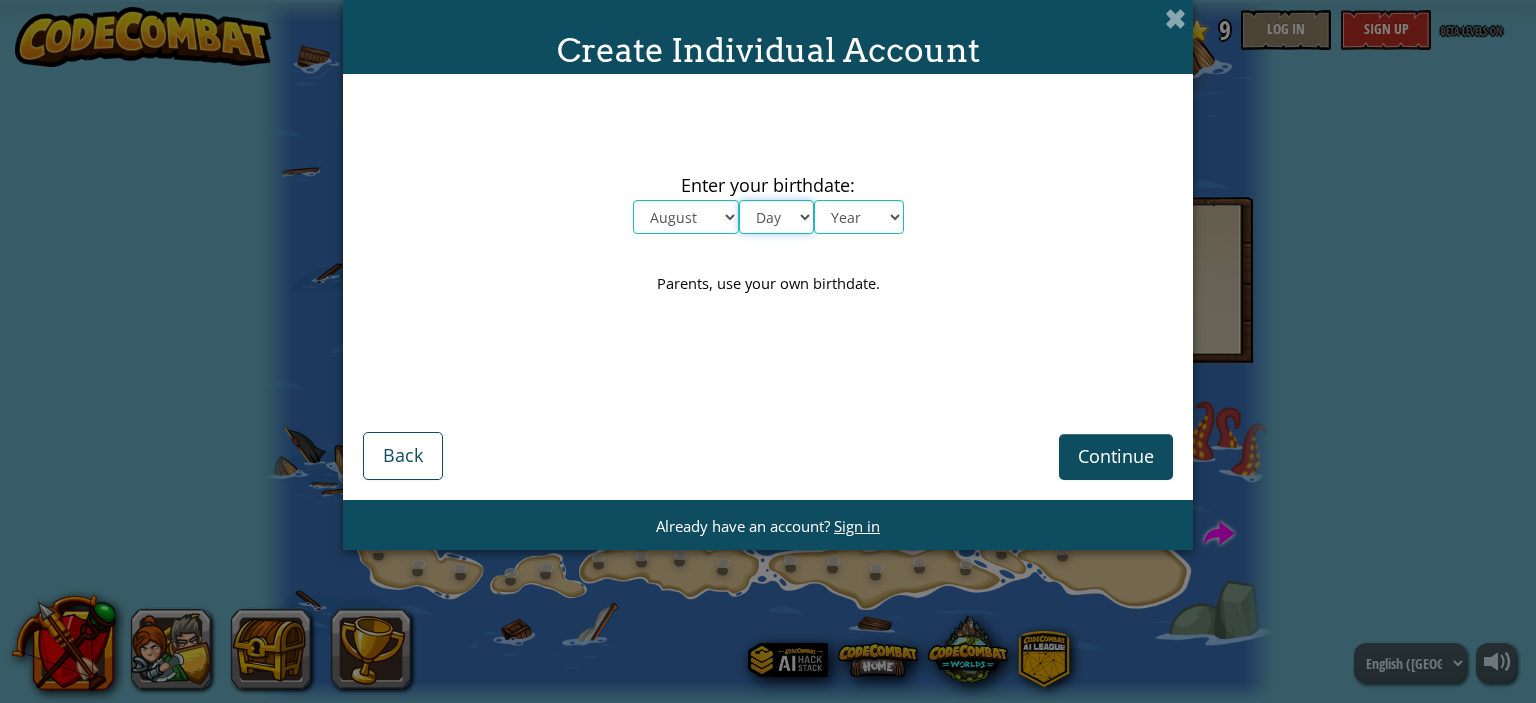 select on "10" 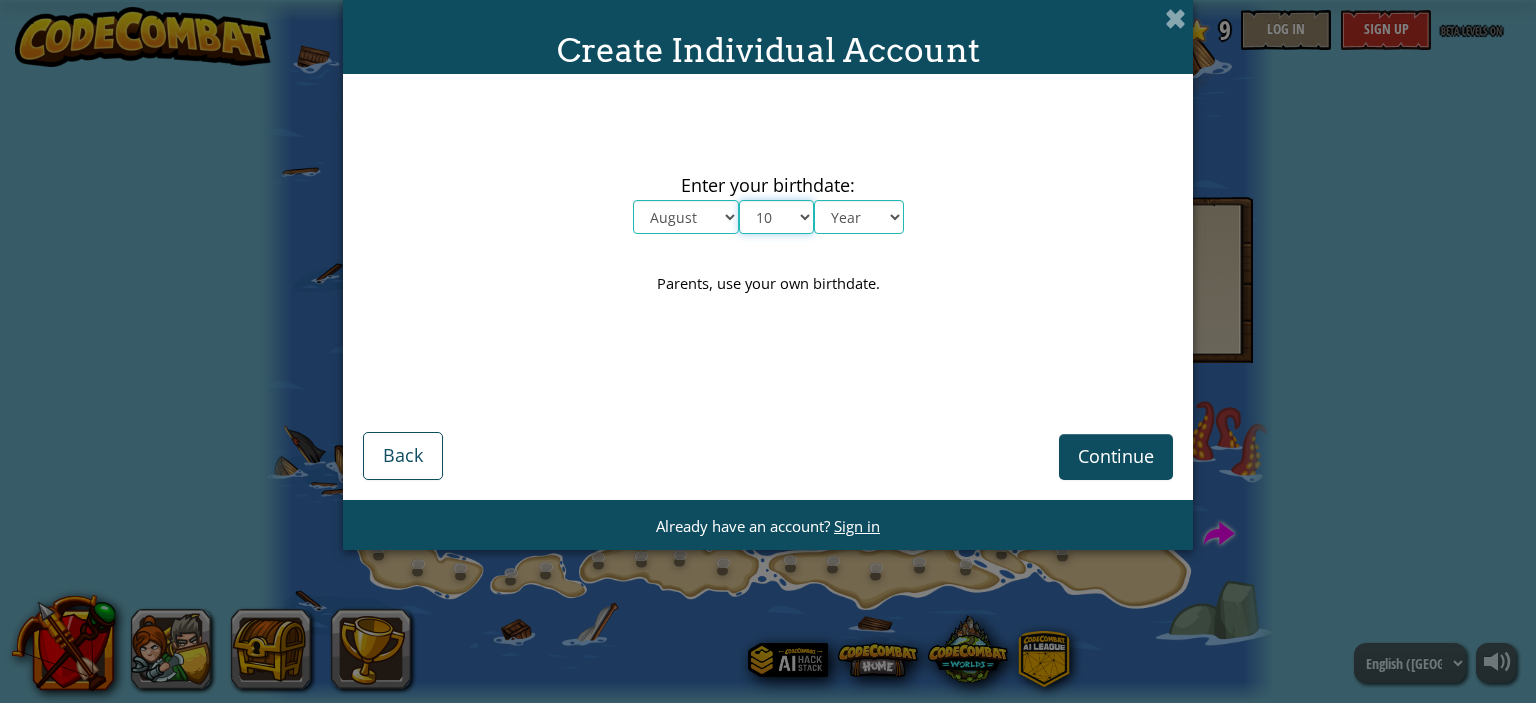 click on "Day 1 2 3 4 5 6 7 8 9 10 11 12 13 14 15 16 17 18 19 20 21 22 23 24 25 26 27 28 29 30 31" at bounding box center (776, 217) 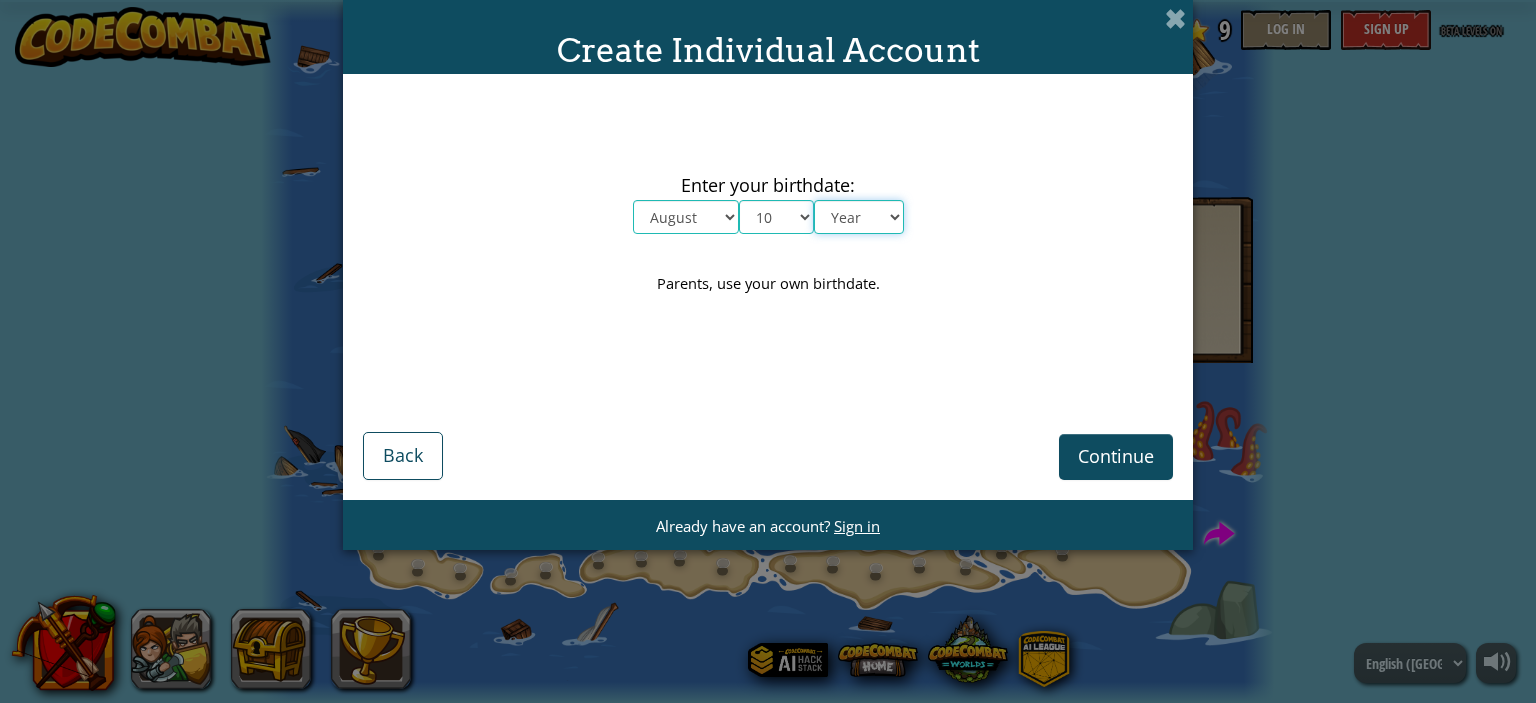 click on "Year [DATE] 2024 2023 2022 2021 2020 2019 2018 2017 2016 2015 2014 2013 2012 2011 2010 2009 2008 2007 2006 2005 2004 2003 2002 2001 2000 1999 1998 1997 1996 1995 1994 1993 1992 1991 1990 1989 1988 1987 1986 1985 1984 1983 1982 1981 1980 1979 1978 1977 1976 1975 1974 1973 1972 1971 1970 1969 1968 1967 1966 1965 1964 1963 1962 1961 1960 1959 1958 1957 1956 1955 1954 1953 1952 1951 1950 1949 1948 1947 1946 1945 1944 1943 1942 1941 1940 1939 1938 1937 1936 1935 1934 1933 1932 1931 1930 1929 1928 1927 1926" at bounding box center (859, 217) 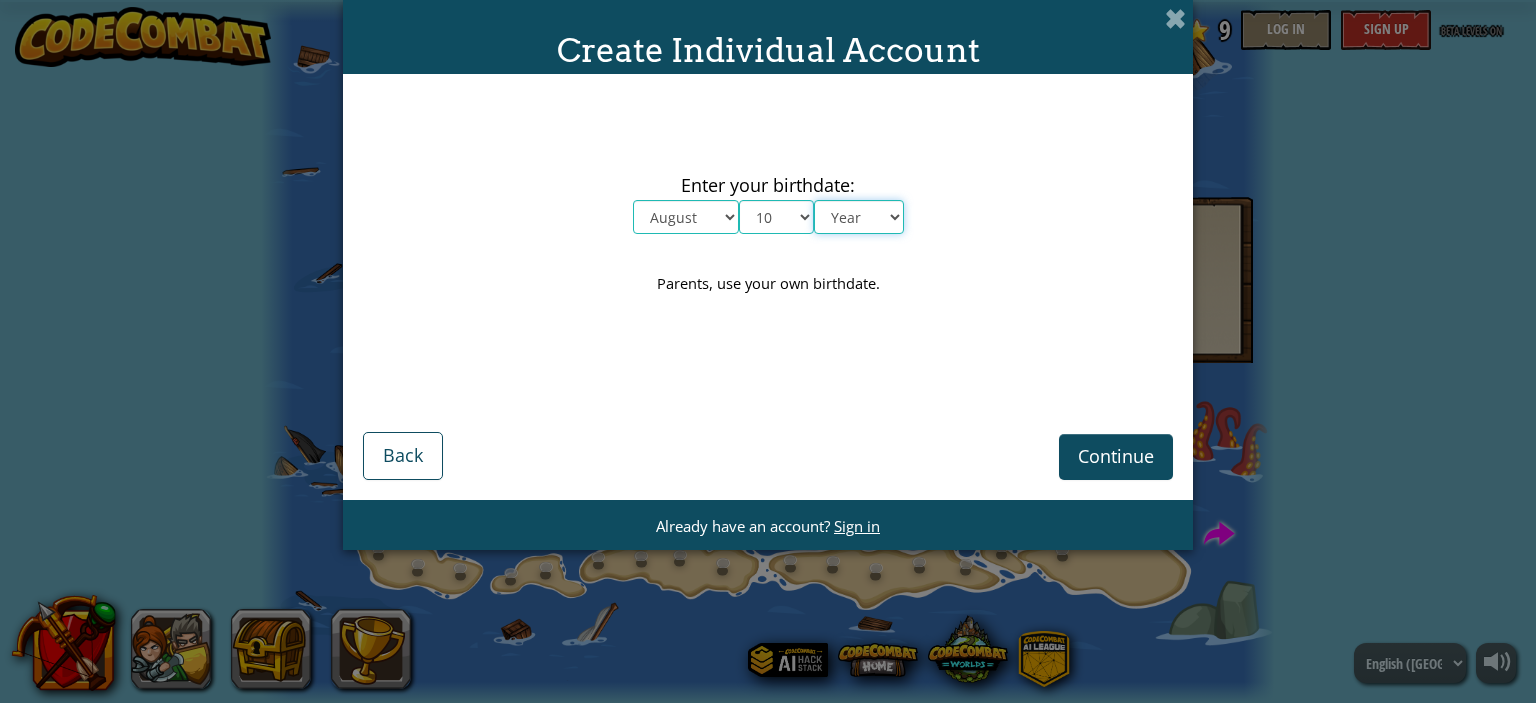 select on "2015" 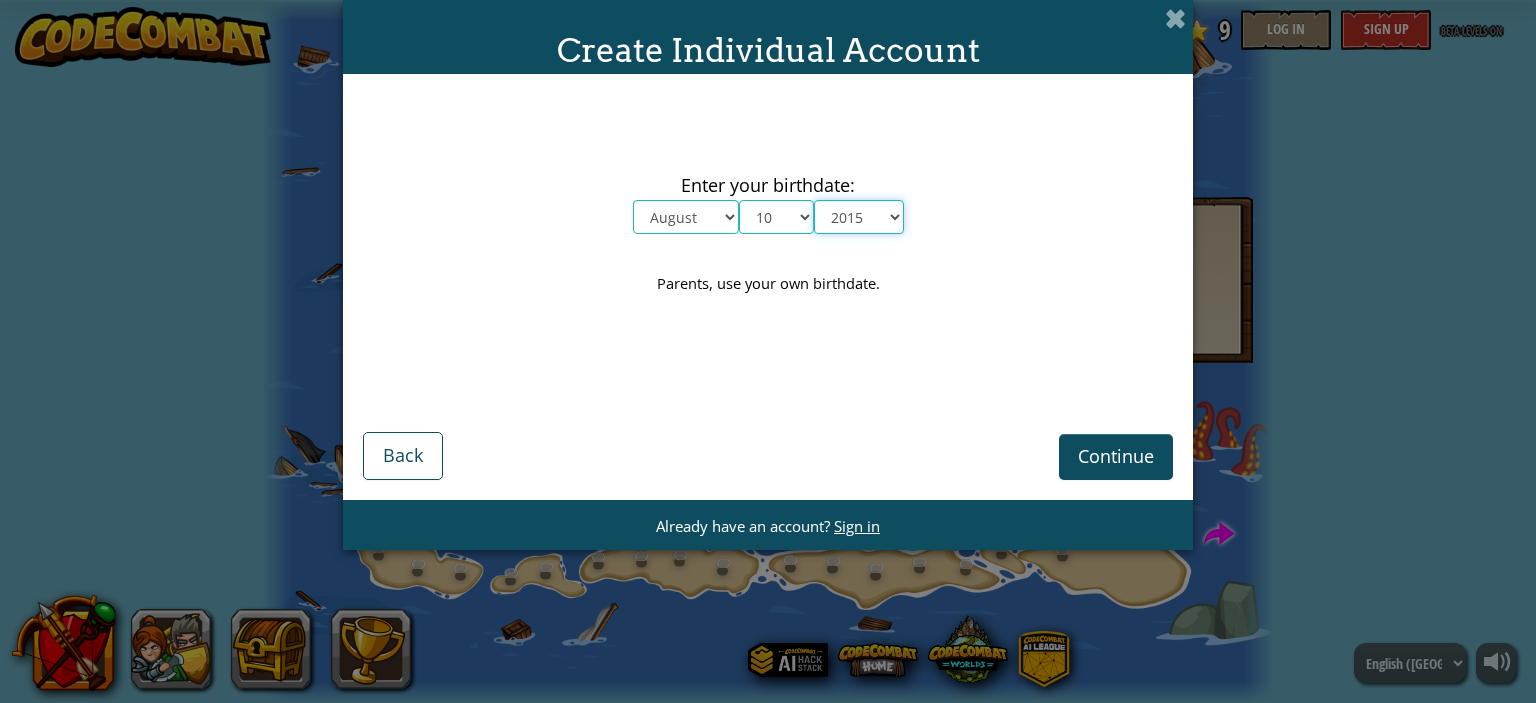 click on "Year [DATE] 2024 2023 2022 2021 2020 2019 2018 2017 2016 2015 2014 2013 2012 2011 2010 2009 2008 2007 2006 2005 2004 2003 2002 2001 2000 1999 1998 1997 1996 1995 1994 1993 1992 1991 1990 1989 1988 1987 1986 1985 1984 1983 1982 1981 1980 1979 1978 1977 1976 1975 1974 1973 1972 1971 1970 1969 1968 1967 1966 1965 1964 1963 1962 1961 1960 1959 1958 1957 1956 1955 1954 1953 1952 1951 1950 1949 1948 1947 1946 1945 1944 1943 1942 1941 1940 1939 1938 1937 1936 1935 1934 1933 1932 1931 1930 1929 1928 1927 1926" at bounding box center [859, 217] 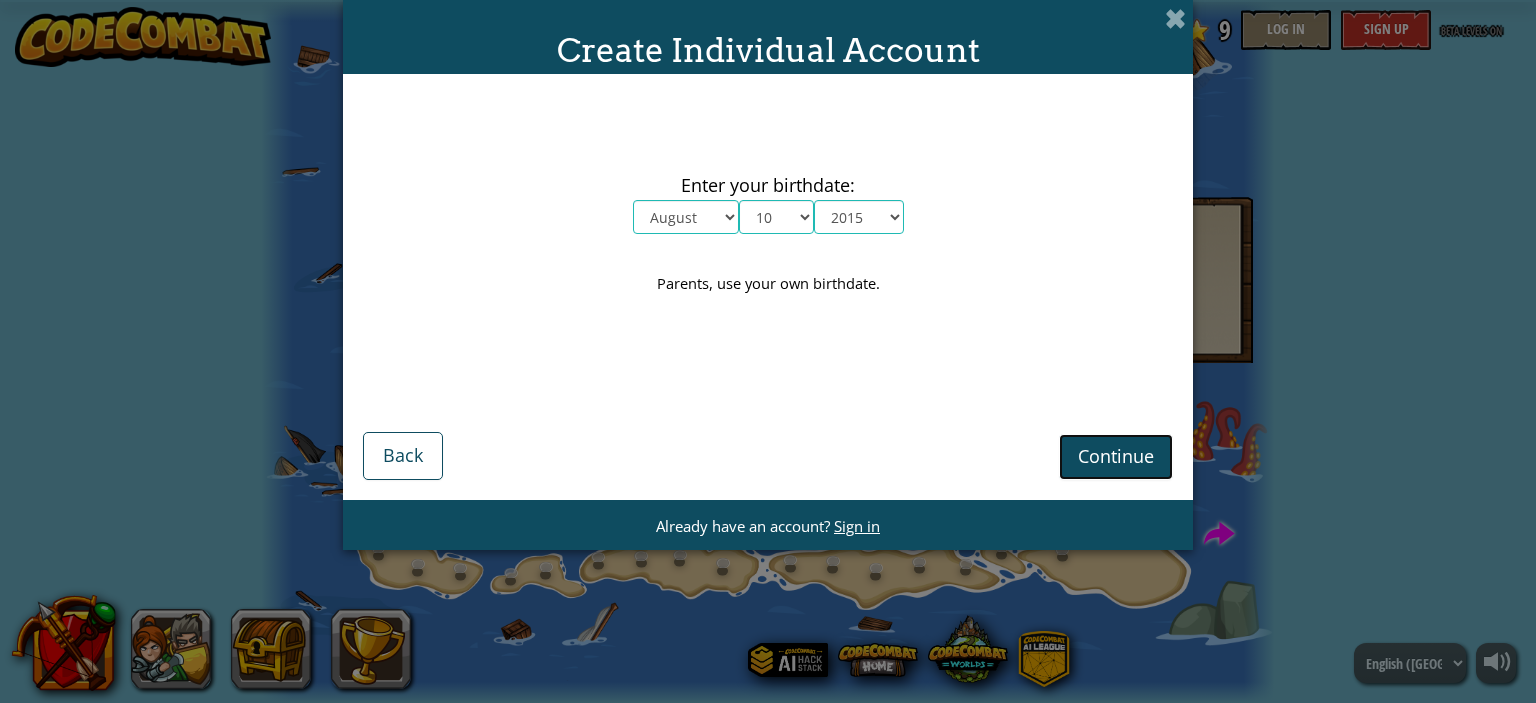 click on "Continue" at bounding box center (1116, 456) 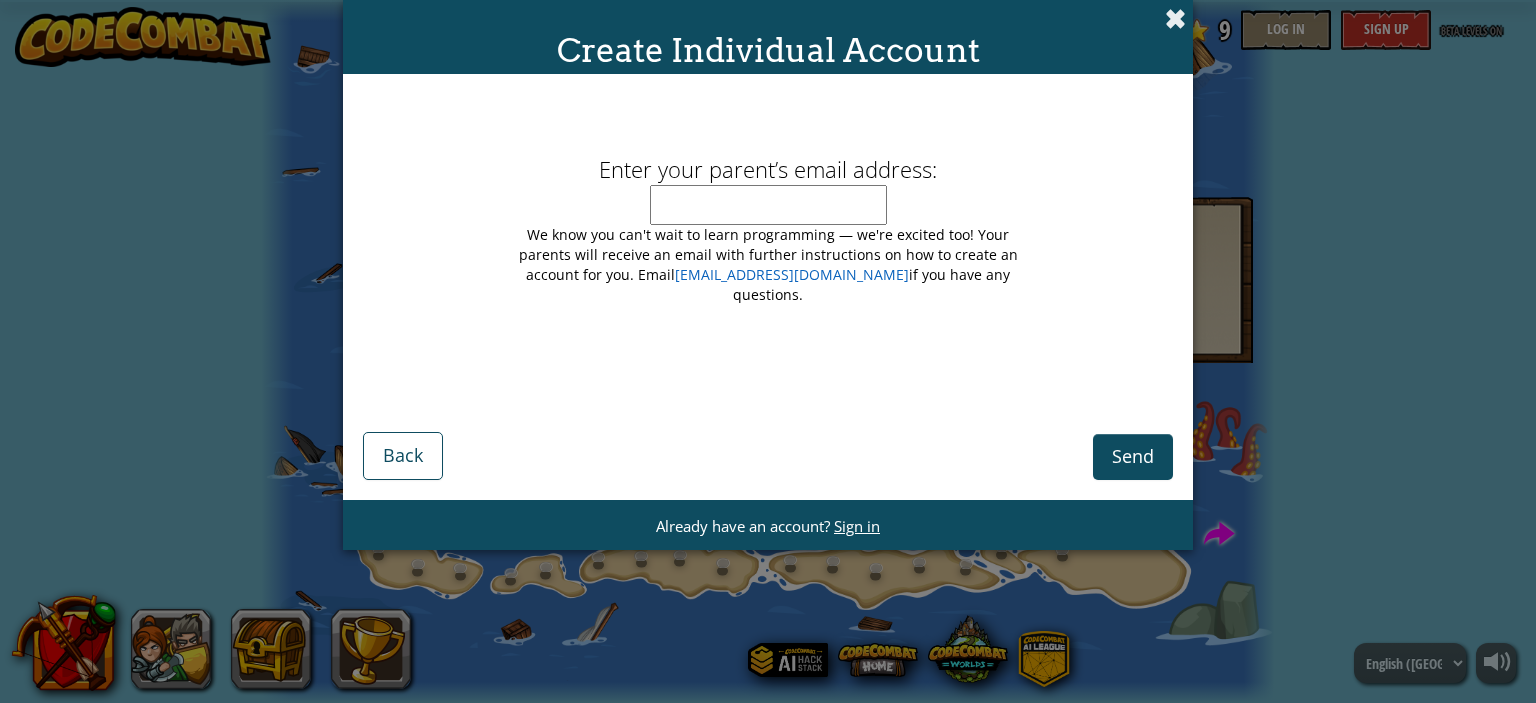 click at bounding box center (1175, 18) 